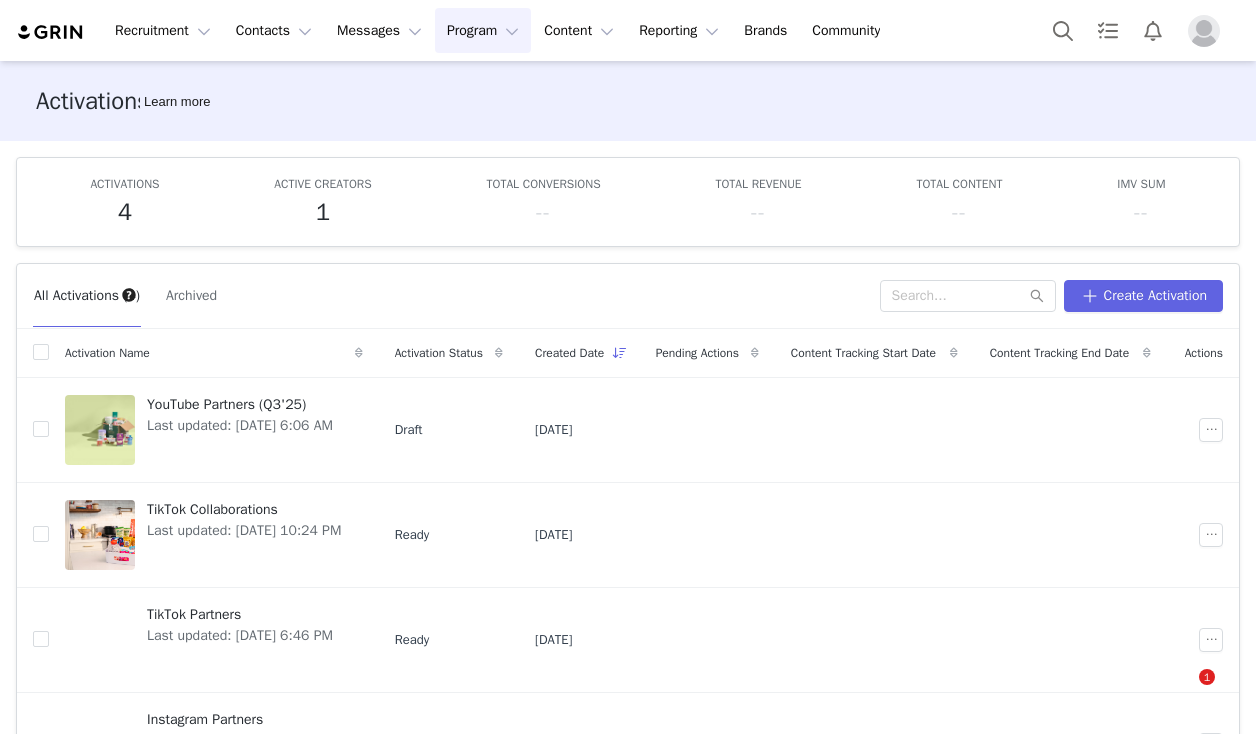 scroll, scrollTop: 0, scrollLeft: 0, axis: both 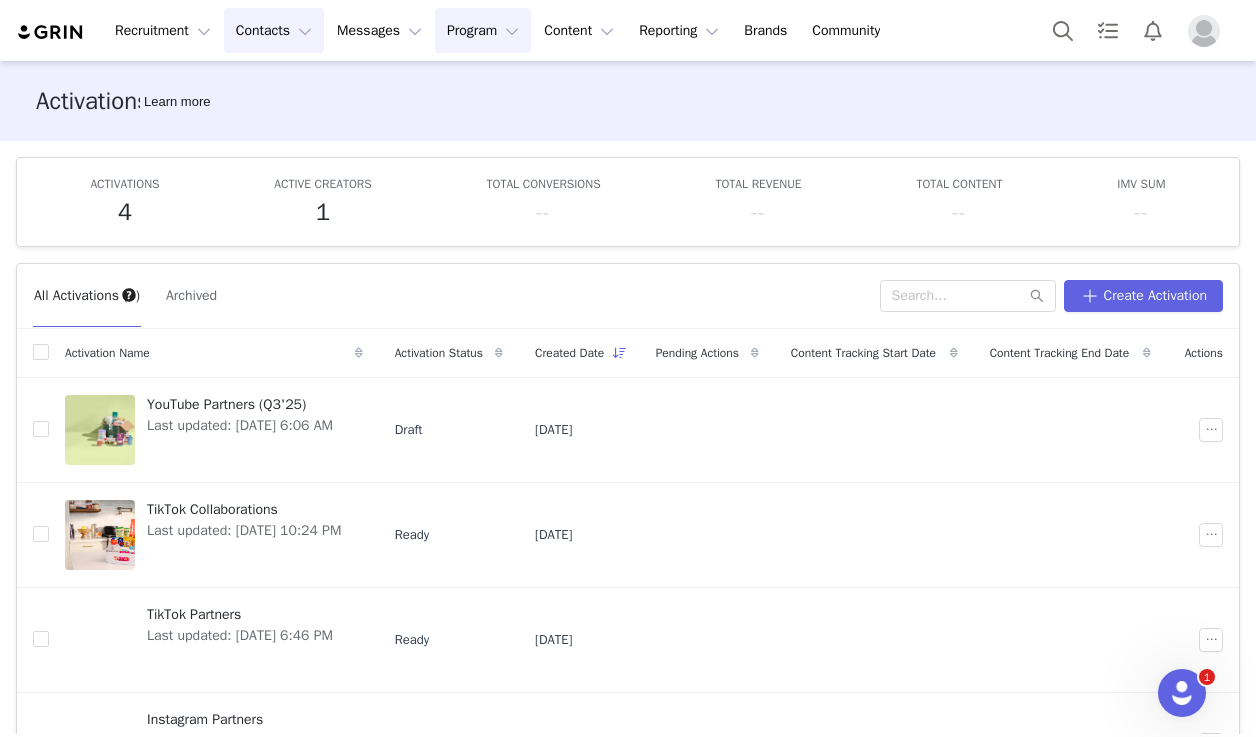 click on "Contacts Contacts" at bounding box center [274, 30] 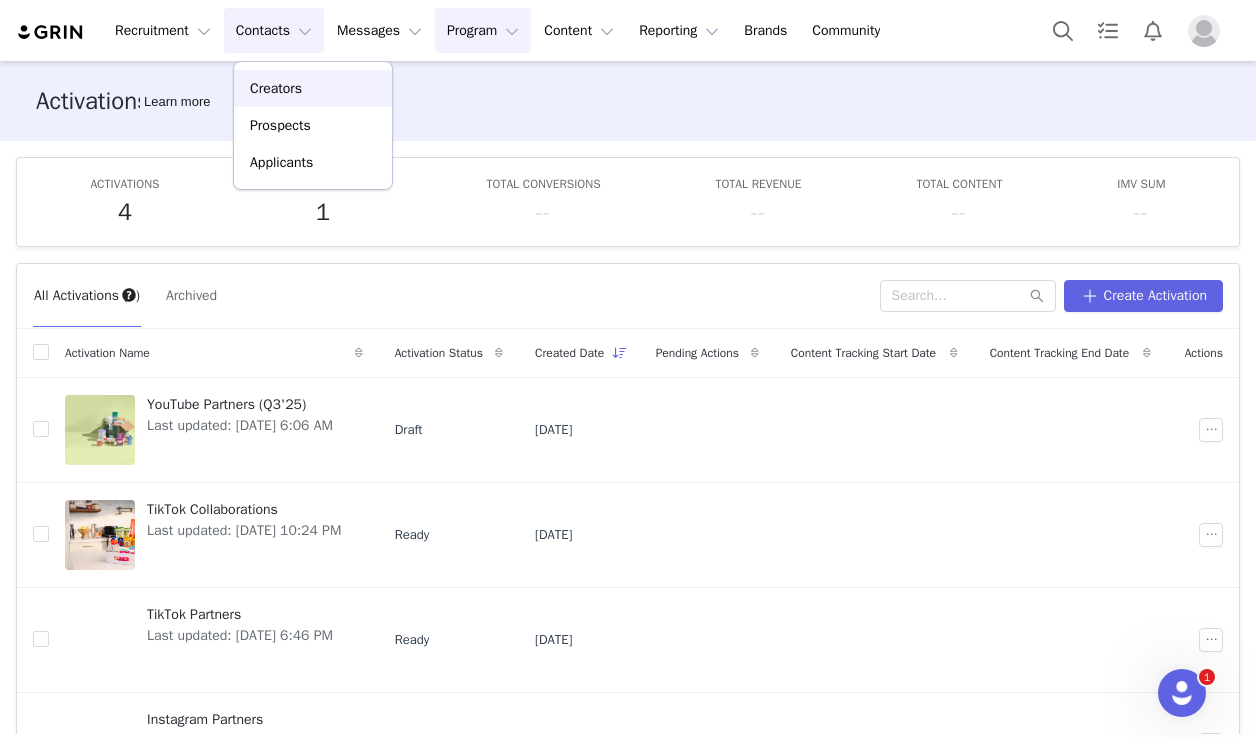 click on "Creators" at bounding box center (276, 88) 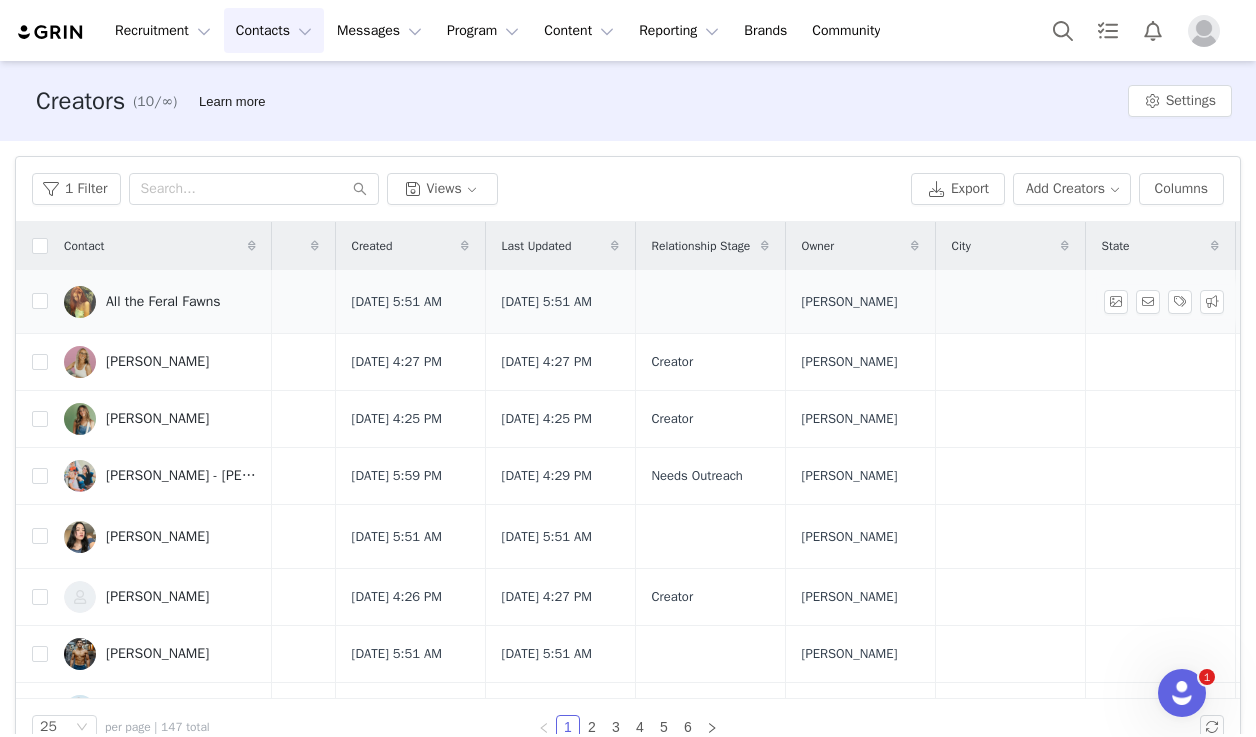 scroll, scrollTop: 0, scrollLeft: 585, axis: horizontal 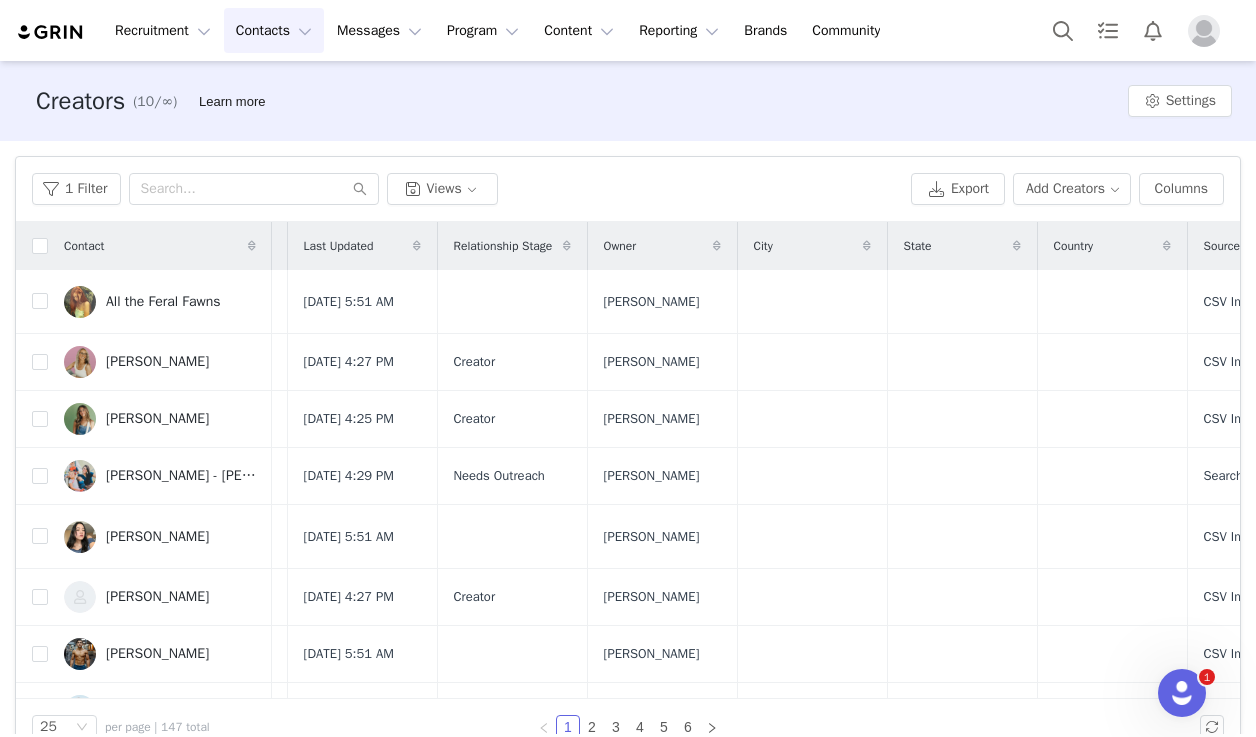click at bounding box center [717, 246] 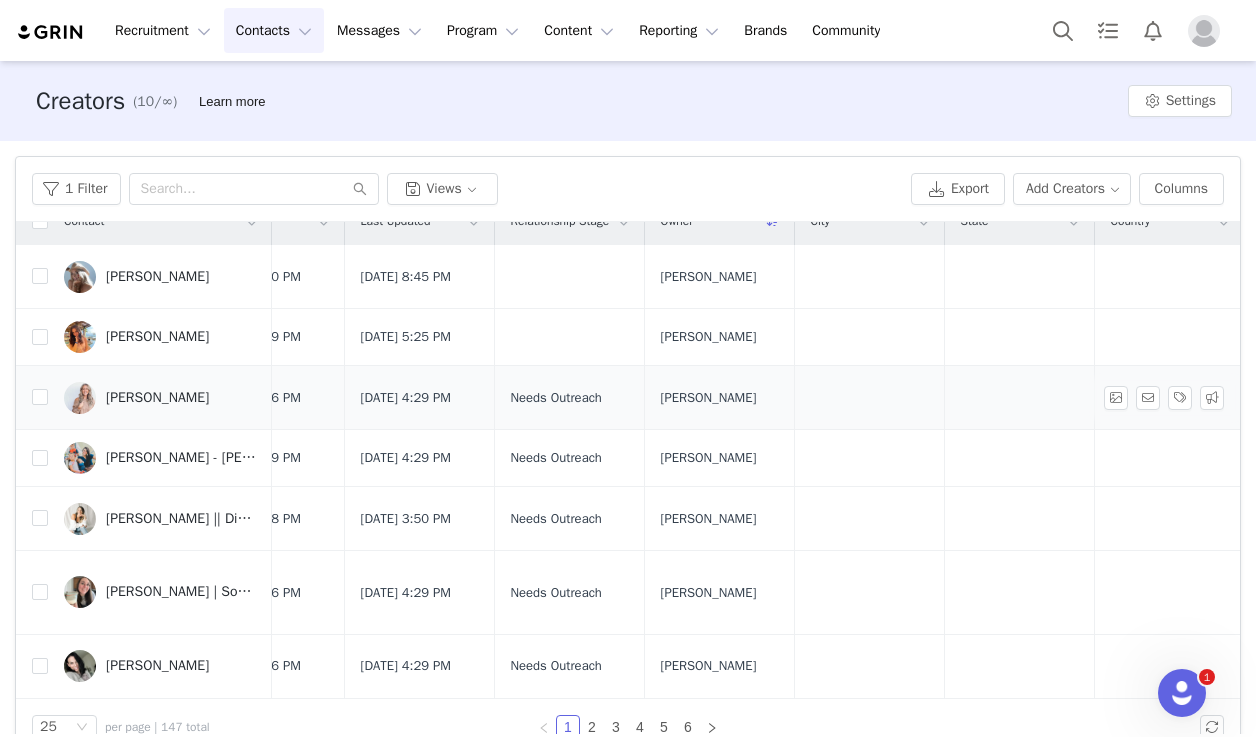 scroll, scrollTop: 0, scrollLeft: 528, axis: horizontal 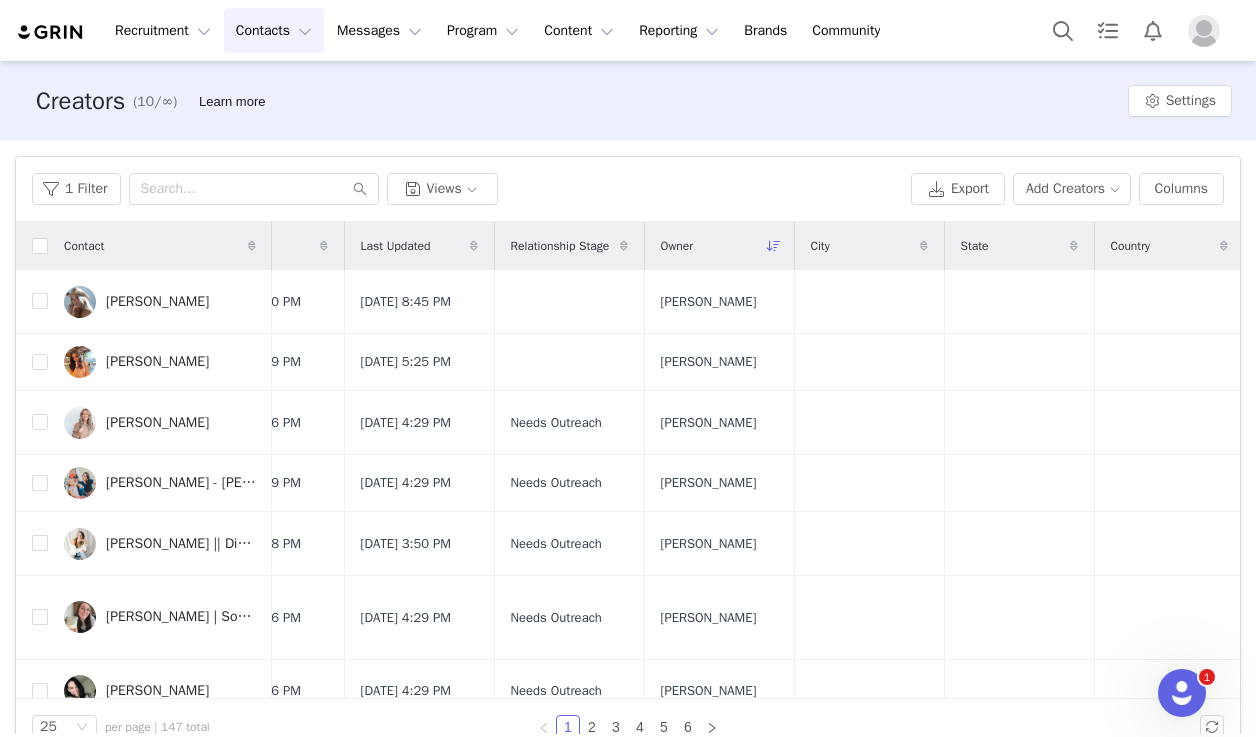 click at bounding box center (774, 246) 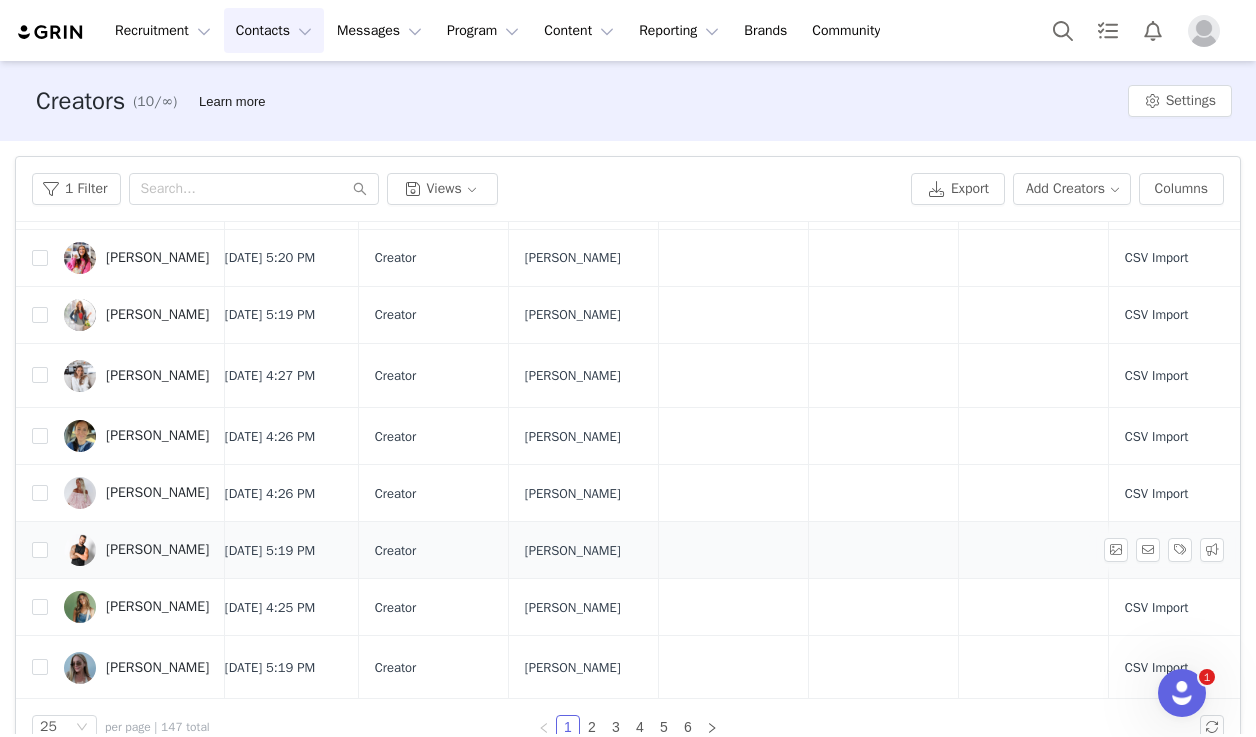 scroll, scrollTop: 0, scrollLeft: 617, axis: horizontal 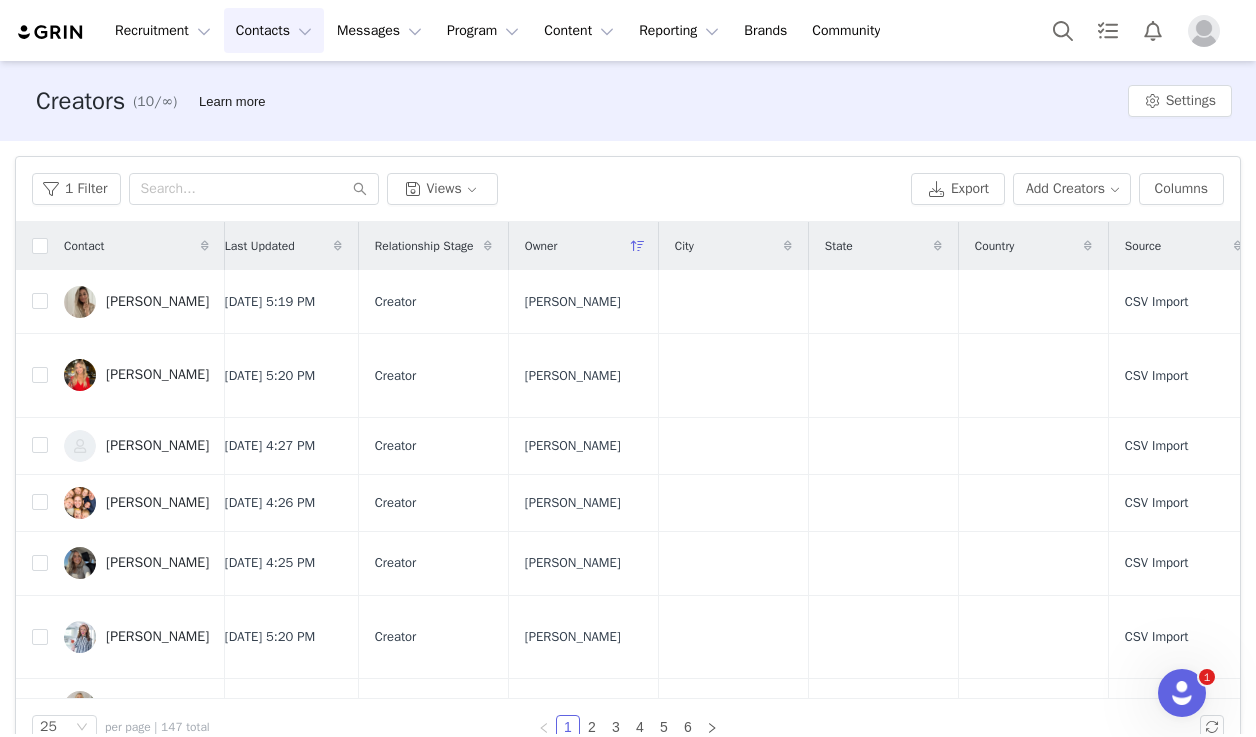 click at bounding box center (638, 246) 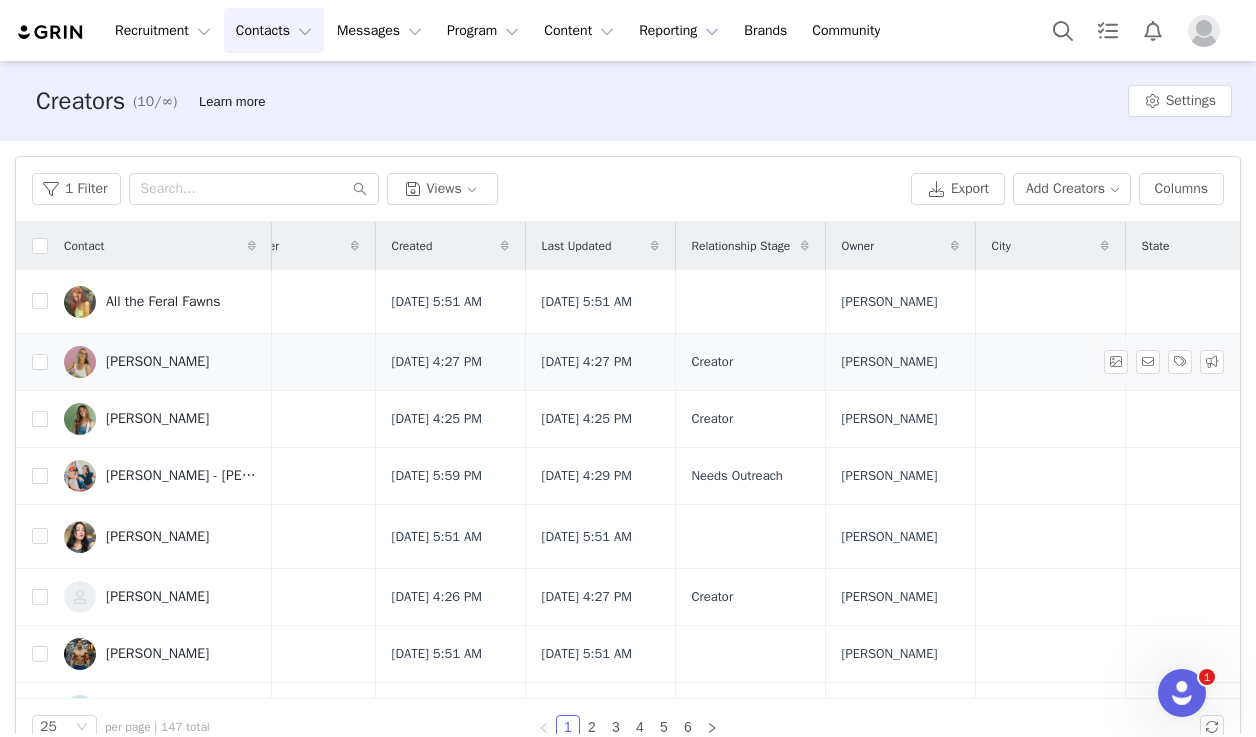 scroll, scrollTop: 0, scrollLeft: 718, axis: horizontal 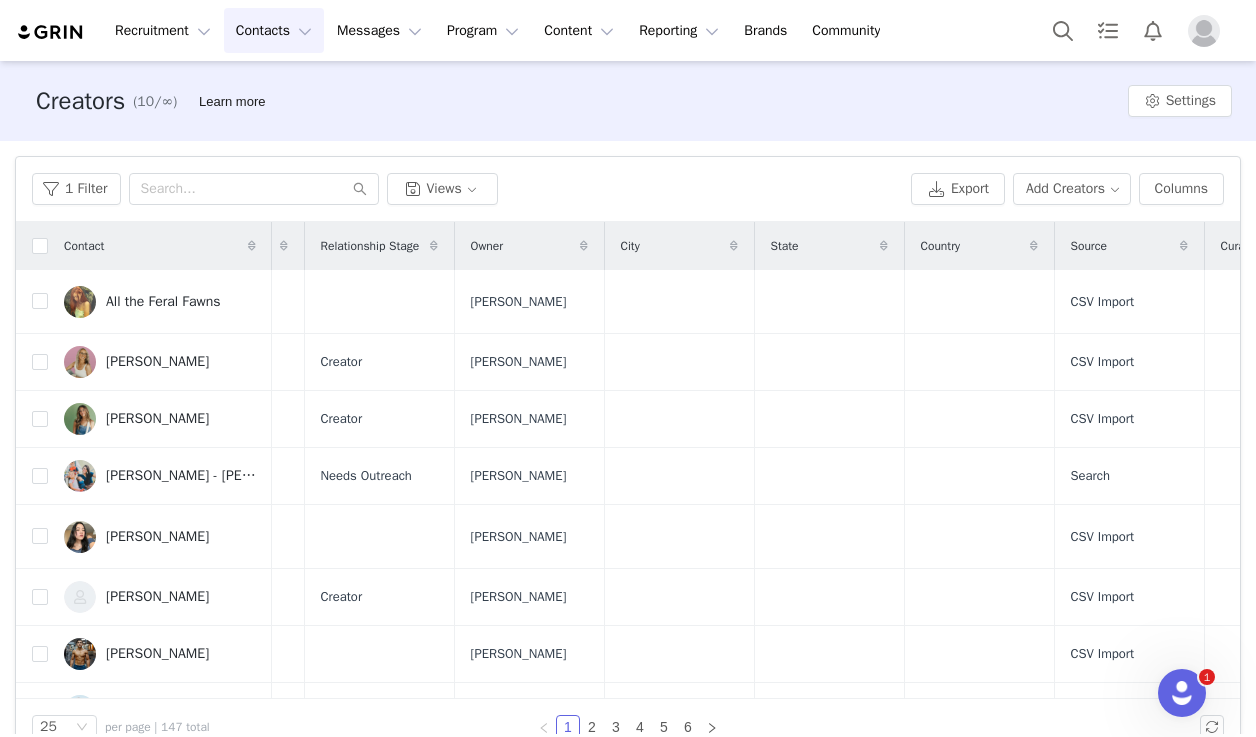 click at bounding box center [584, 246] 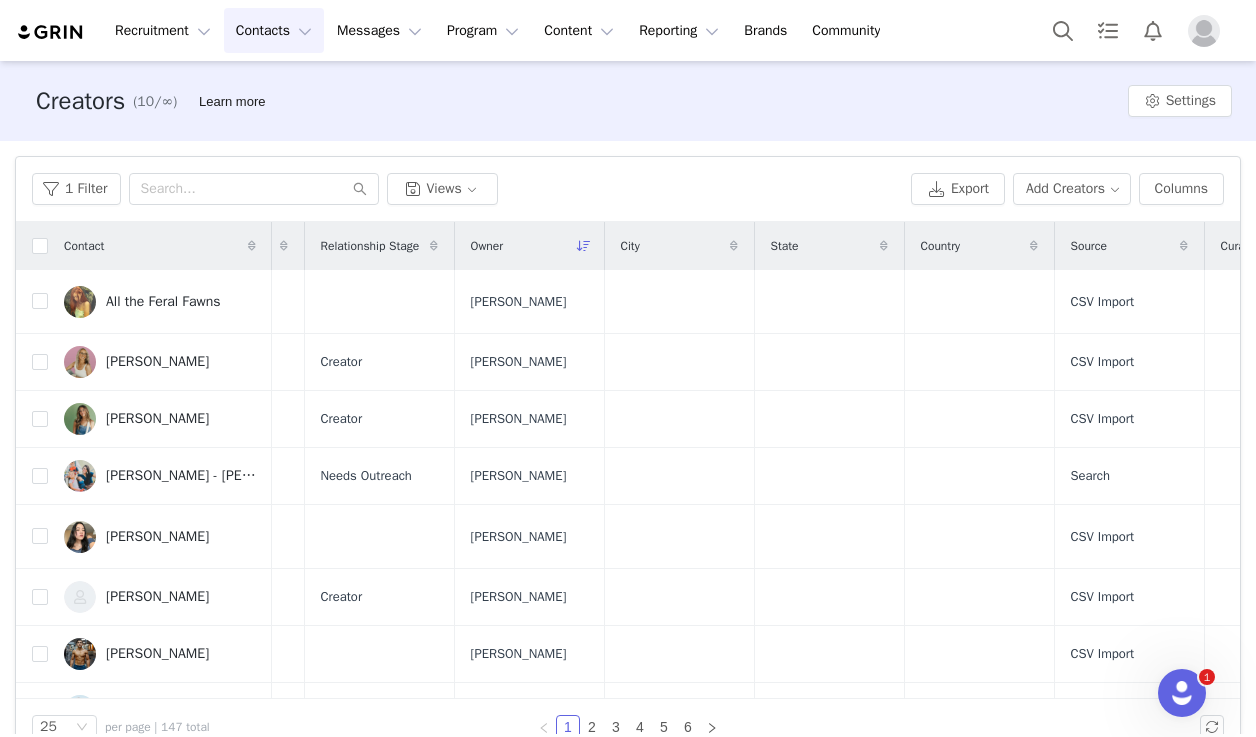 scroll, scrollTop: 0, scrollLeft: 0, axis: both 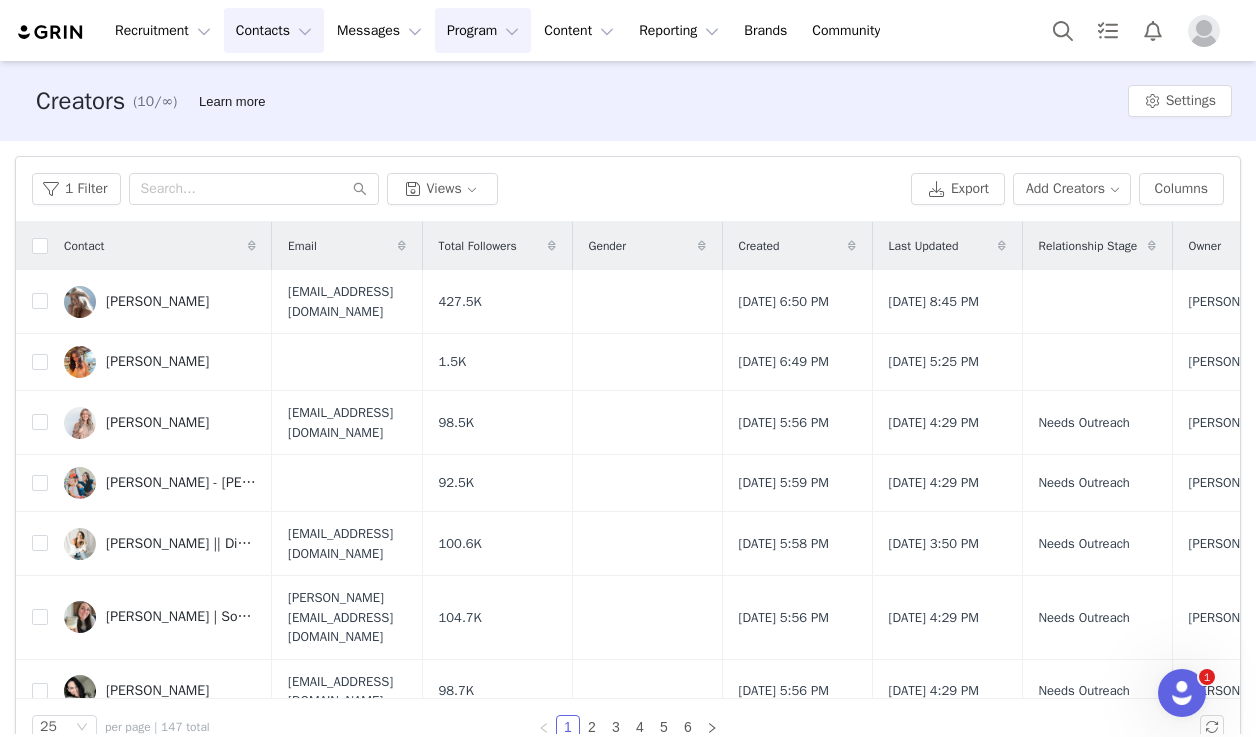 click on "Program Program" at bounding box center [483, 30] 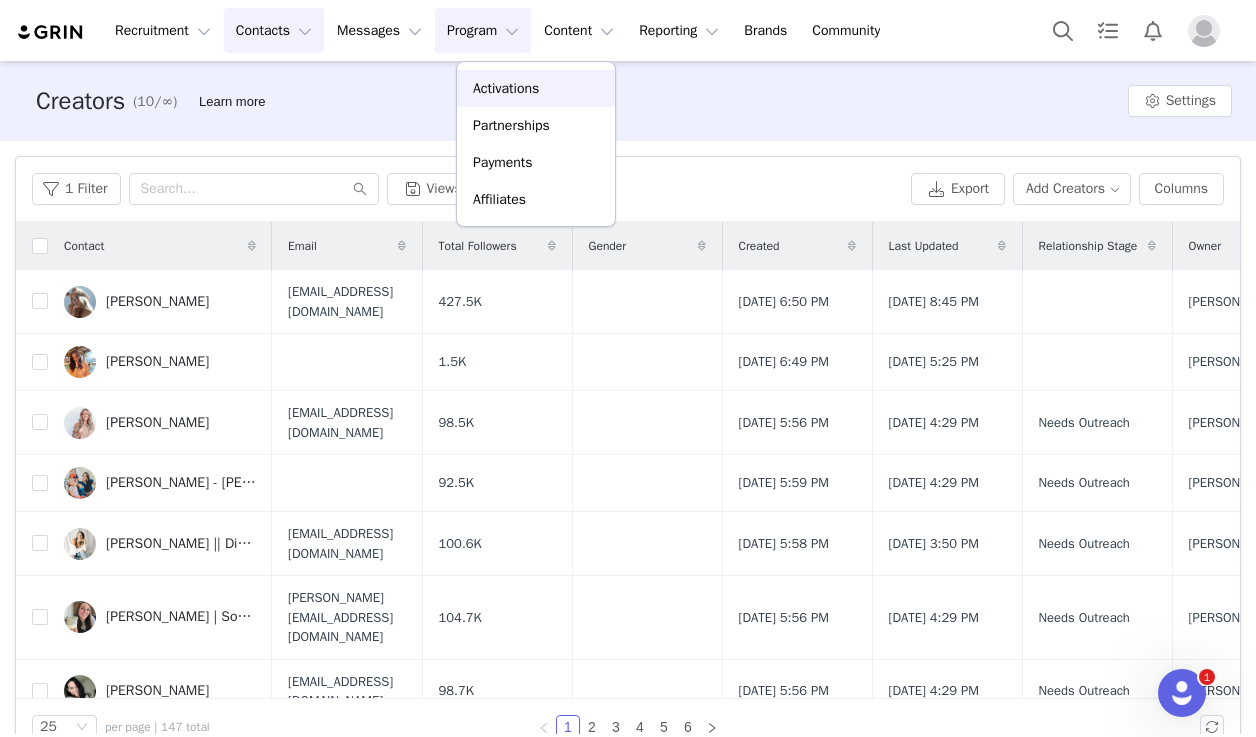 click on "Activations" at bounding box center [506, 88] 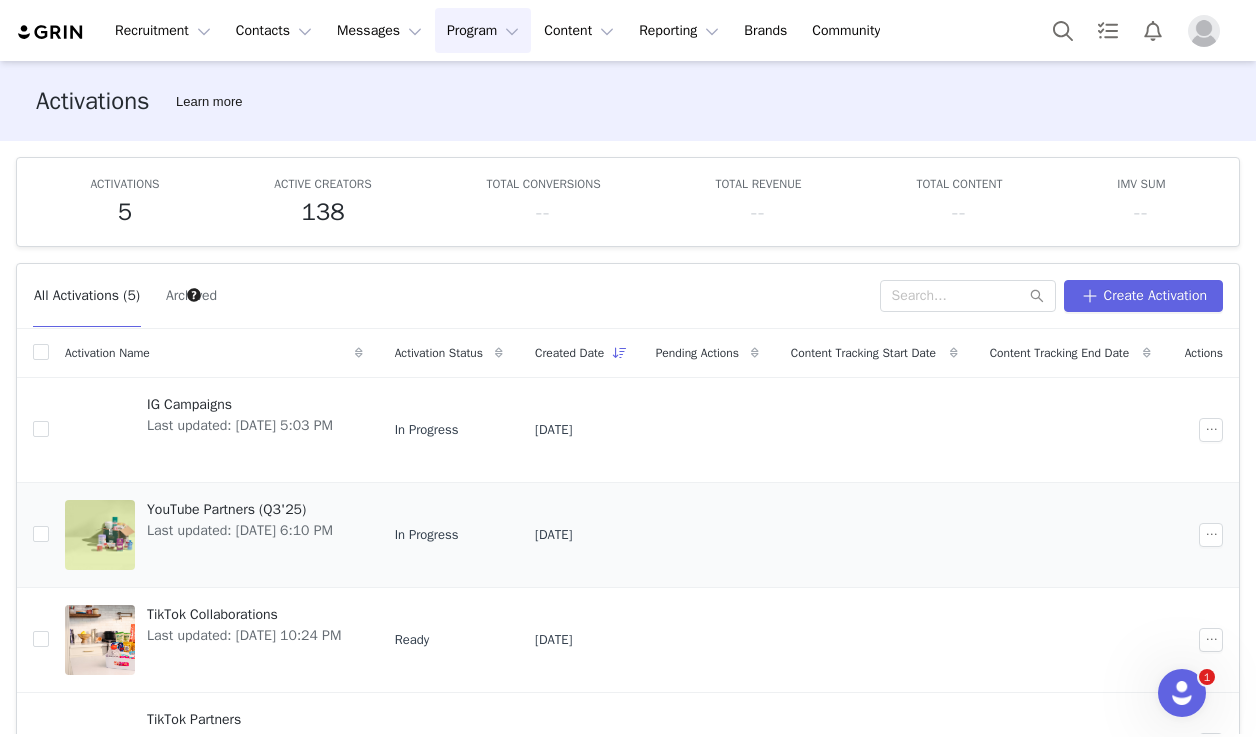 click at bounding box center (100, 535) 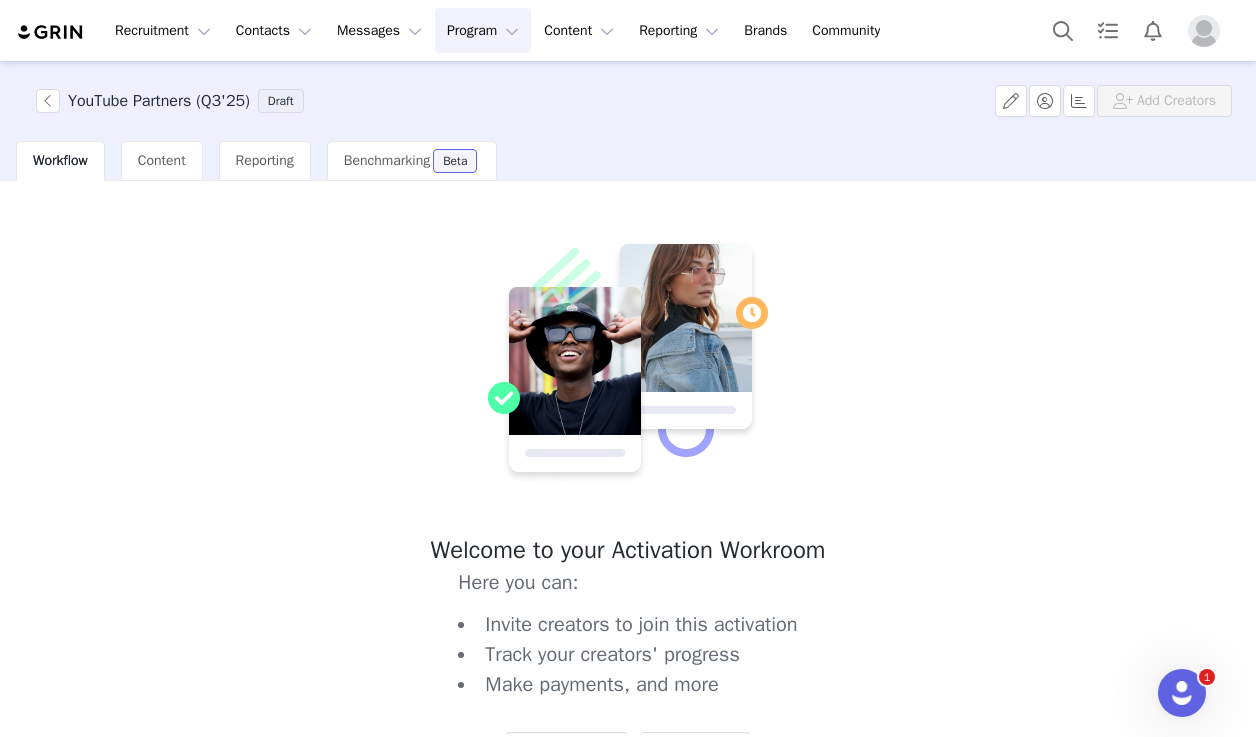 scroll, scrollTop: 2, scrollLeft: 0, axis: vertical 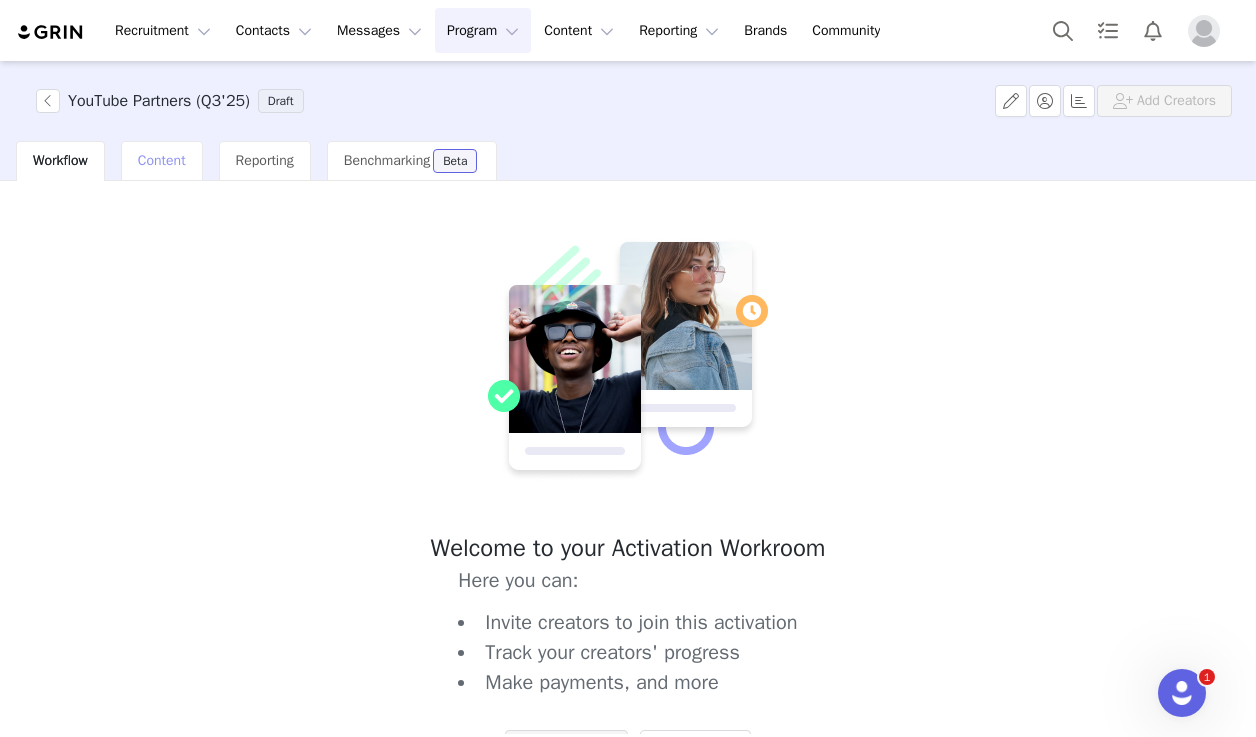click on "Content" at bounding box center [162, 160] 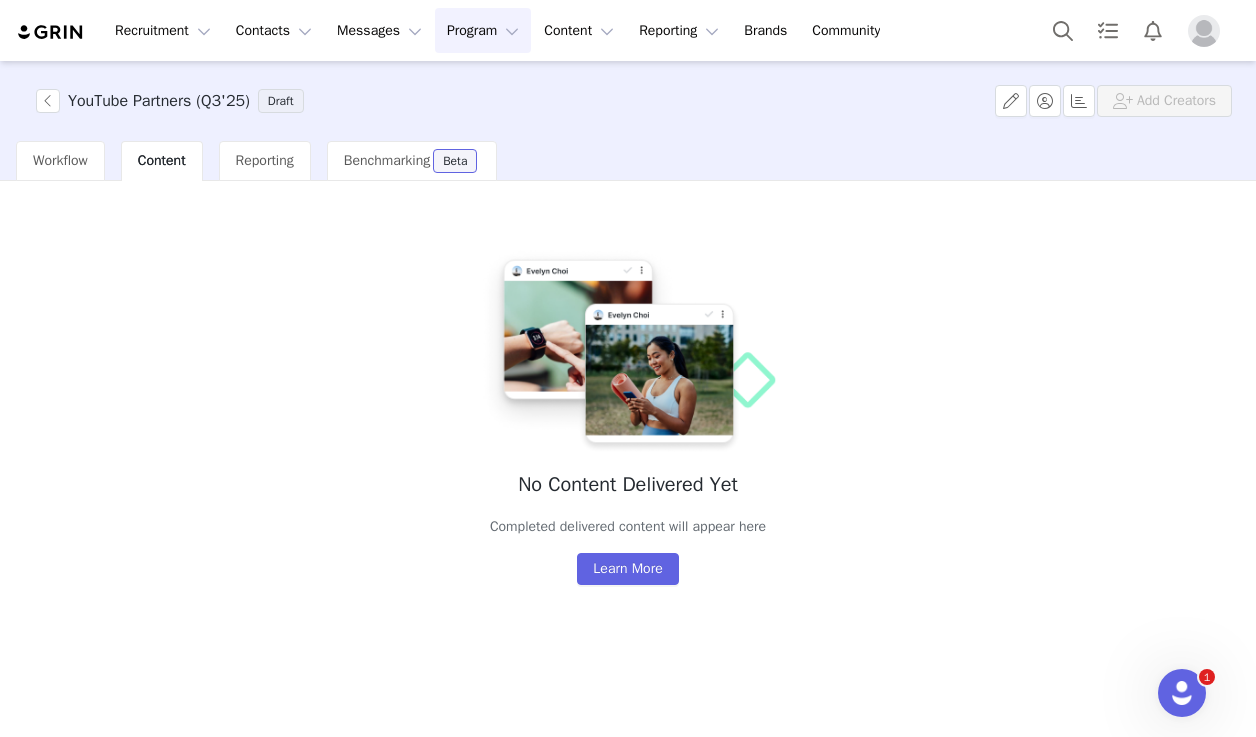 scroll, scrollTop: 0, scrollLeft: 0, axis: both 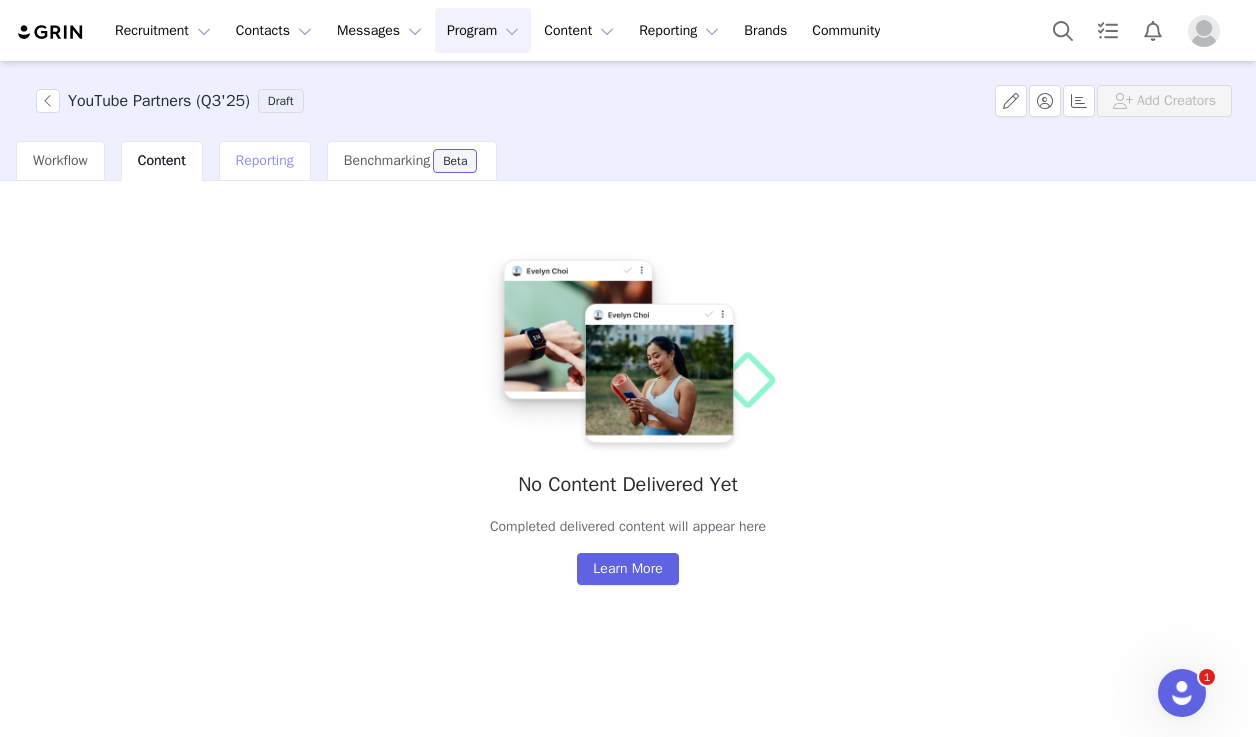 click on "Reporting" at bounding box center (265, 160) 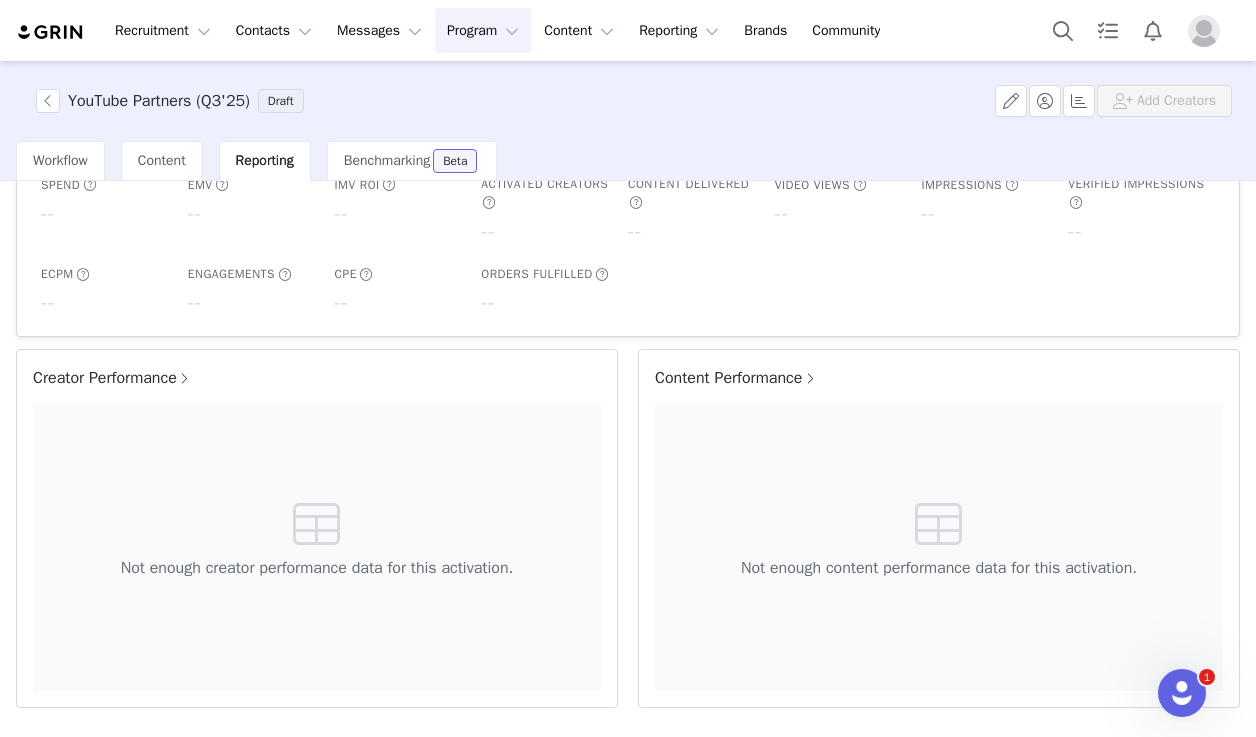 scroll, scrollTop: 253, scrollLeft: 0, axis: vertical 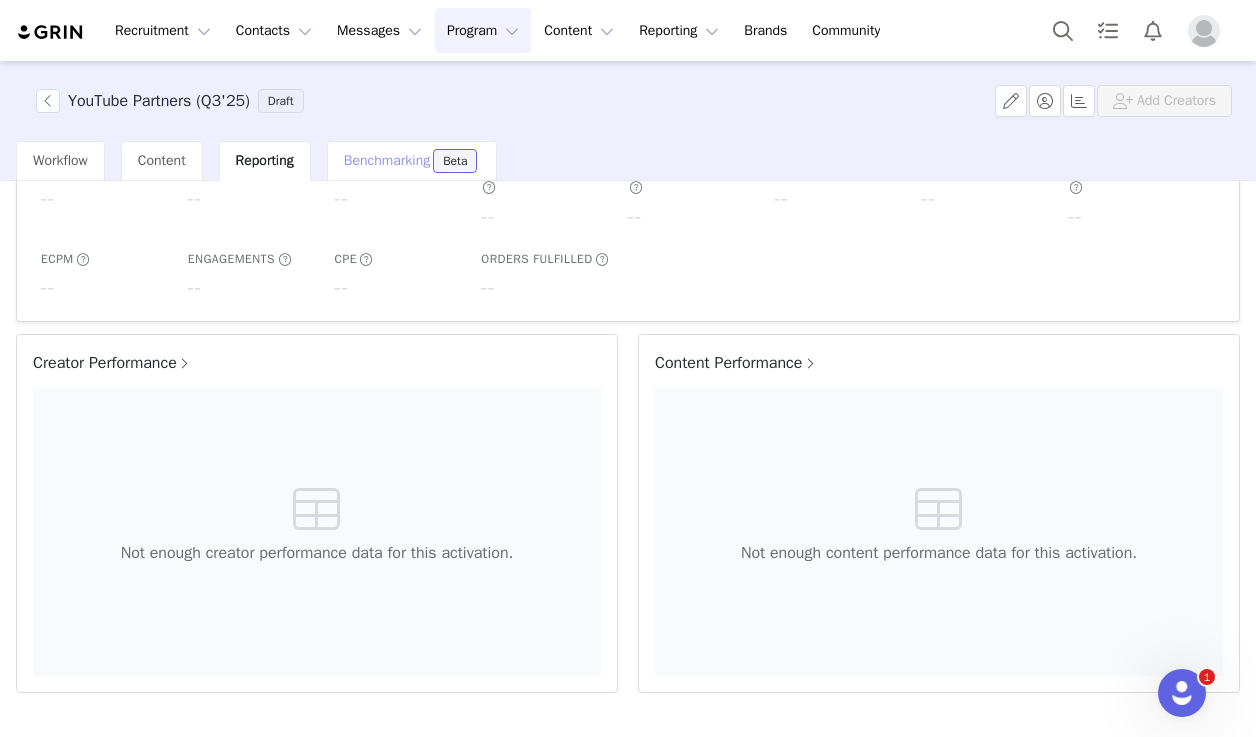 click on "Benchmarking" at bounding box center (387, 160) 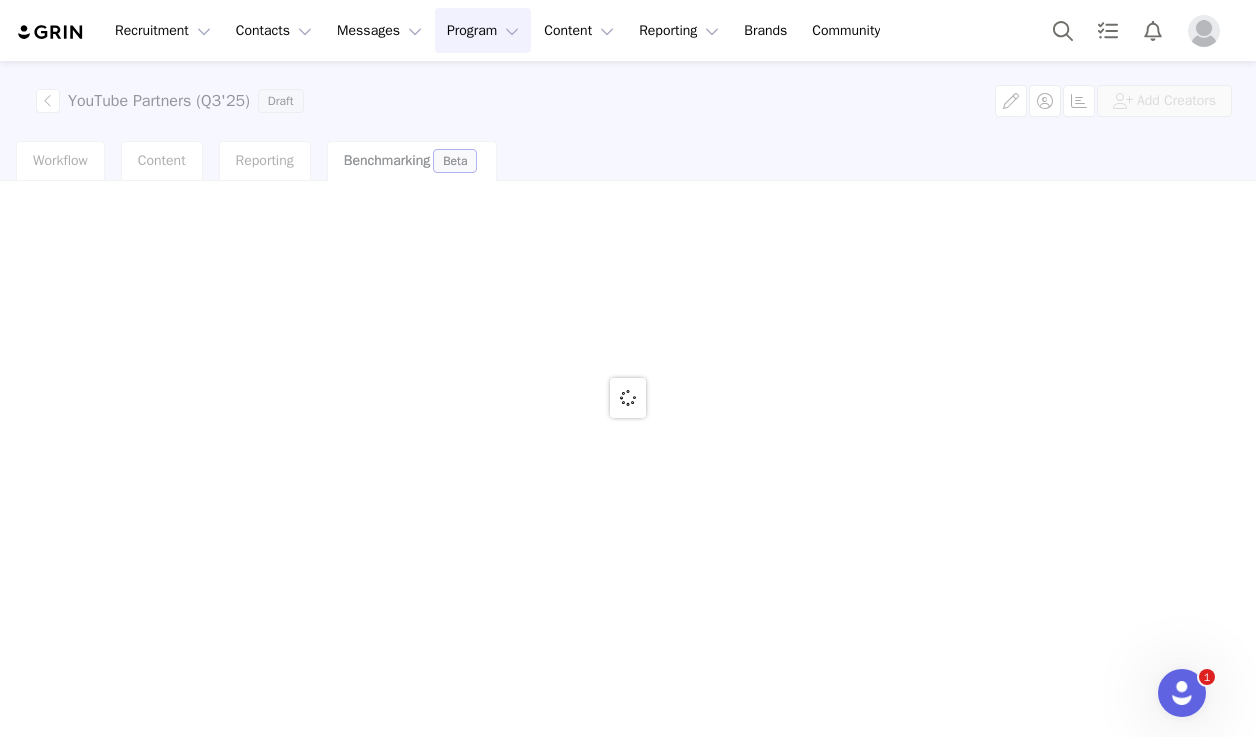 scroll, scrollTop: 0, scrollLeft: 0, axis: both 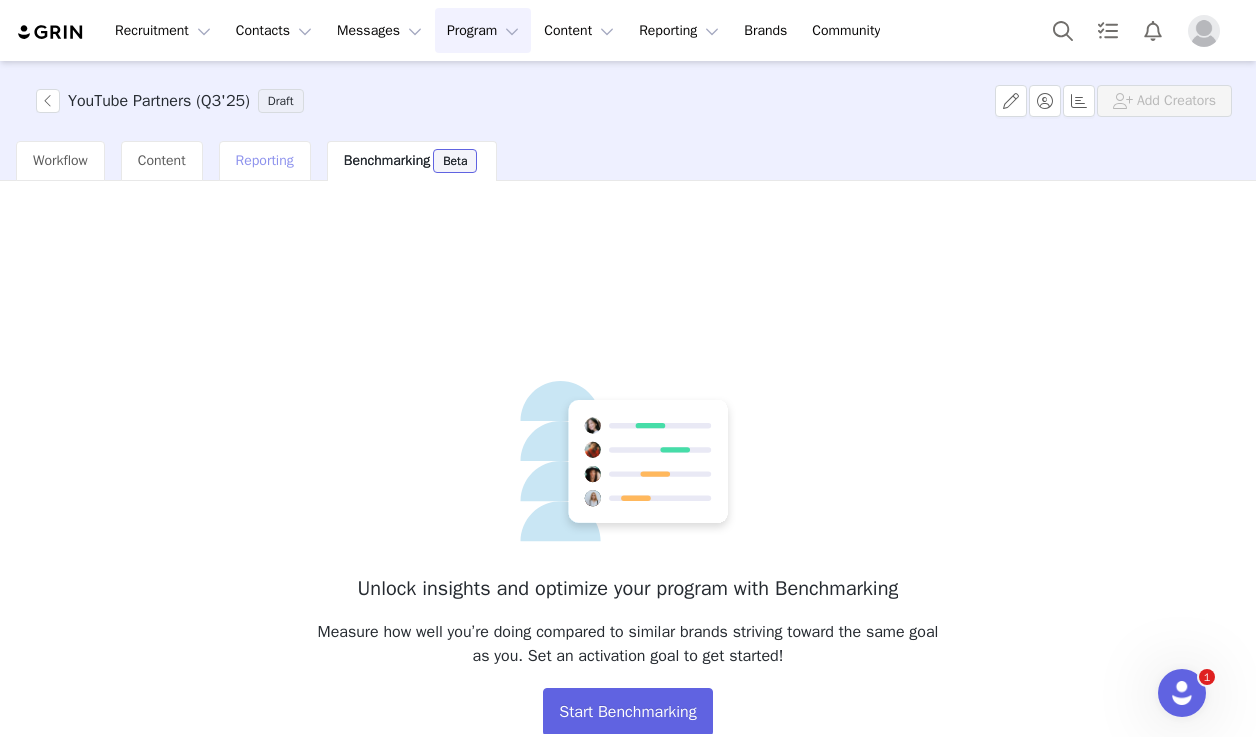 click on "Reporting" at bounding box center [265, 160] 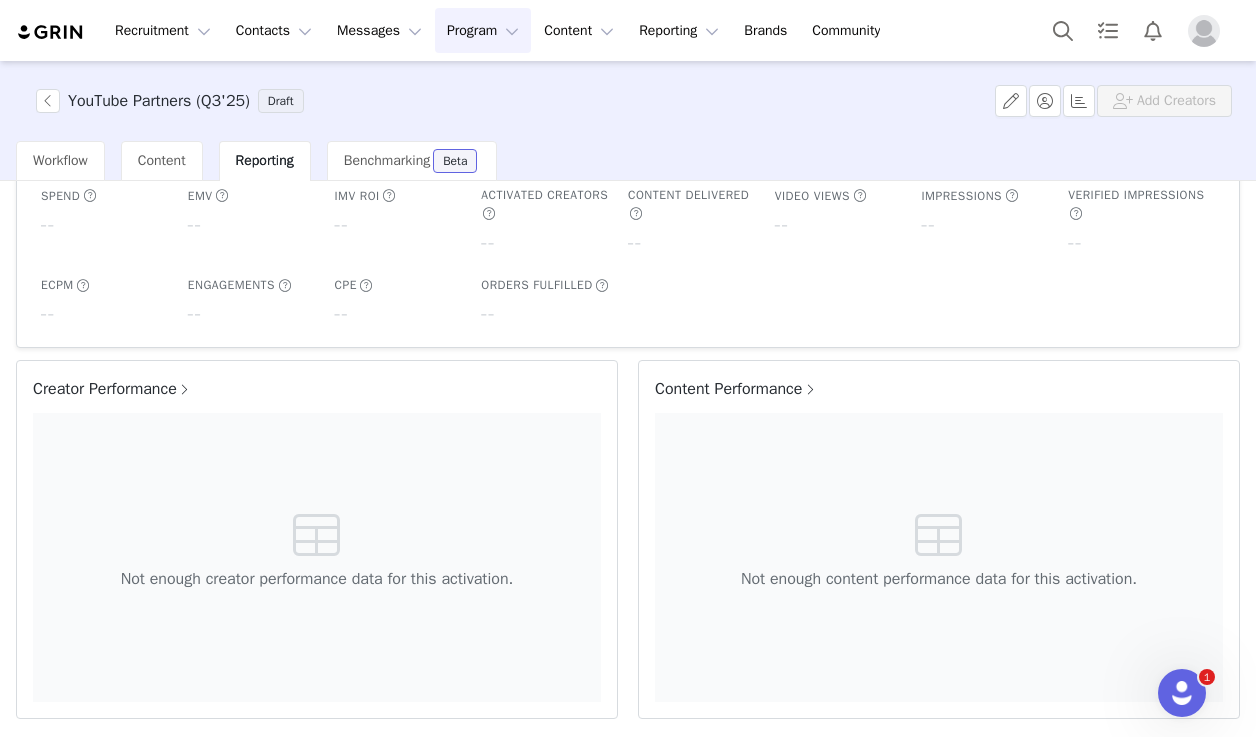 scroll, scrollTop: 211, scrollLeft: 0, axis: vertical 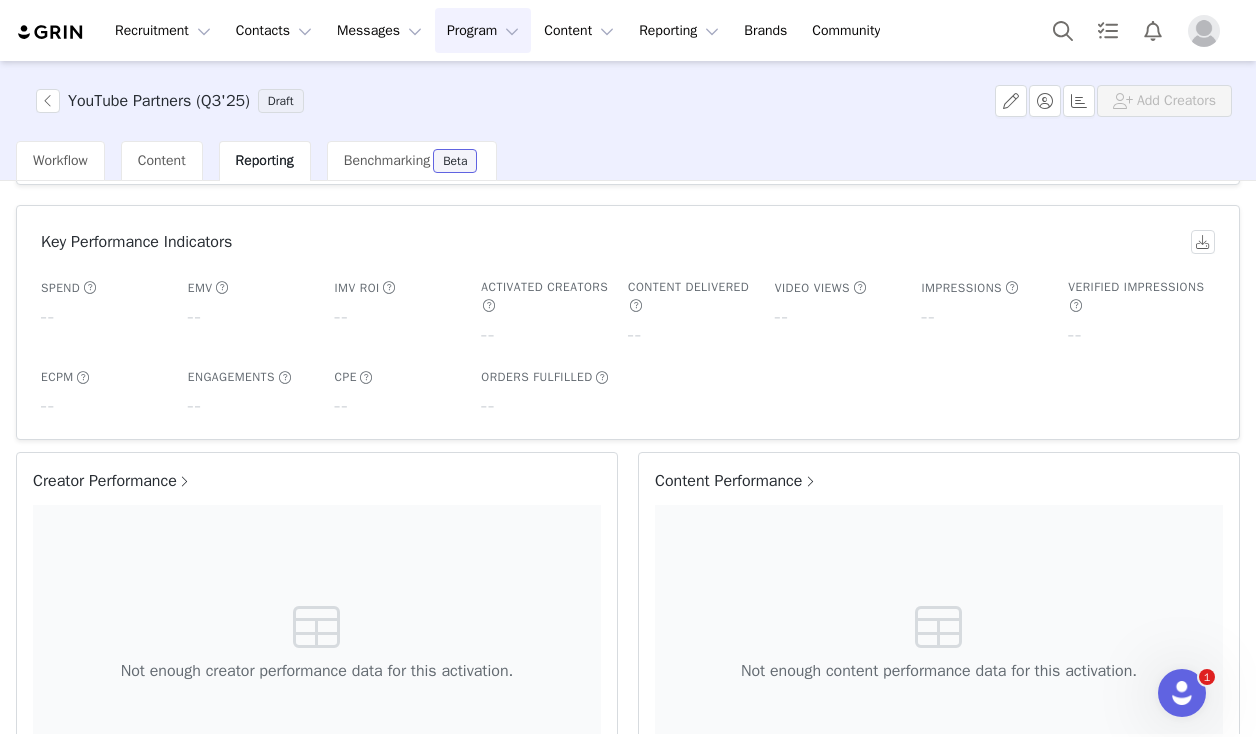 click on "Content Performance" at bounding box center [736, 481] 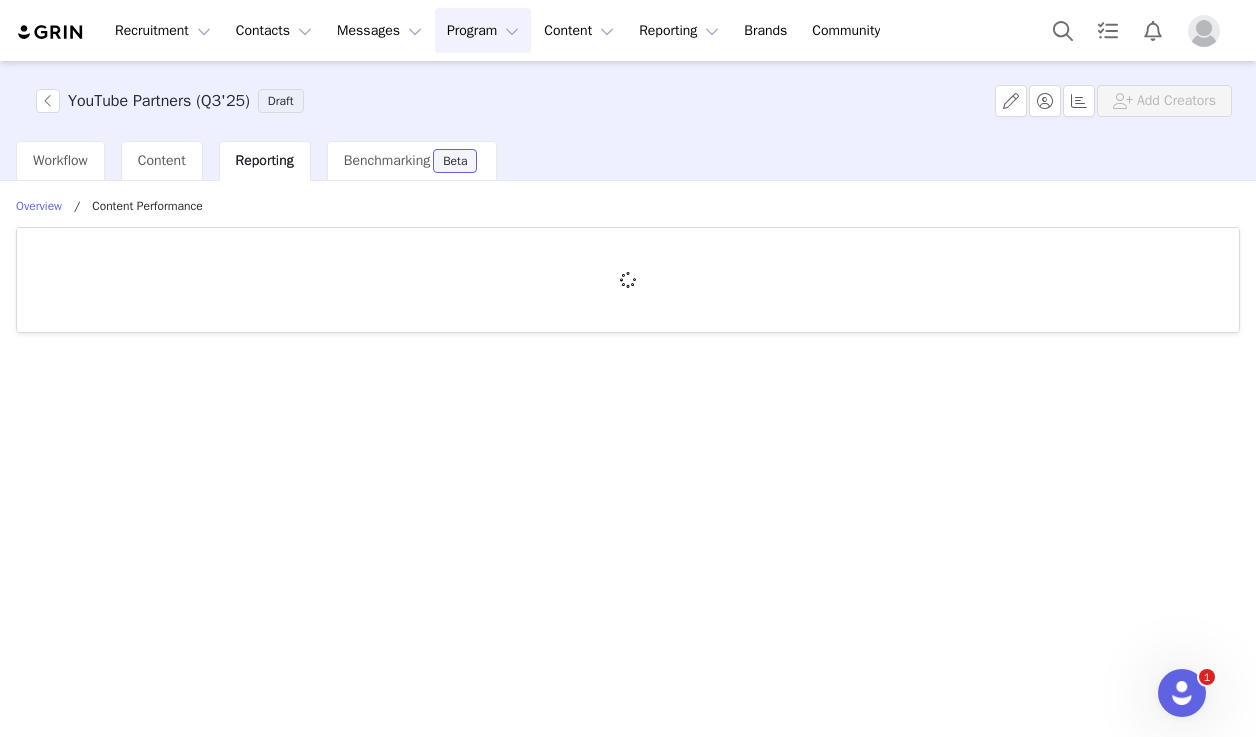 scroll, scrollTop: 0, scrollLeft: 0, axis: both 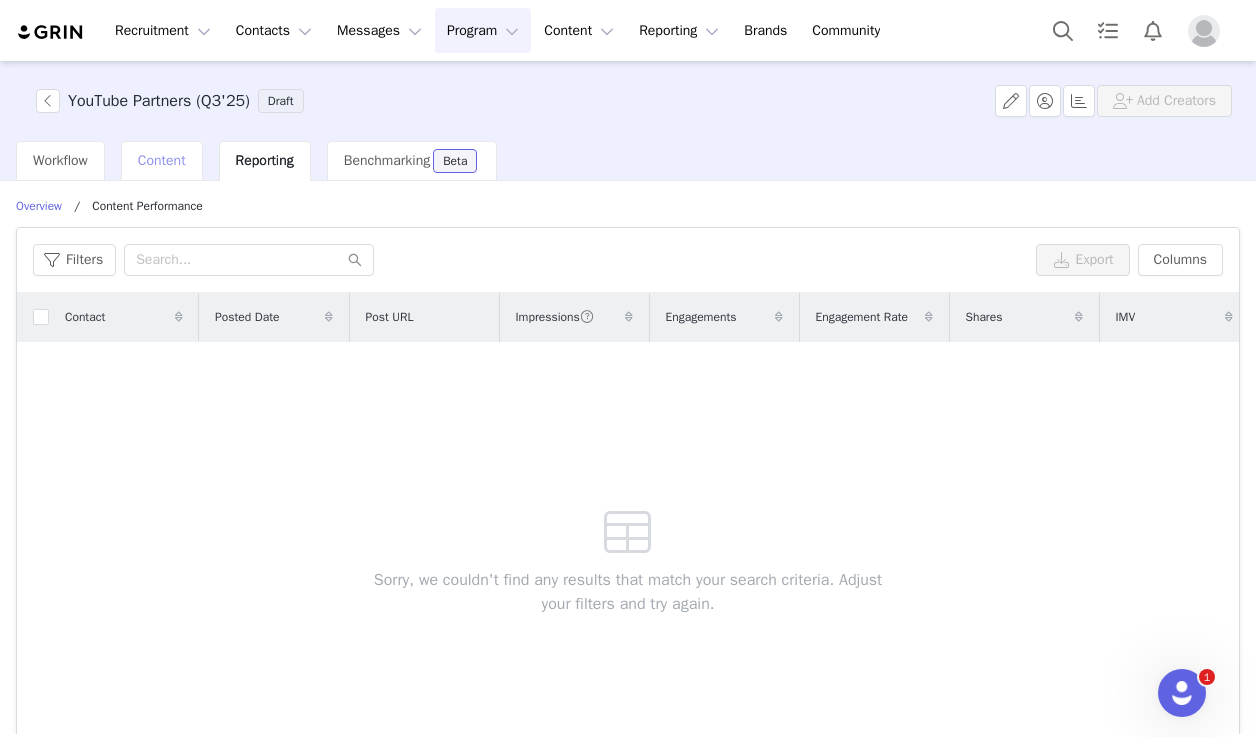 click on "Content" at bounding box center (162, 160) 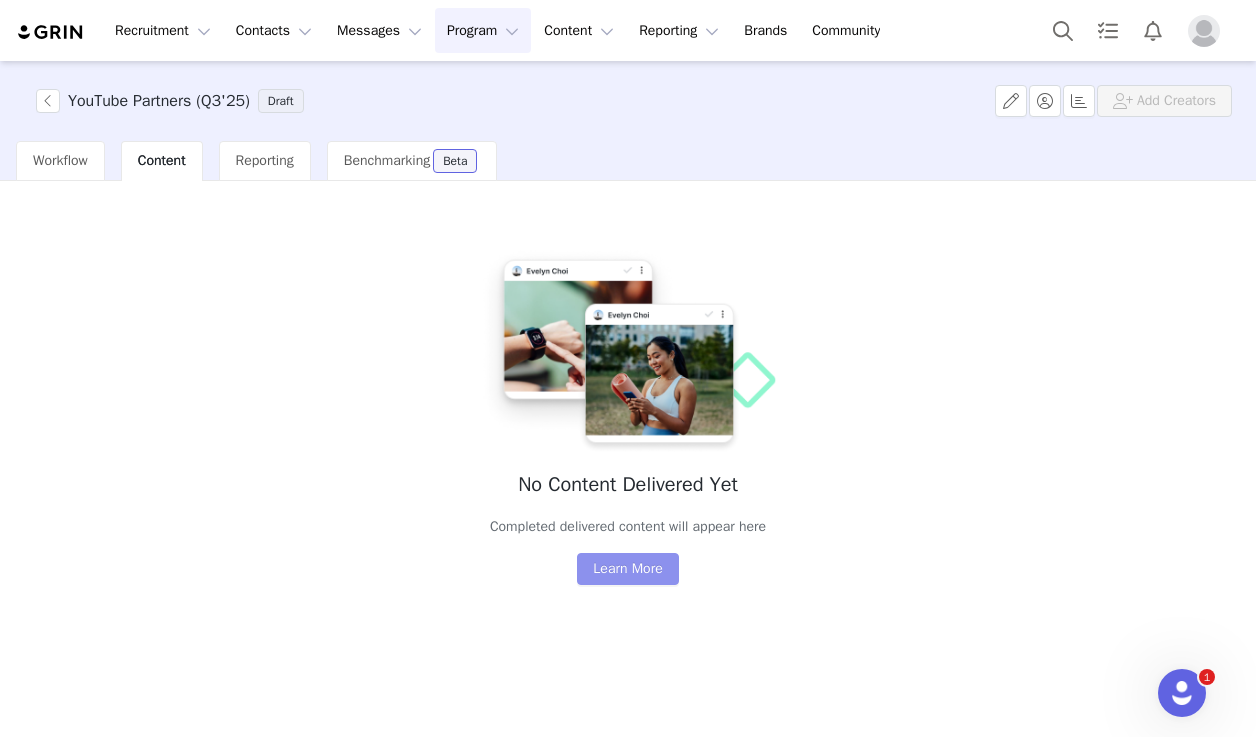 click on "Learn More" at bounding box center (627, 569) 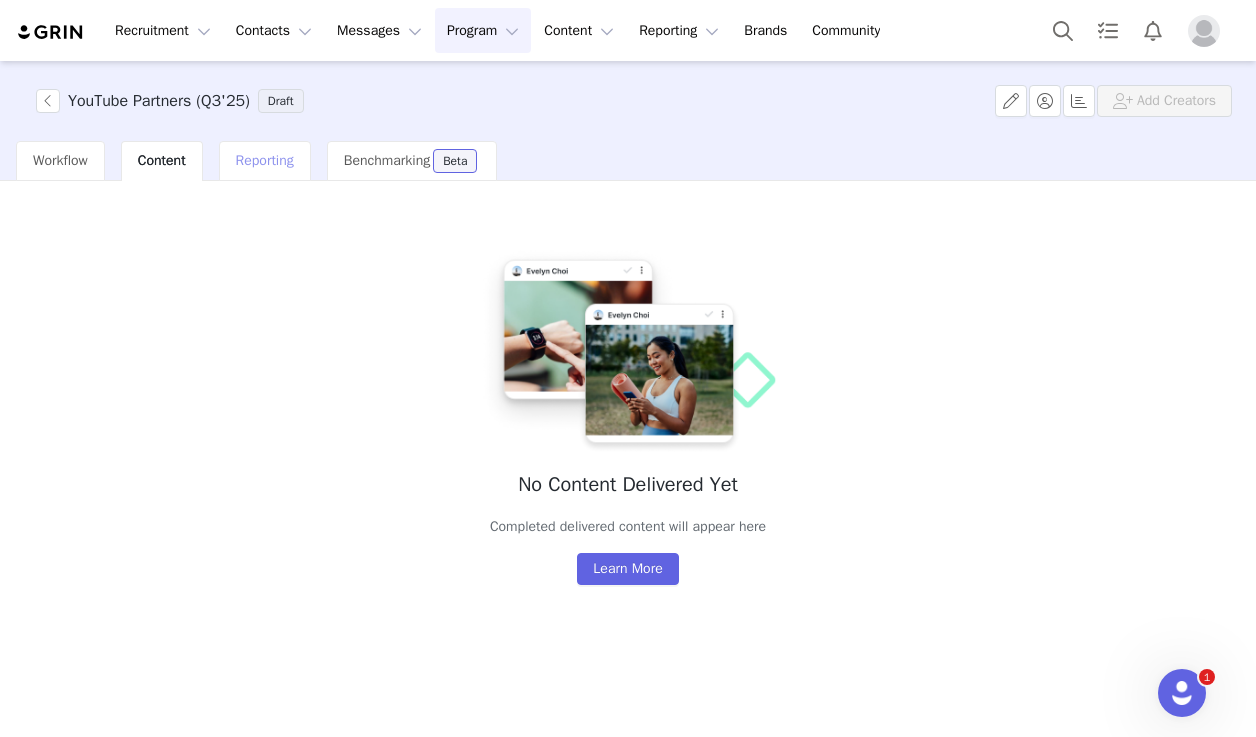 click on "Reporting" at bounding box center [265, 161] 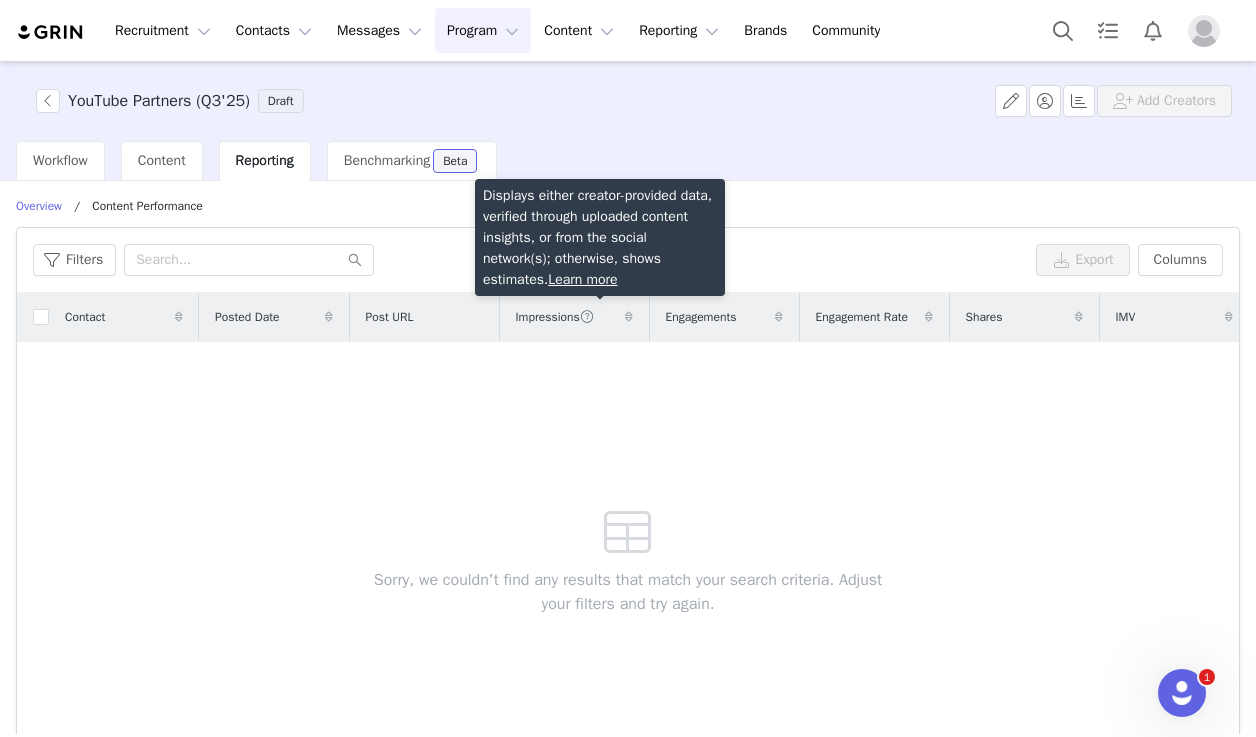 click at bounding box center (587, 317) 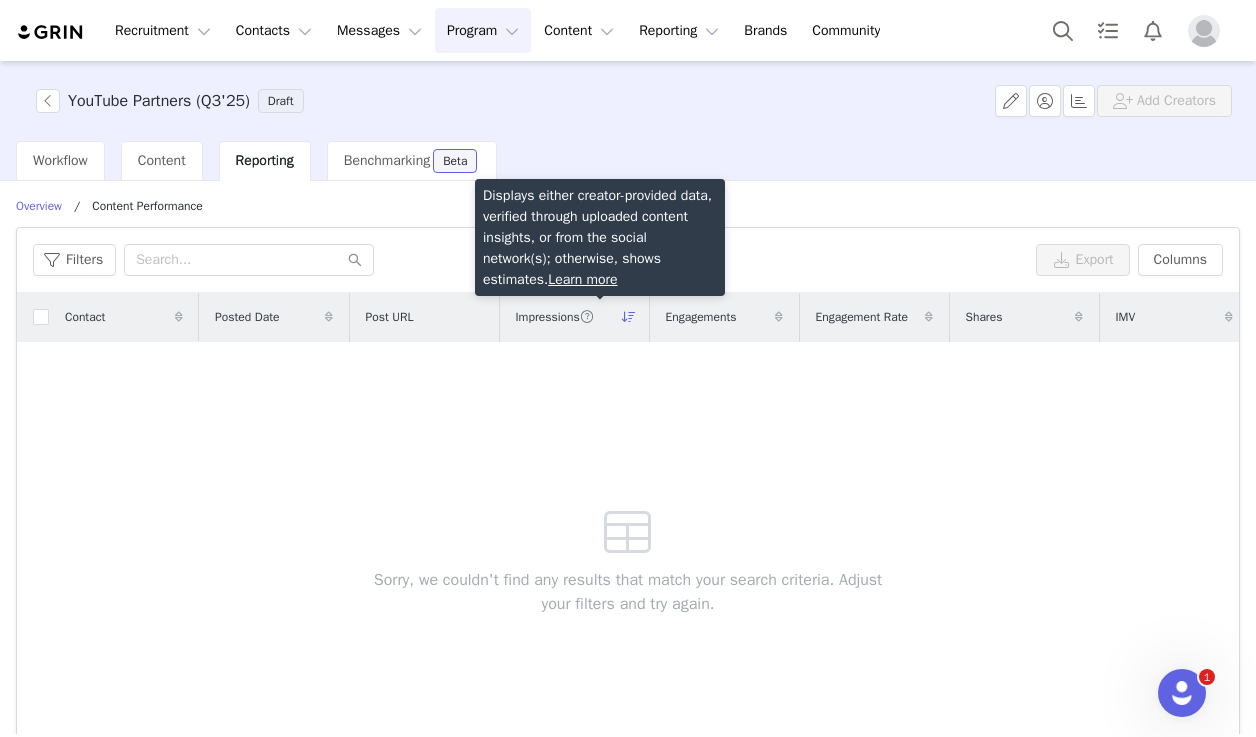click at bounding box center (587, 317) 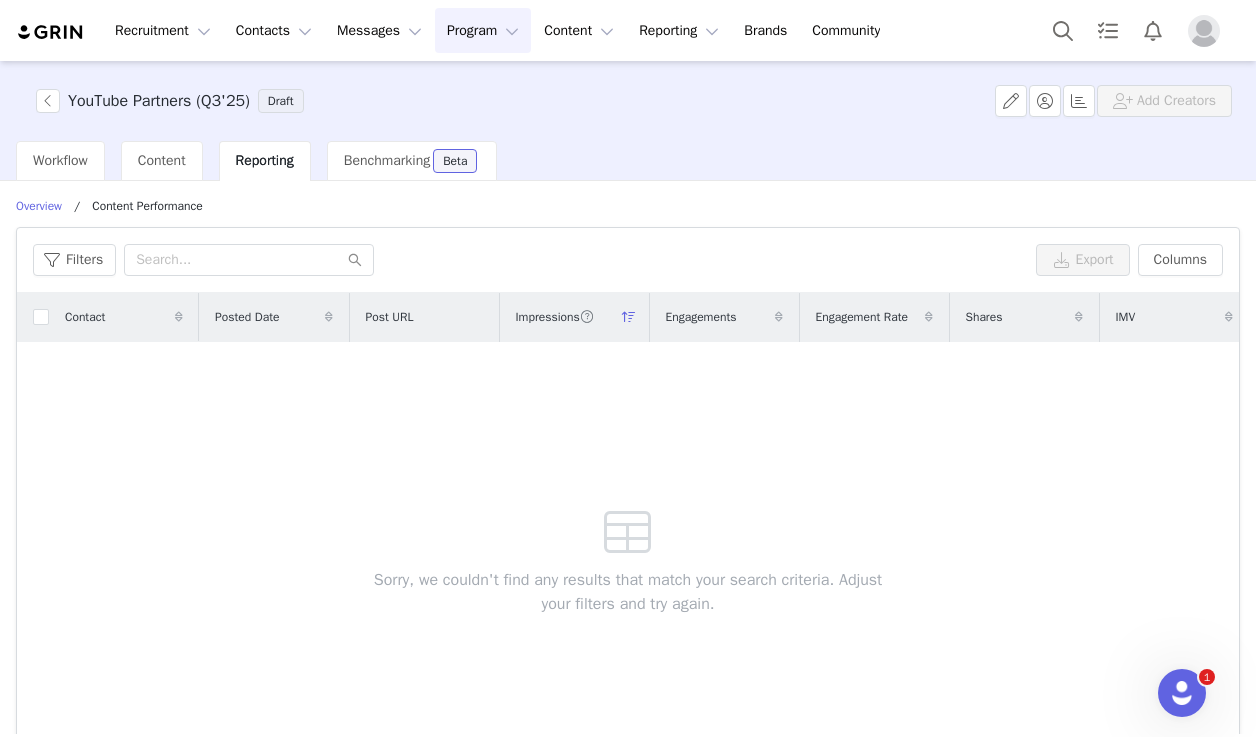 click at bounding box center (587, 317) 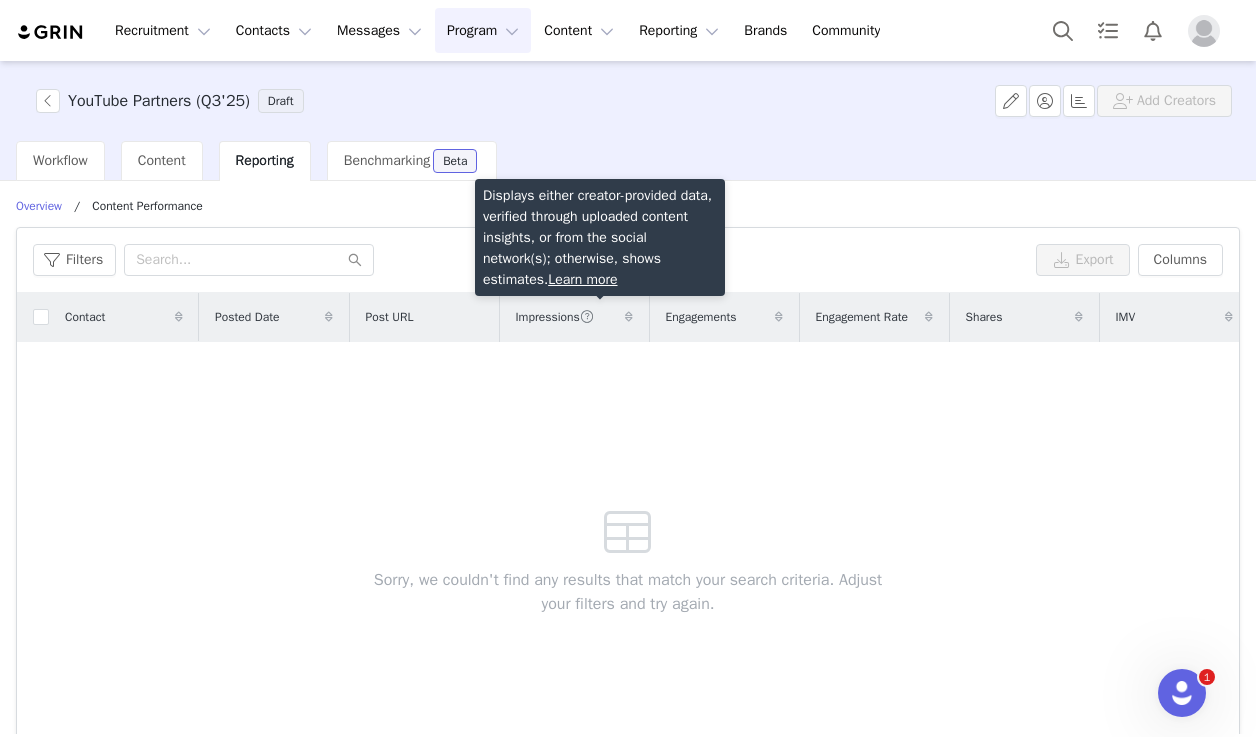 click on "Learn more" at bounding box center (582, 279) 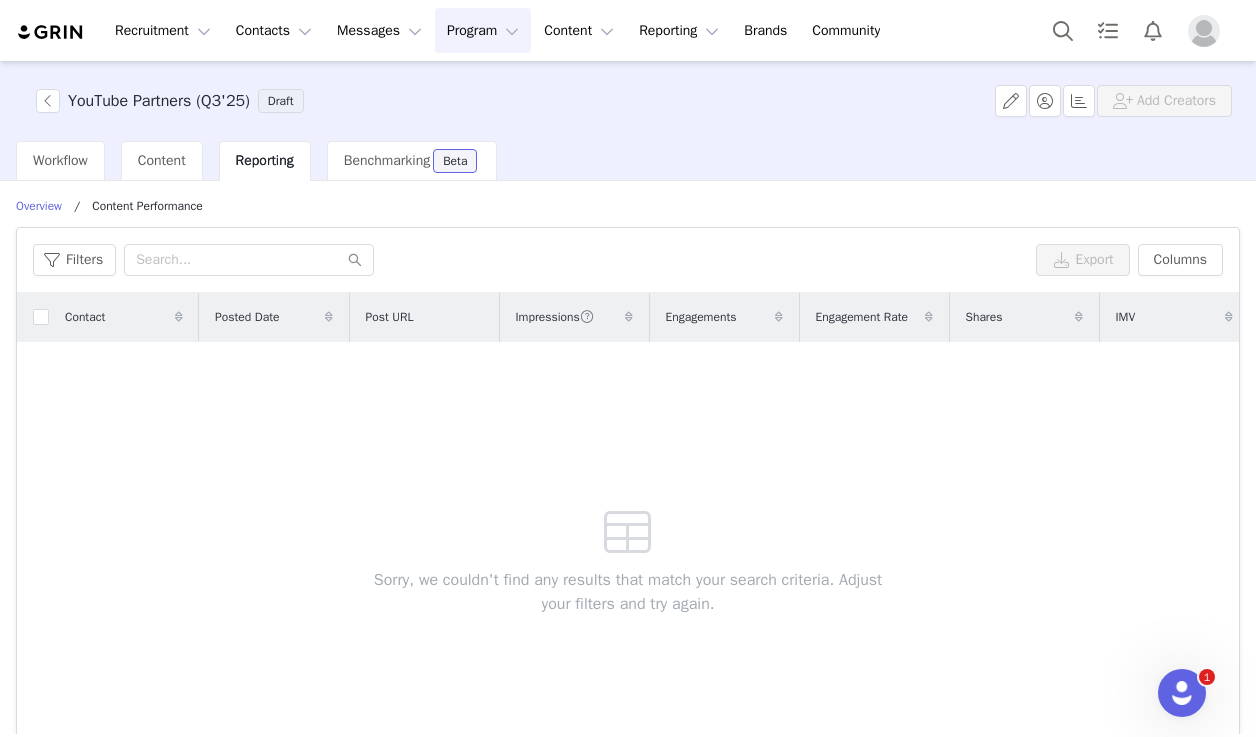click on "Program Program" at bounding box center [483, 30] 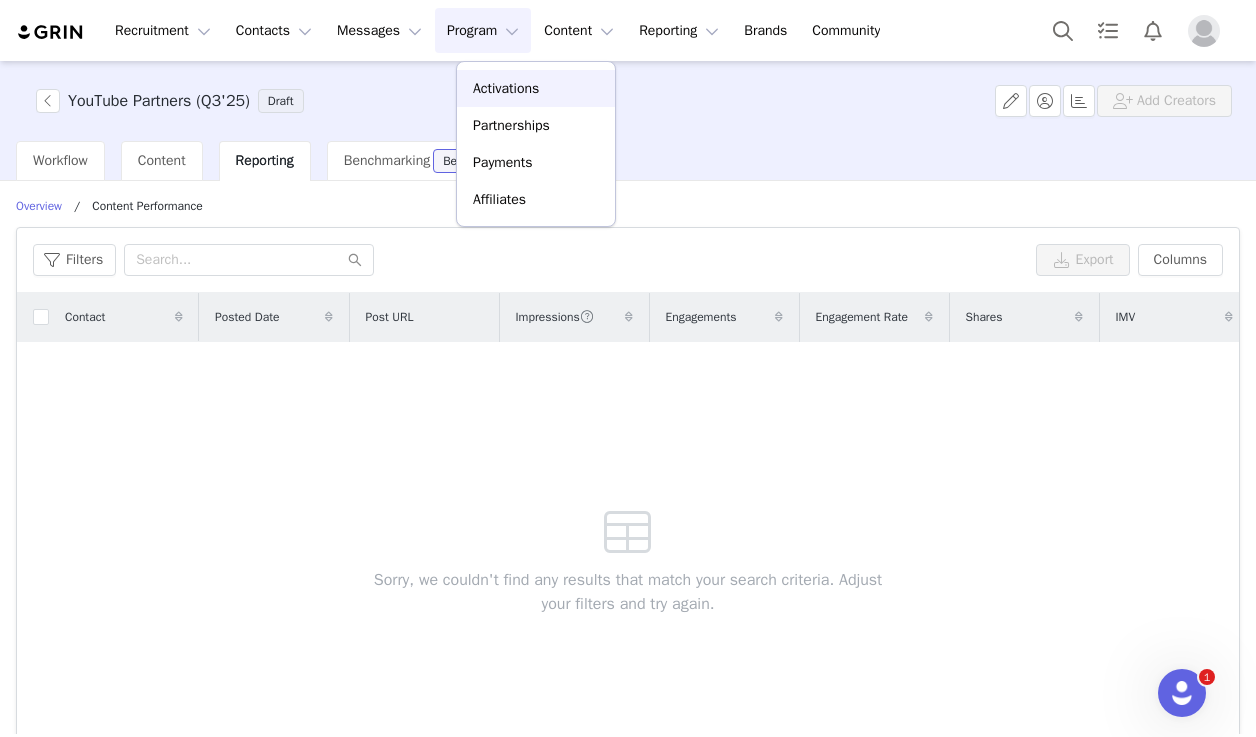 click on "Activations" at bounding box center (506, 88) 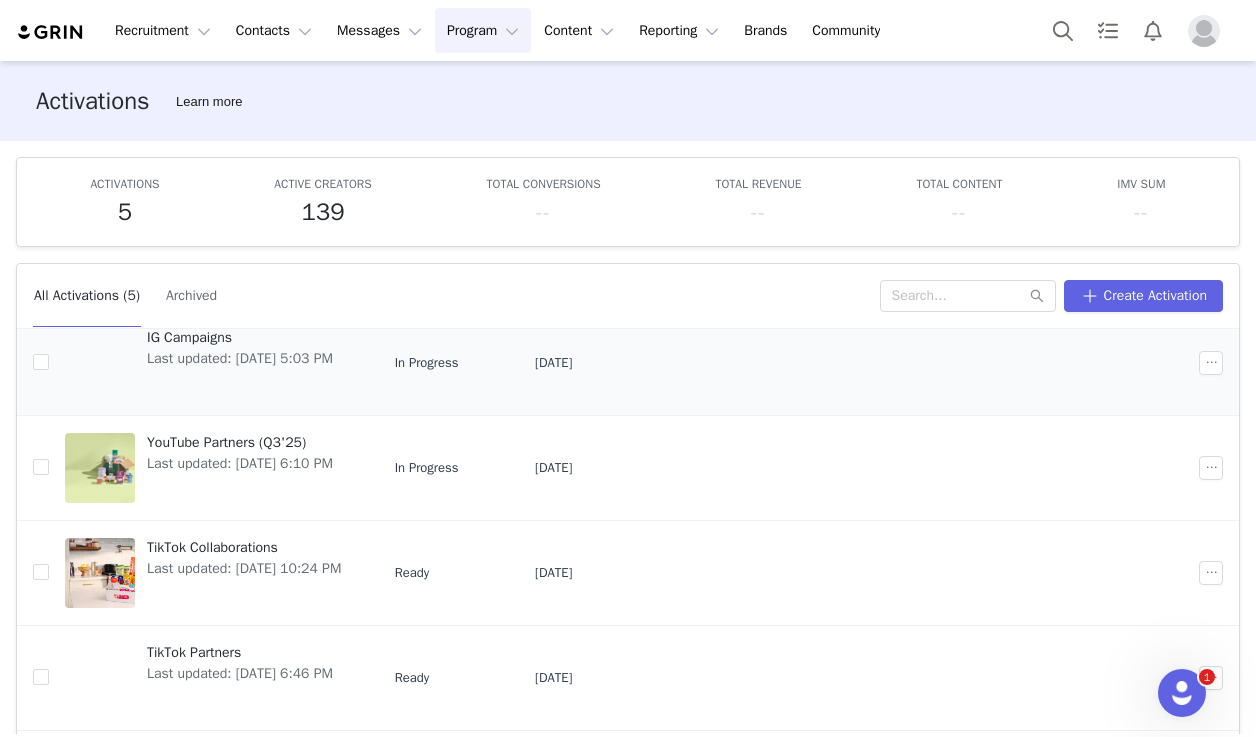scroll, scrollTop: 68, scrollLeft: 0, axis: vertical 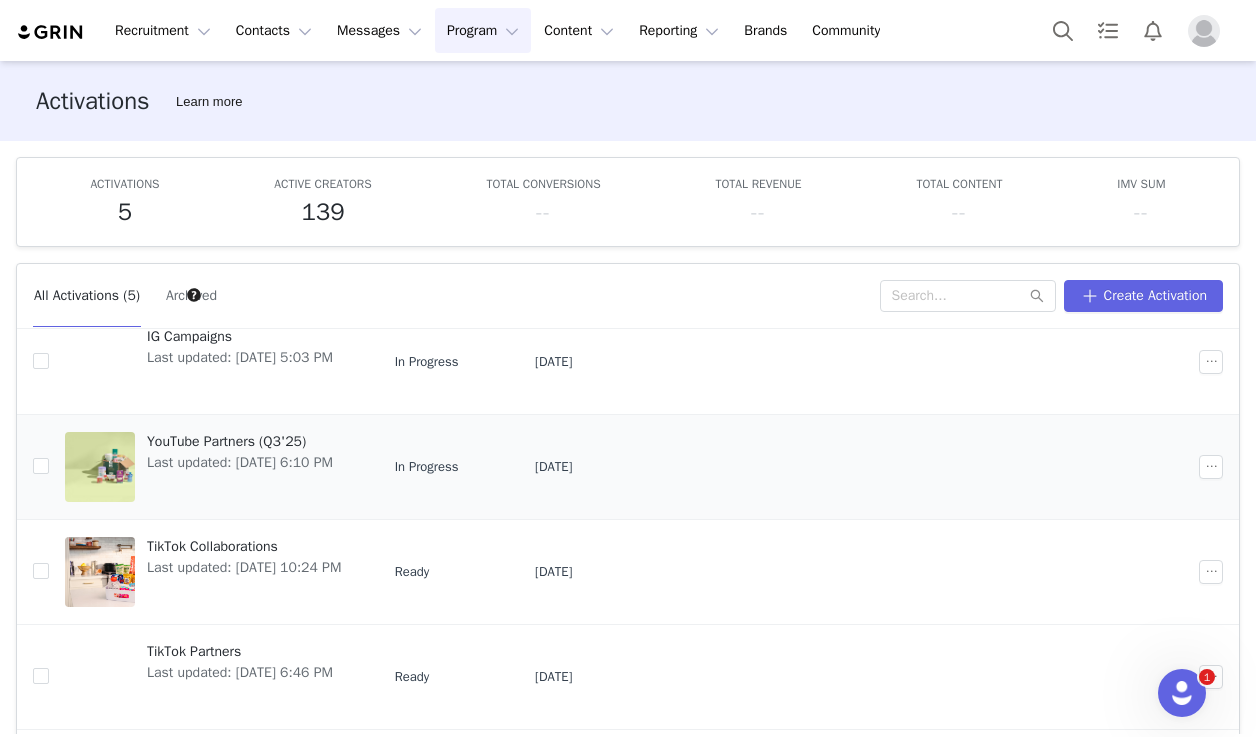 click at bounding box center [100, 467] 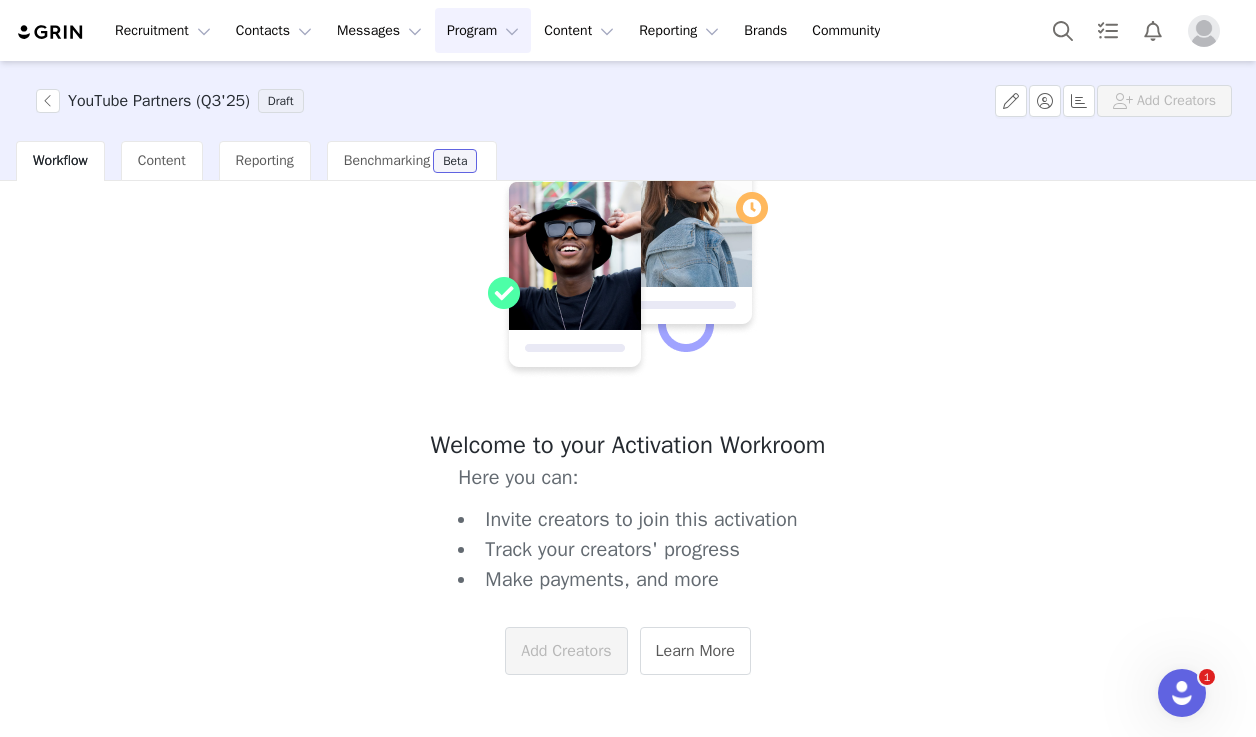 scroll, scrollTop: 0, scrollLeft: 0, axis: both 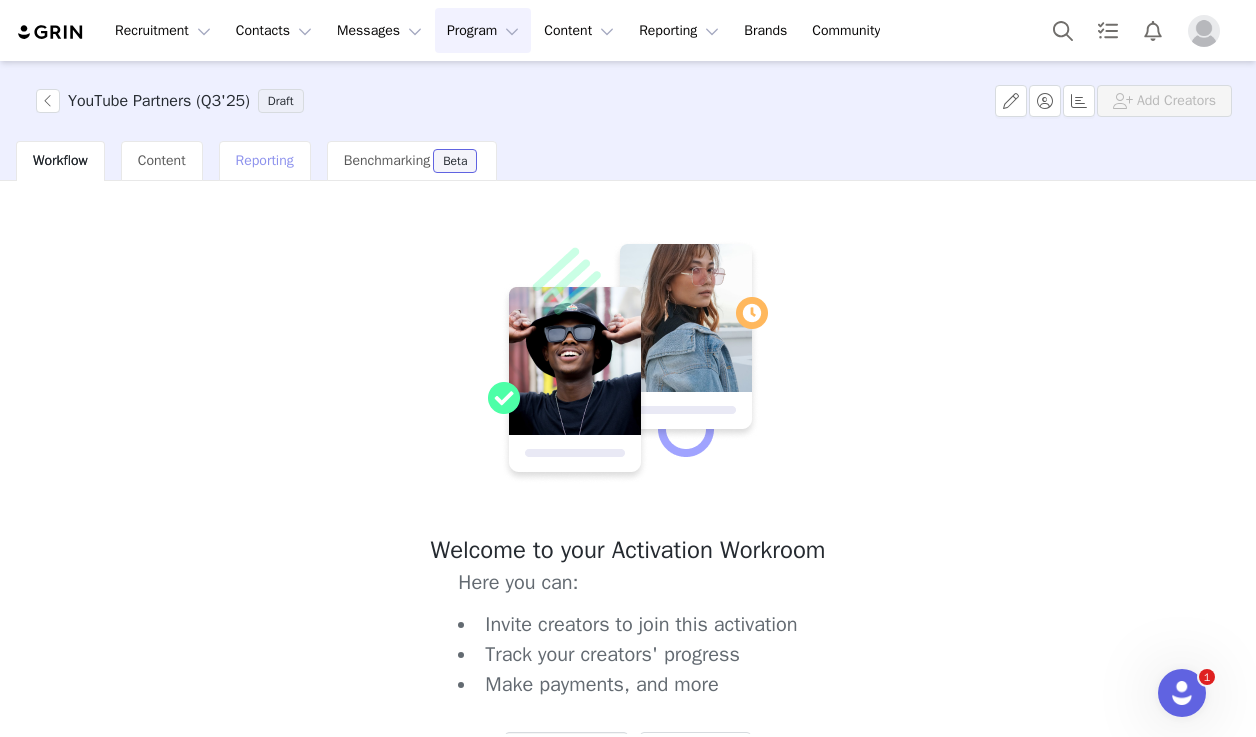 click on "Reporting" at bounding box center (265, 160) 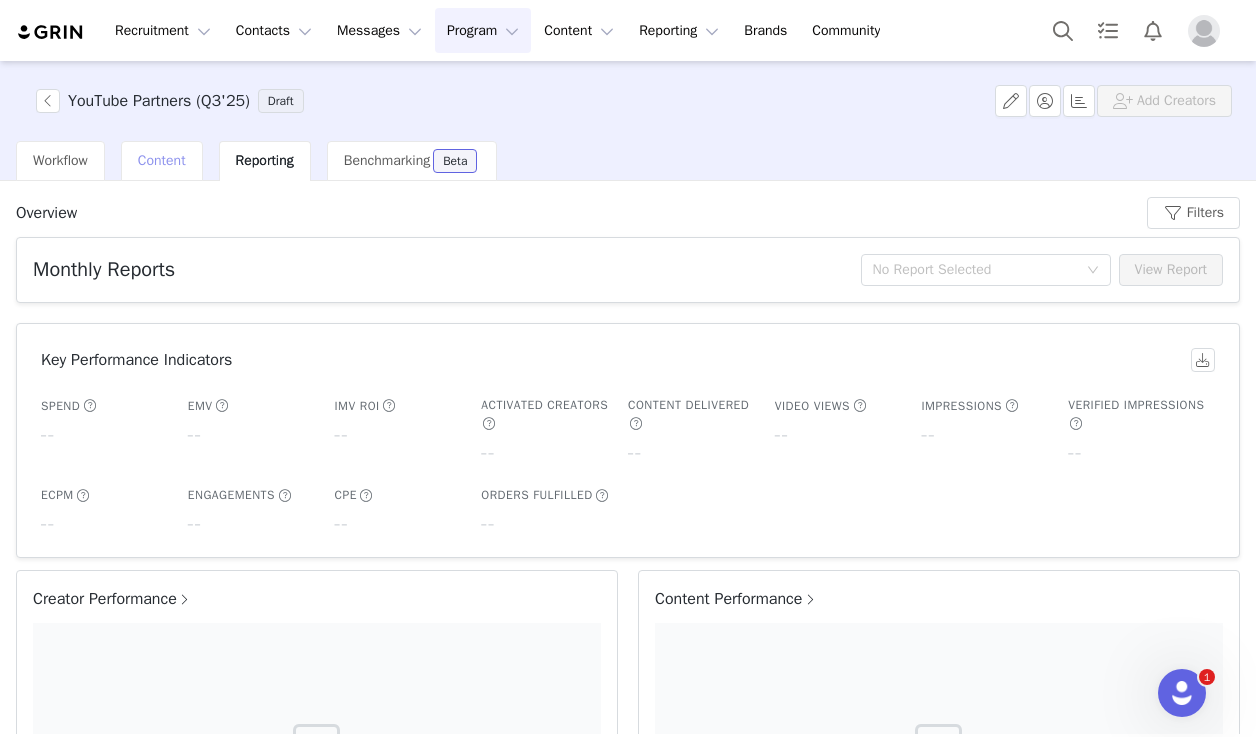 click on "Content" at bounding box center (162, 160) 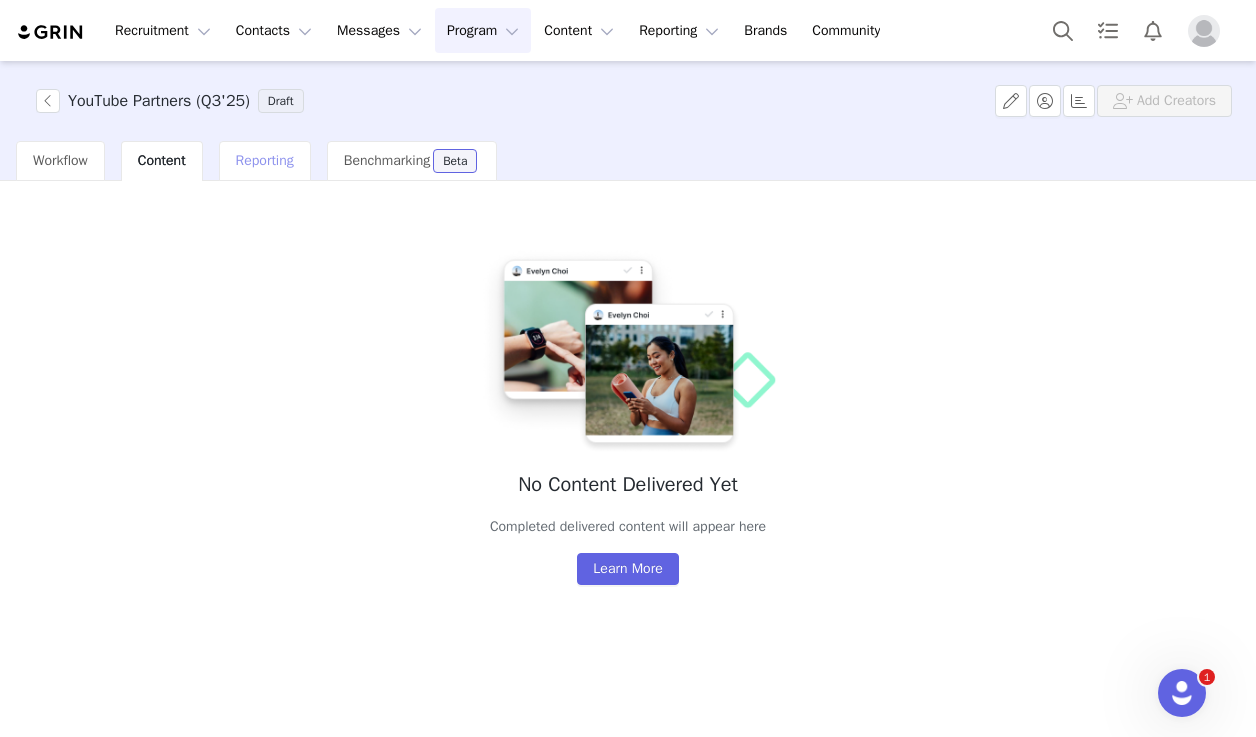 click on "Reporting" at bounding box center [265, 160] 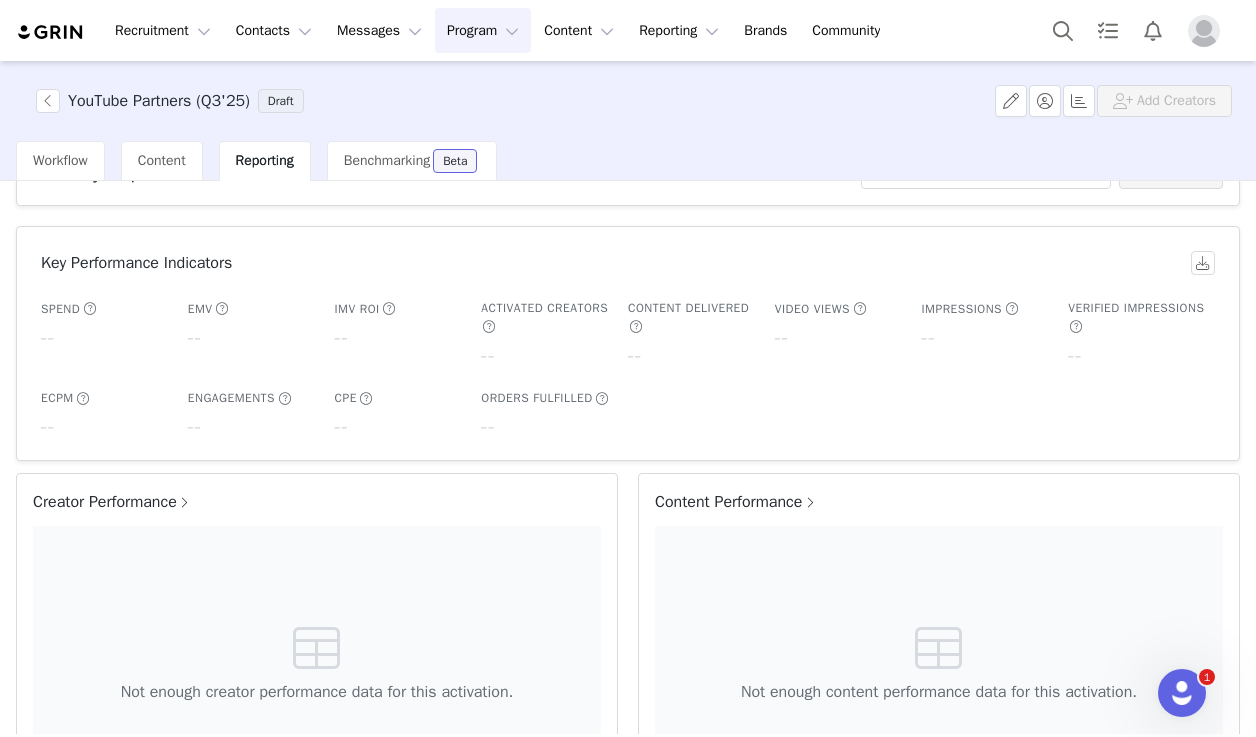 scroll, scrollTop: 253, scrollLeft: 0, axis: vertical 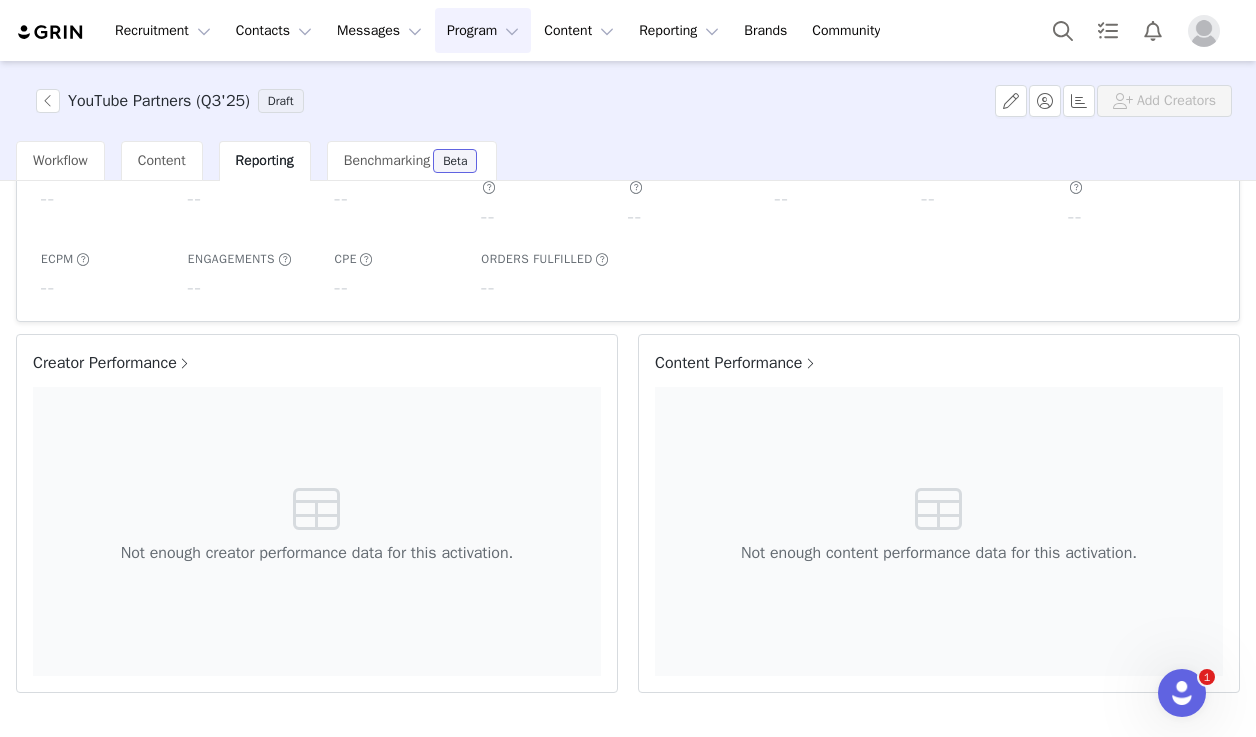 click on "Creator Performance" at bounding box center (112, 363) 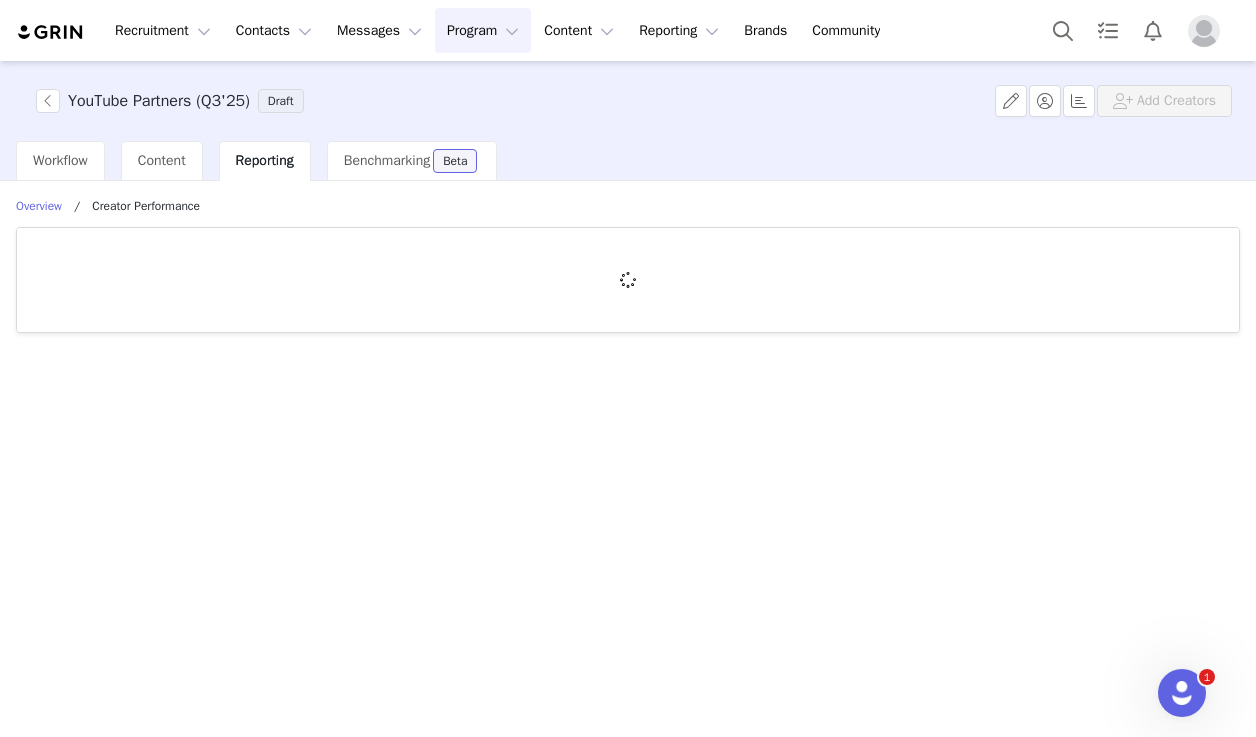 scroll, scrollTop: 0, scrollLeft: 0, axis: both 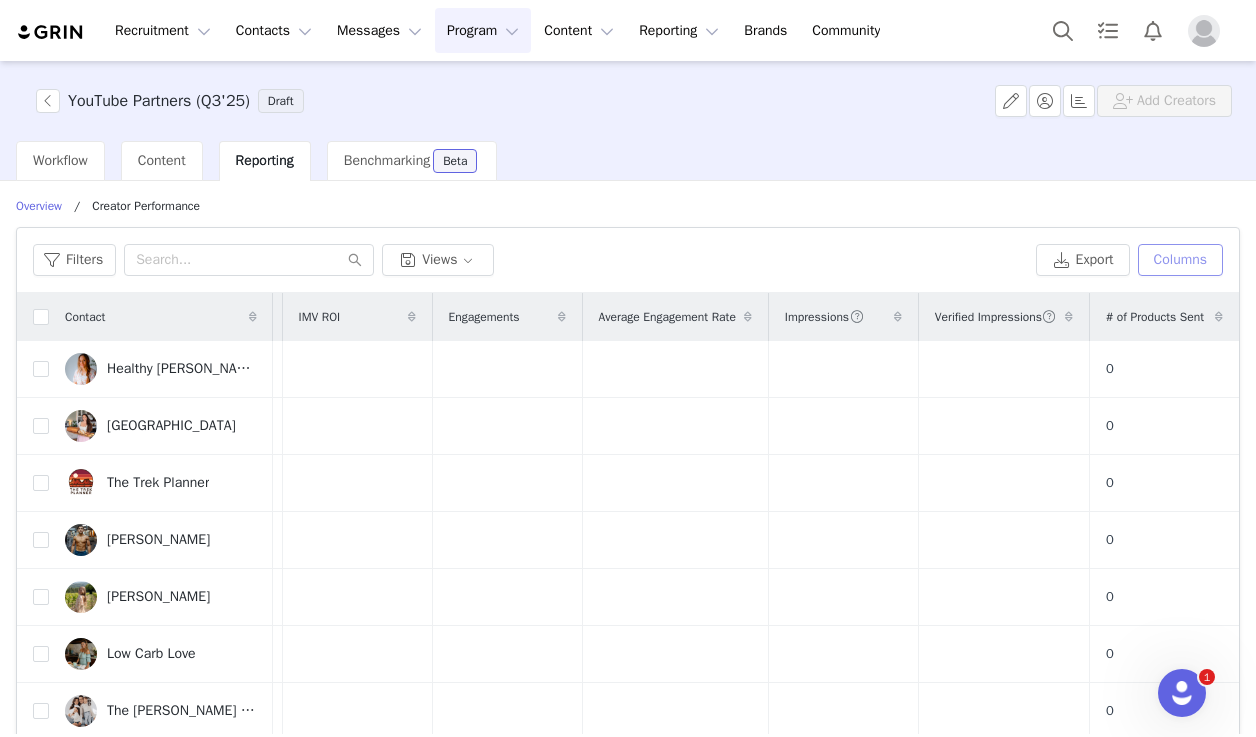 click on "Columns" at bounding box center (1180, 260) 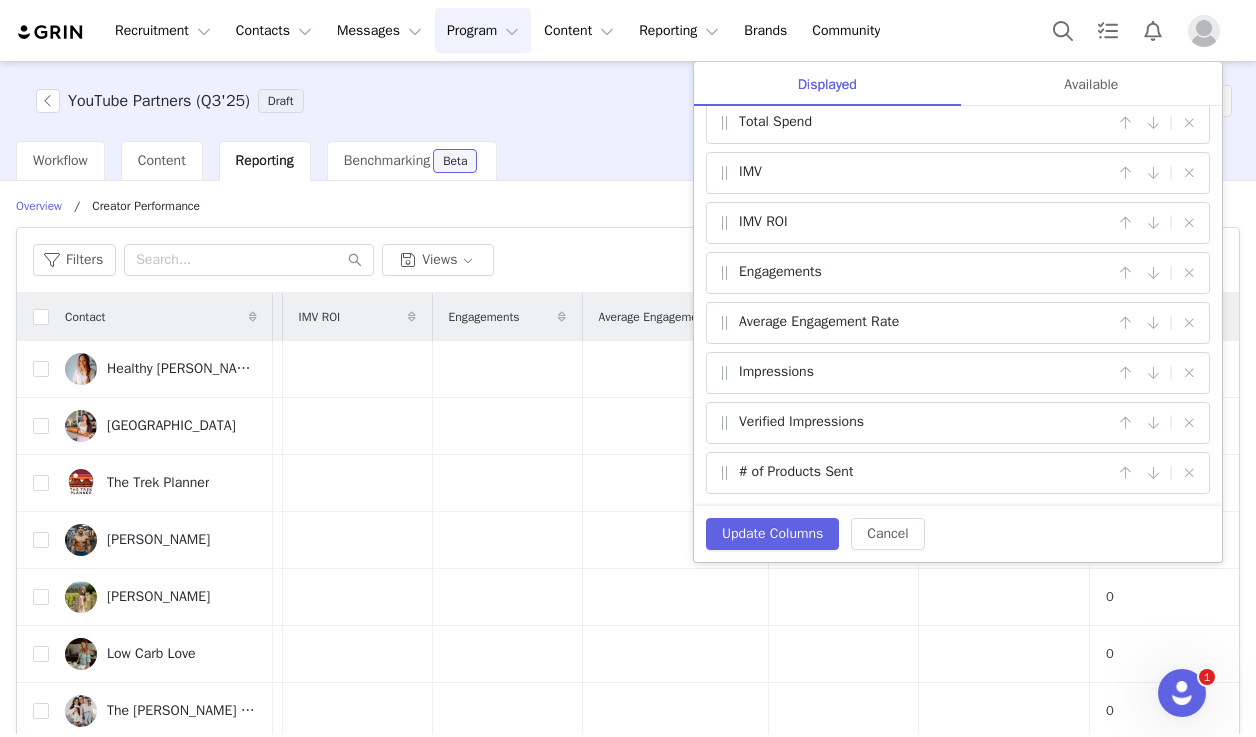 scroll, scrollTop: 0, scrollLeft: 0, axis: both 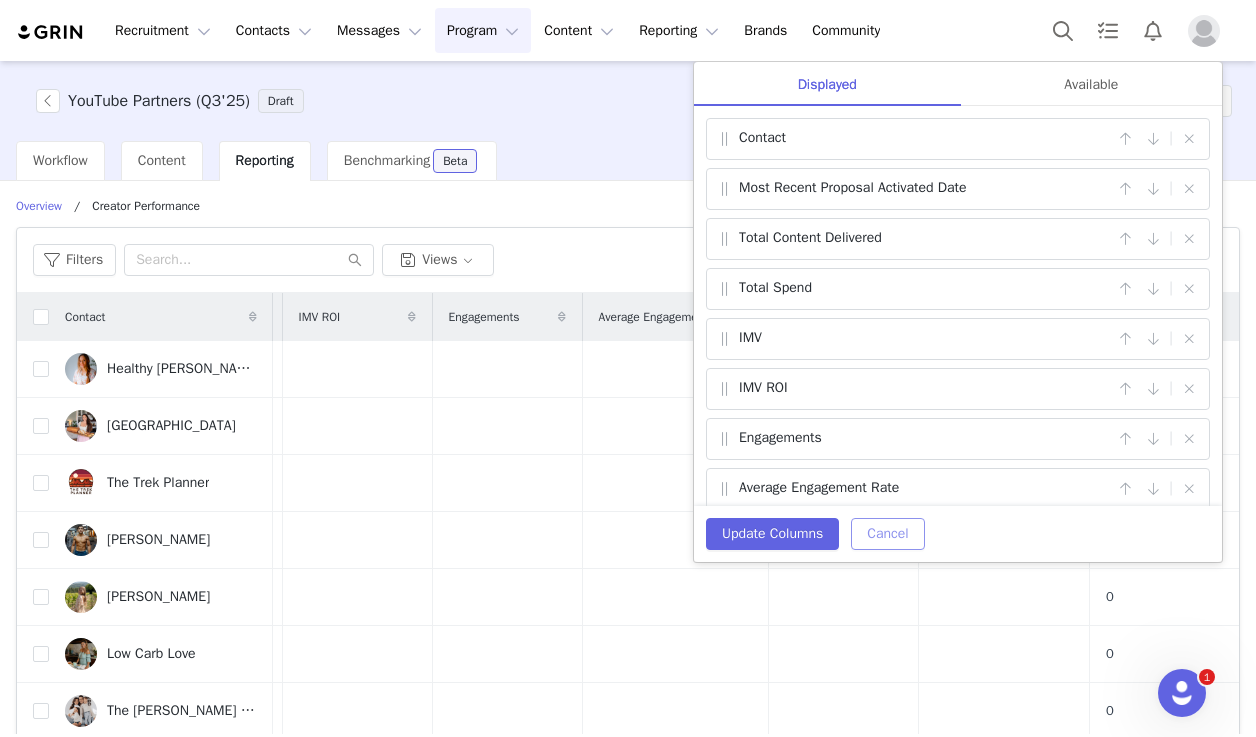 click on "Cancel" at bounding box center (887, 534) 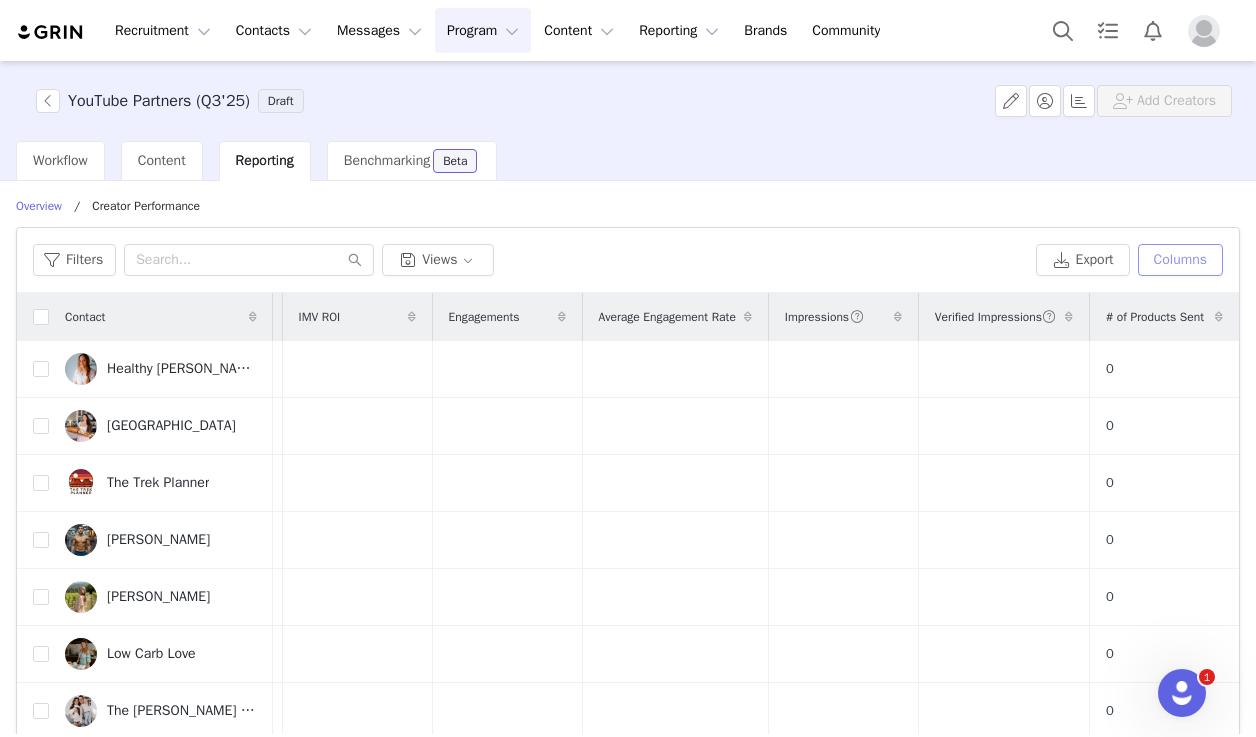 click on "Columns" at bounding box center (1180, 260) 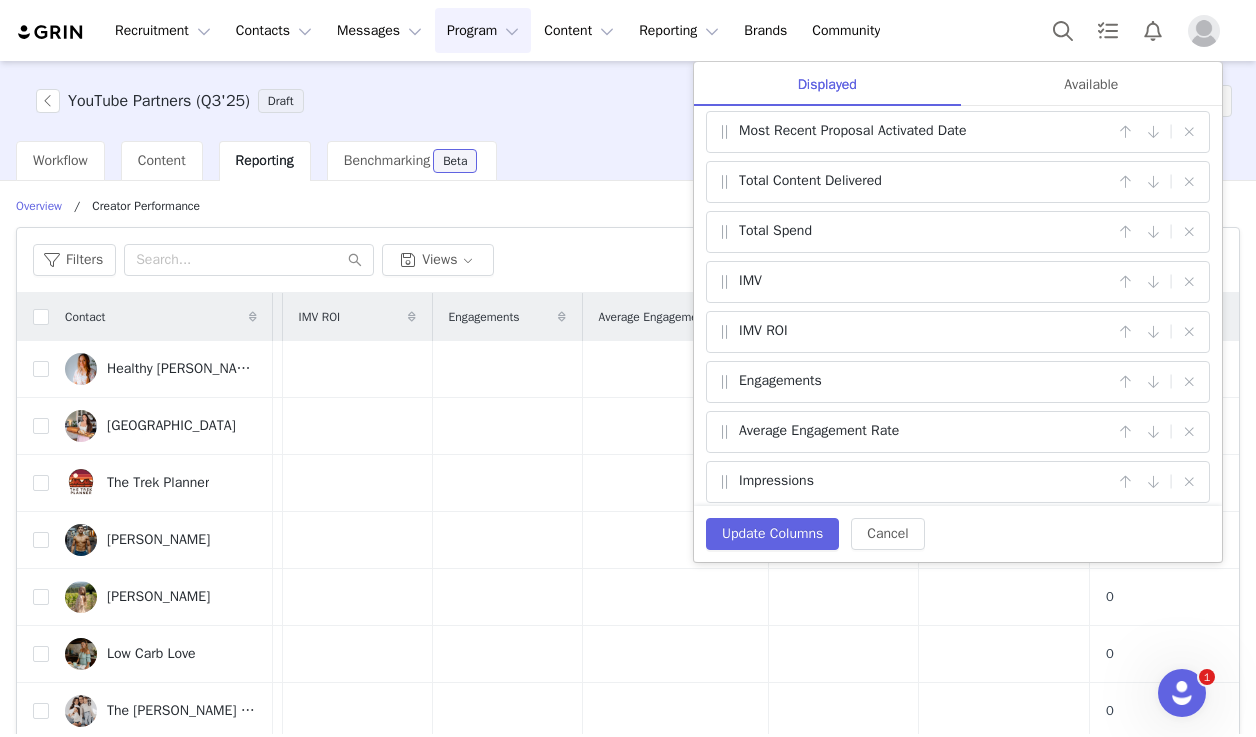scroll, scrollTop: 0, scrollLeft: 0, axis: both 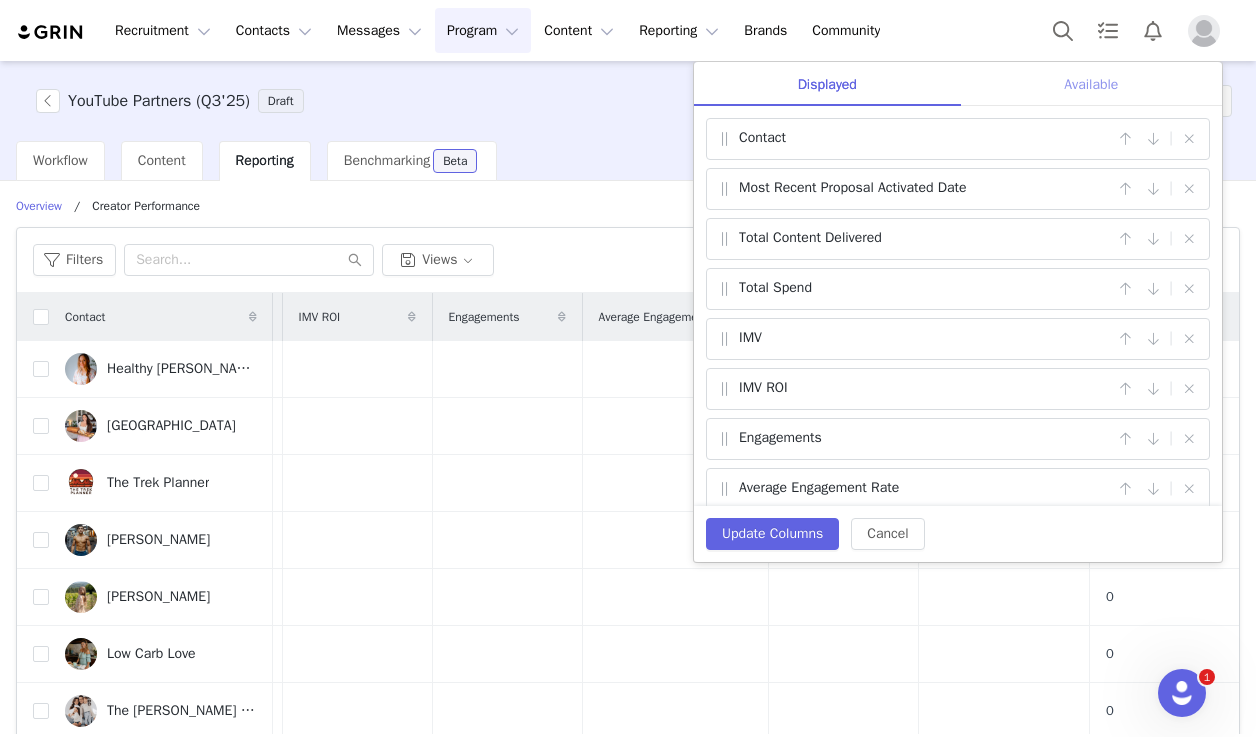click on "Available" at bounding box center (1091, 84) 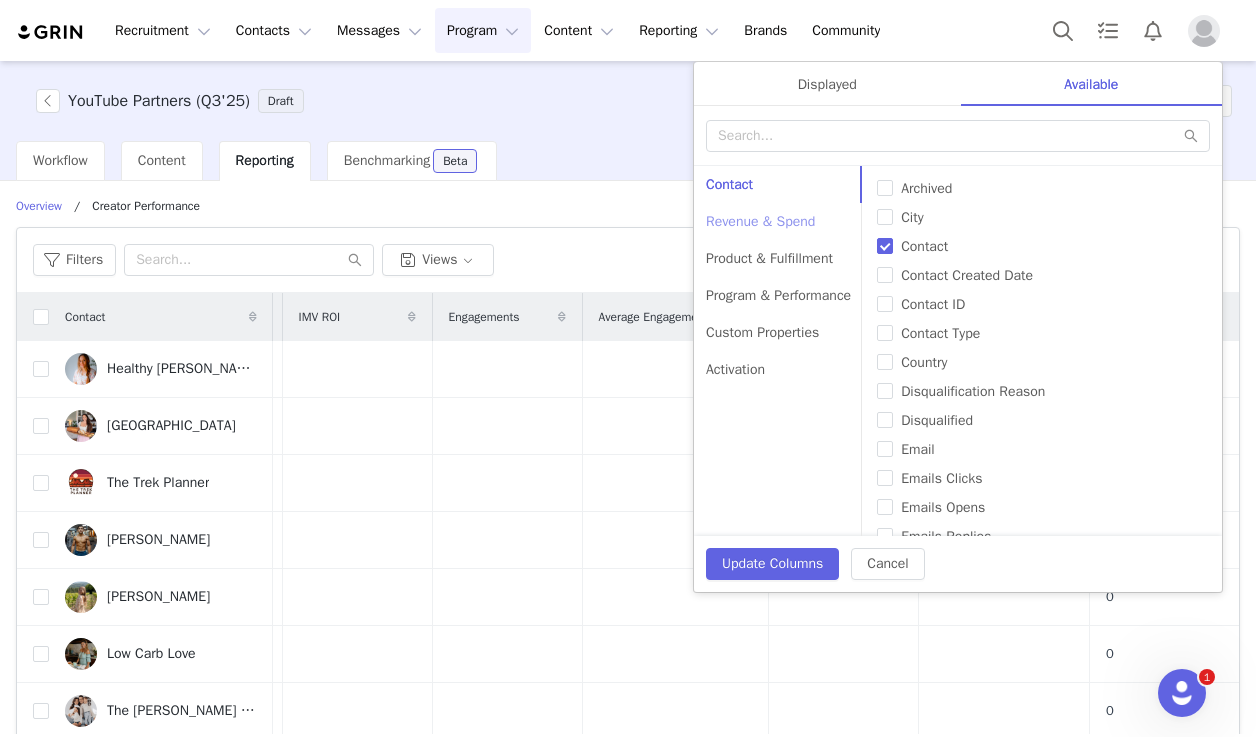 click on "Revenue & Spend" at bounding box center (778, 221) 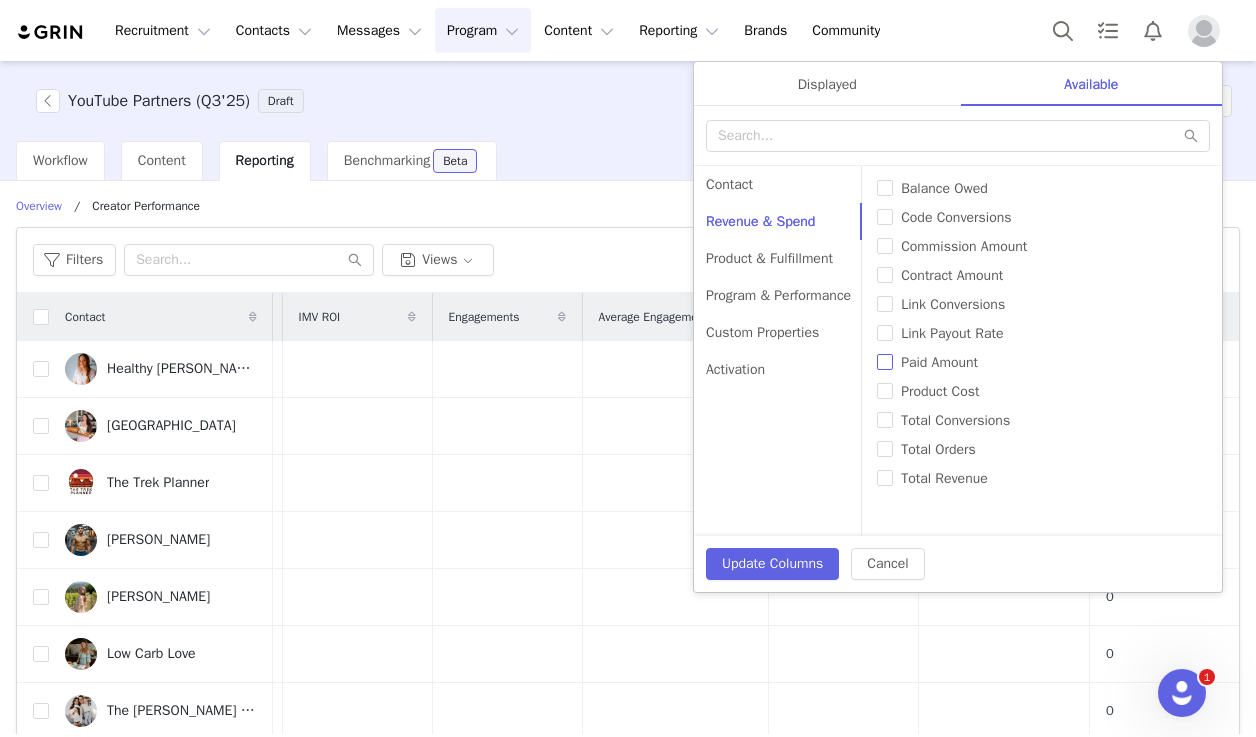 click on "Paid Amount" at bounding box center [885, 362] 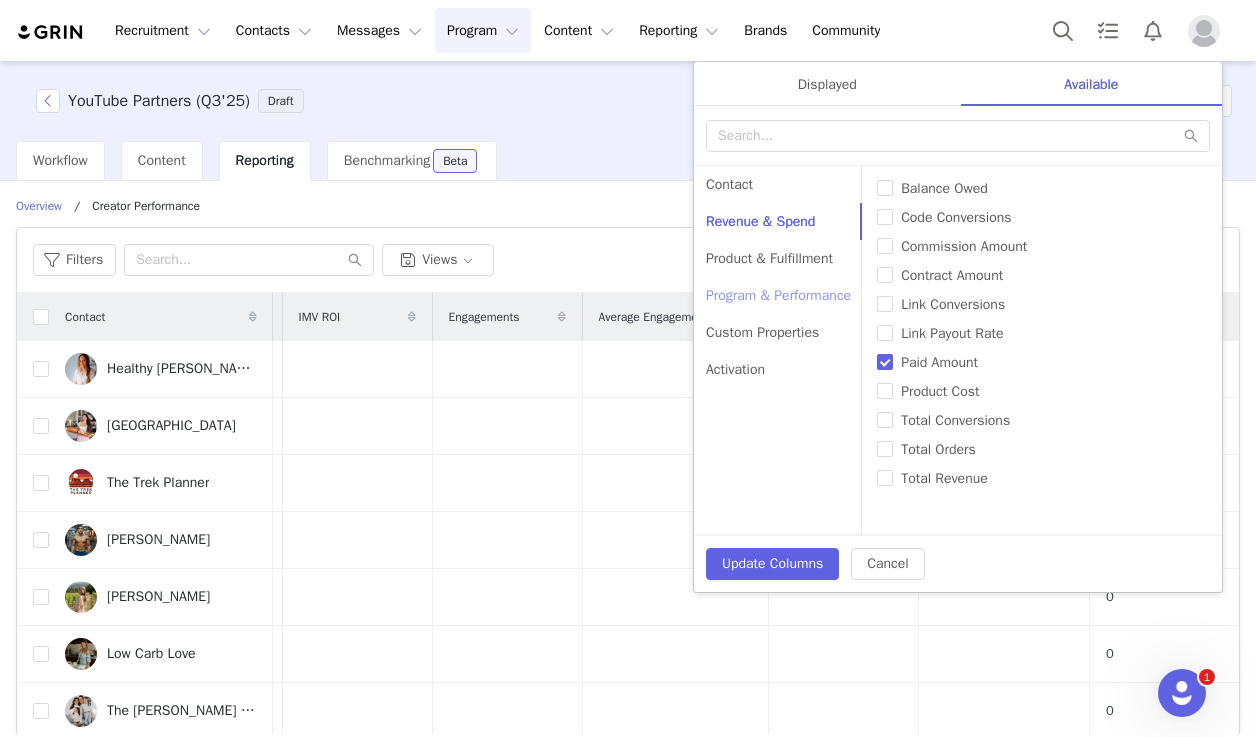click on "Program & Performance" at bounding box center (778, 295) 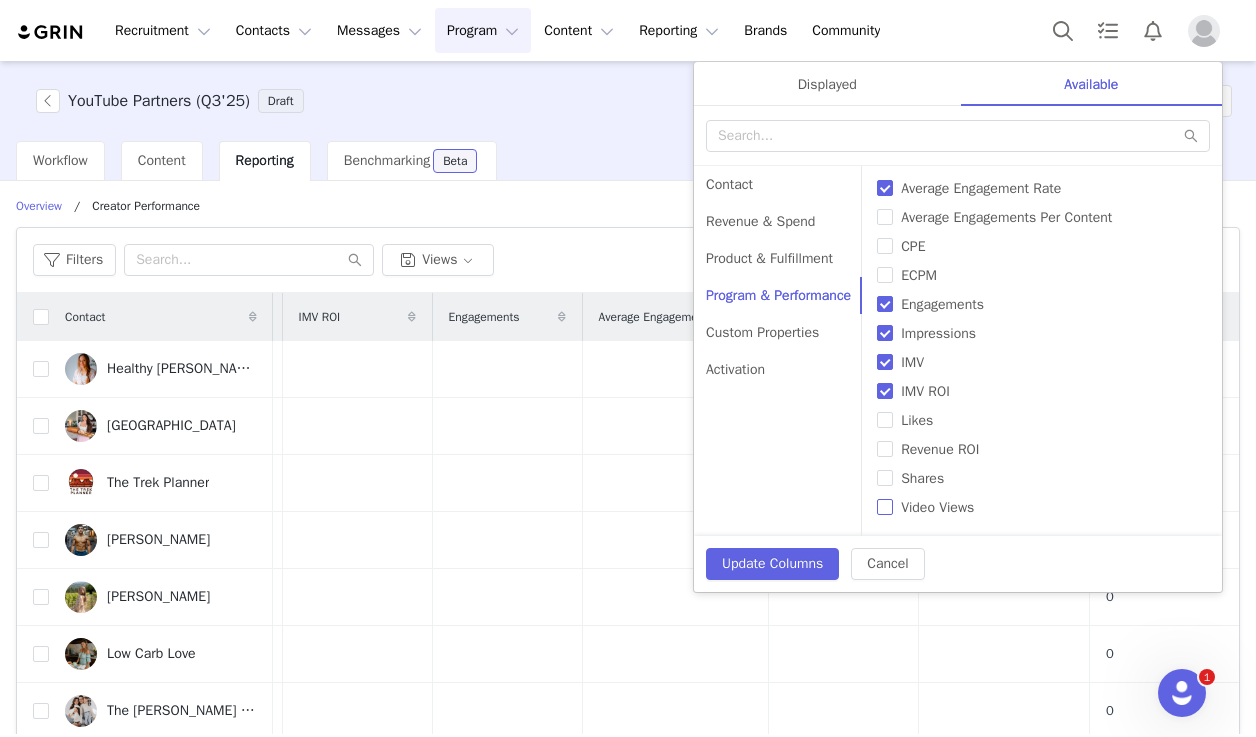 click on "Video Views" at bounding box center [885, 507] 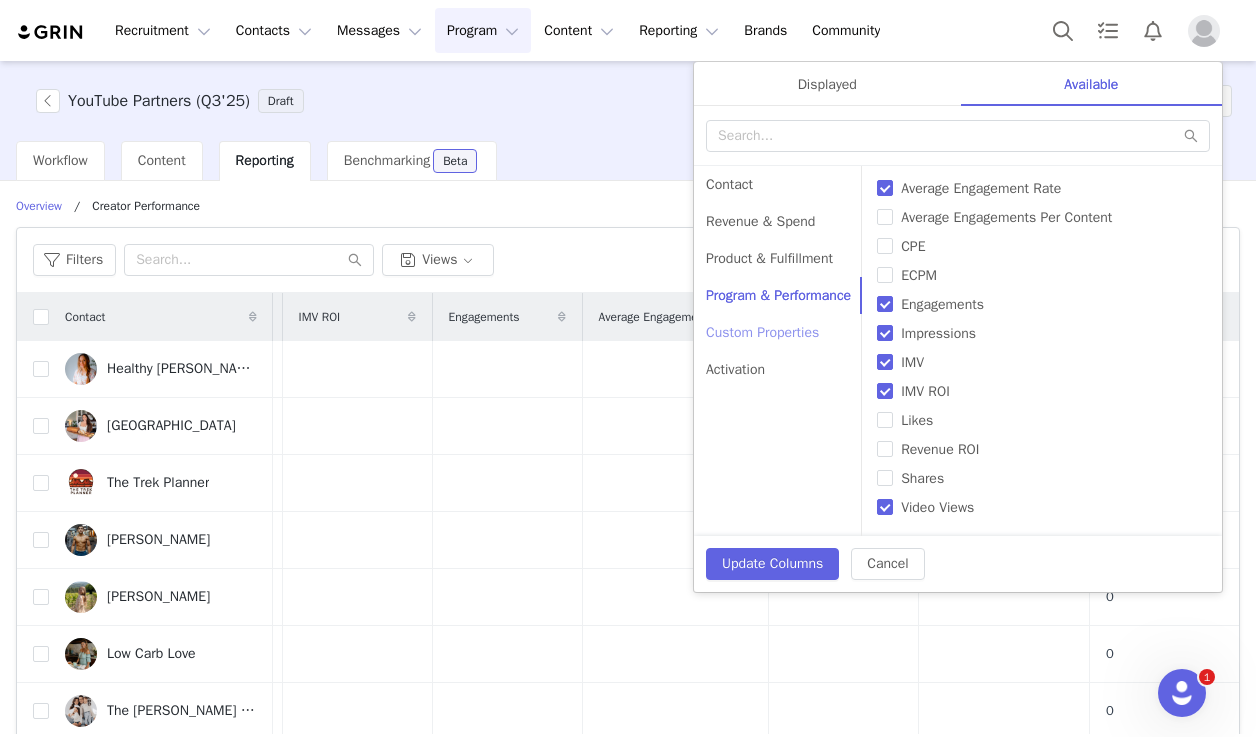 click on "Custom Properties" at bounding box center [778, 332] 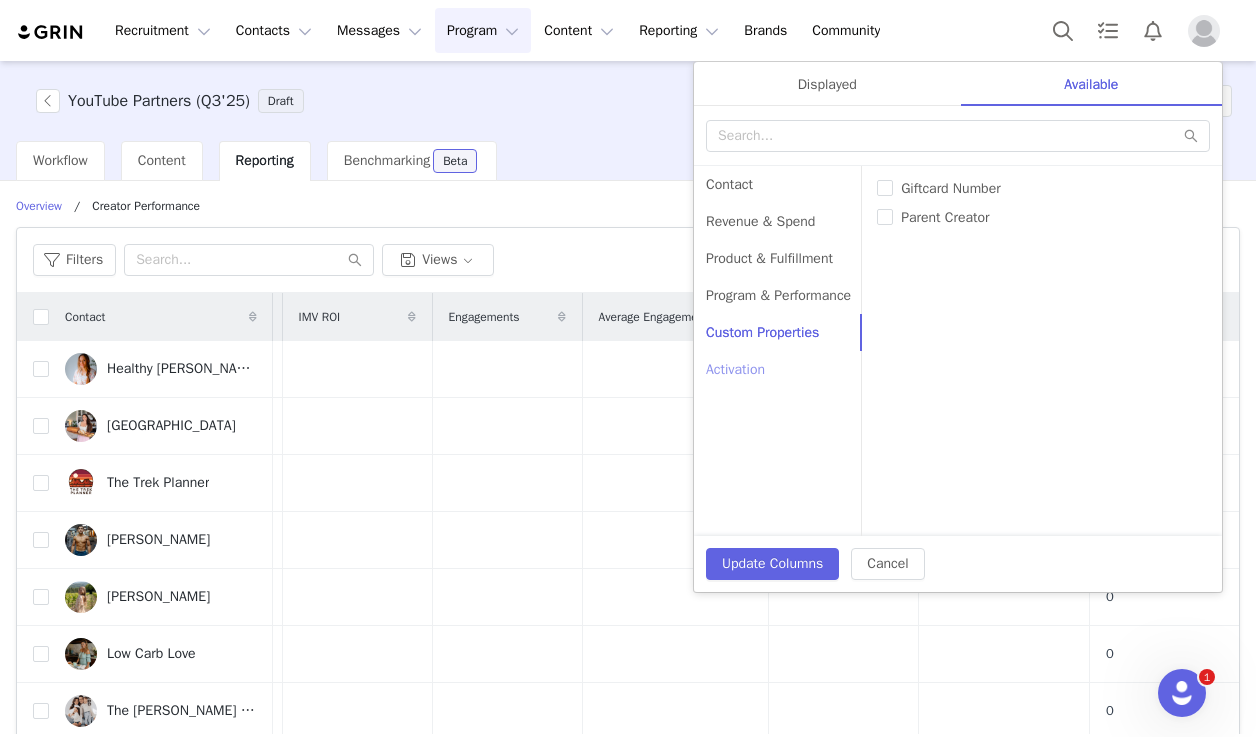 click on "Activation" at bounding box center [778, 369] 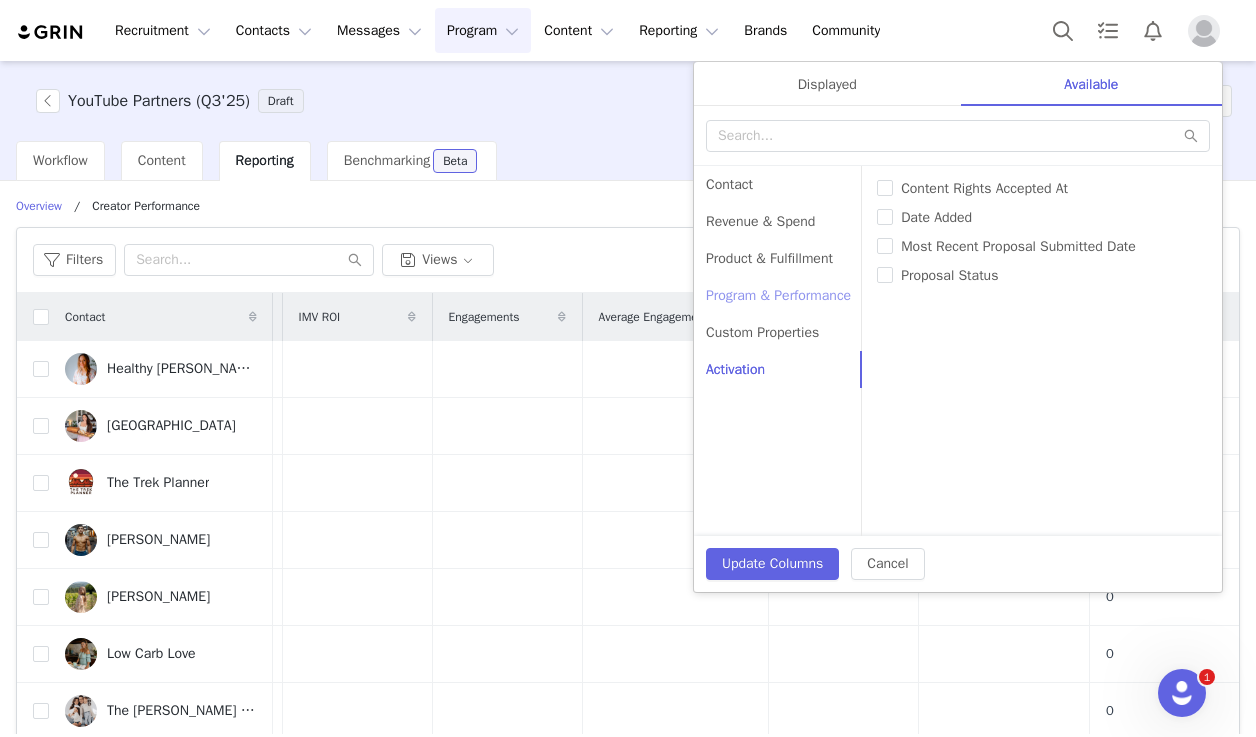 click on "Program & Performance" at bounding box center (778, 295) 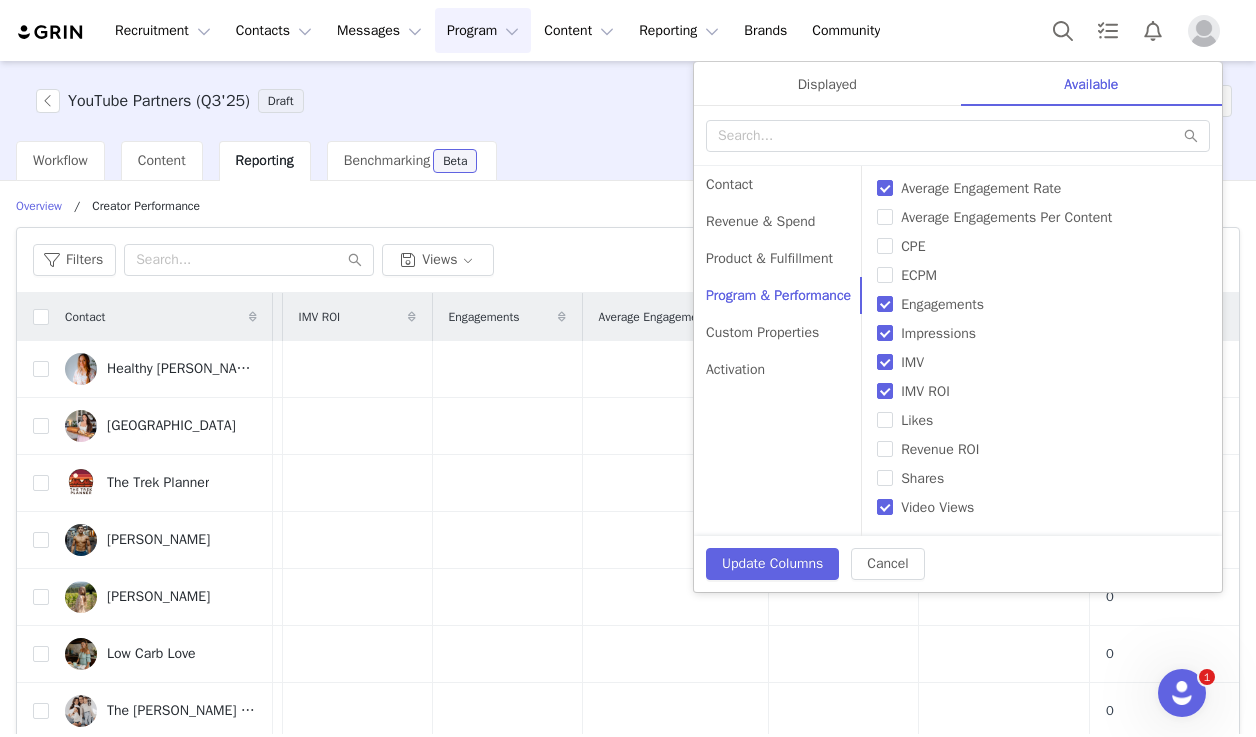 drag, startPoint x: 898, startPoint y: 359, endPoint x: 898, endPoint y: 373, distance: 14 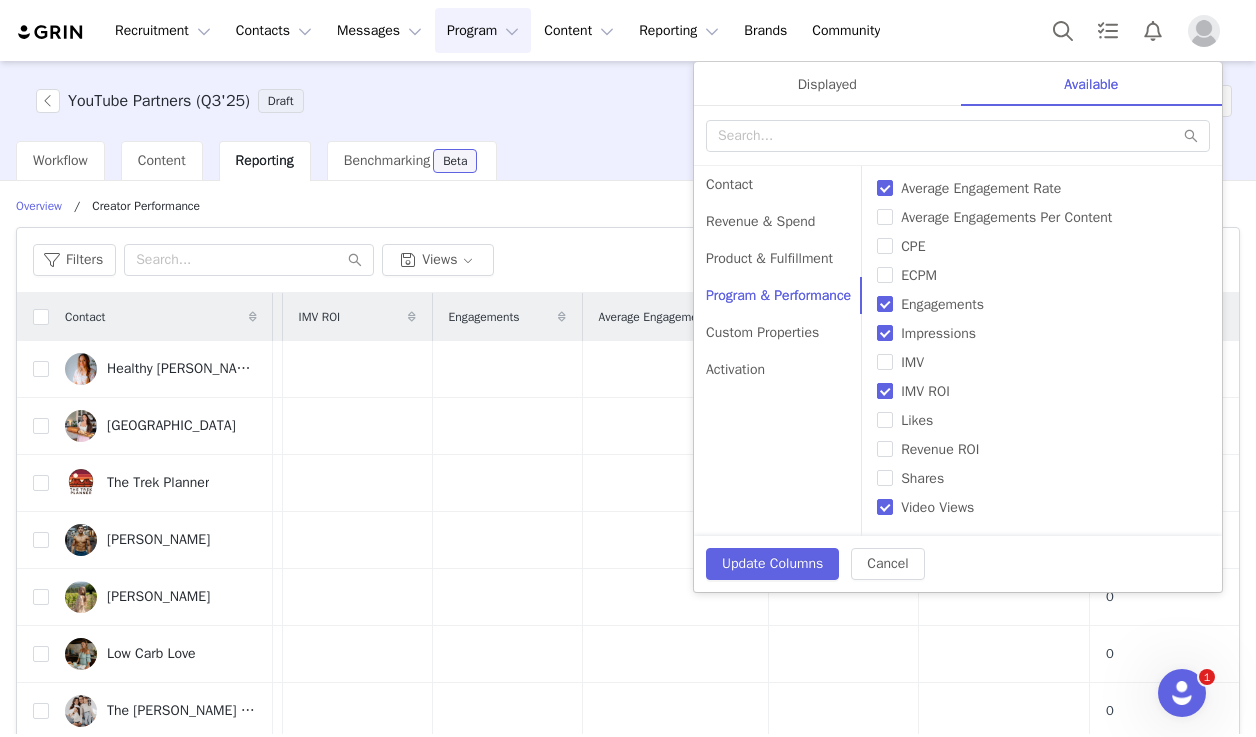 click on "IMV ROI" at bounding box center [885, 391] 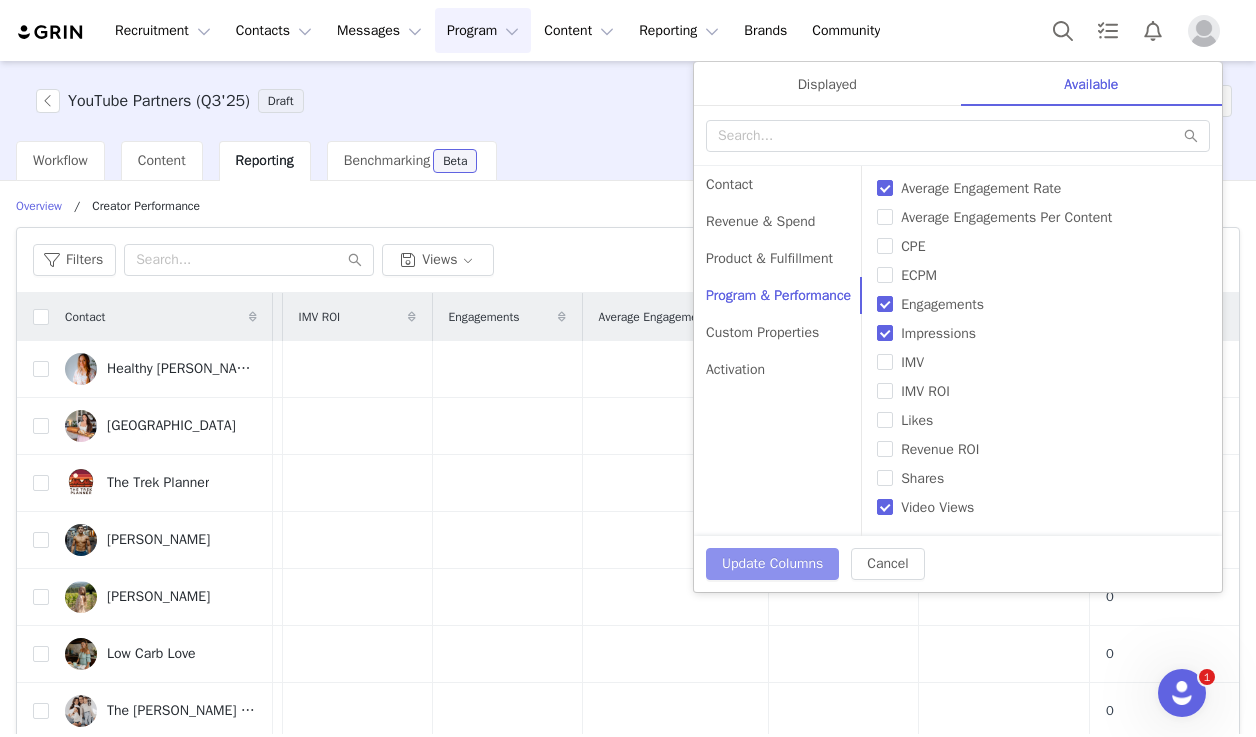 click on "Update Columns" at bounding box center [772, 564] 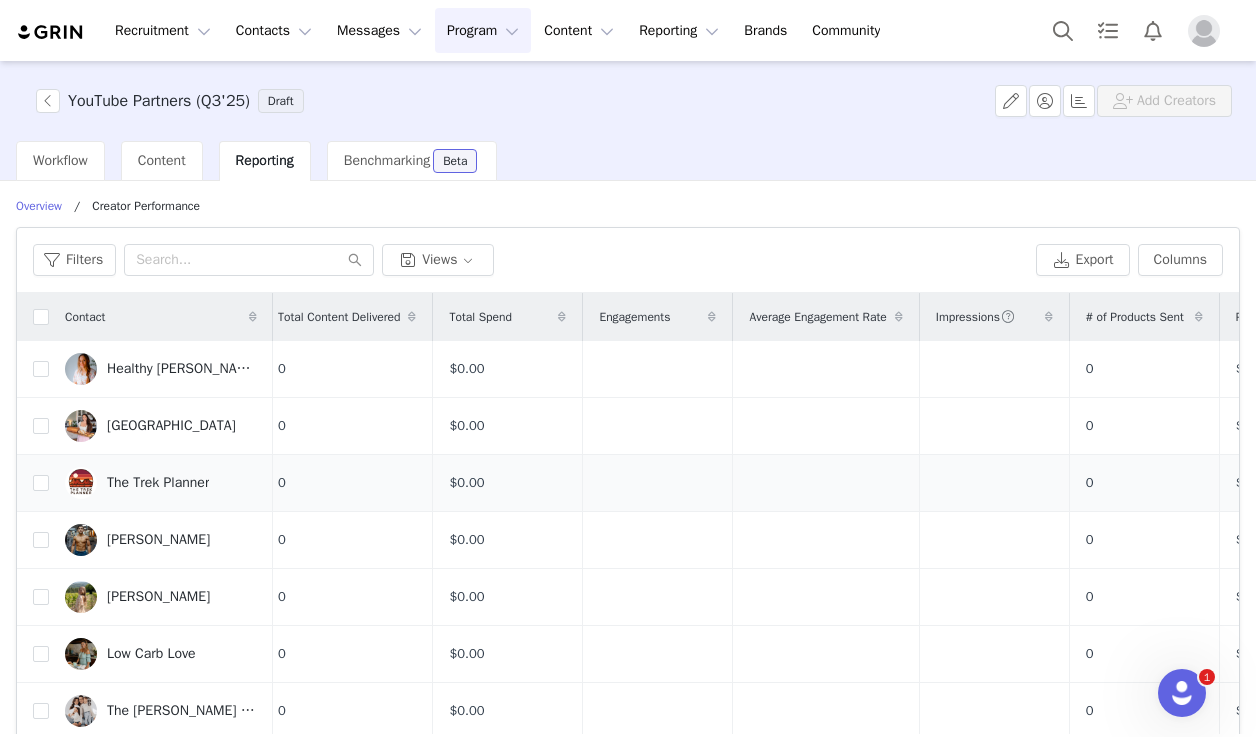scroll, scrollTop: 0, scrollLeft: 13, axis: horizontal 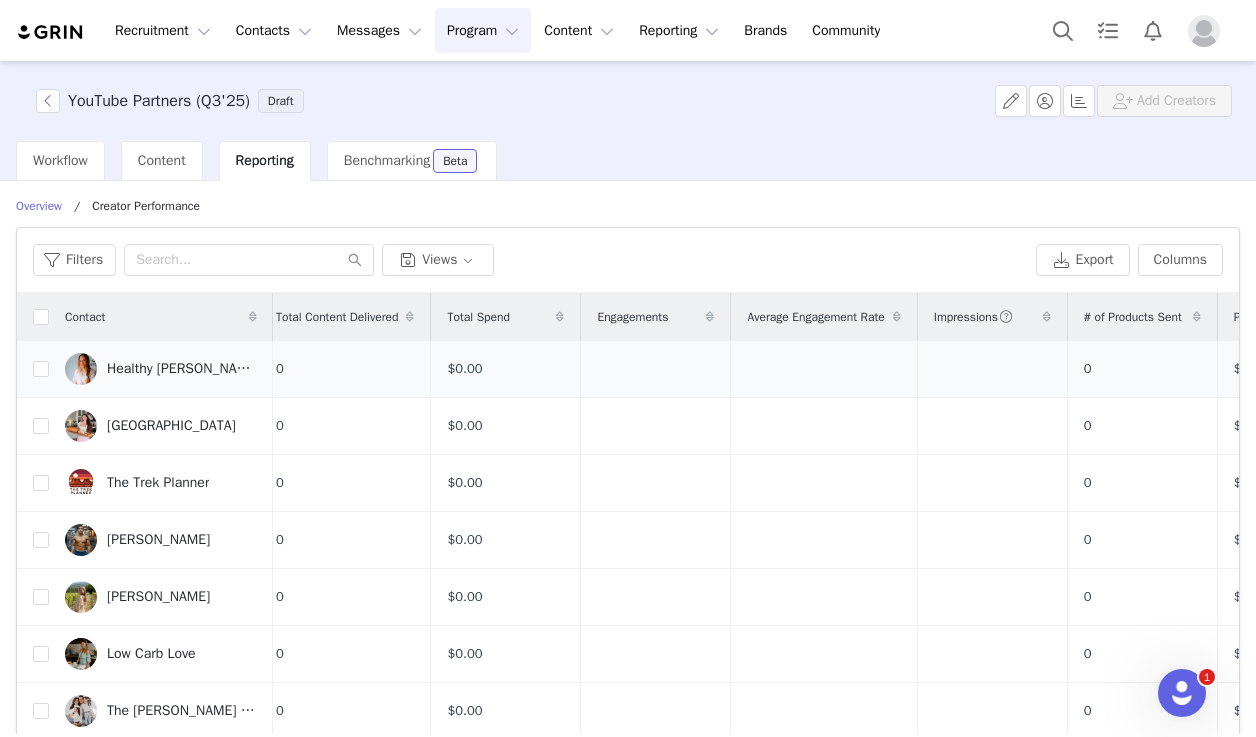 click on "$0.00" at bounding box center [464, 369] 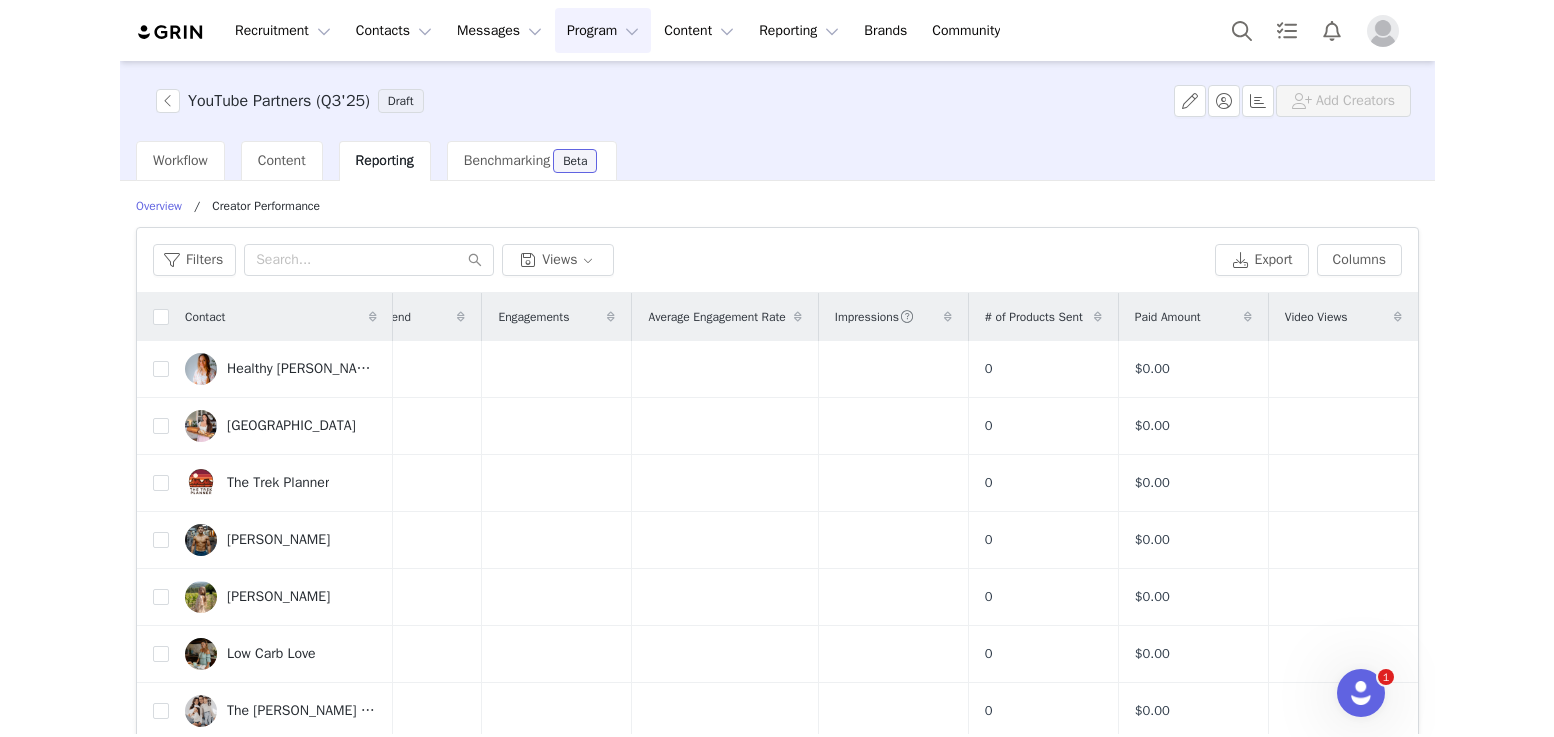 scroll, scrollTop: 0, scrollLeft: 43, axis: horizontal 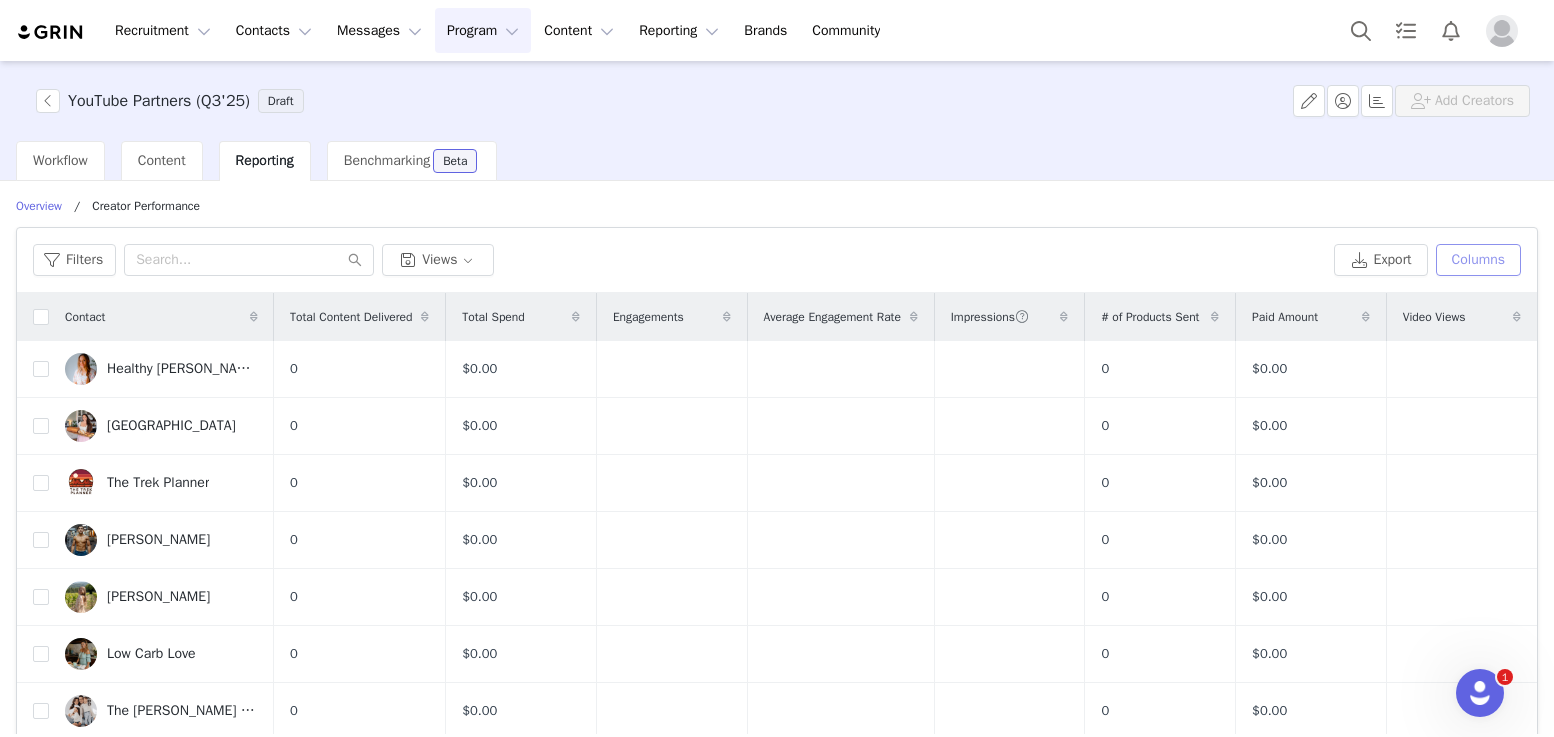 click on "Columns" at bounding box center (1478, 260) 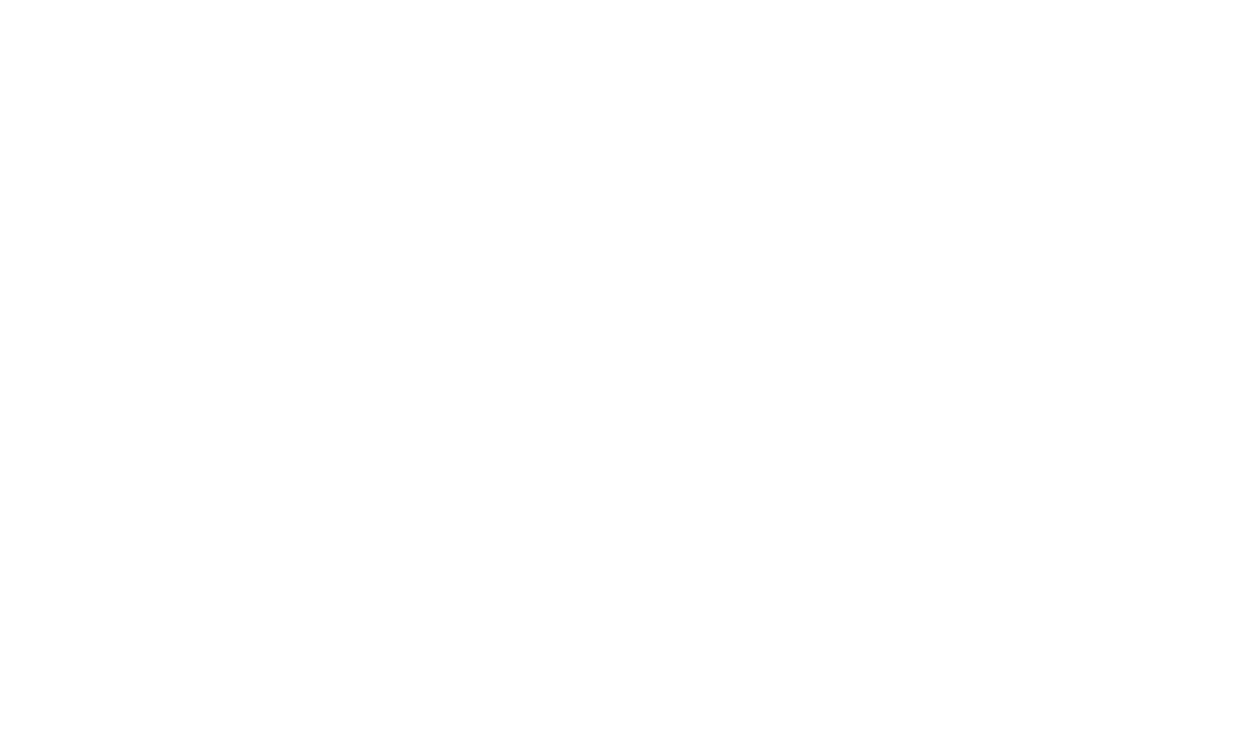 scroll, scrollTop: 0, scrollLeft: 0, axis: both 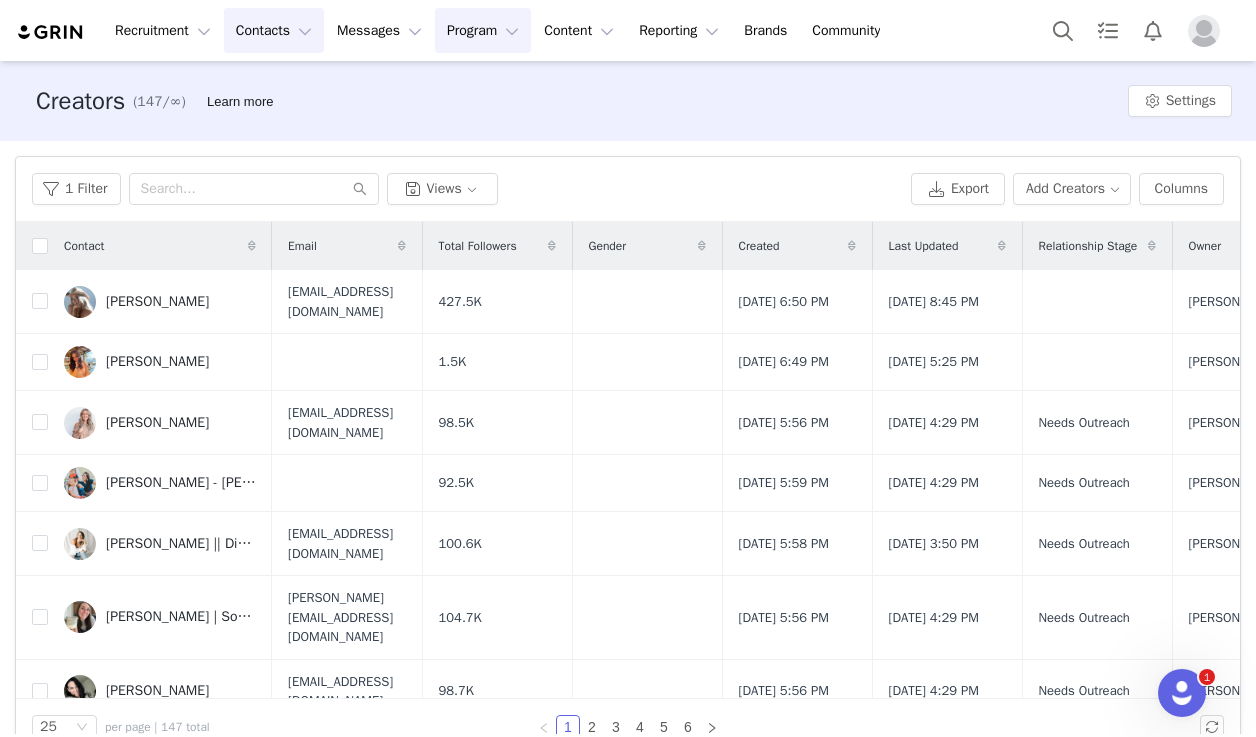 click on "Program Program" at bounding box center (483, 30) 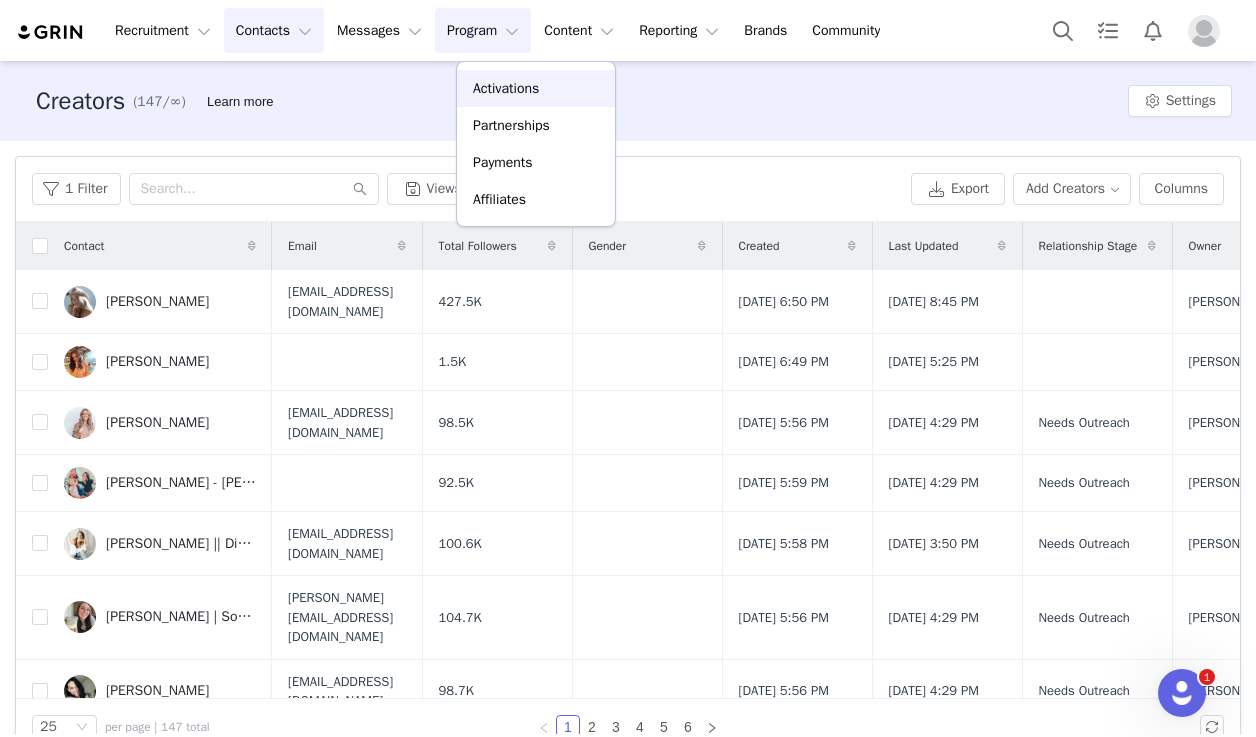 click on "Activations" at bounding box center (506, 88) 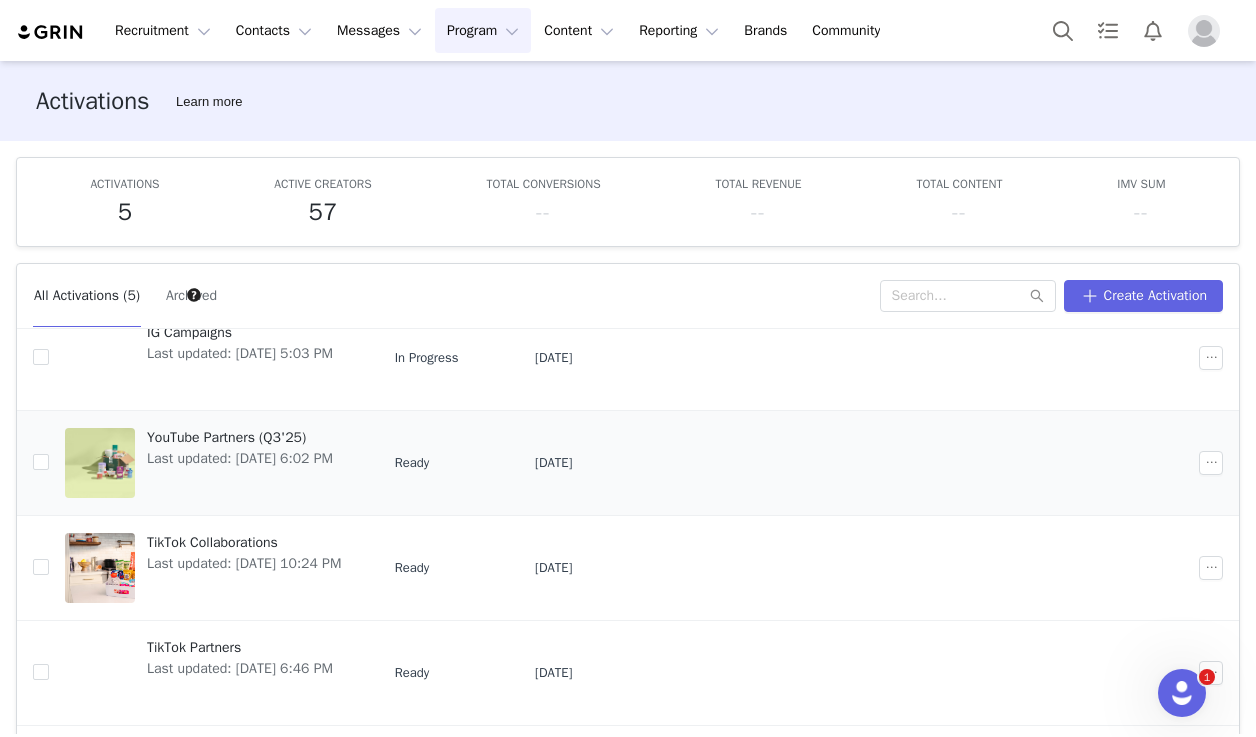 scroll, scrollTop: 82, scrollLeft: 0, axis: vertical 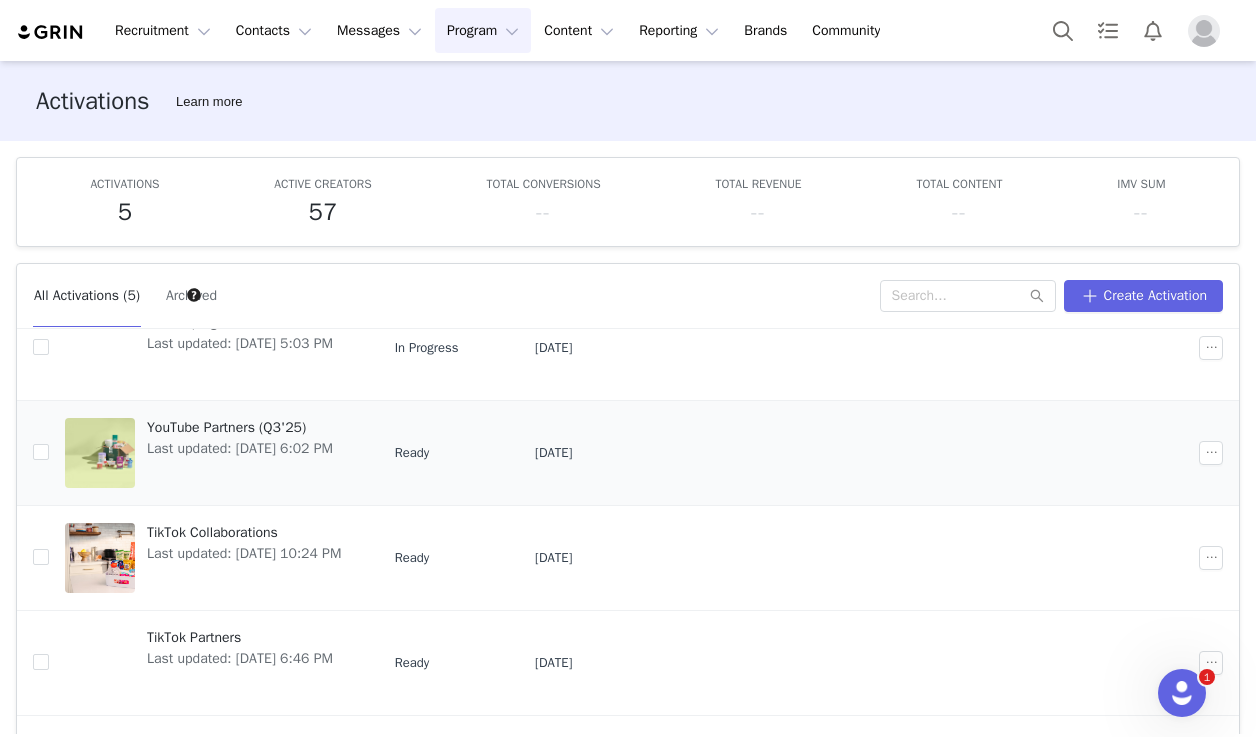 click at bounding box center (100, 453) 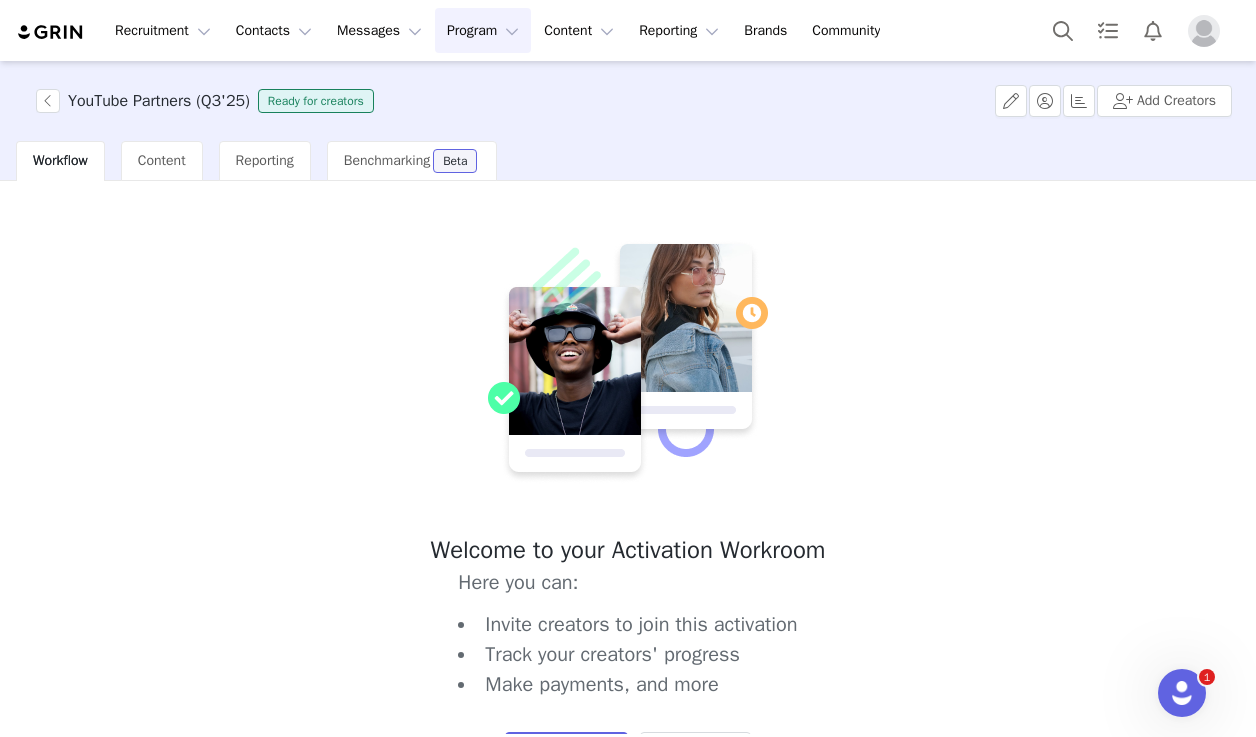 scroll, scrollTop: 105, scrollLeft: 0, axis: vertical 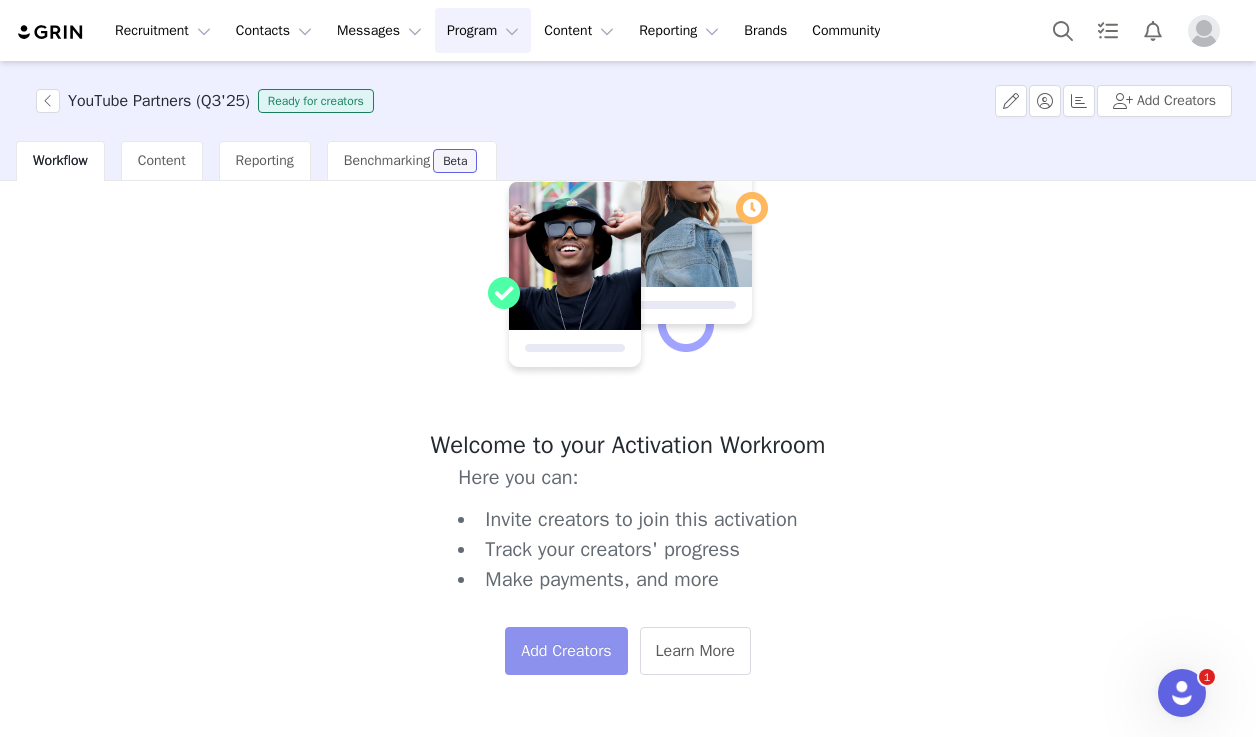click on "Add Creators" at bounding box center [566, 651] 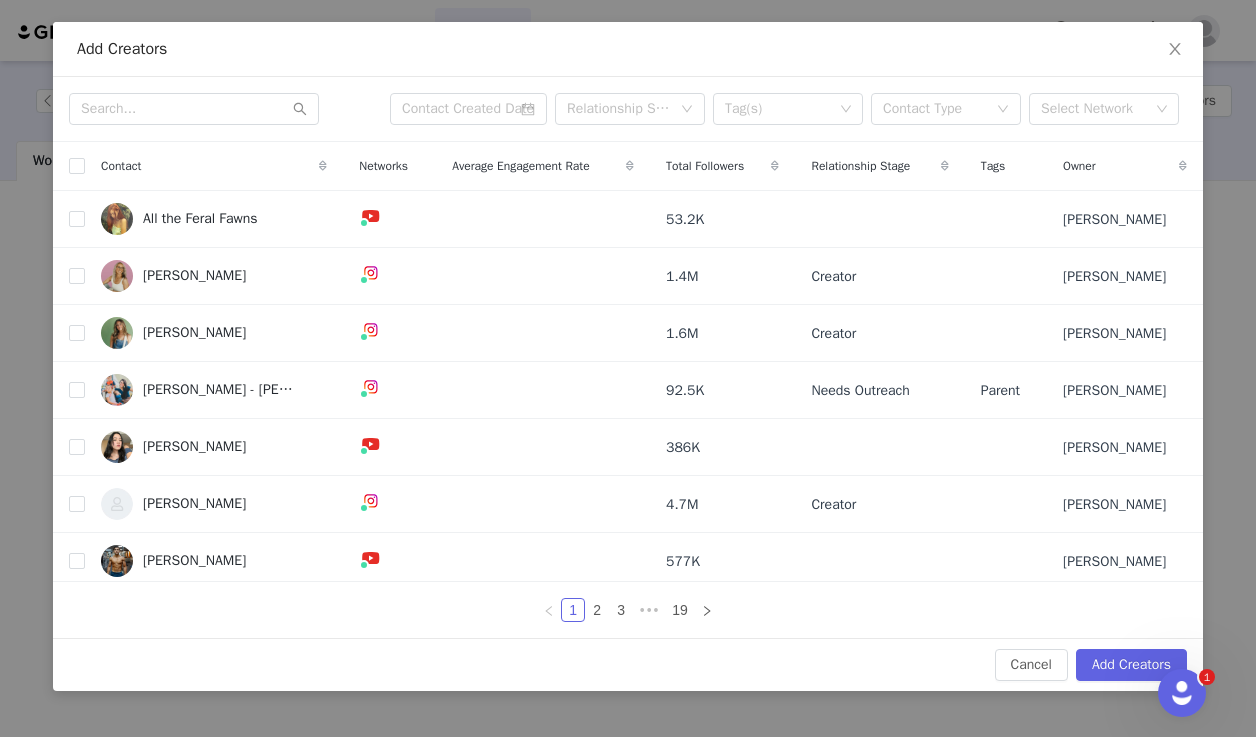 click on "Owner" at bounding box center (1125, 166) 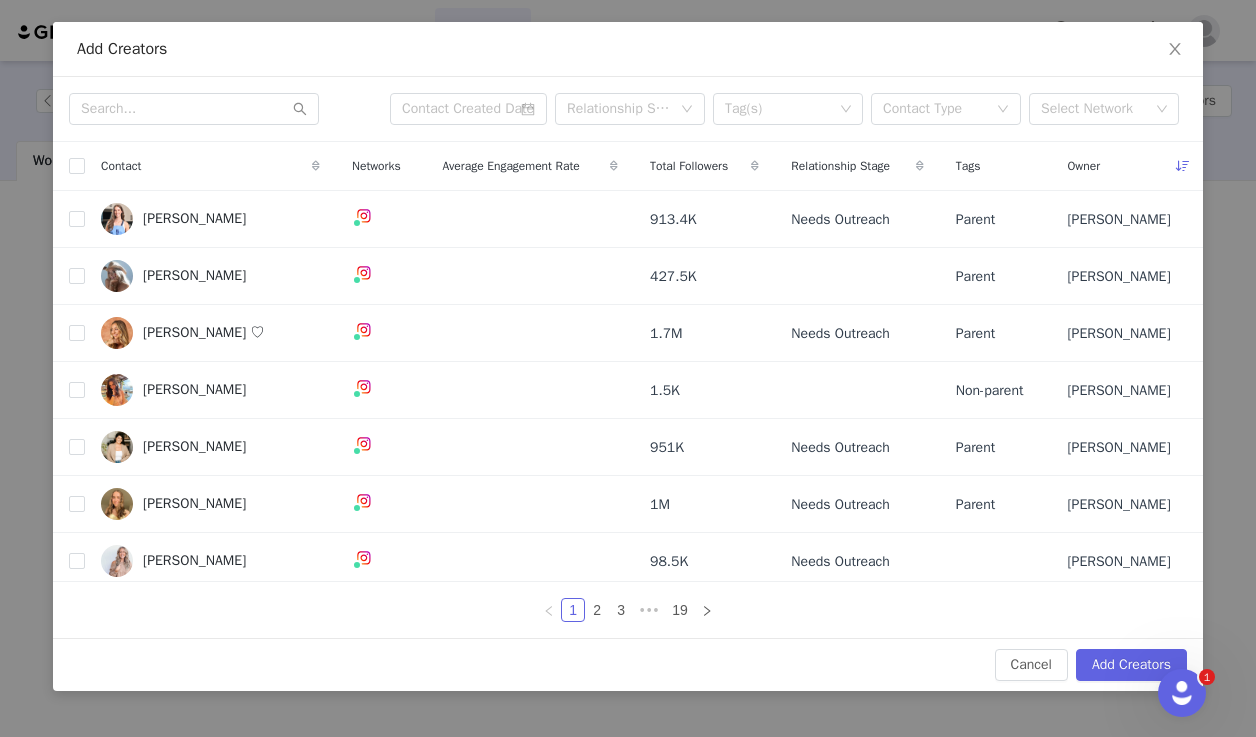 click at bounding box center [1183, 166] 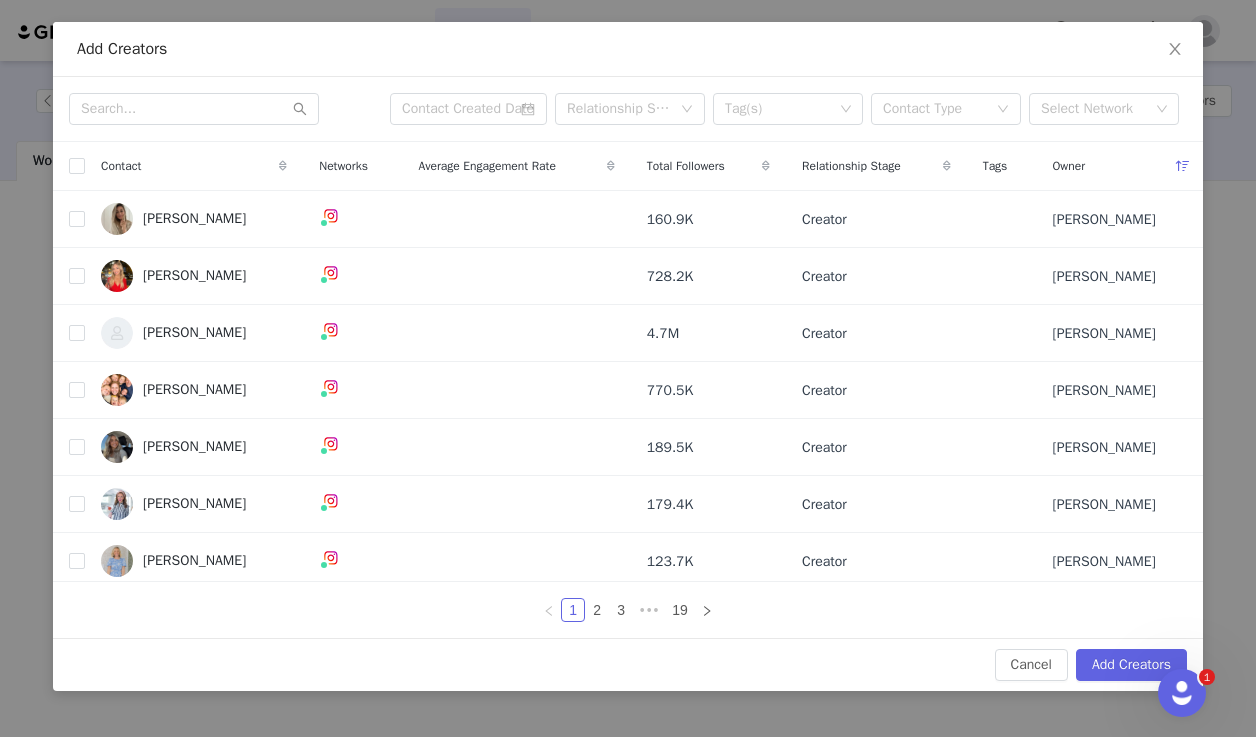click at bounding box center (1183, 166) 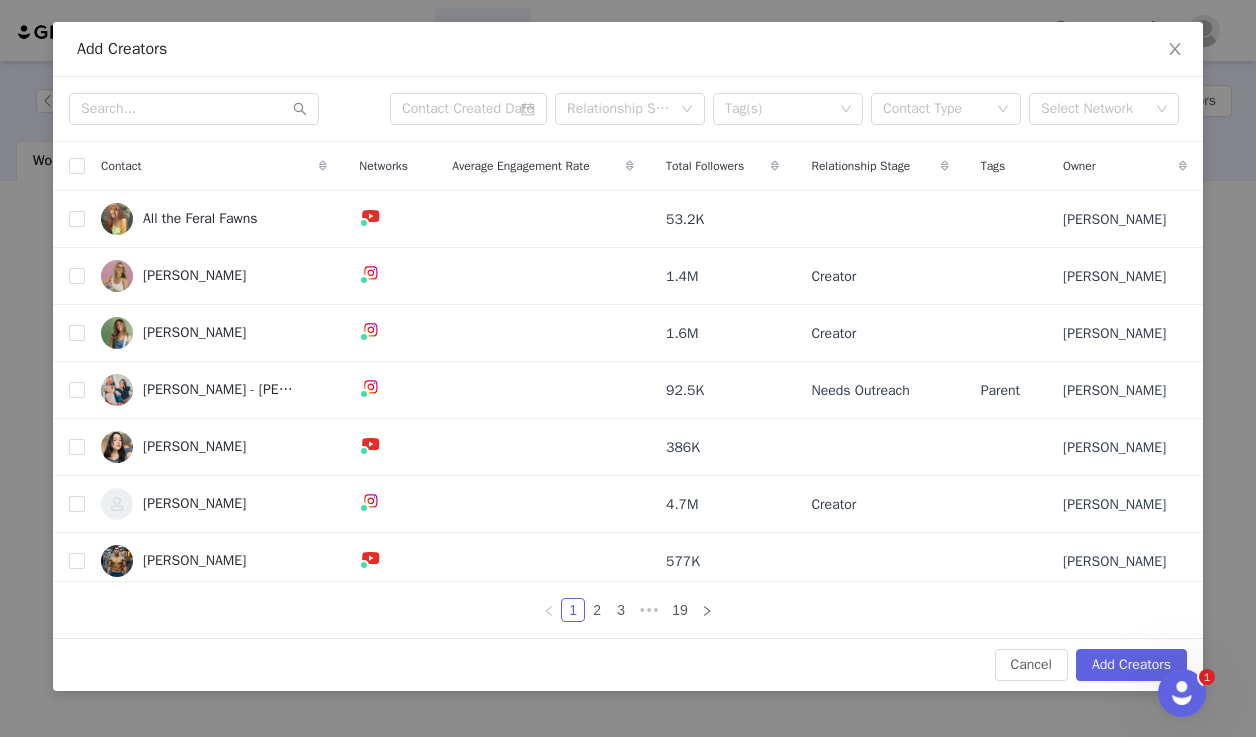 click at bounding box center (1183, 166) 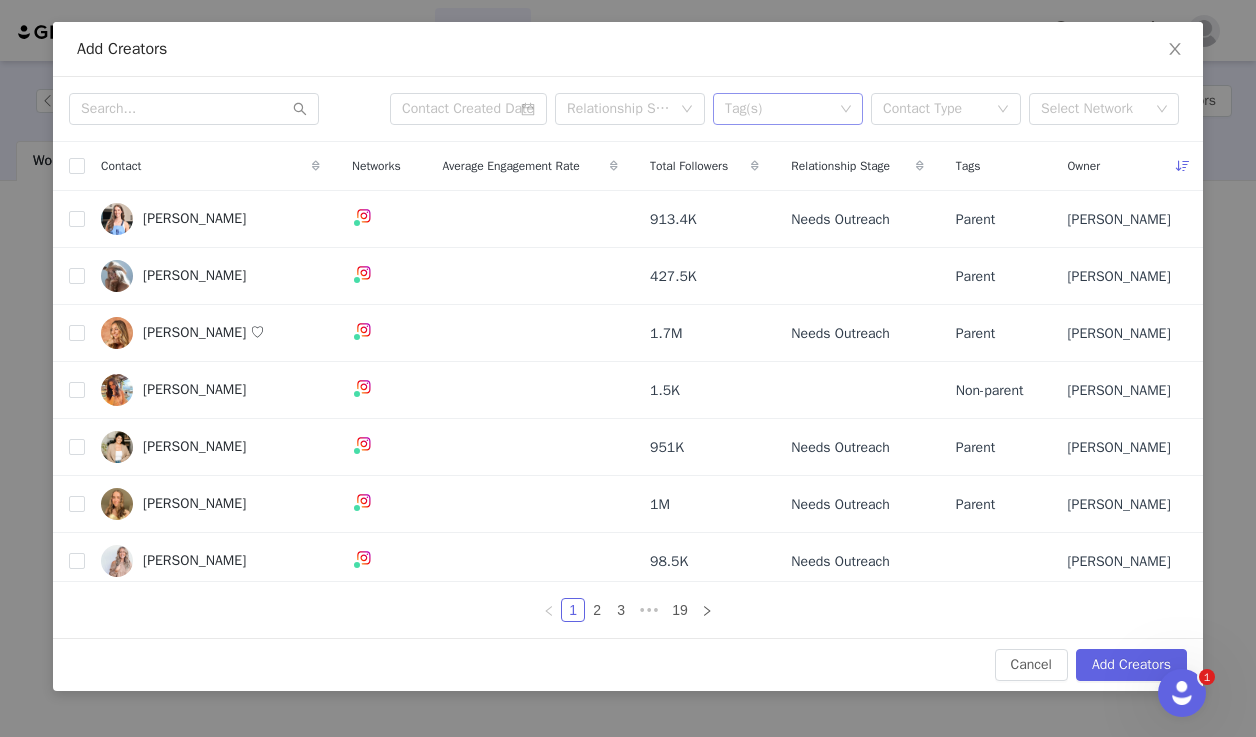 click 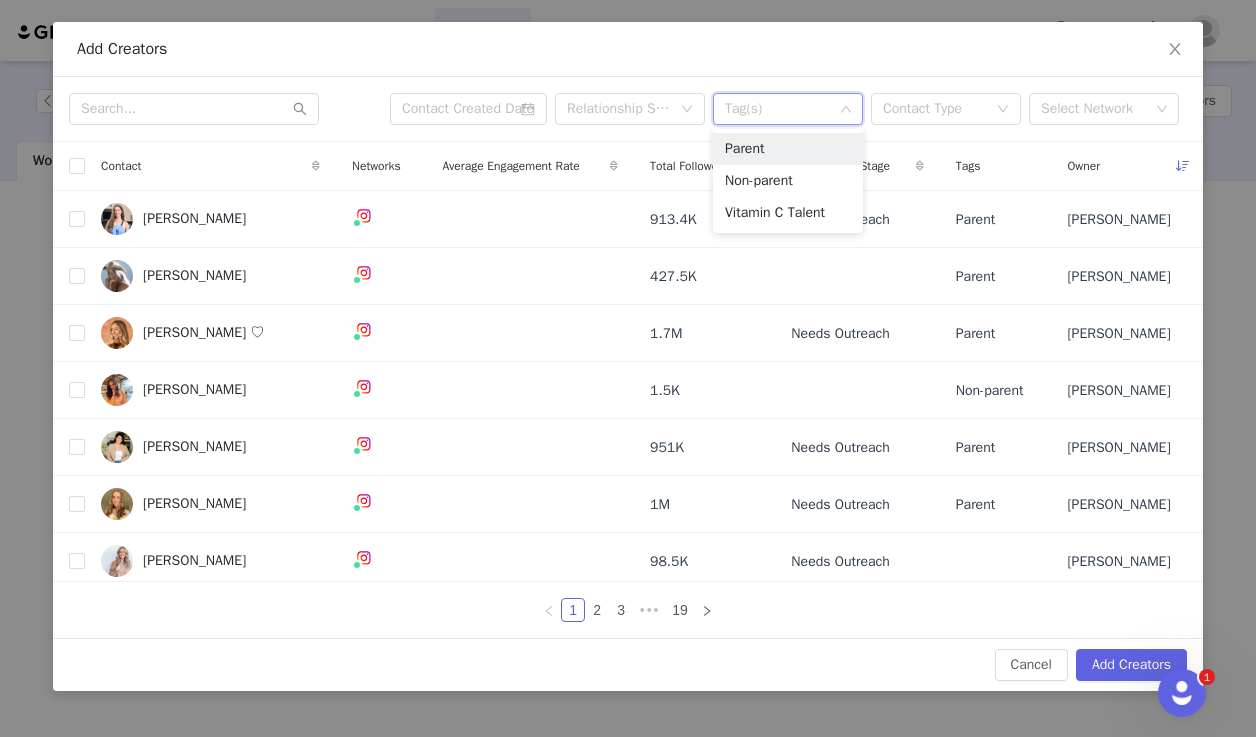 click on "Add Creators" at bounding box center [628, 49] 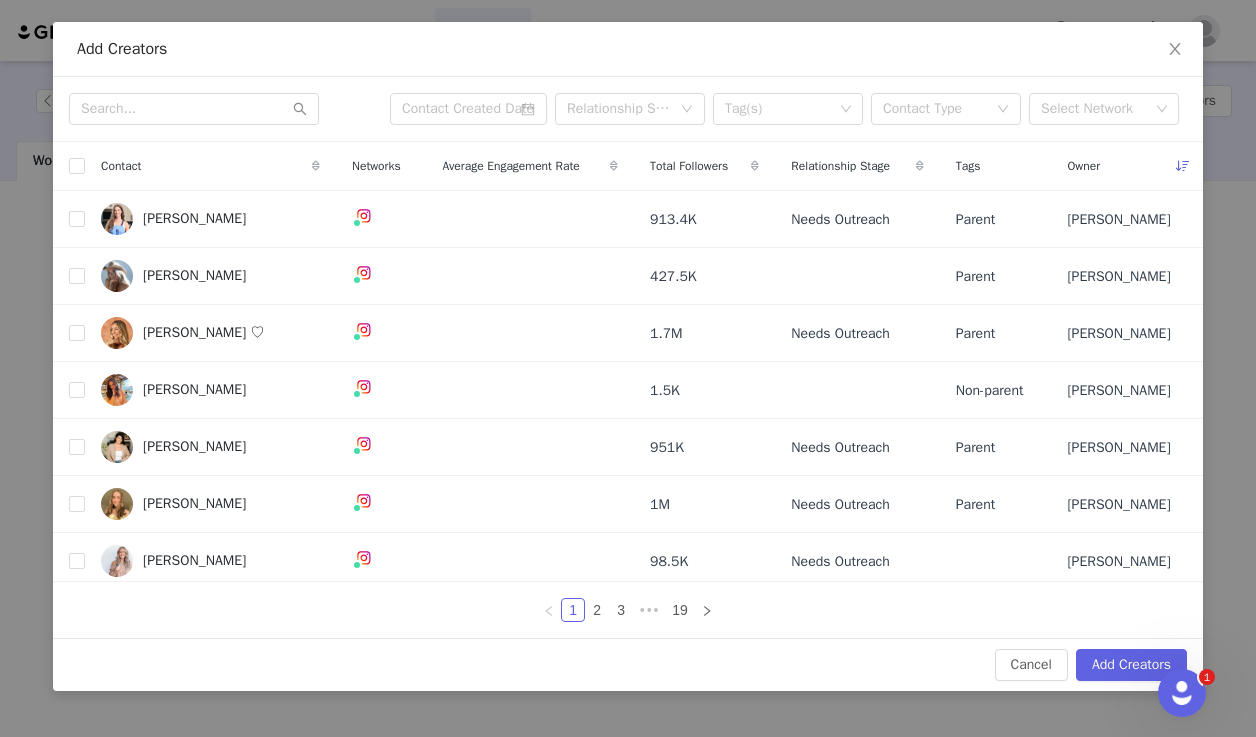 click at bounding box center [1183, 166] 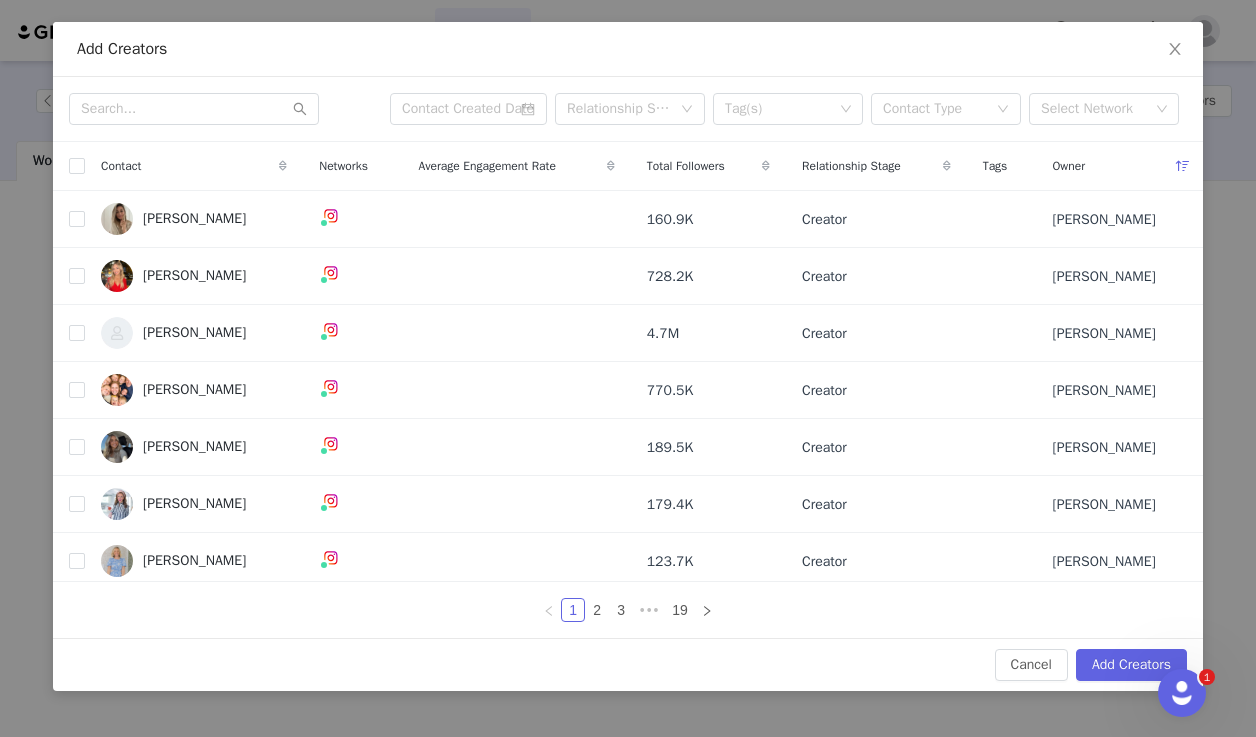 click at bounding box center (1183, 166) 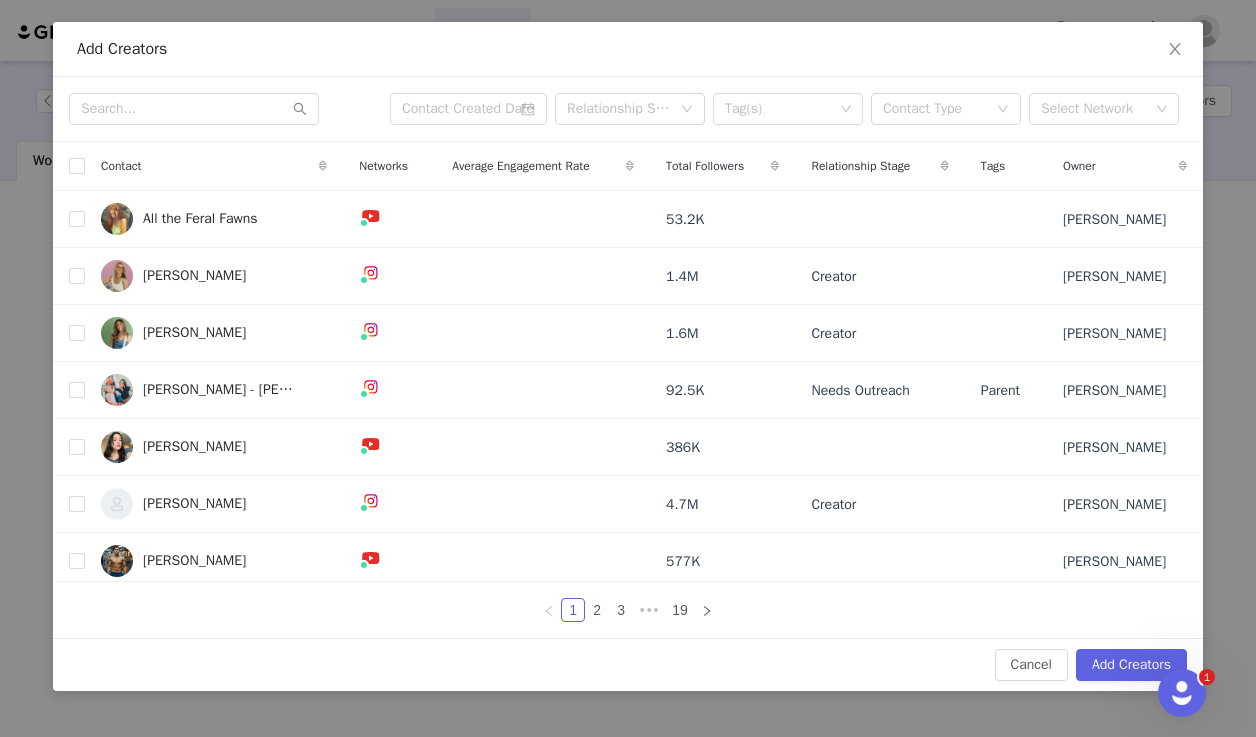 click at bounding box center [1183, 166] 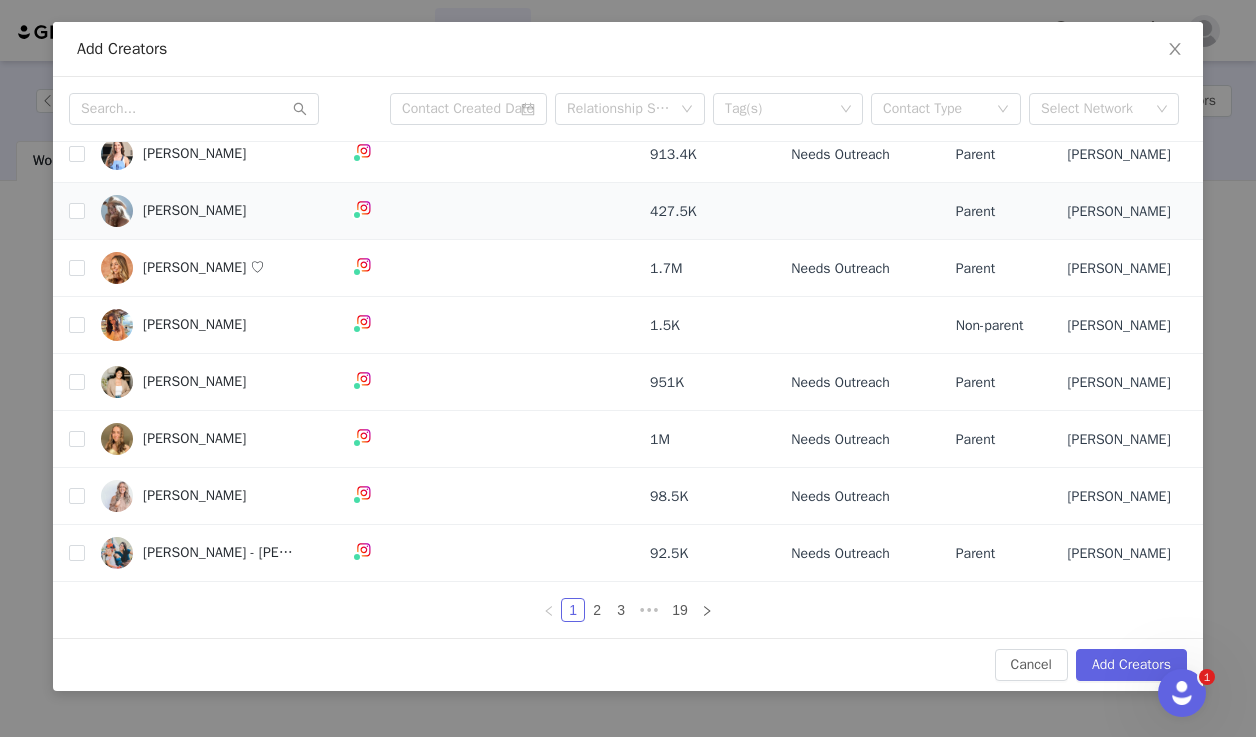 scroll, scrollTop: 0, scrollLeft: 0, axis: both 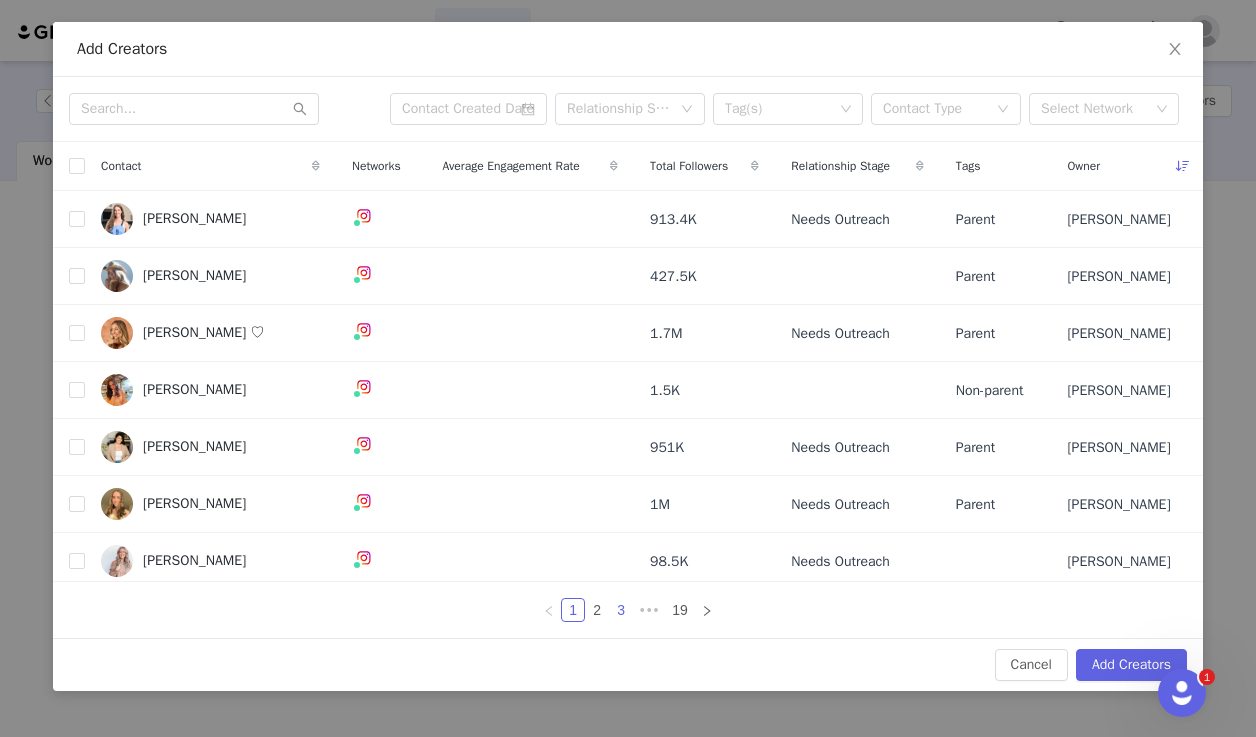 click on "3" at bounding box center [621, 610] 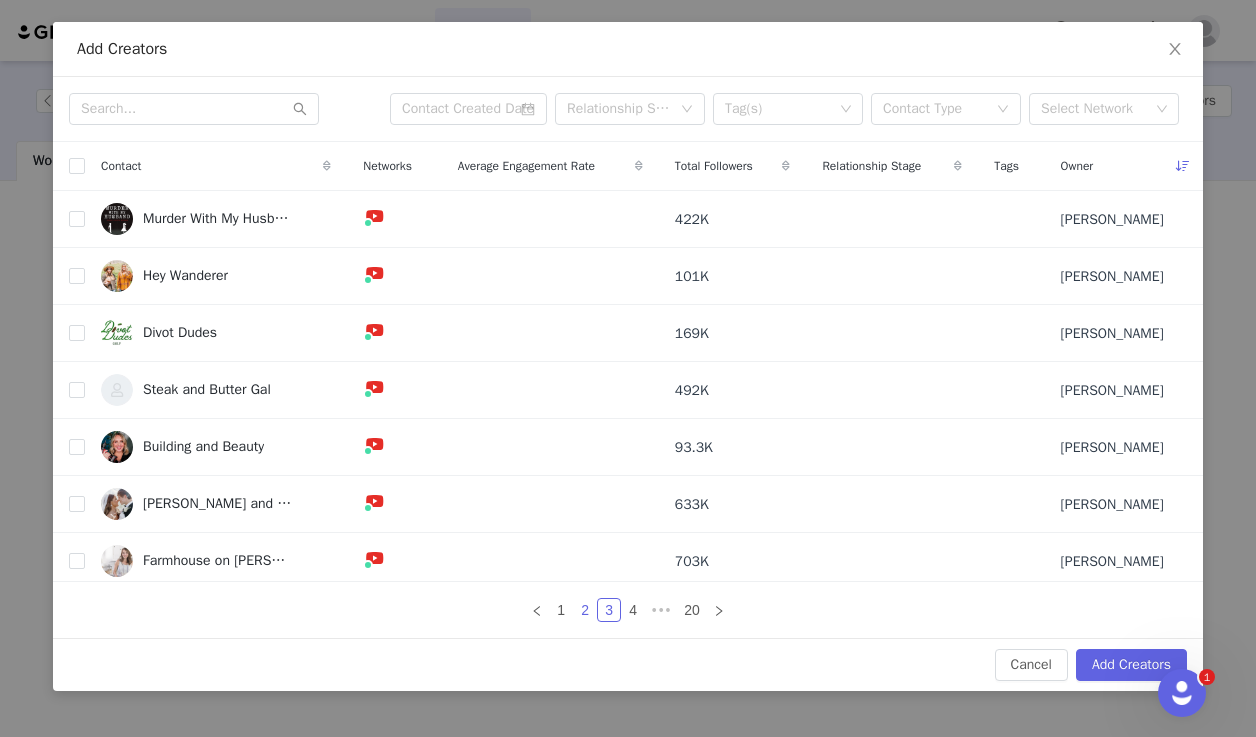 click on "2" at bounding box center (585, 610) 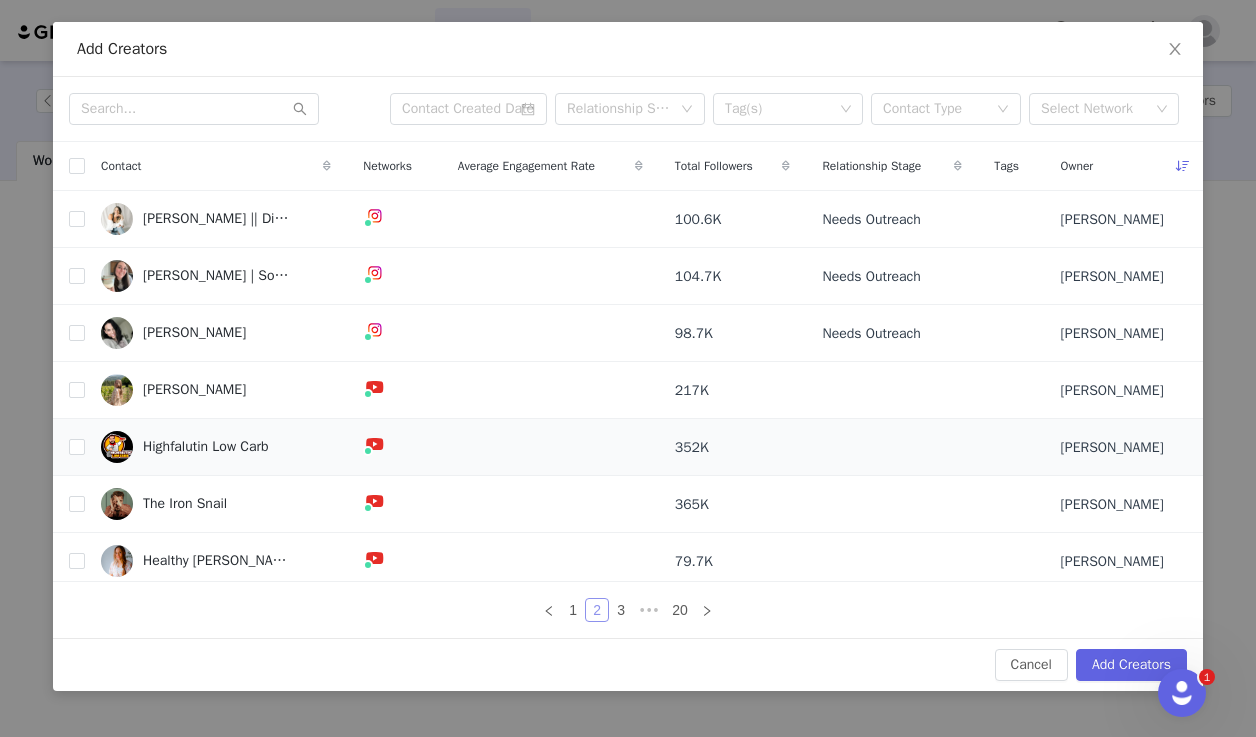 scroll, scrollTop: 56, scrollLeft: 0, axis: vertical 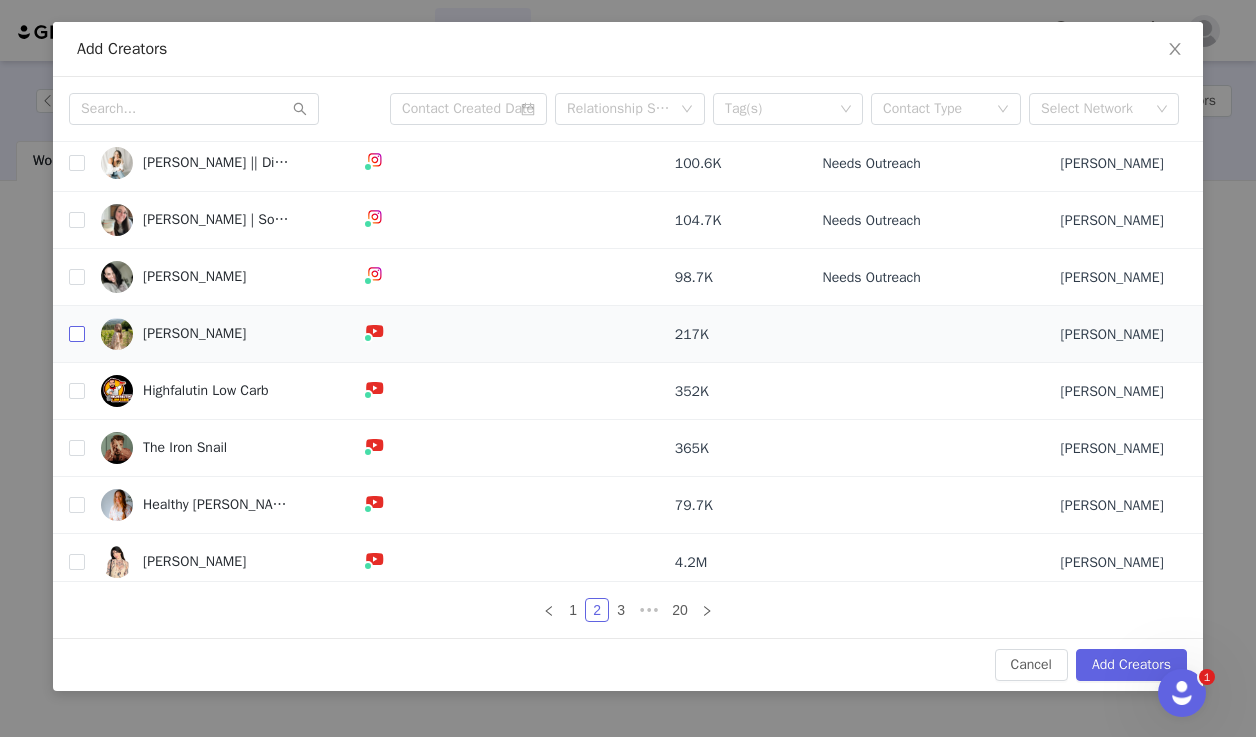 click at bounding box center [77, 334] 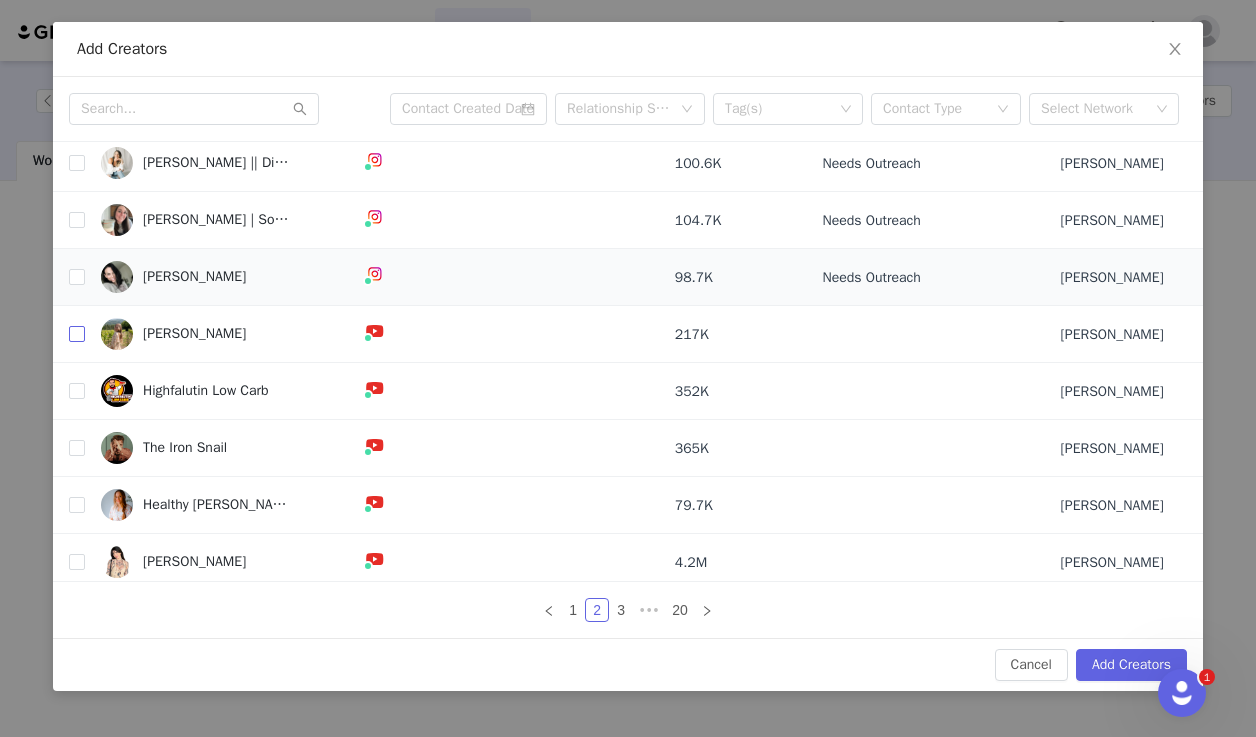 checkbox on "true" 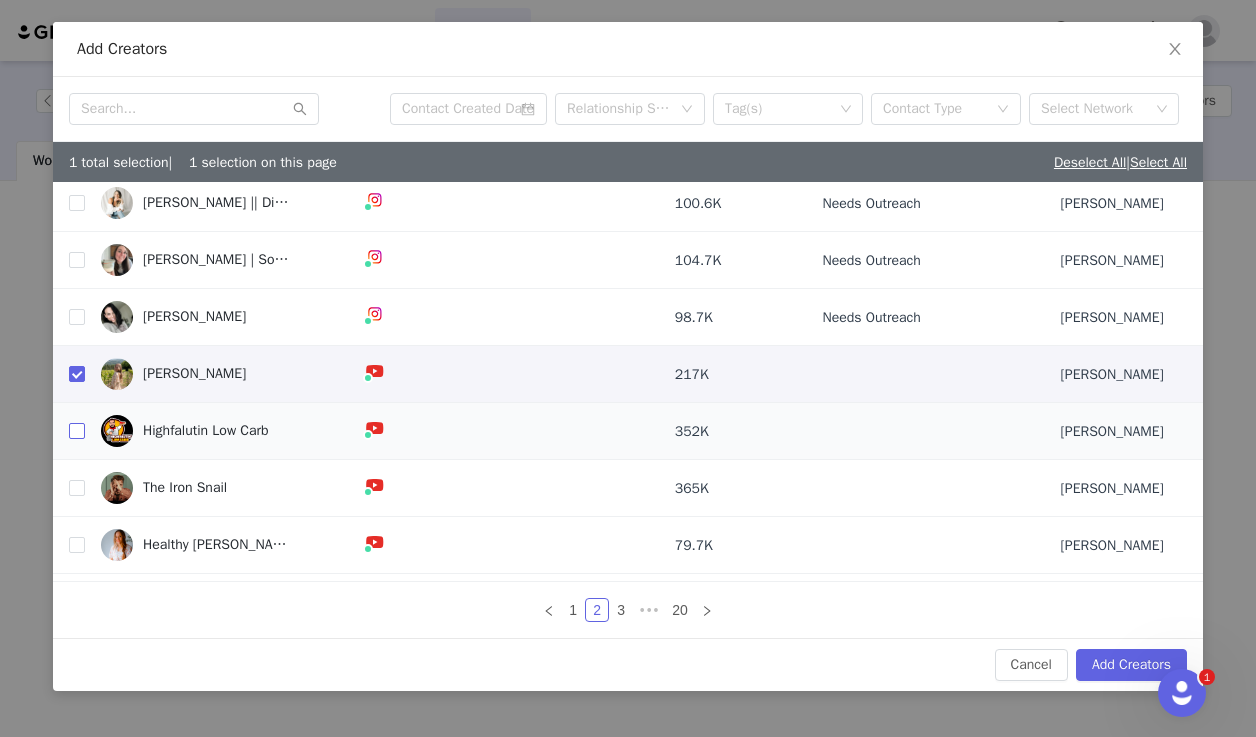 click at bounding box center (77, 431) 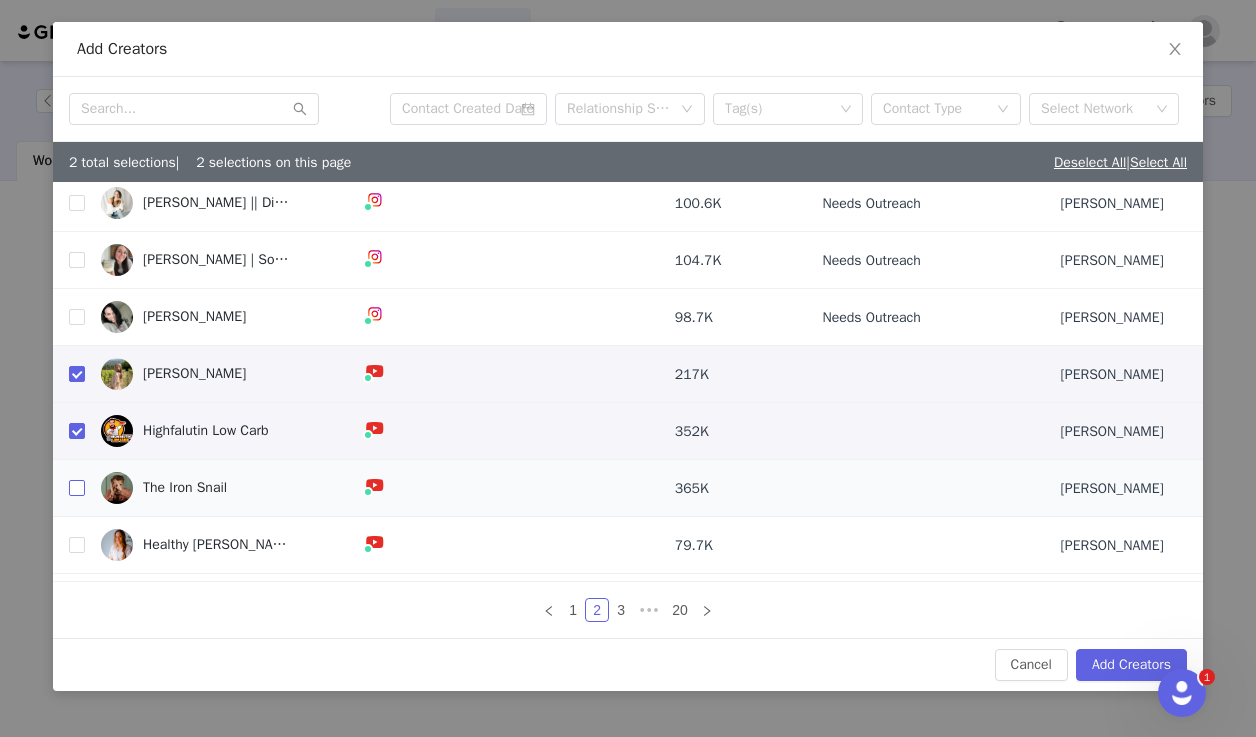 click at bounding box center [77, 488] 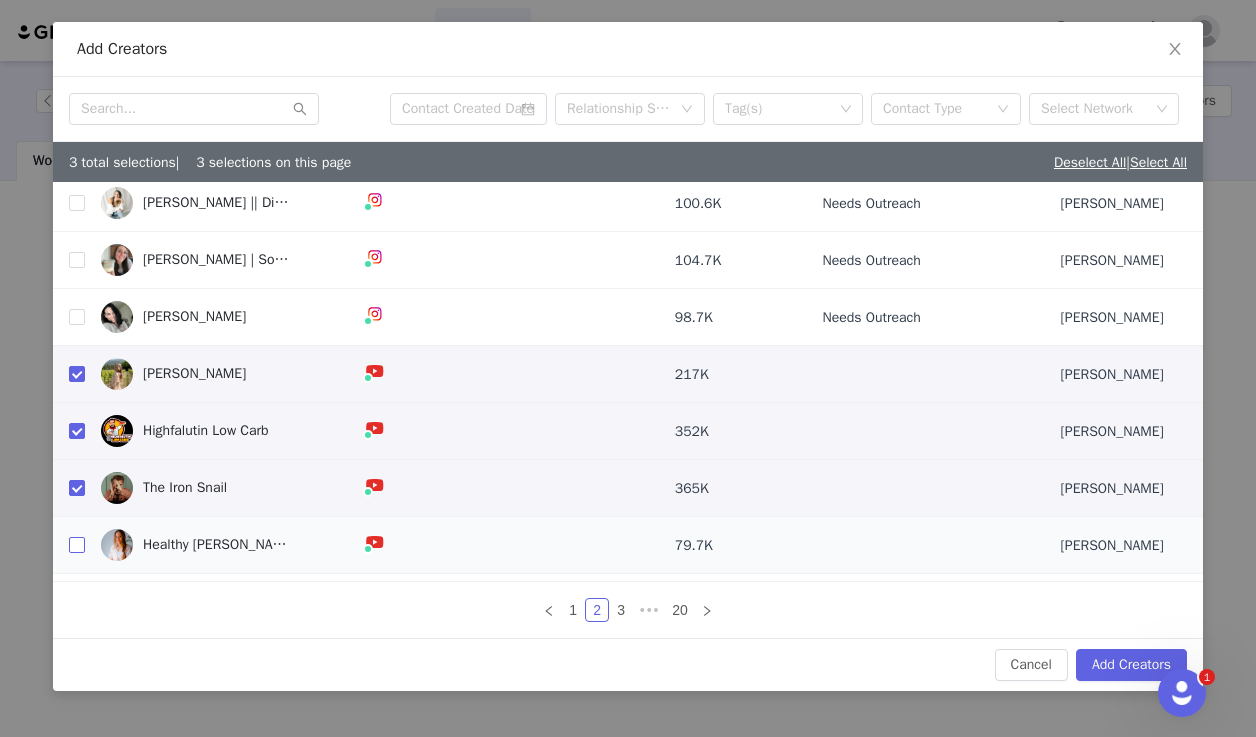 click at bounding box center (77, 545) 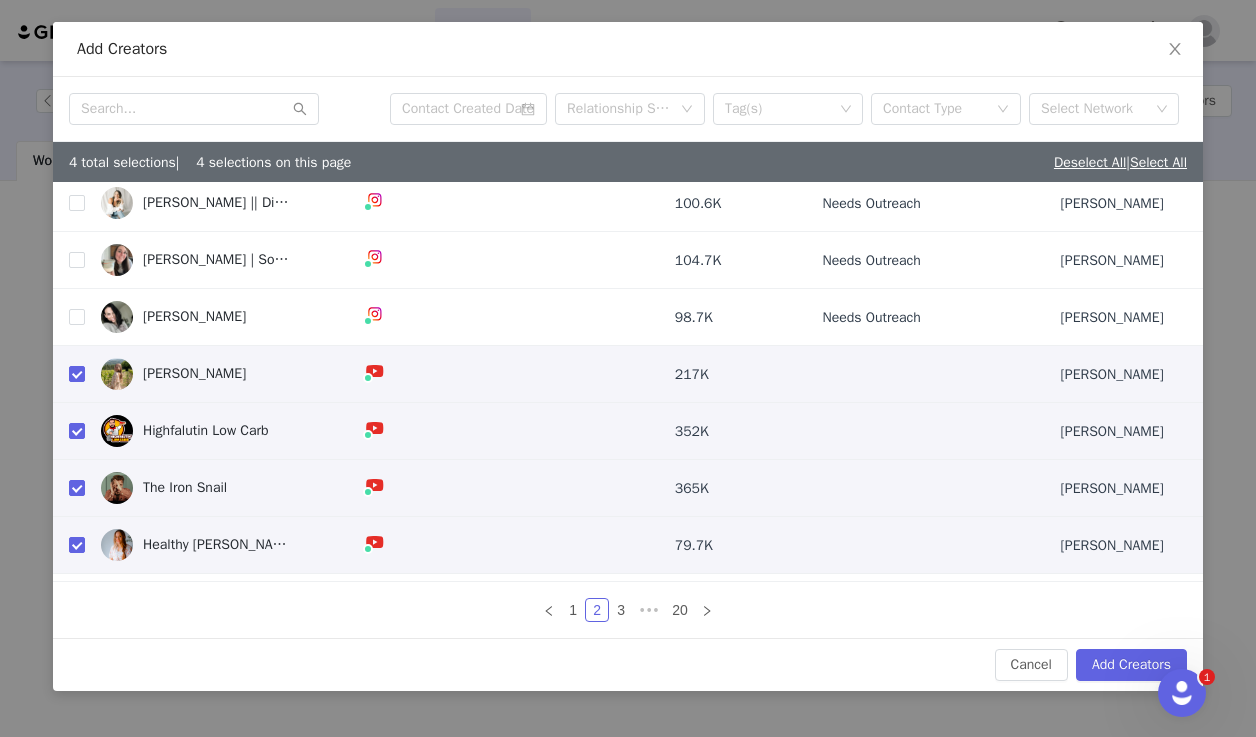 scroll, scrollTop: 105, scrollLeft: 0, axis: vertical 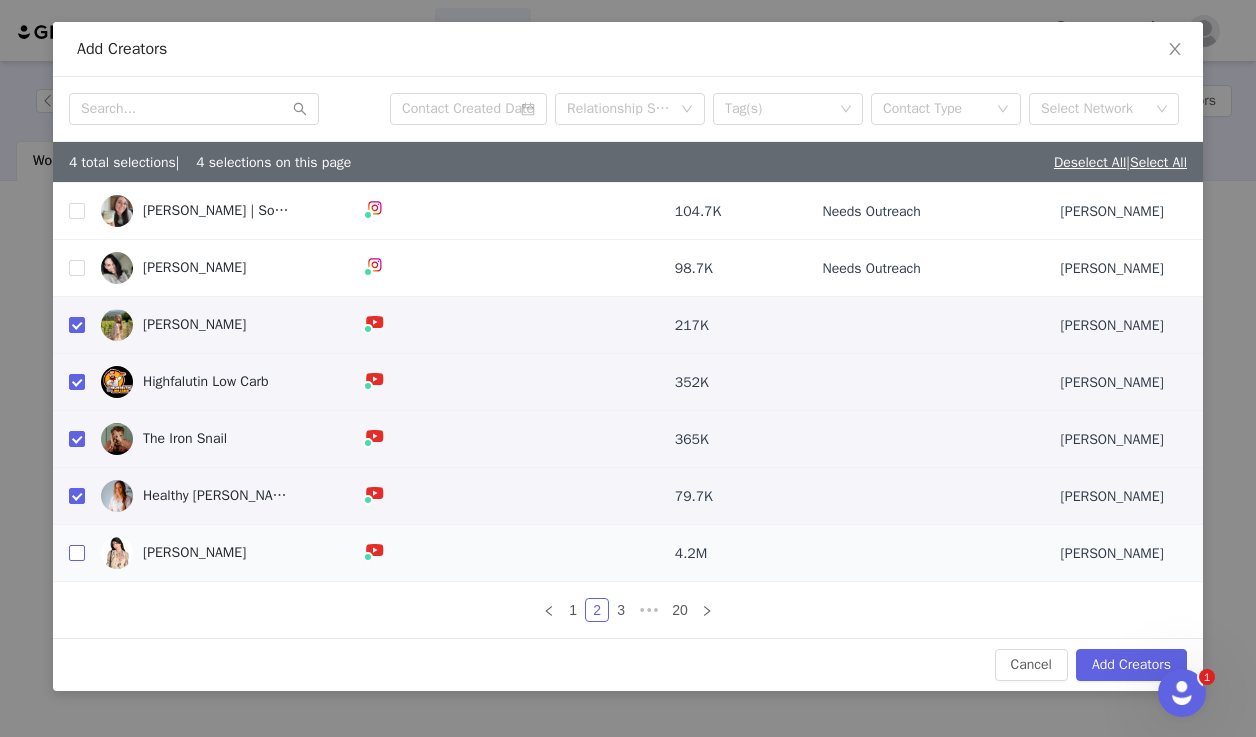 click at bounding box center (77, 553) 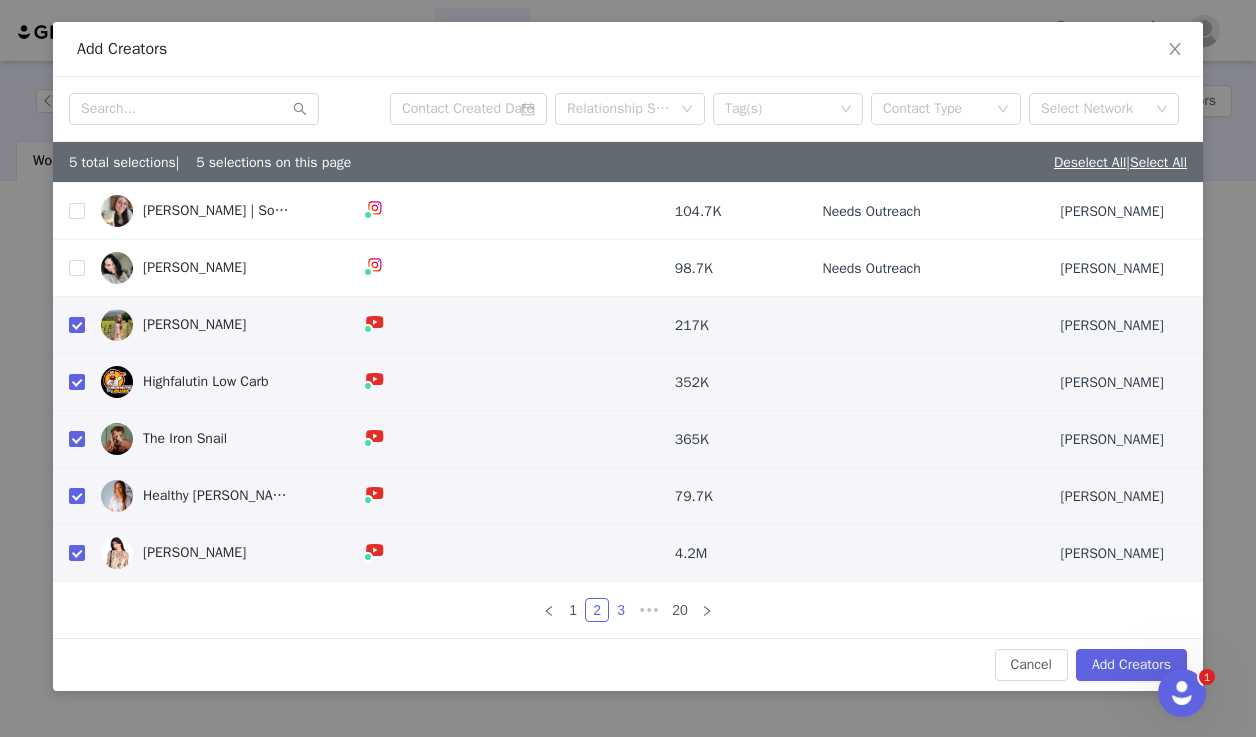 click on "3" at bounding box center (621, 610) 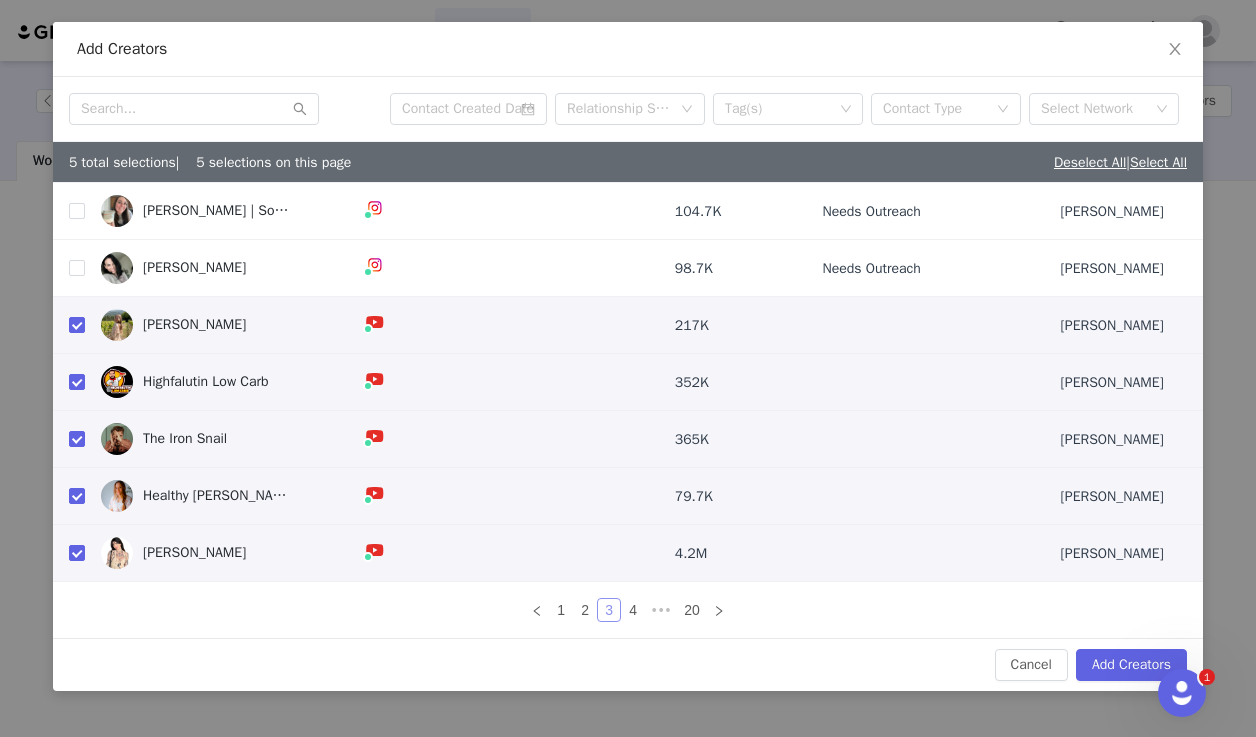 scroll, scrollTop: 0, scrollLeft: 0, axis: both 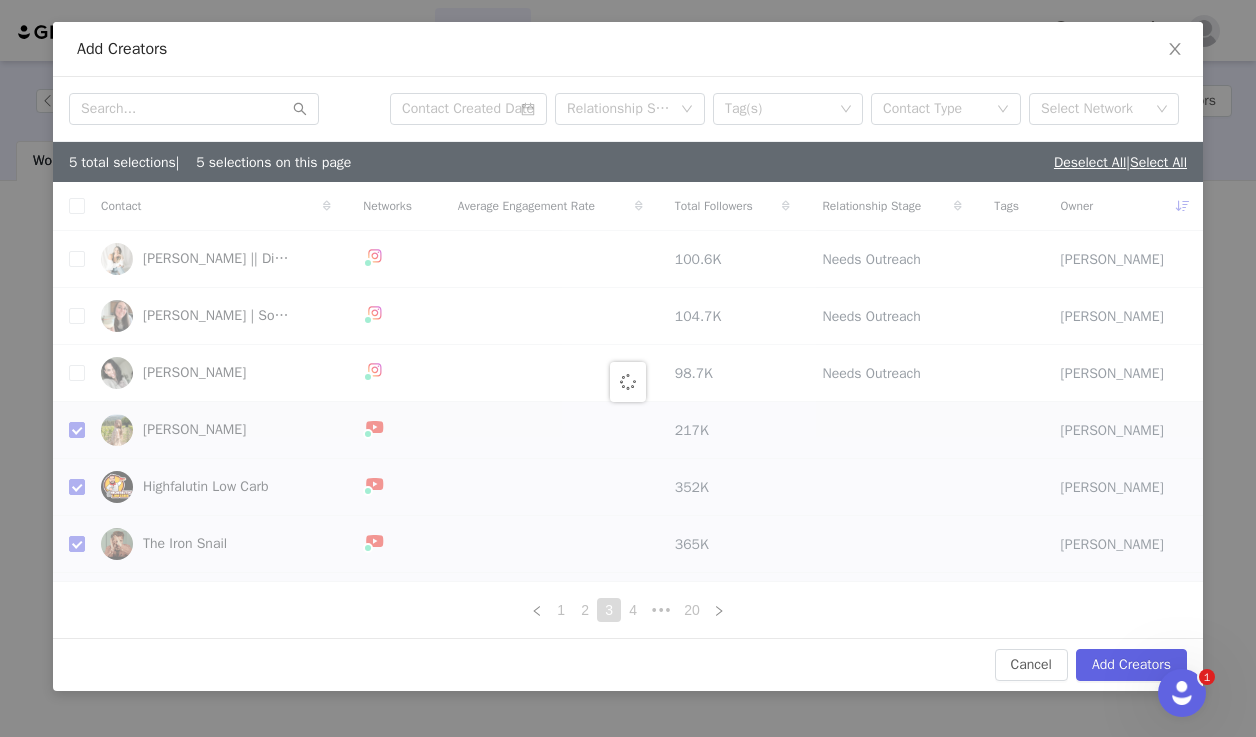 checkbox on "false" 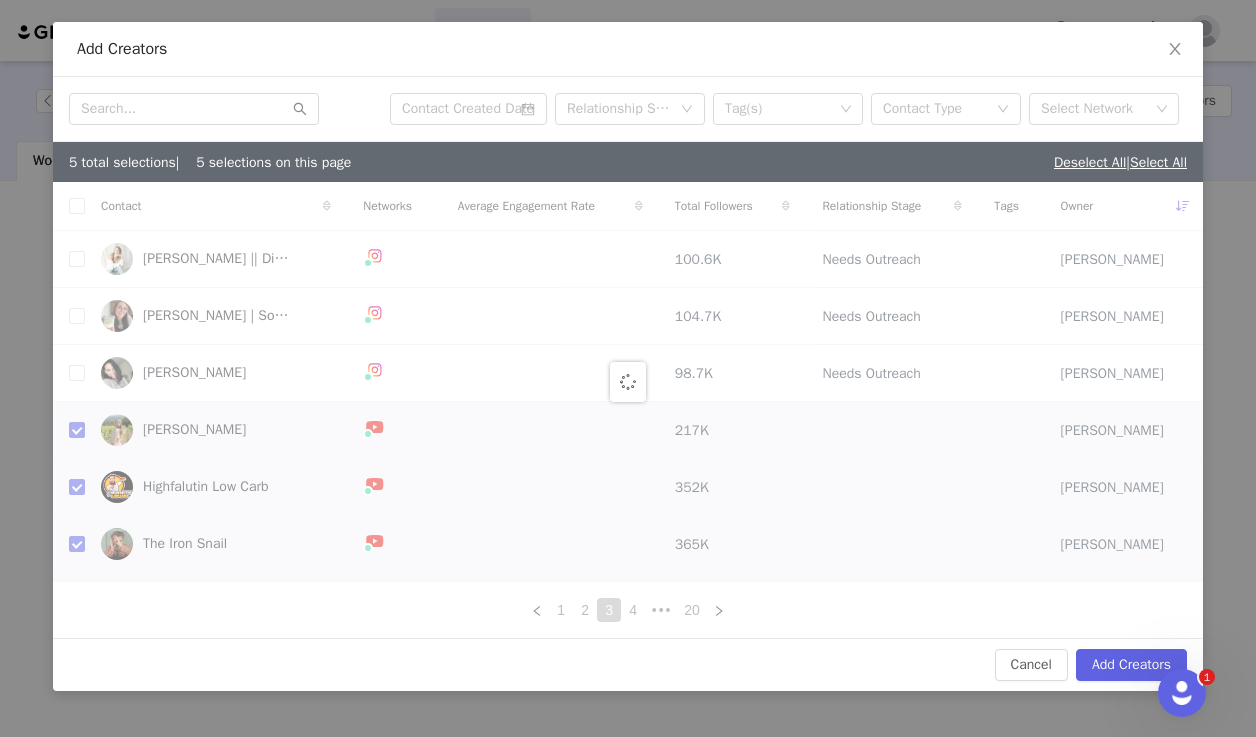checkbox on "false" 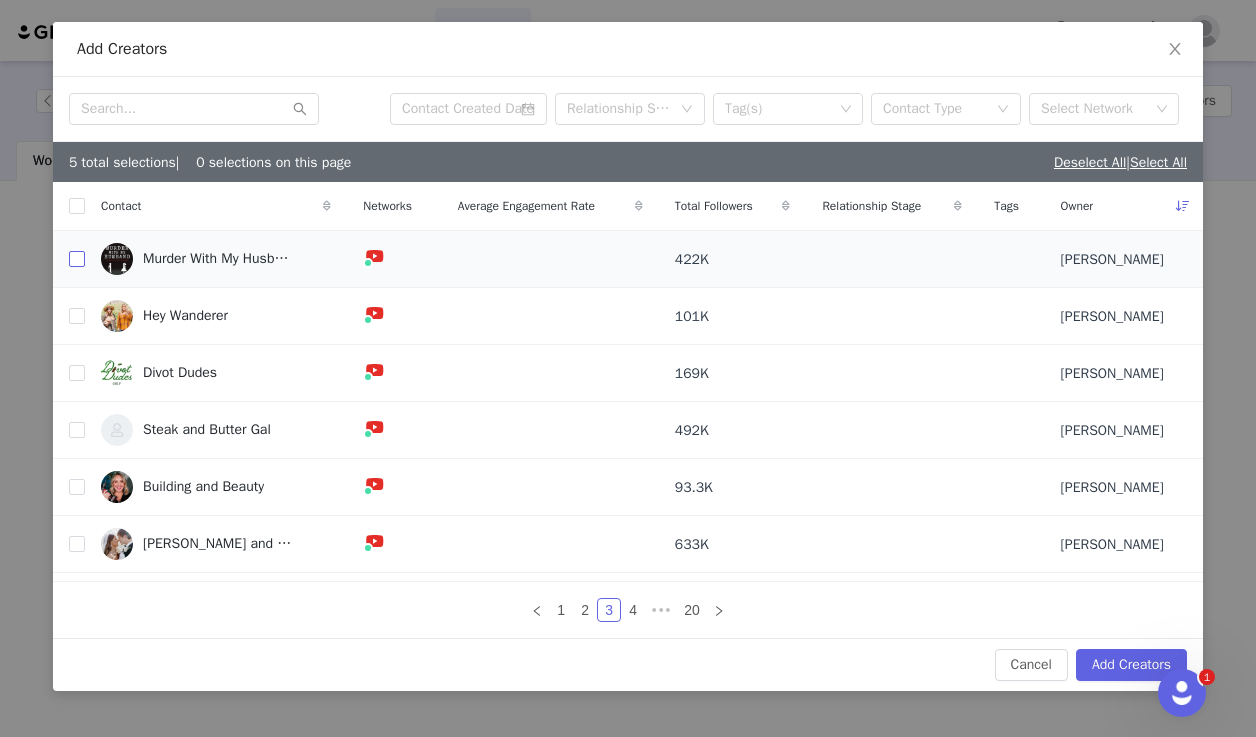 click at bounding box center (77, 259) 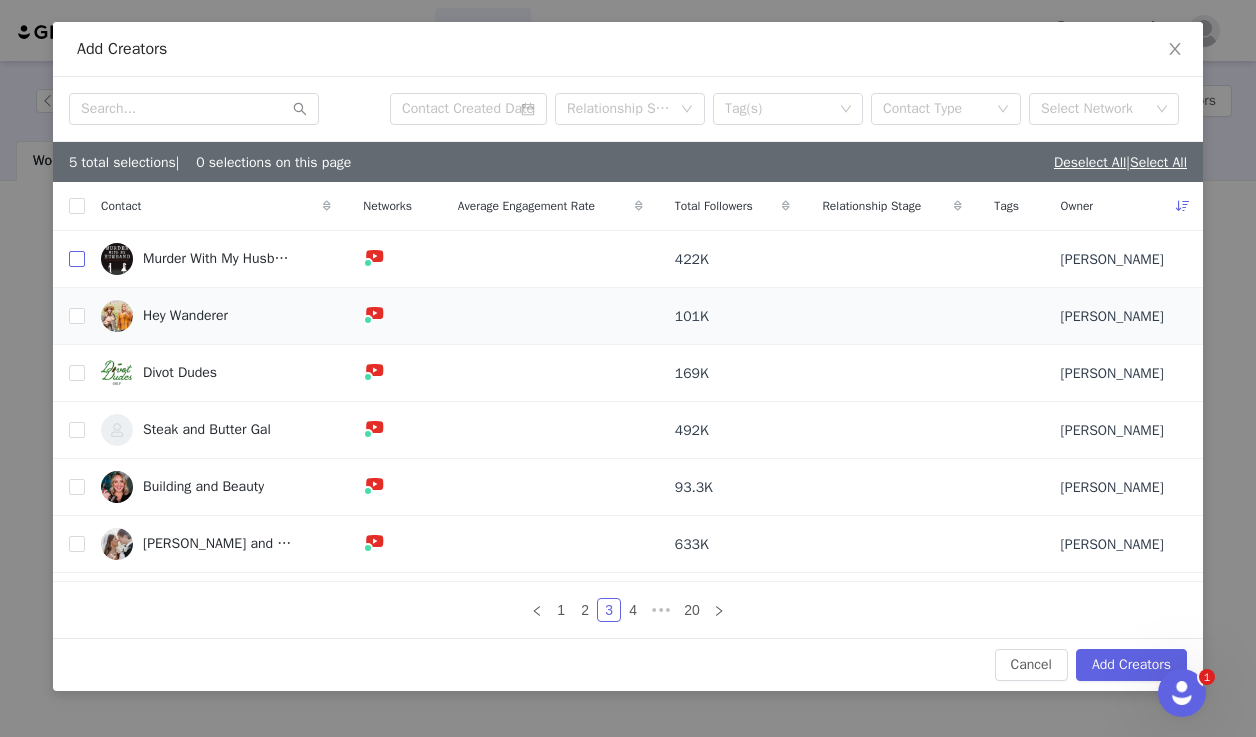 checkbox on "true" 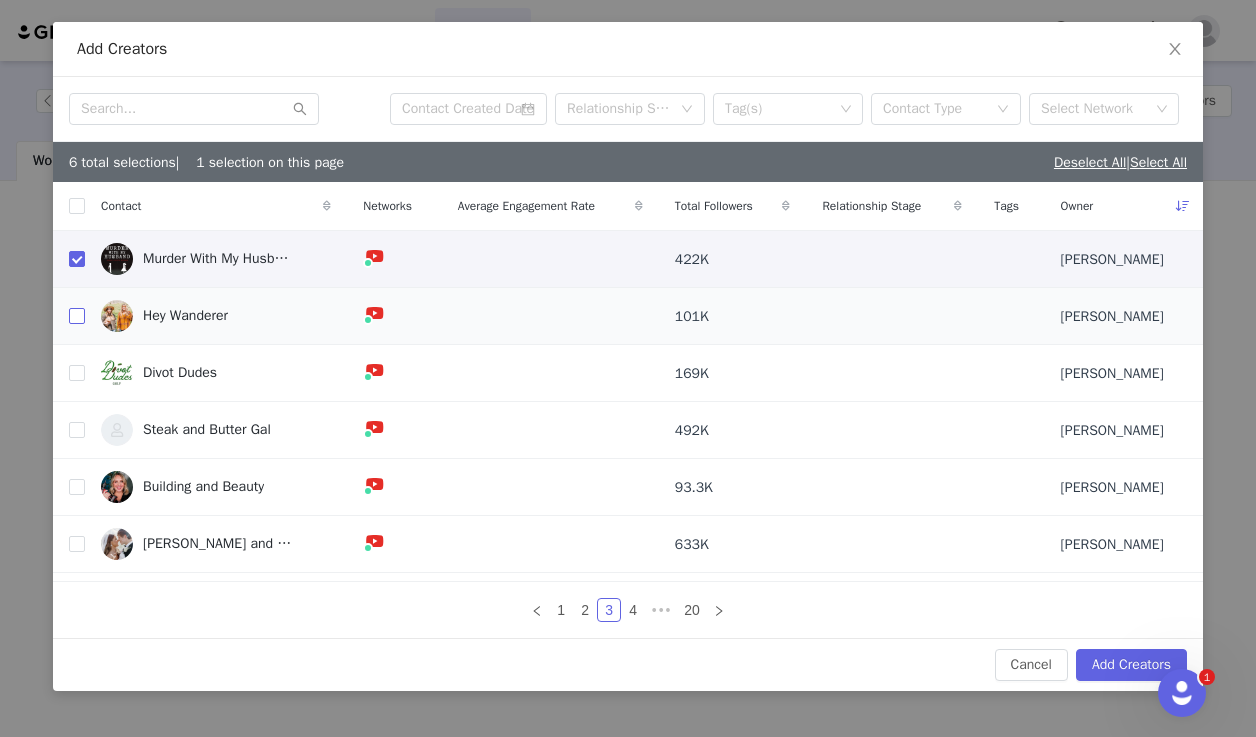 click at bounding box center [77, 316] 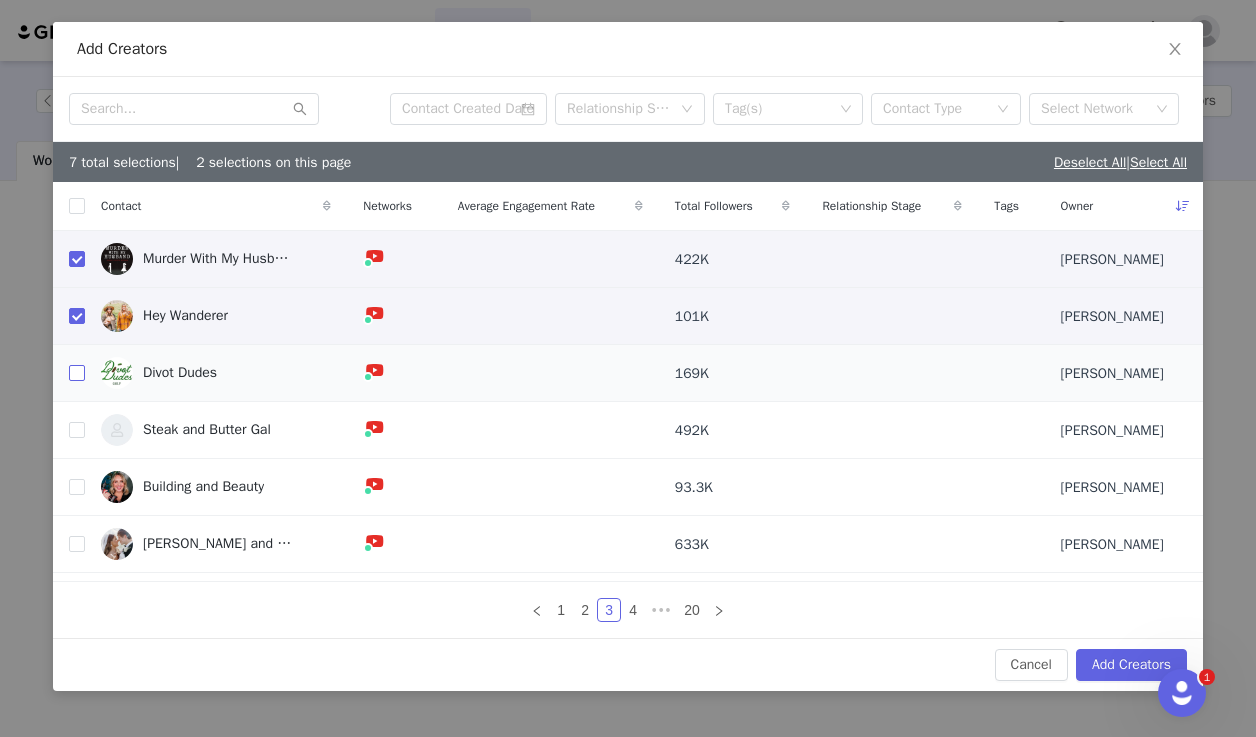 click at bounding box center [77, 373] 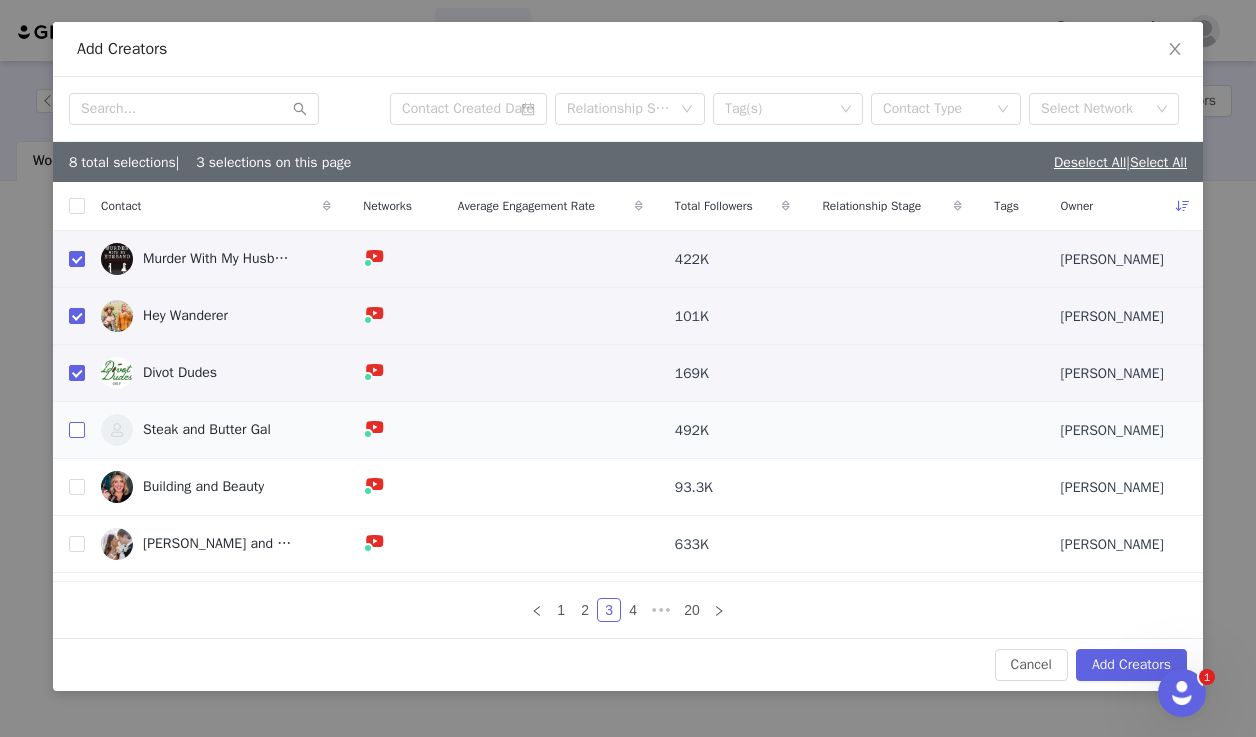 click at bounding box center [77, 430] 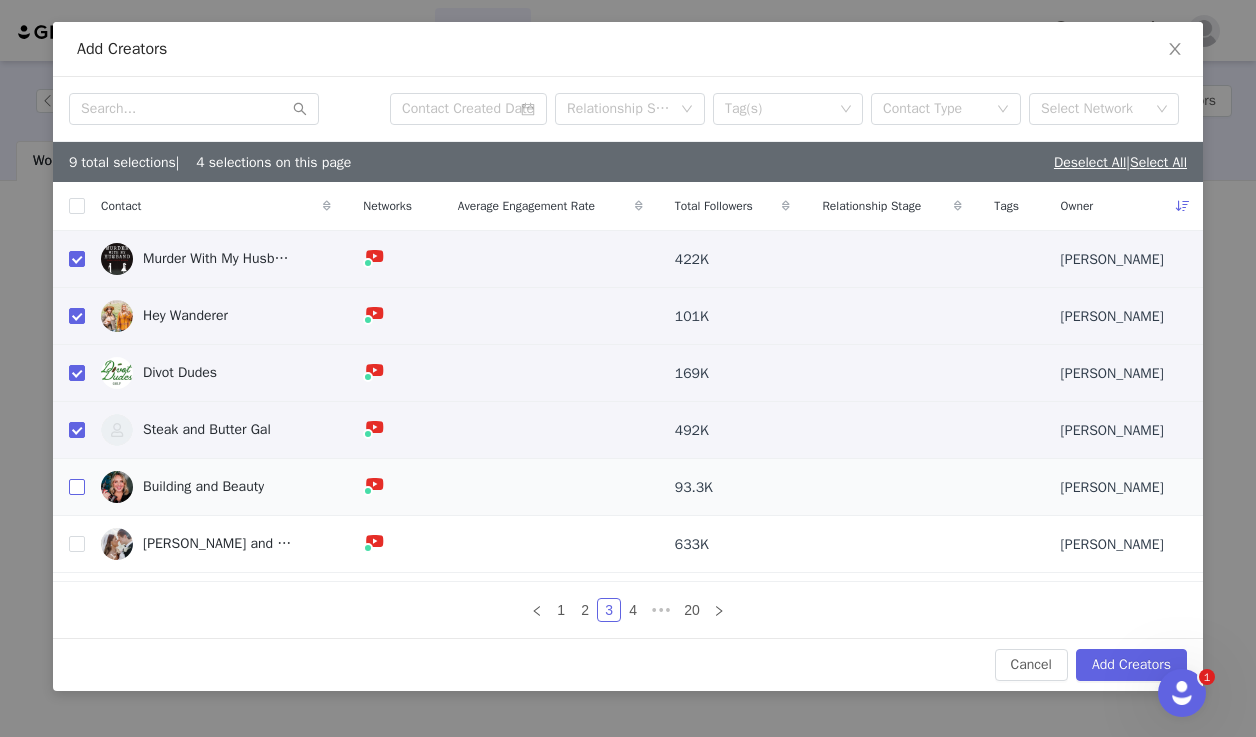 click at bounding box center [77, 487] 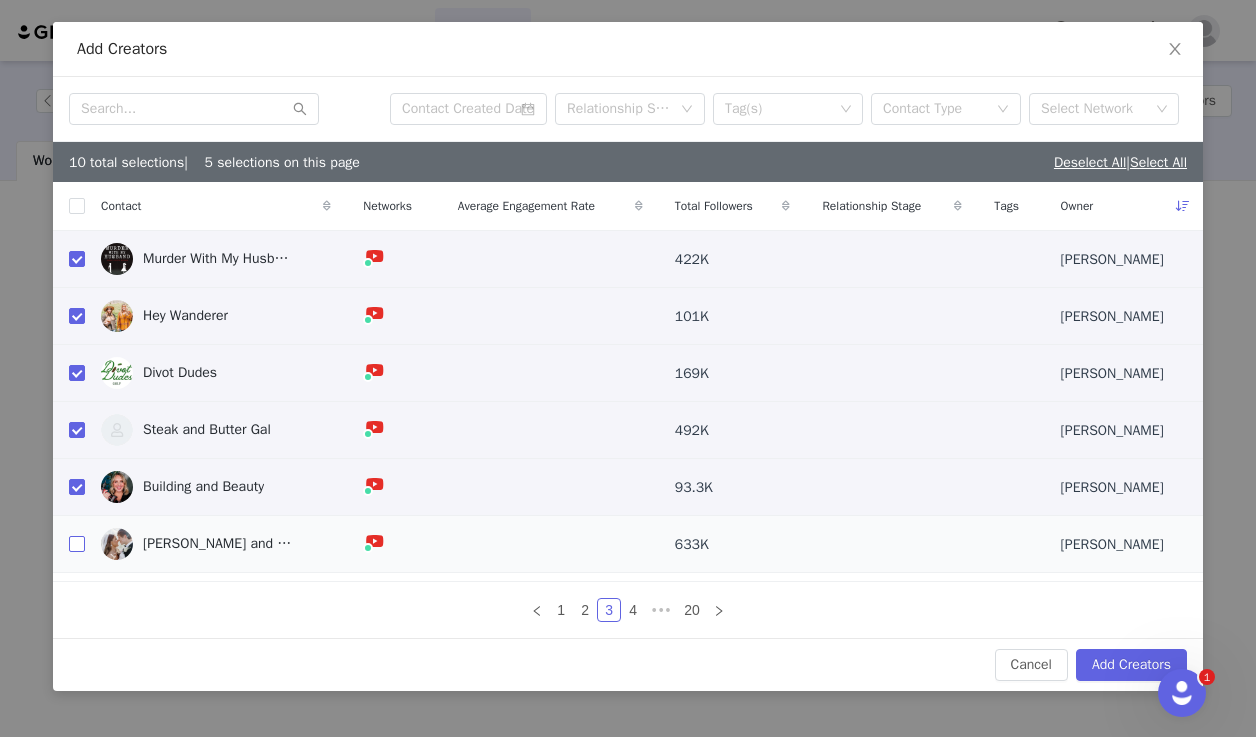 click at bounding box center (77, 544) 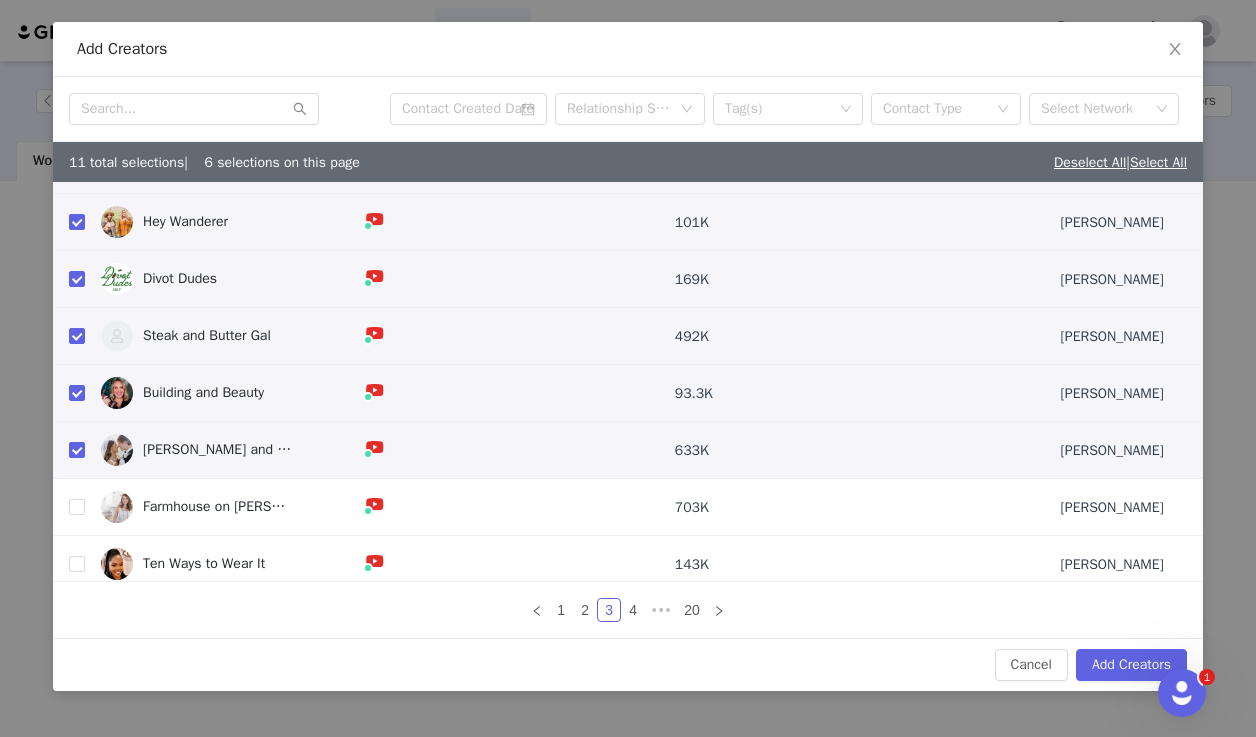 scroll, scrollTop: 105, scrollLeft: 0, axis: vertical 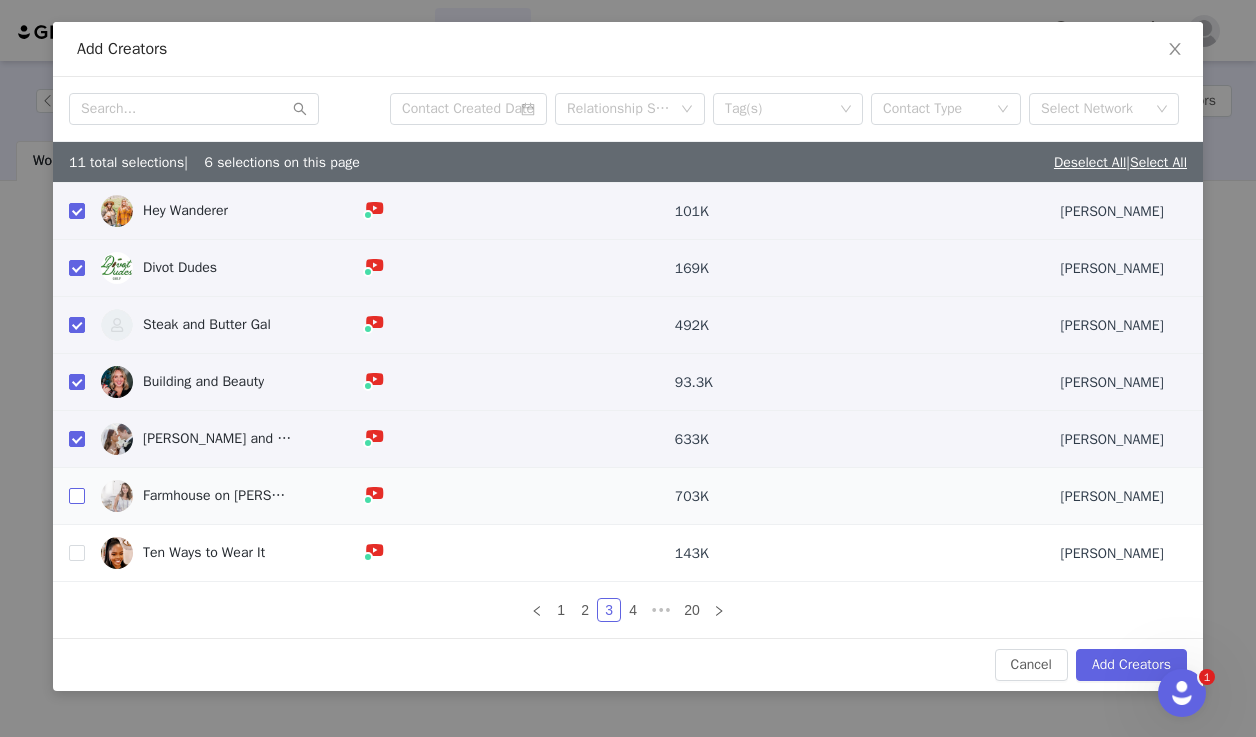 click at bounding box center [77, 496] 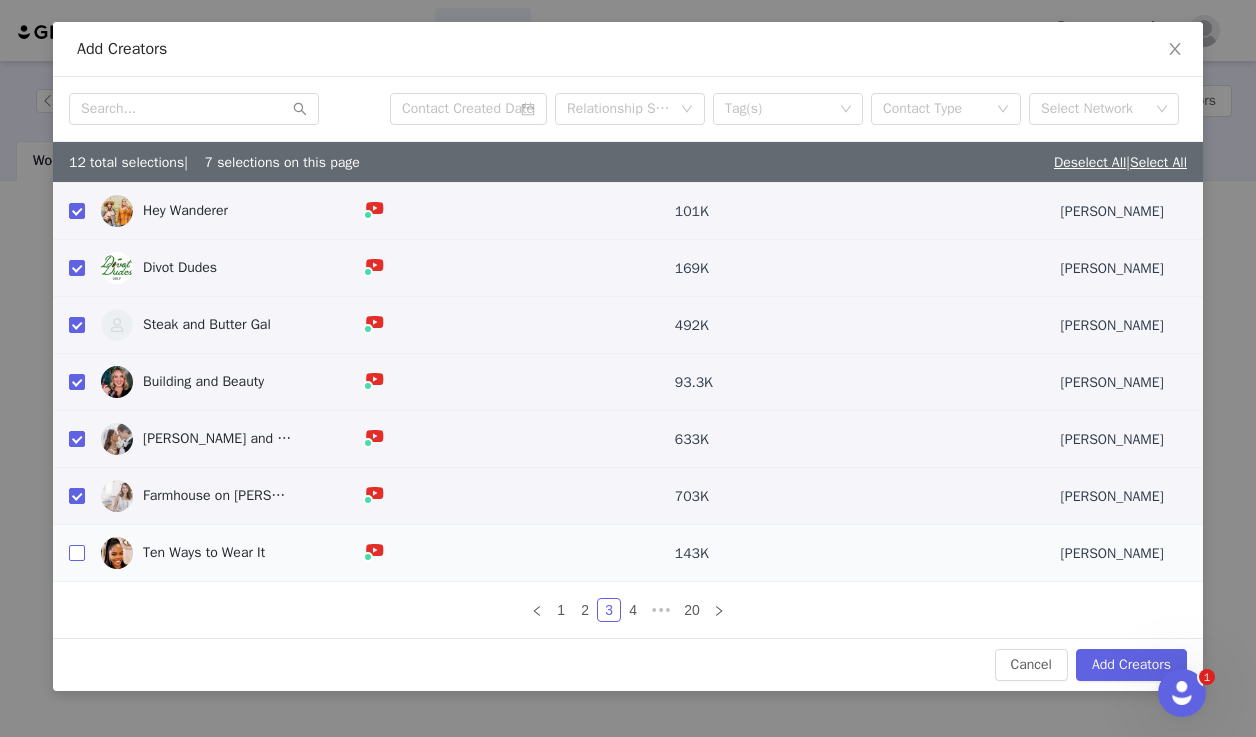 click at bounding box center [77, 553] 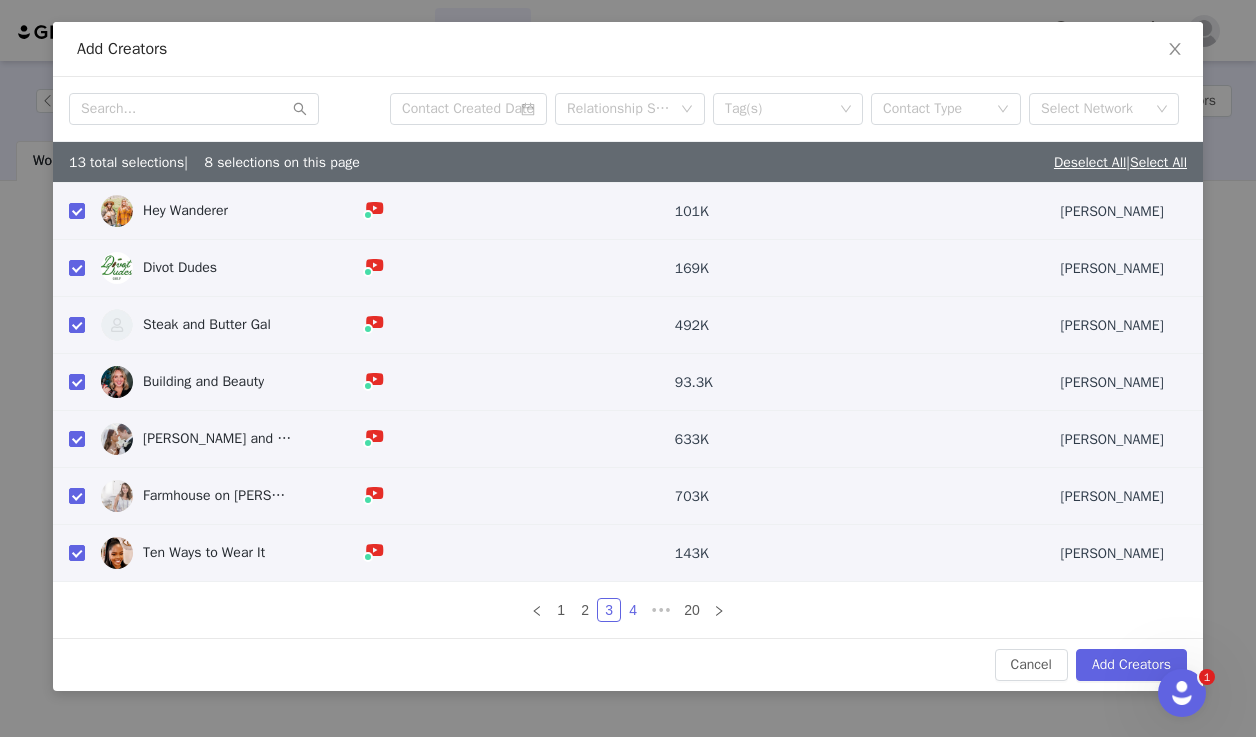 click on "4" at bounding box center [633, 610] 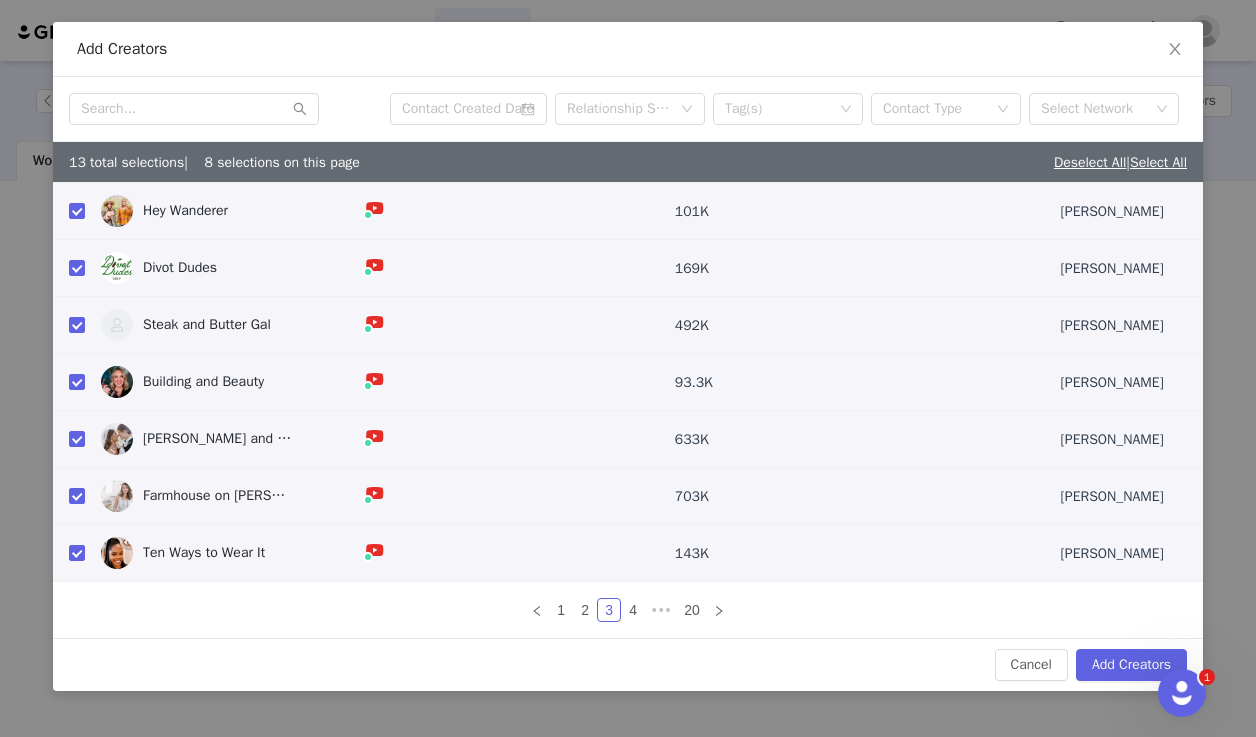 scroll, scrollTop: 0, scrollLeft: 0, axis: both 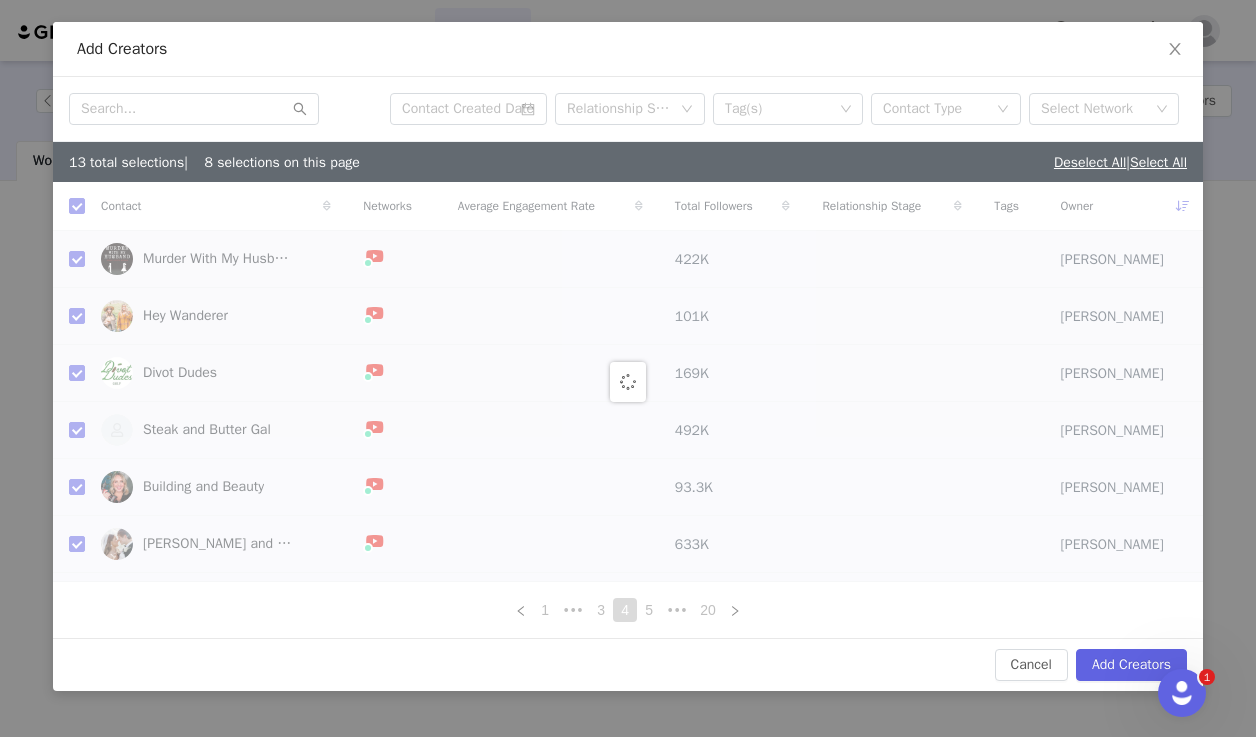 checkbox on "false" 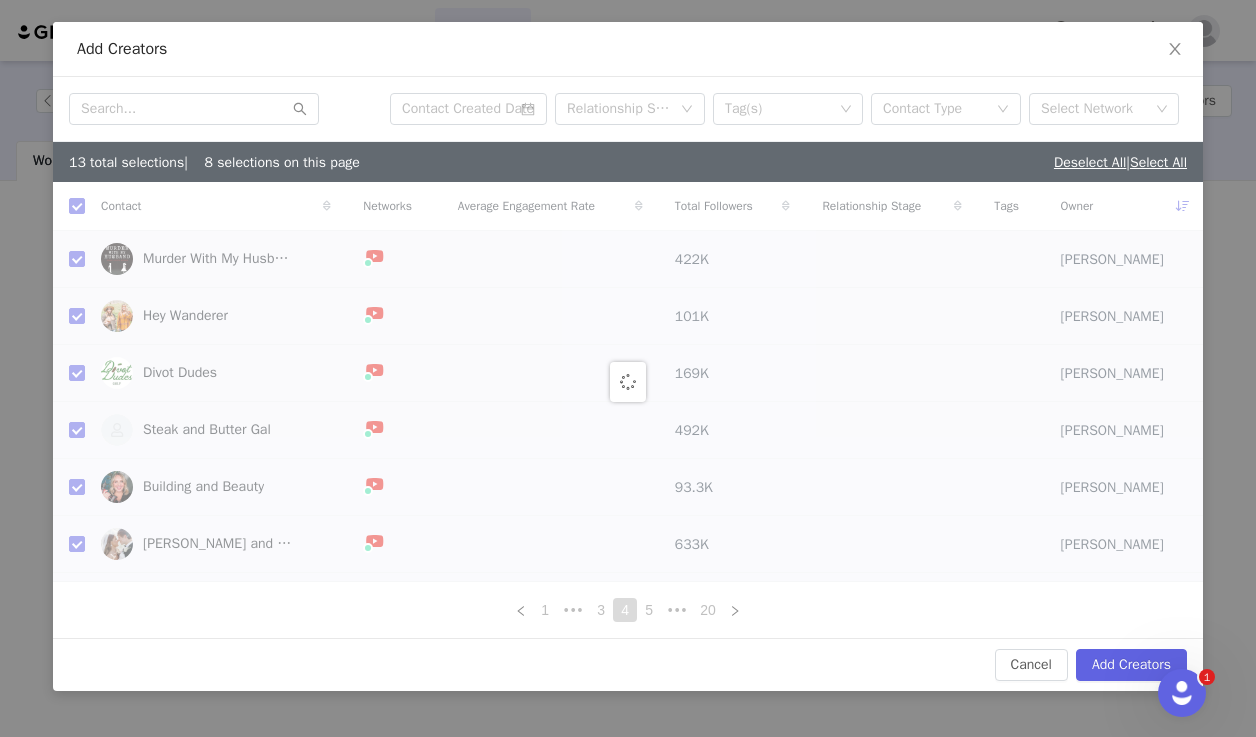 checkbox on "false" 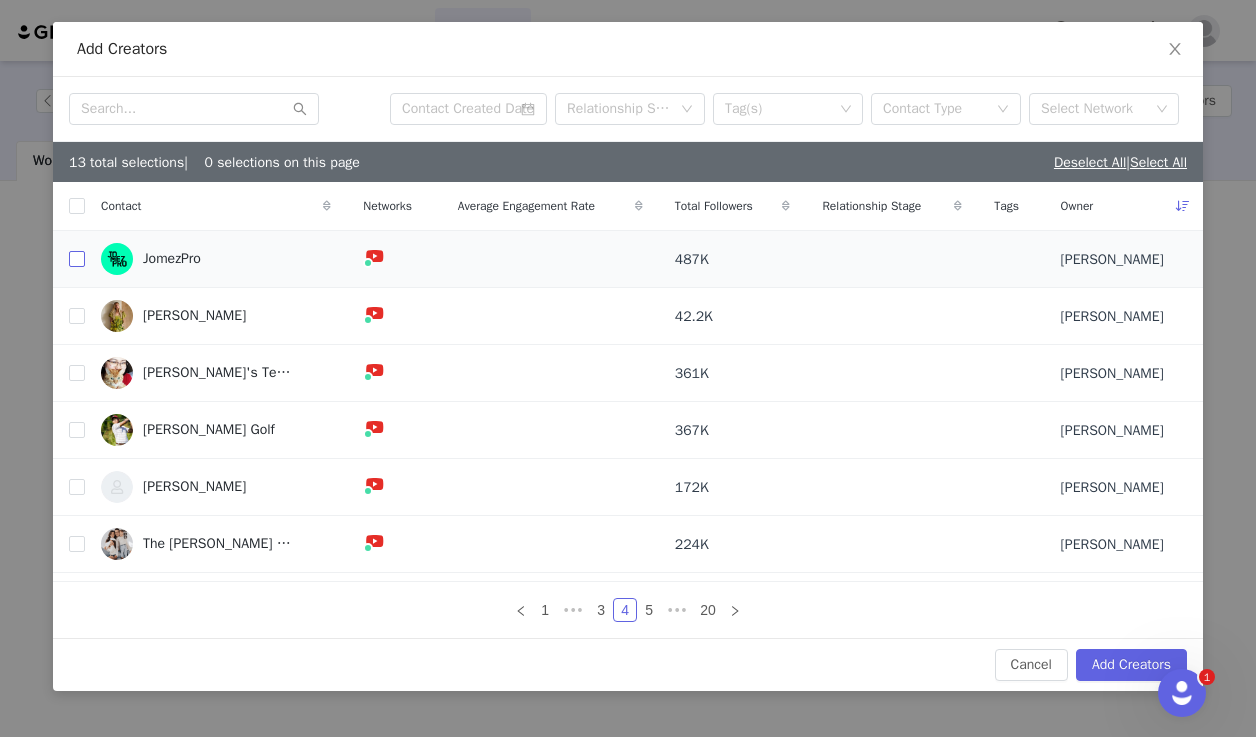 click at bounding box center (77, 259) 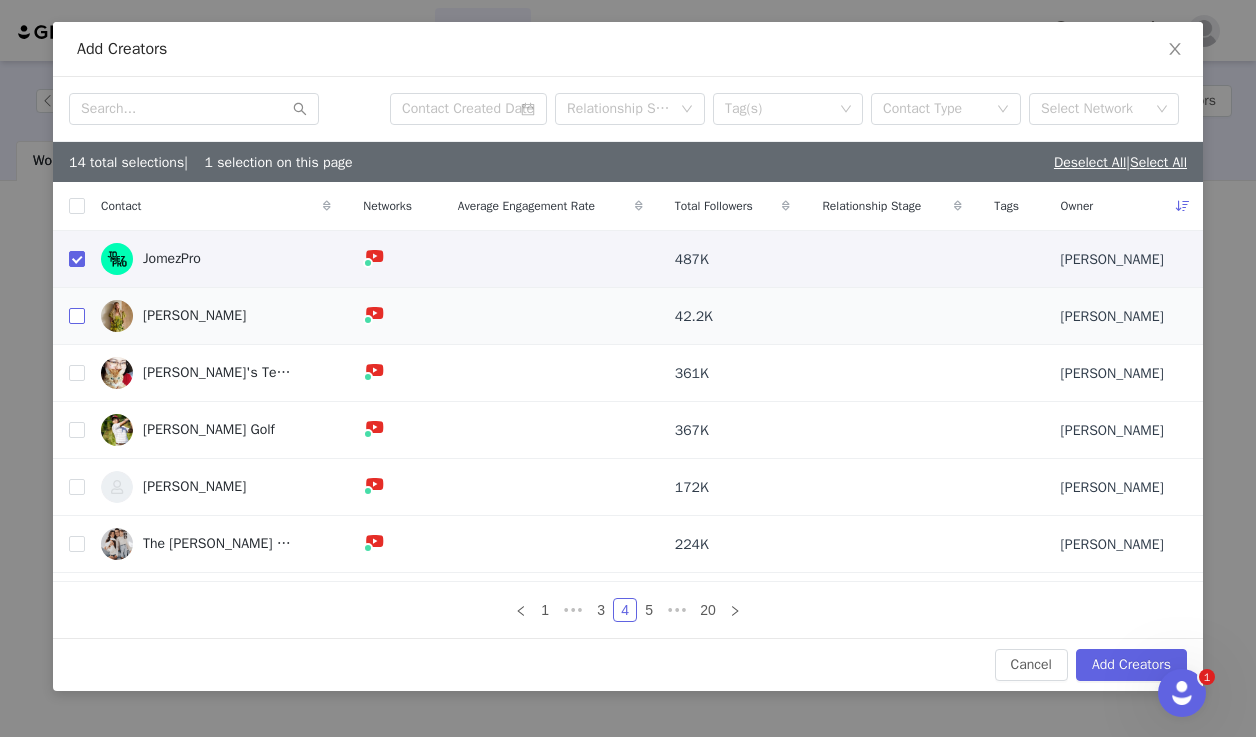 click at bounding box center (77, 316) 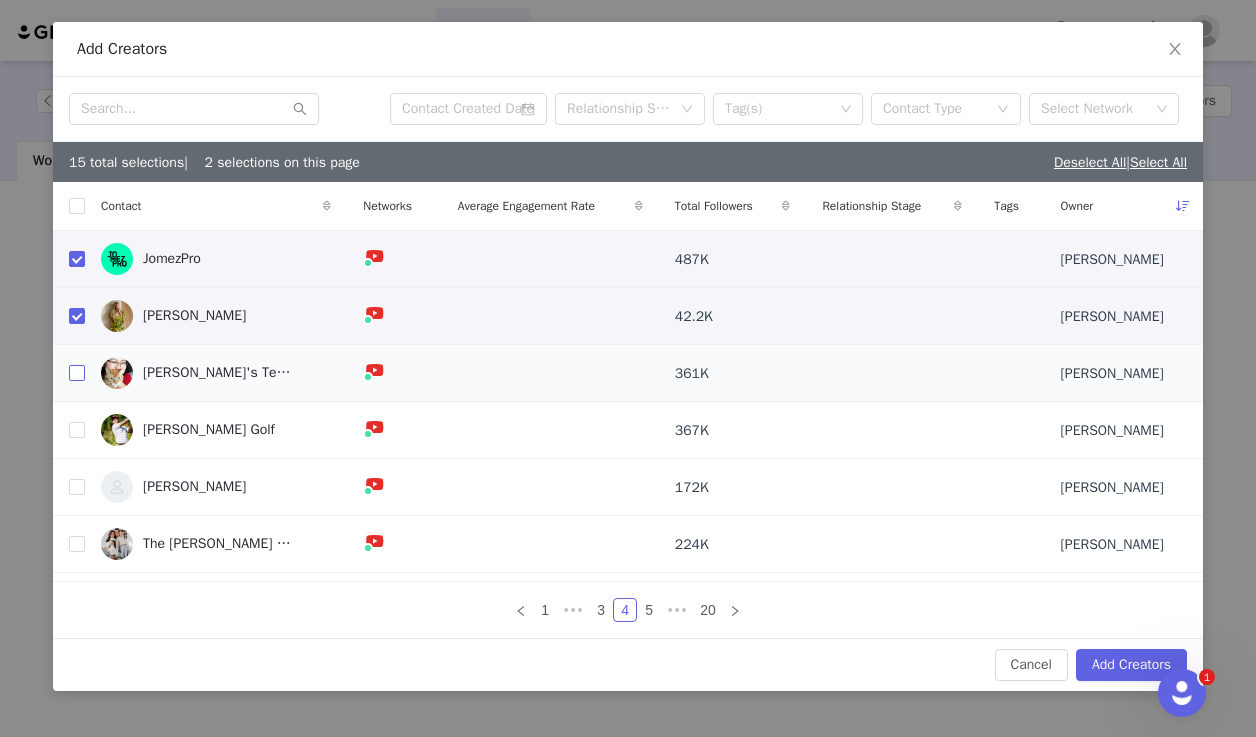 click at bounding box center (77, 373) 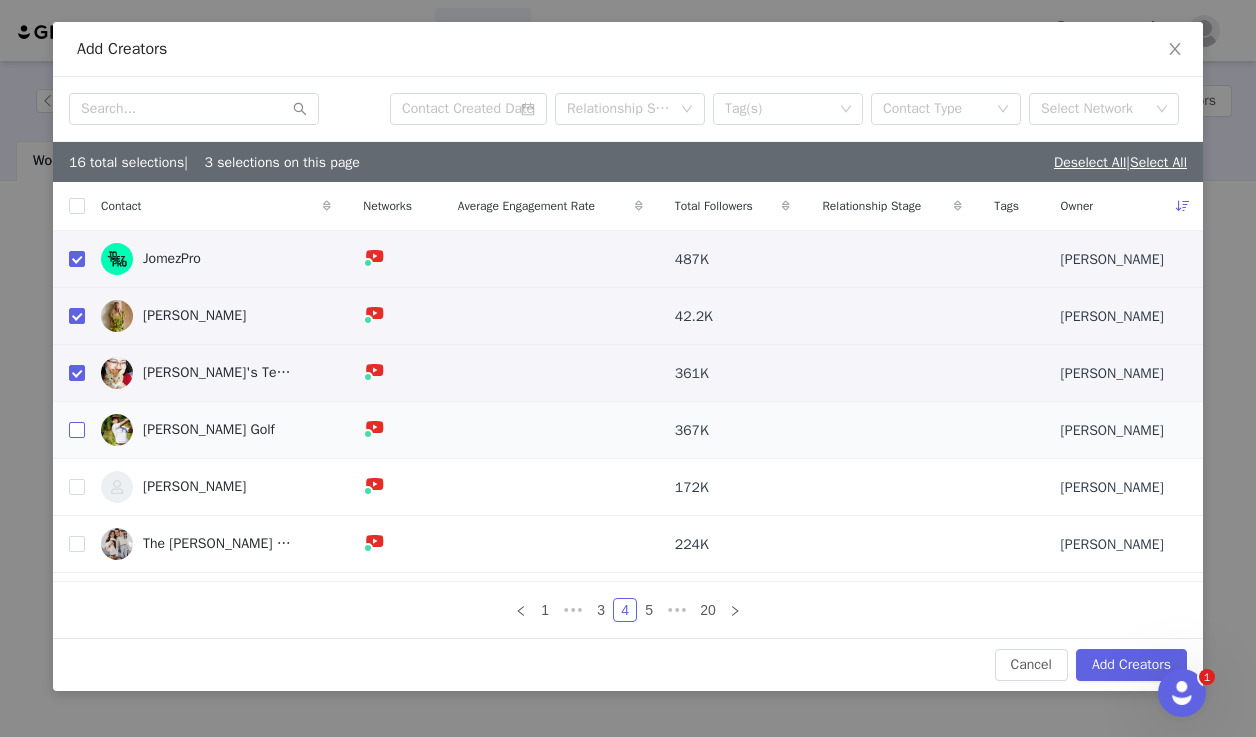 click at bounding box center [77, 430] 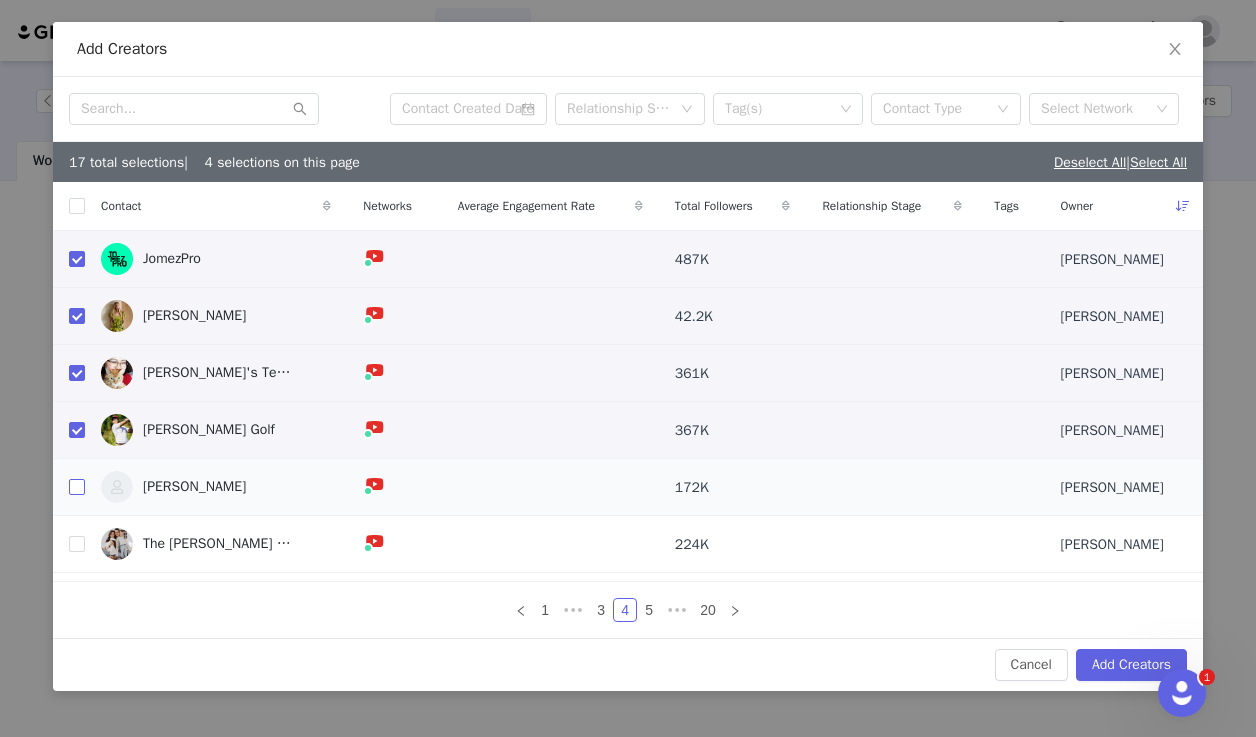click at bounding box center [77, 487] 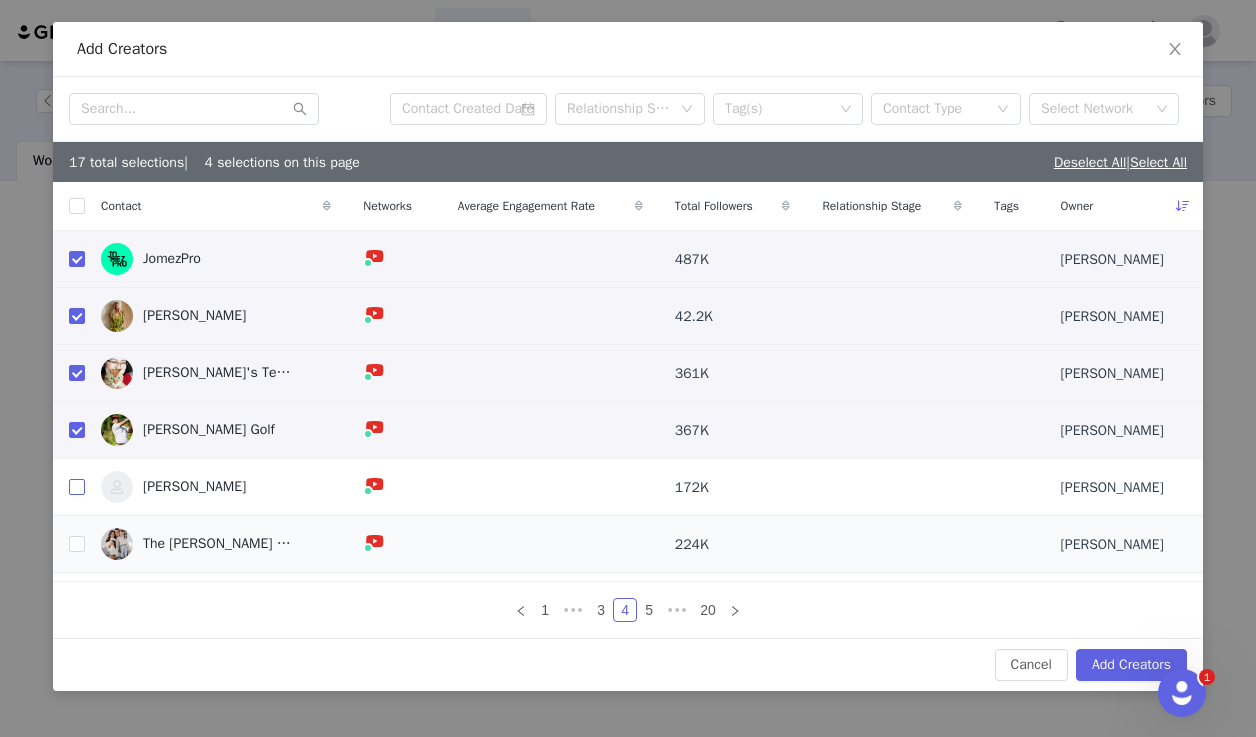 checkbox on "true" 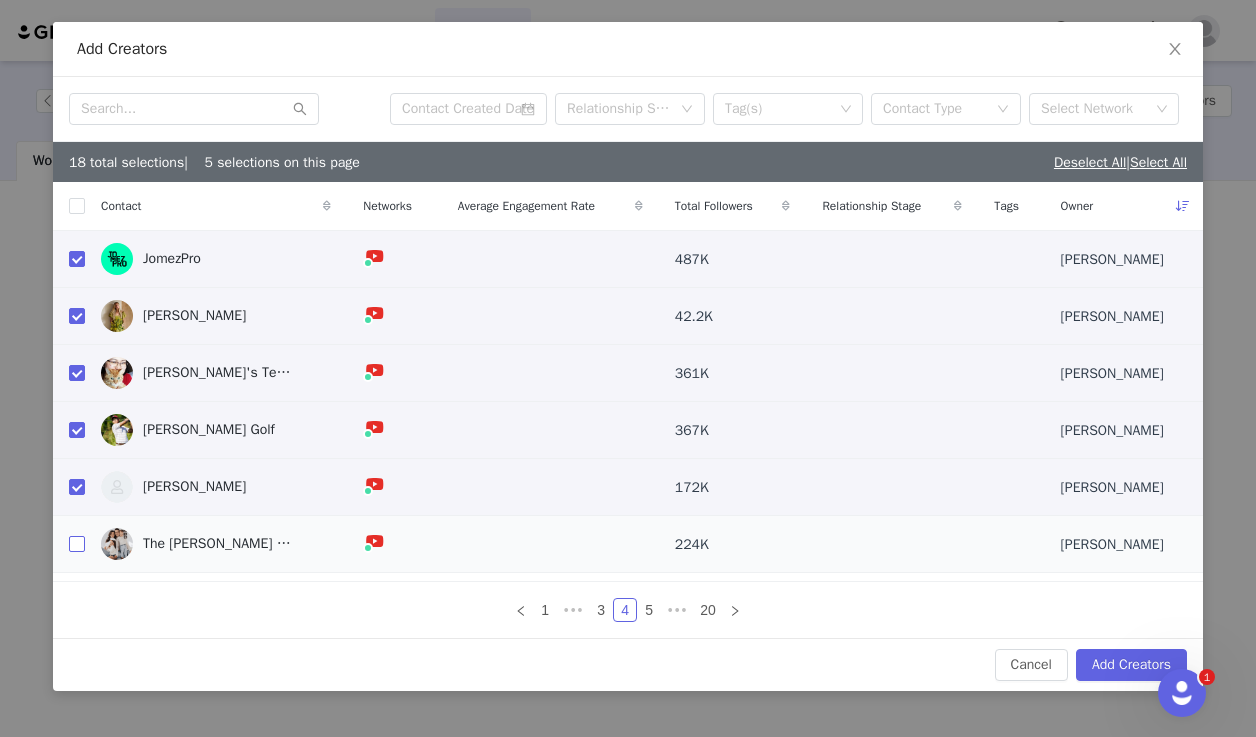 click at bounding box center [77, 544] 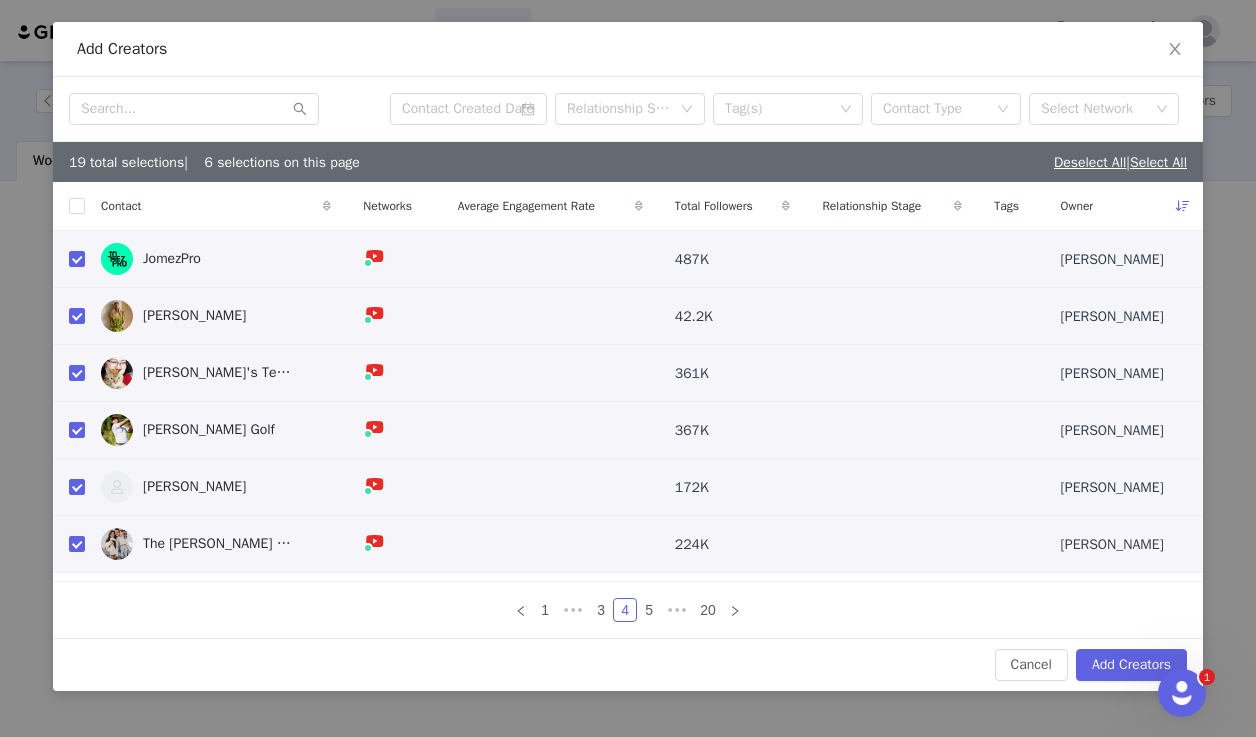 scroll, scrollTop: 105, scrollLeft: 0, axis: vertical 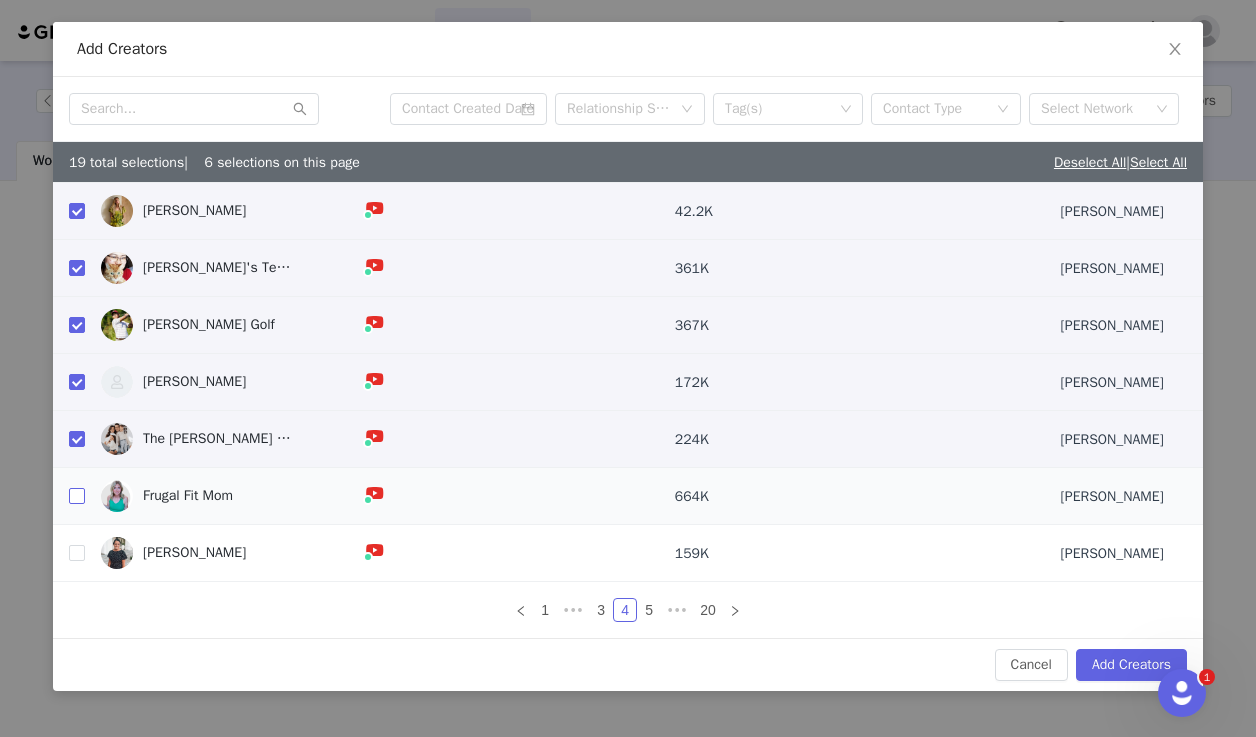 click at bounding box center (77, 496) 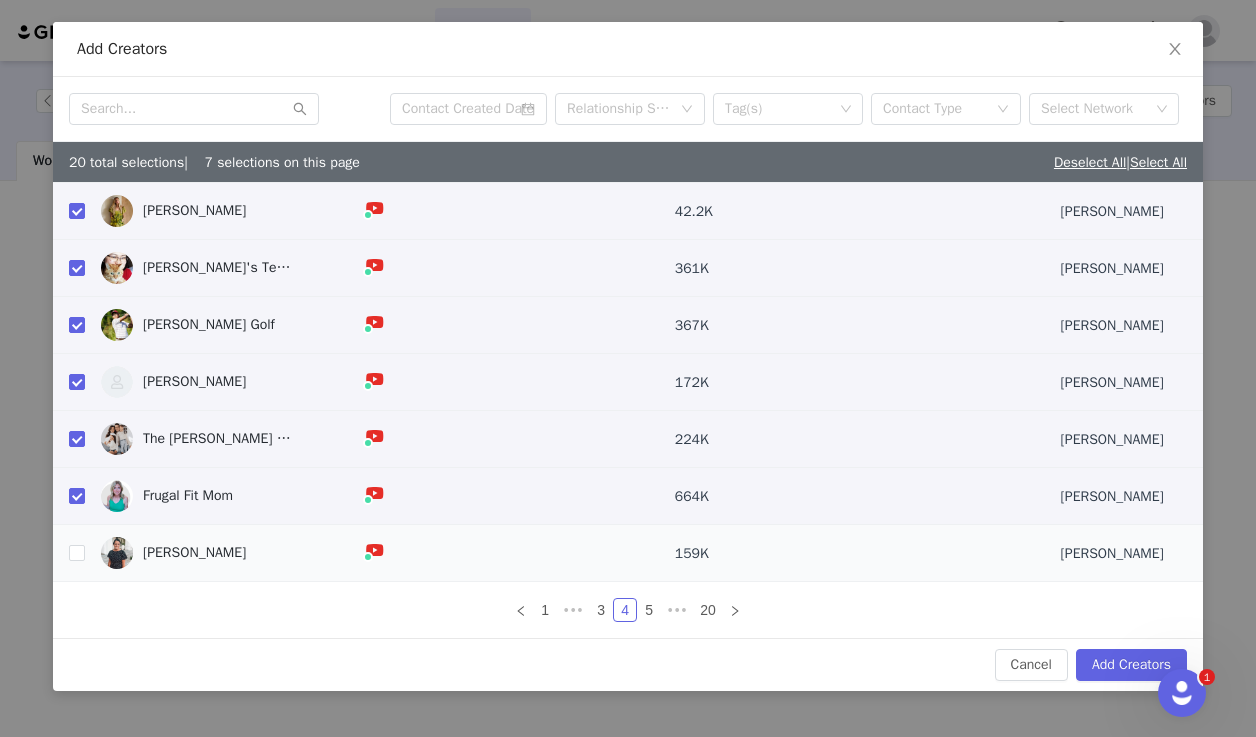 click at bounding box center [69, 553] 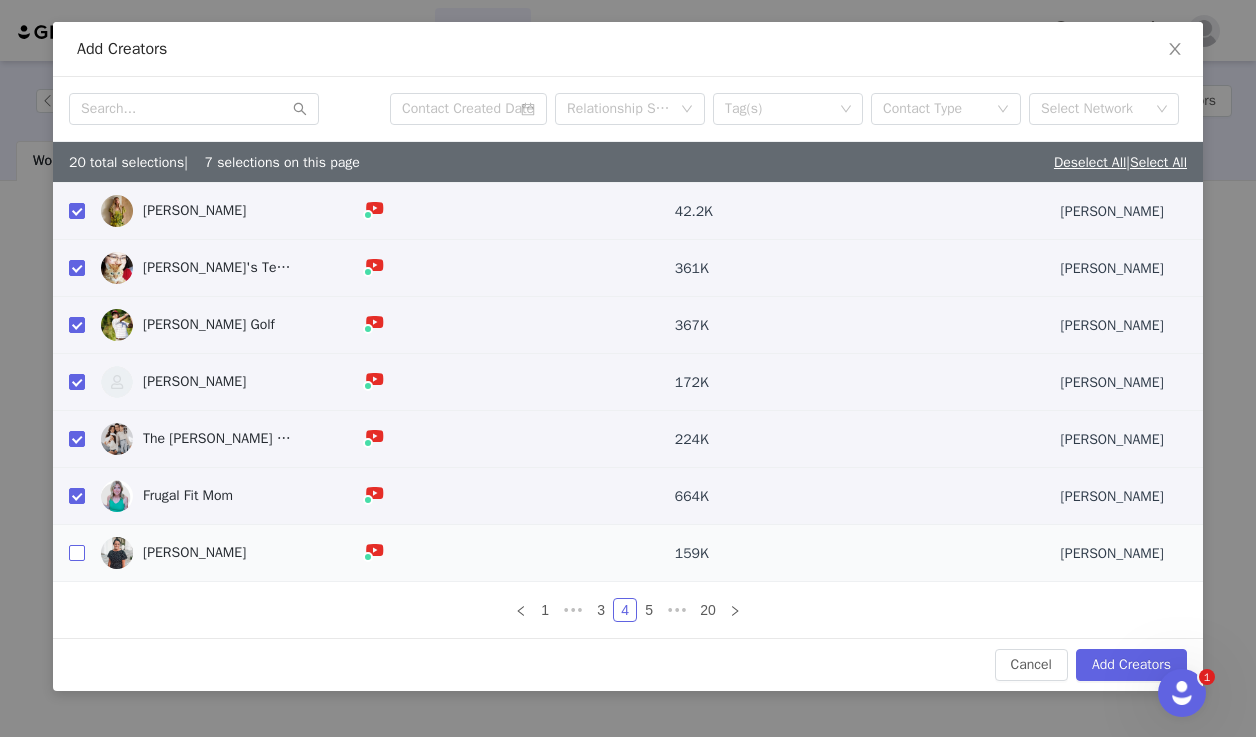 click at bounding box center (77, 553) 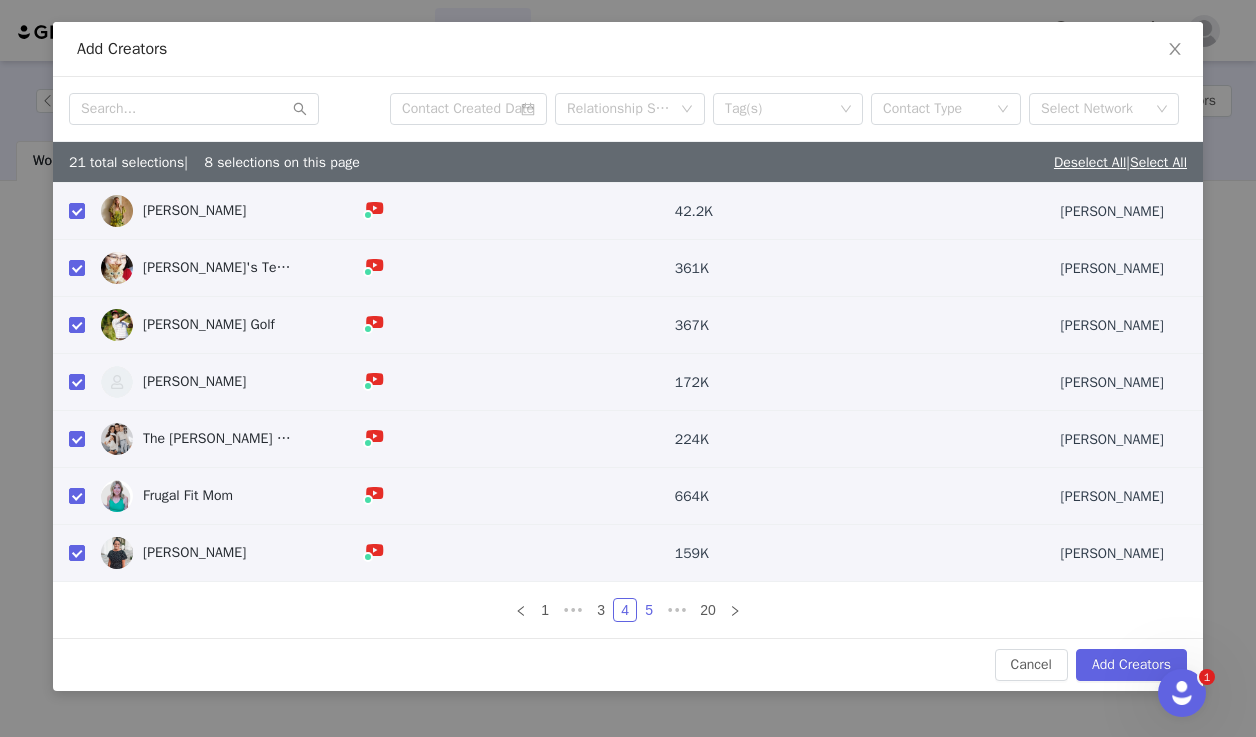 click on "5" at bounding box center (649, 610) 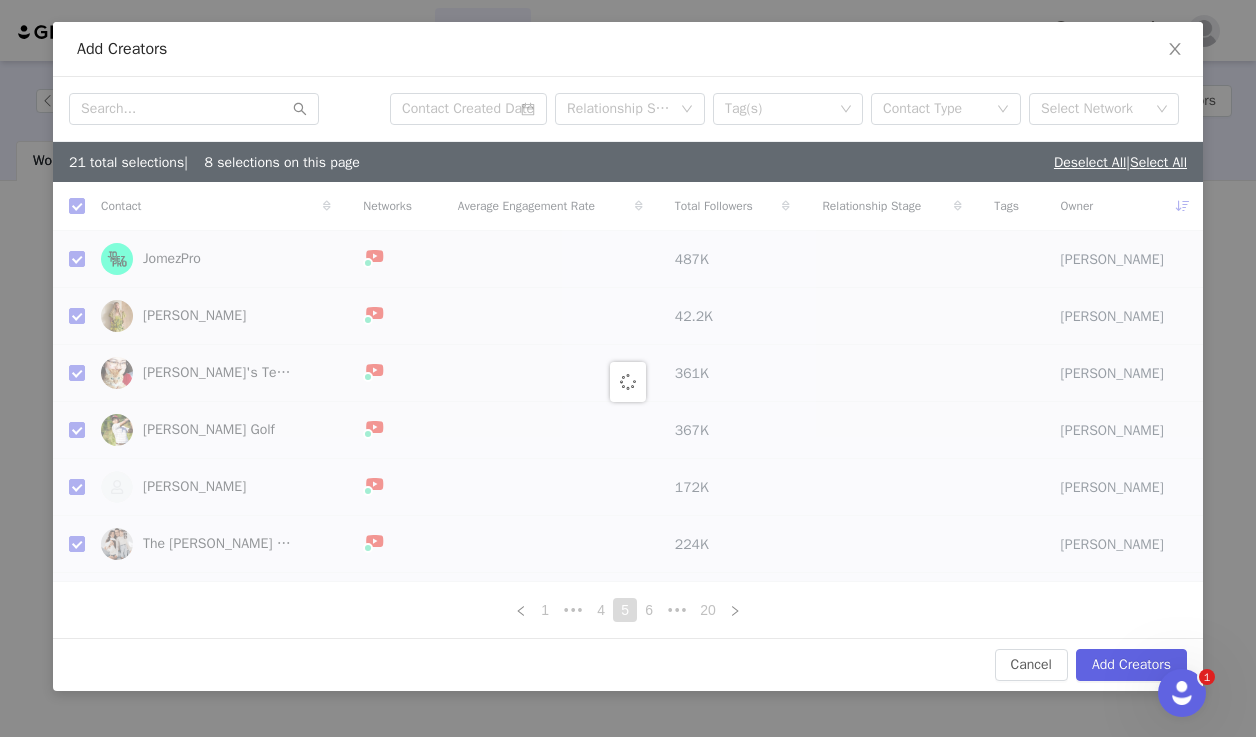 checkbox on "false" 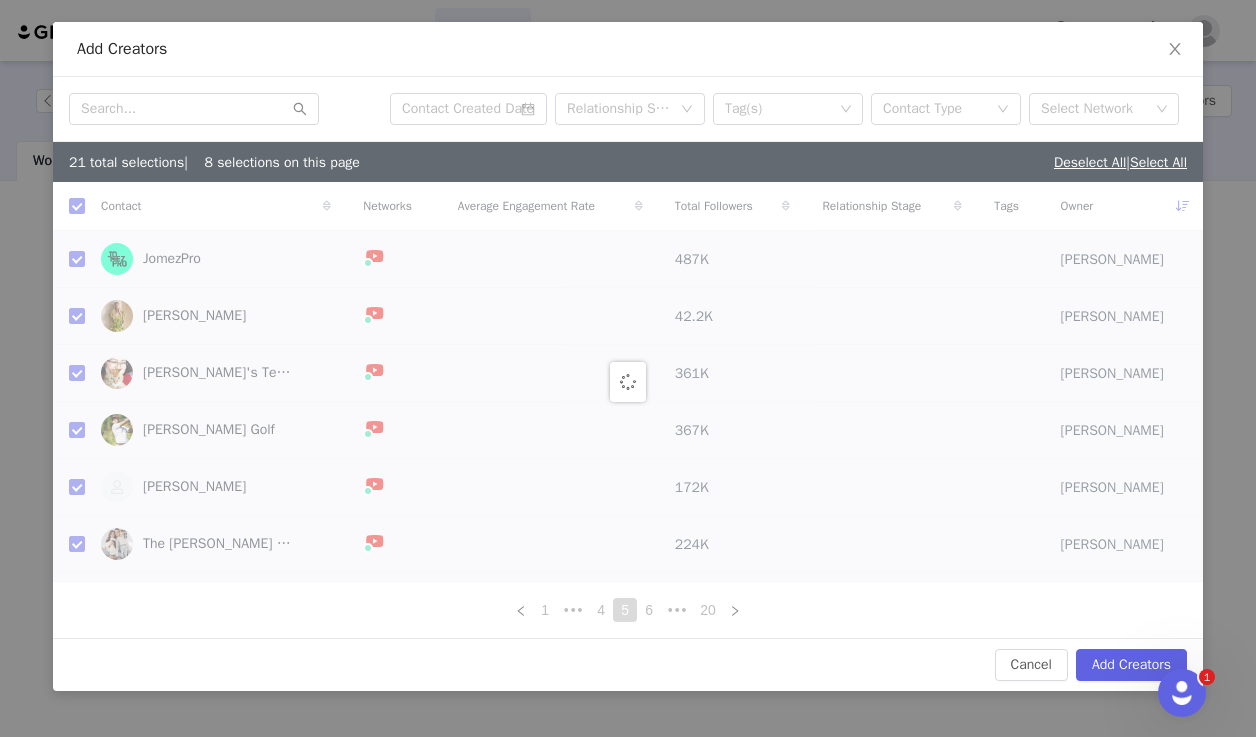 checkbox on "false" 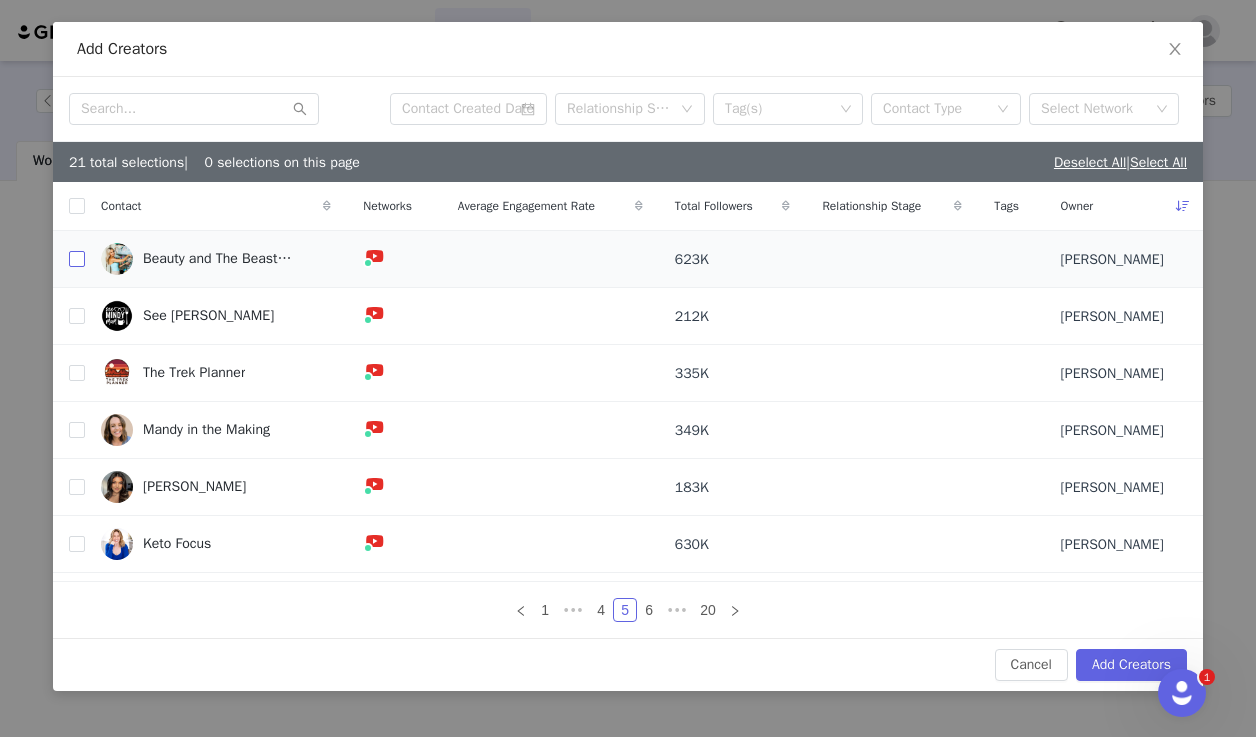 click at bounding box center (77, 259) 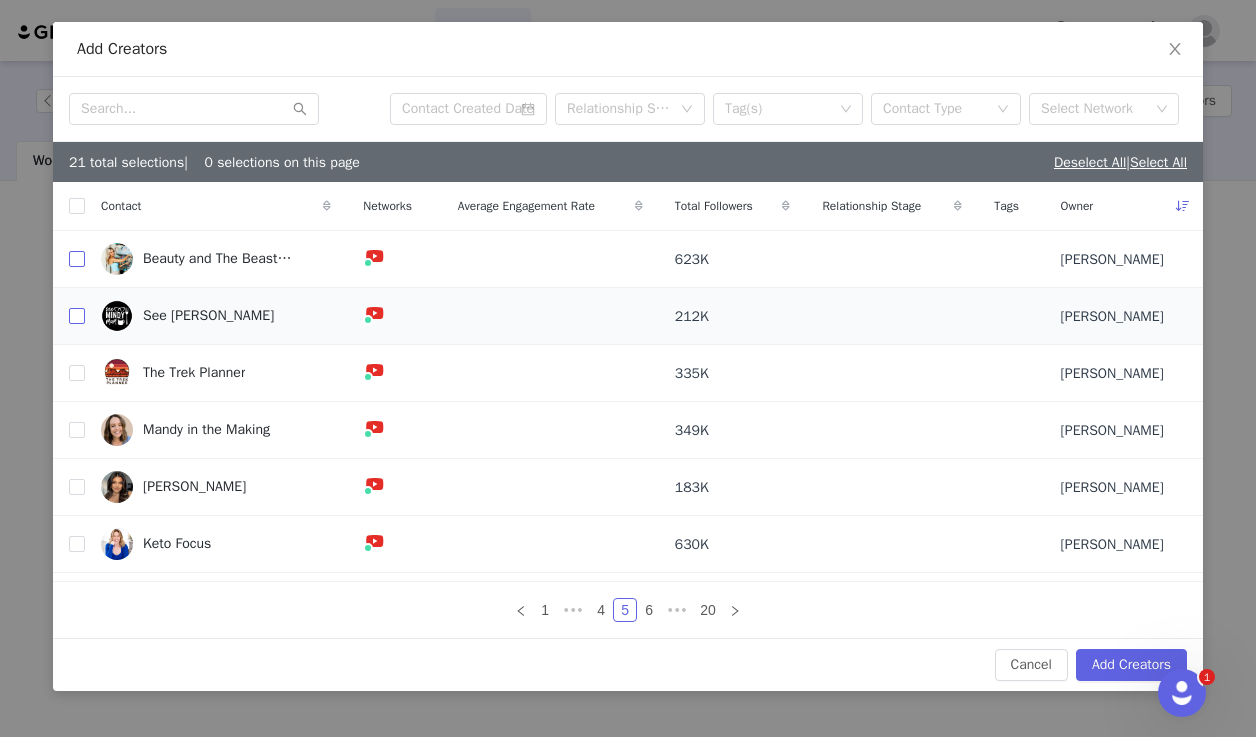 checkbox on "true" 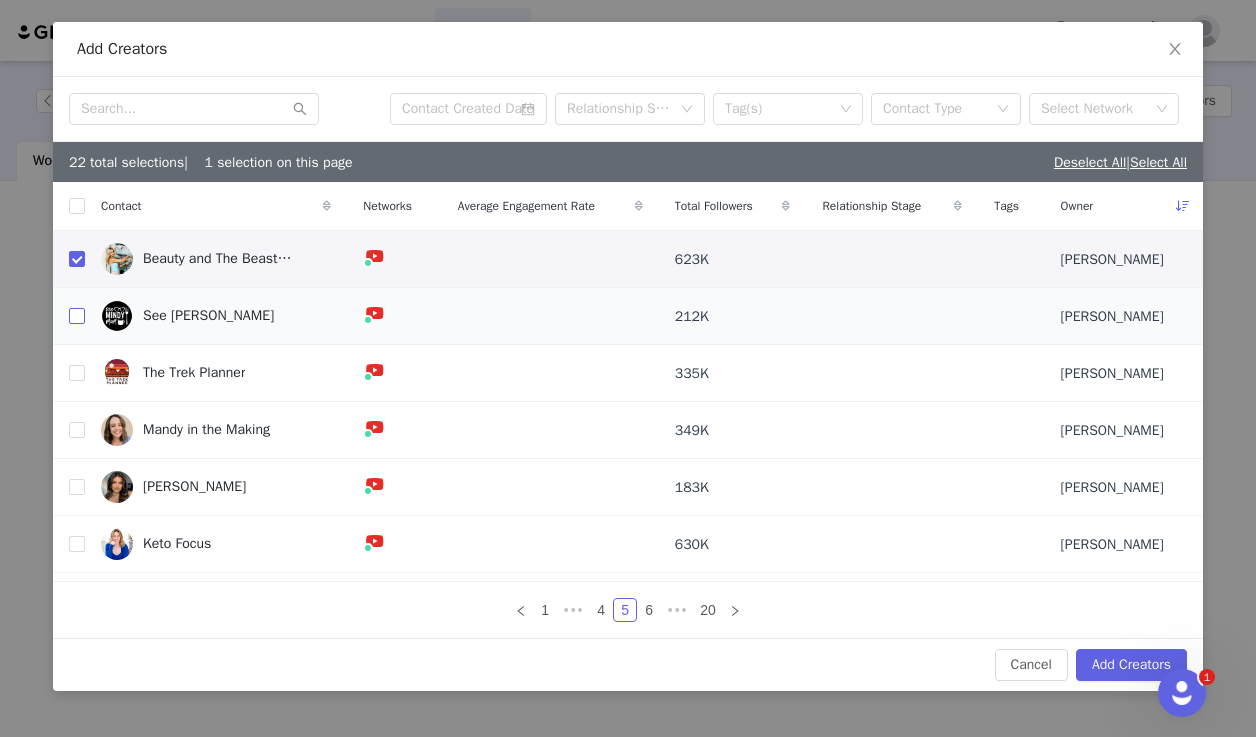 click at bounding box center (77, 316) 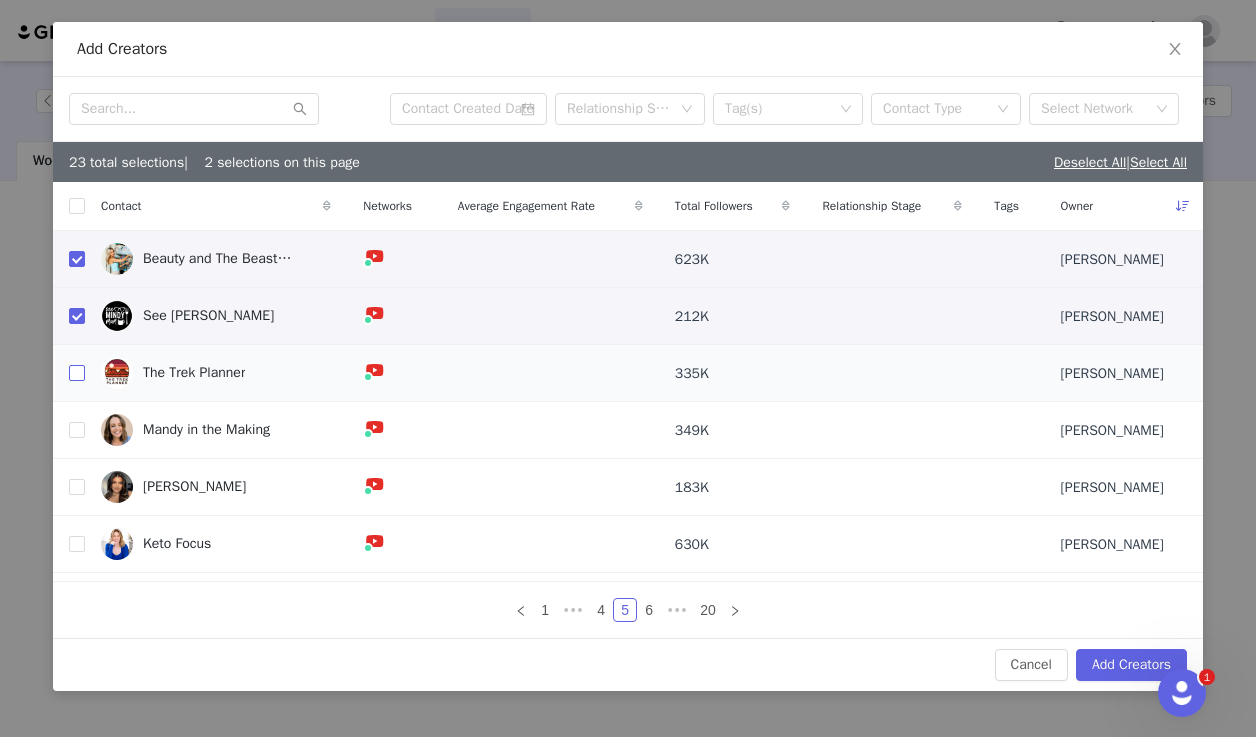 click at bounding box center (77, 373) 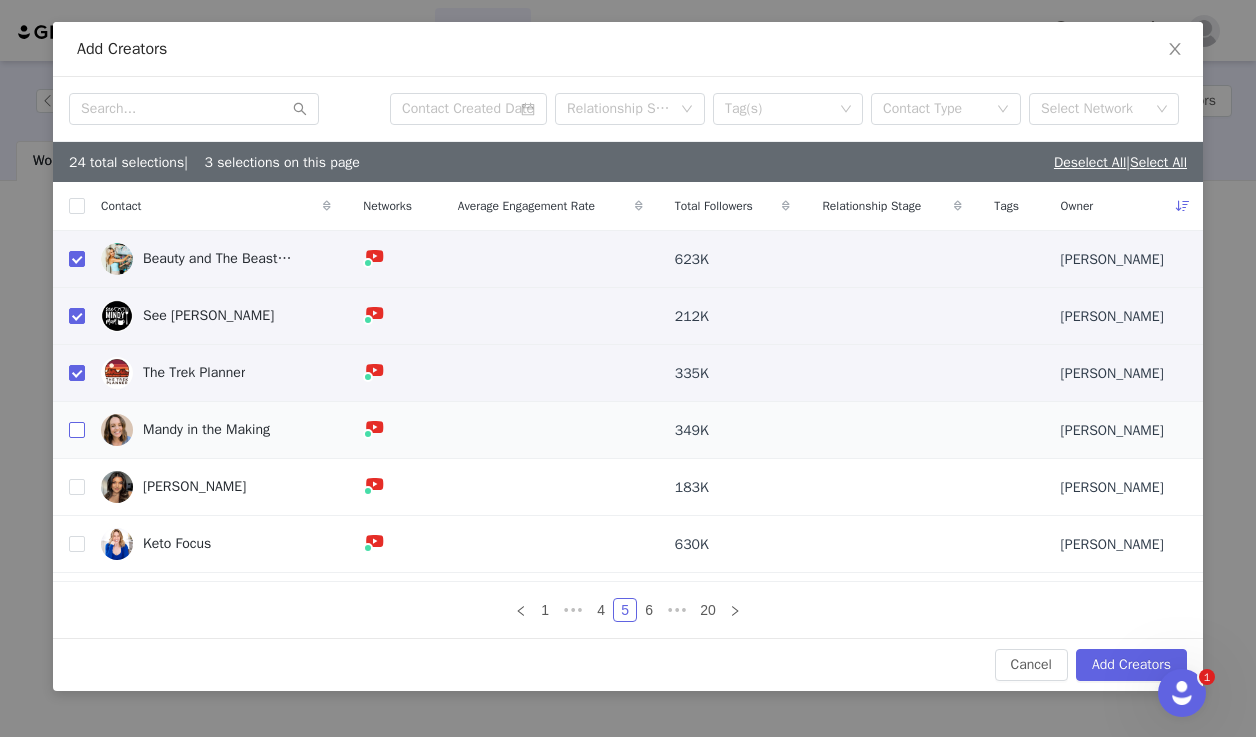 click at bounding box center [77, 430] 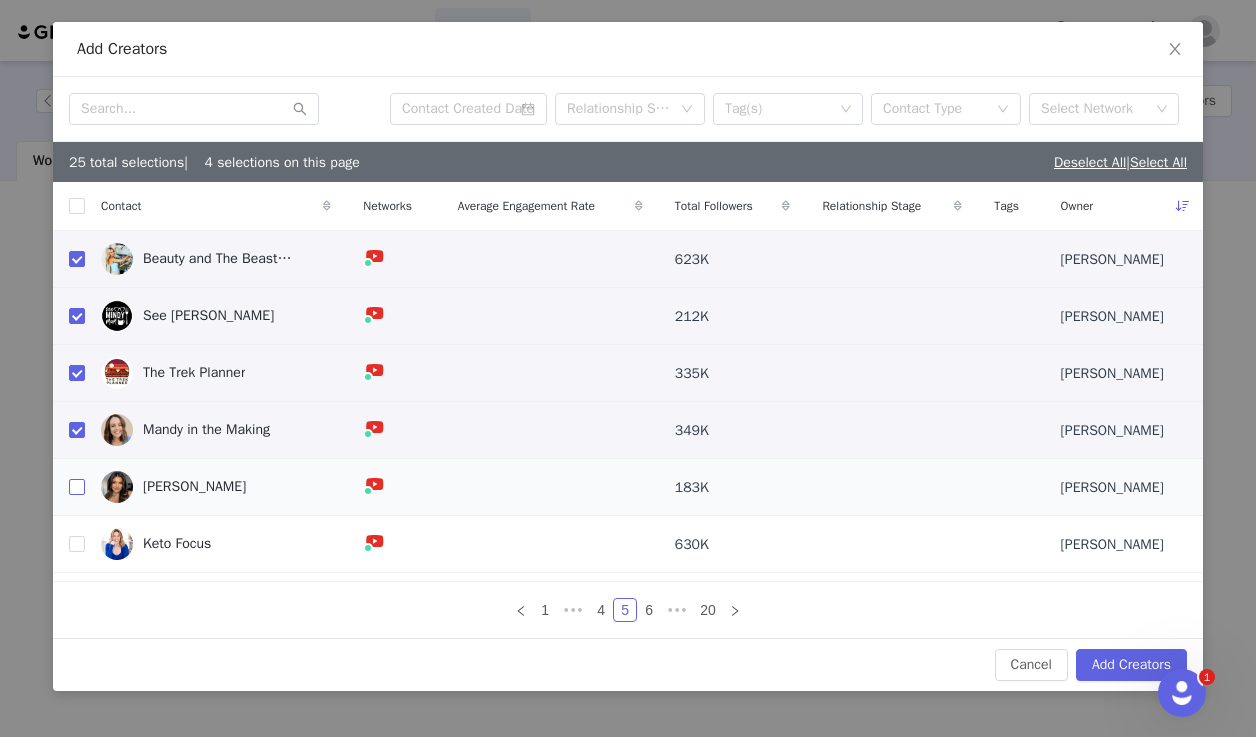 click at bounding box center [77, 487] 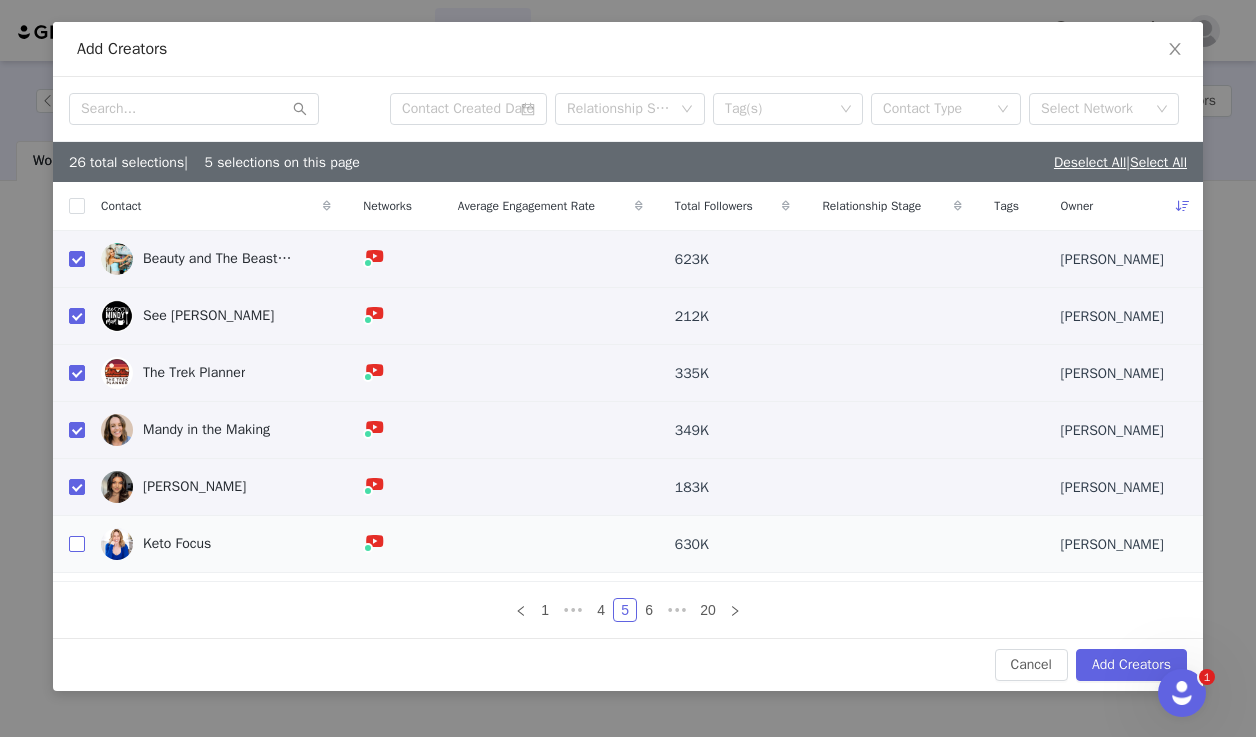 click at bounding box center (77, 544) 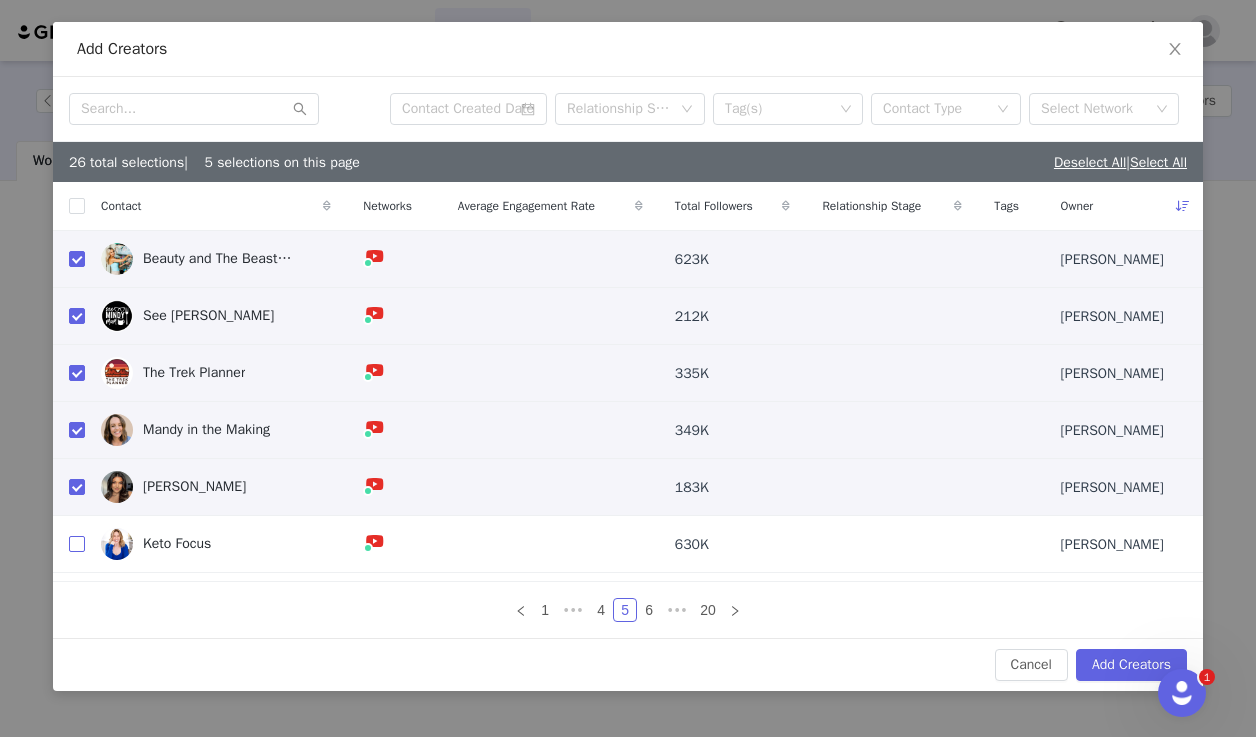 checkbox on "true" 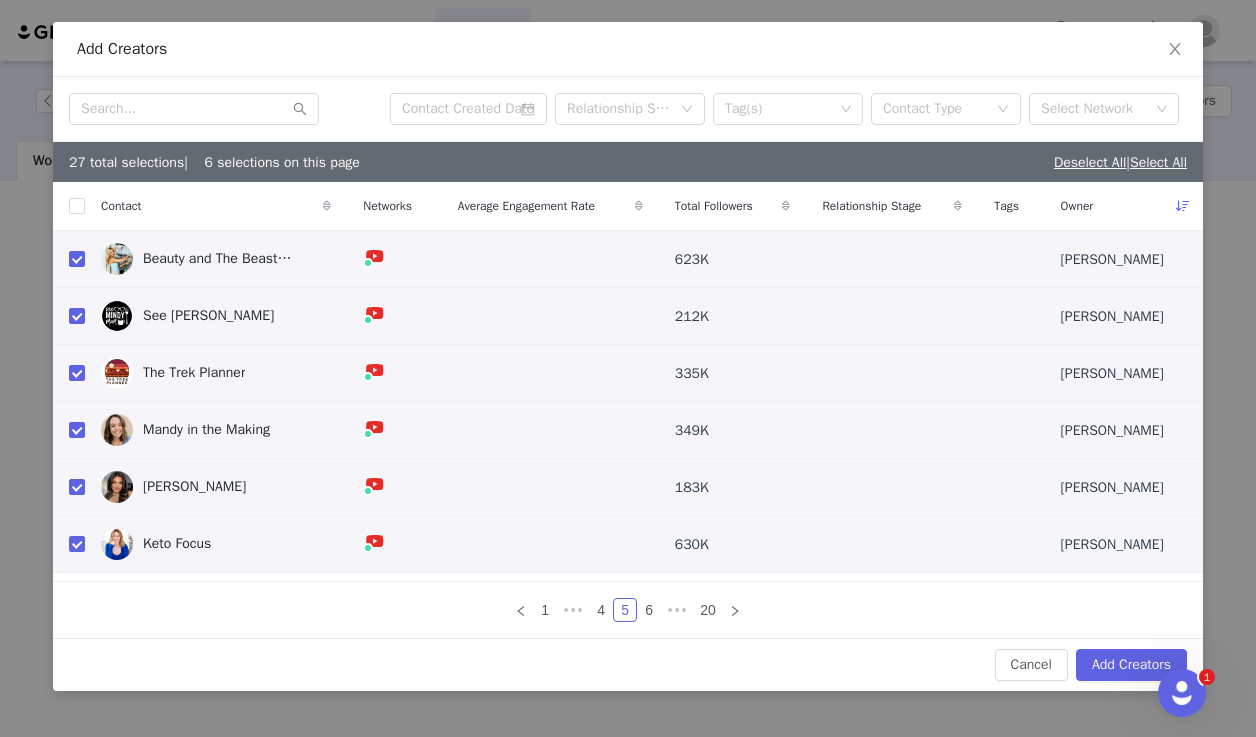 scroll, scrollTop: 105, scrollLeft: 0, axis: vertical 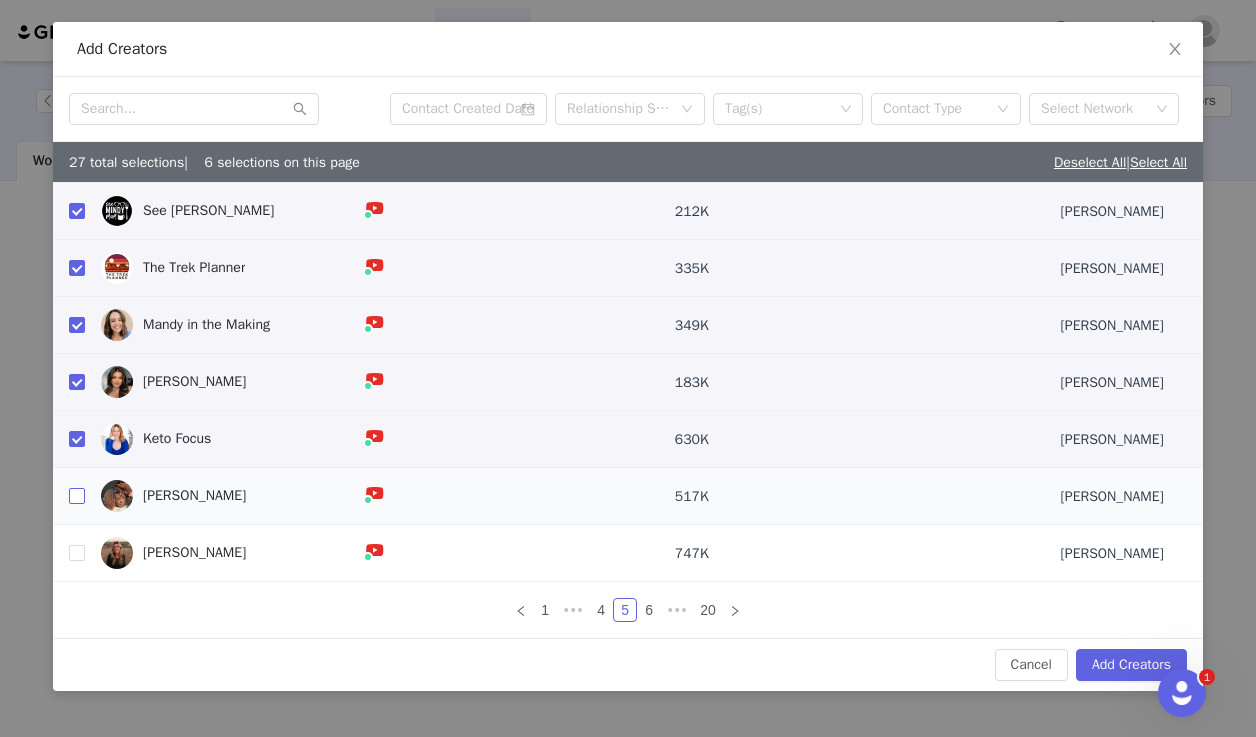click at bounding box center [77, 496] 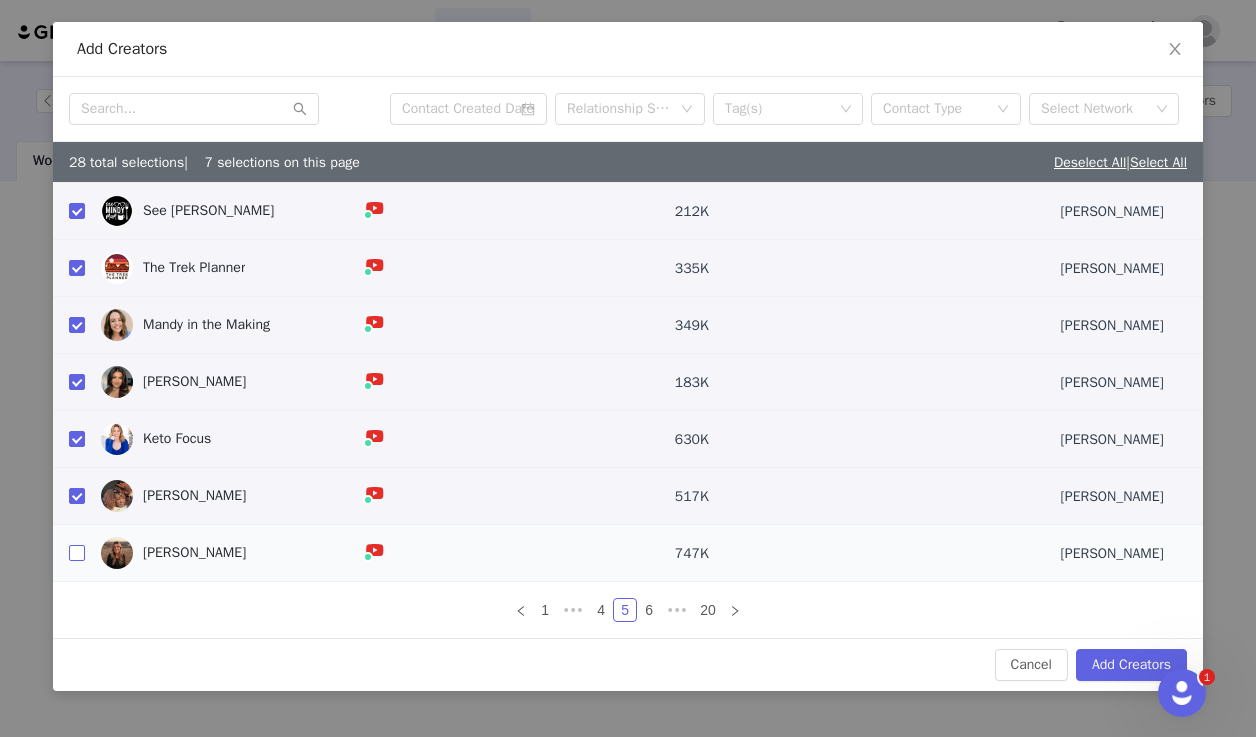 click at bounding box center [77, 553] 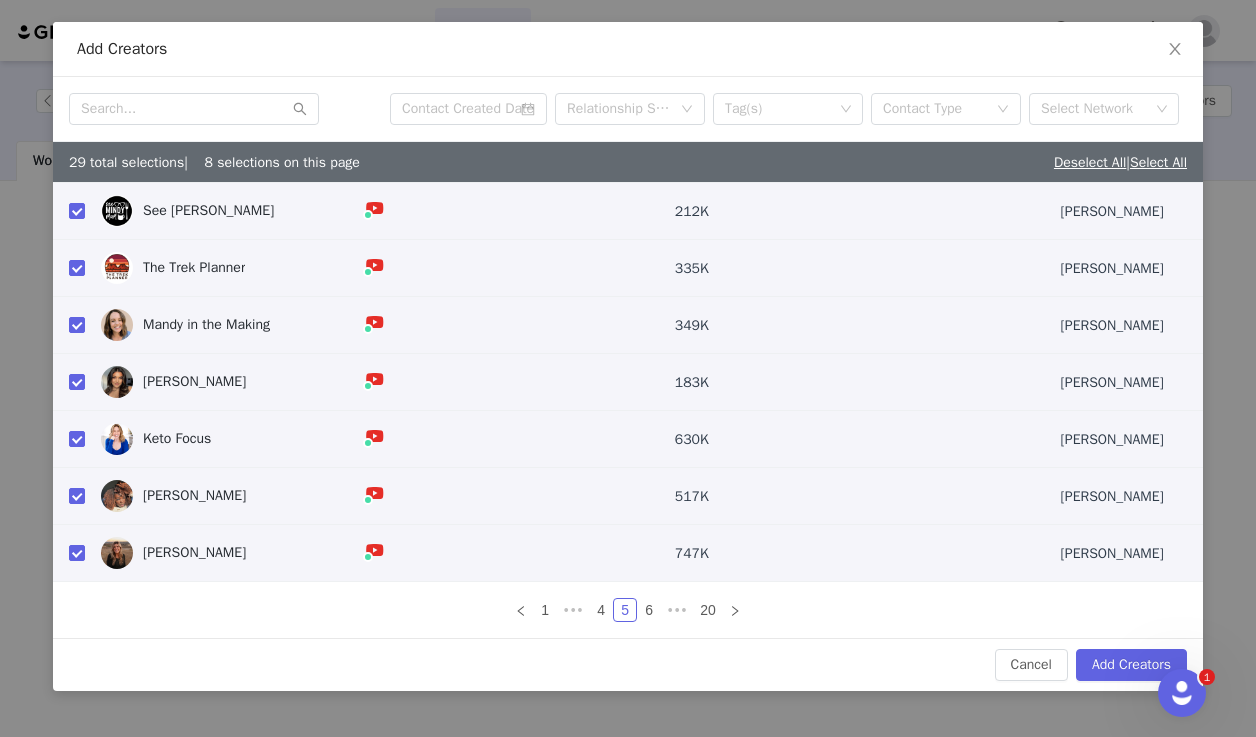 scroll, scrollTop: 0, scrollLeft: 0, axis: both 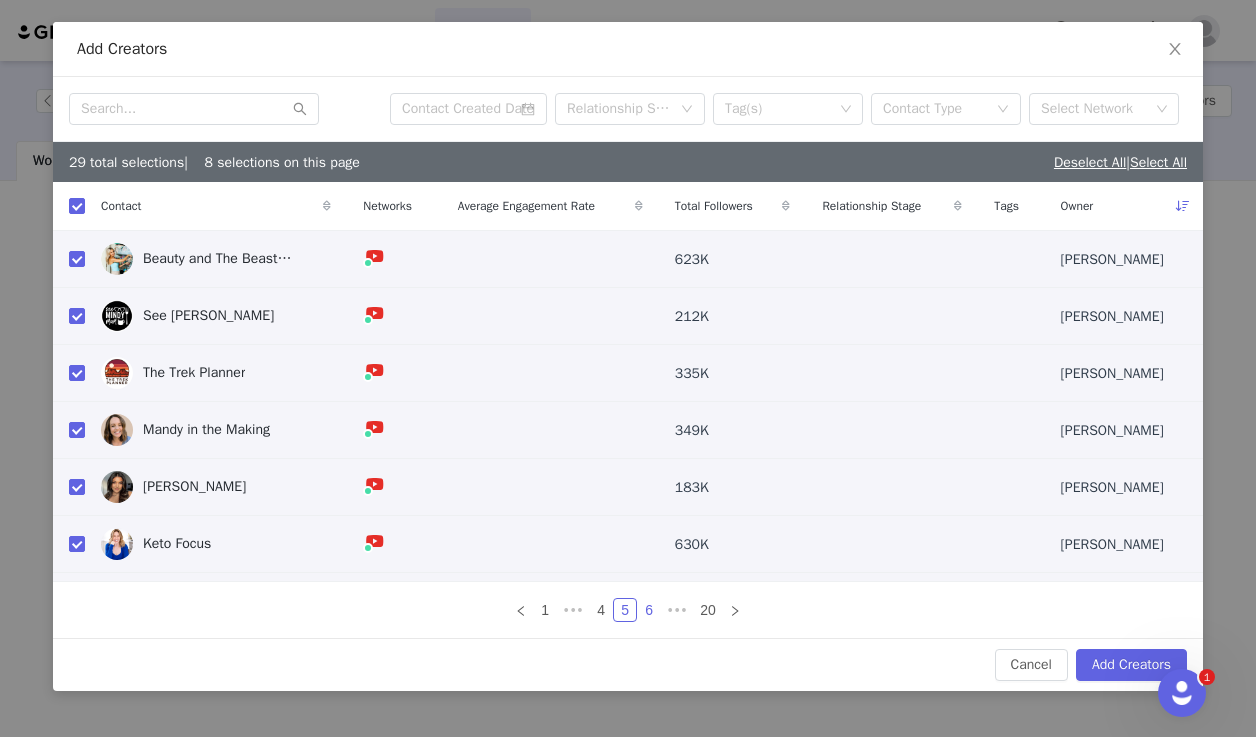 click on "6" at bounding box center (649, 610) 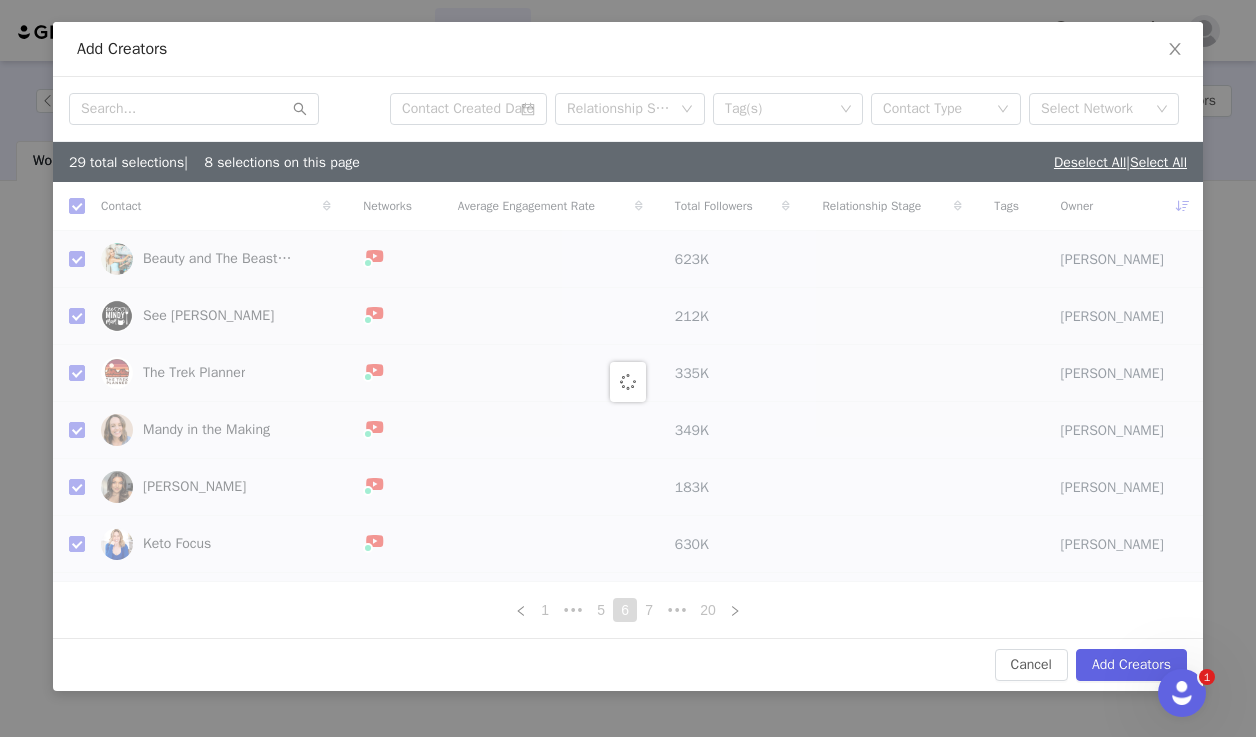 checkbox on "false" 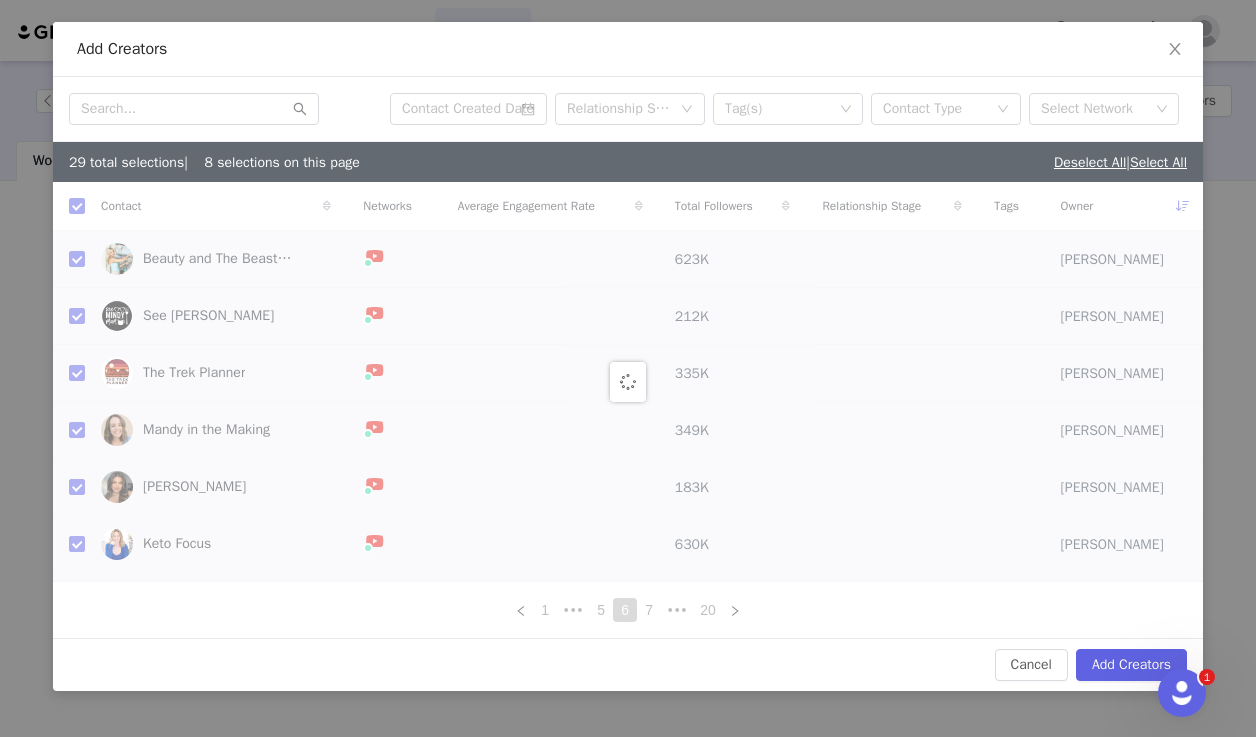 checkbox on "false" 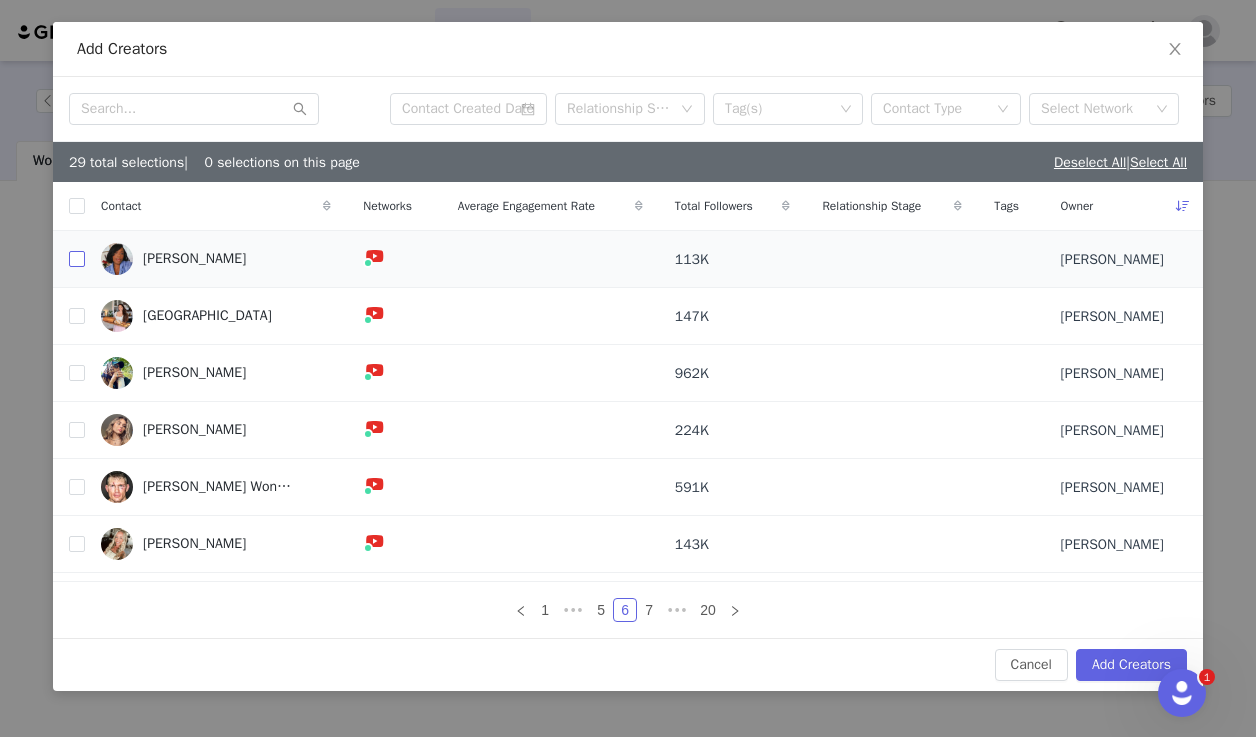 click at bounding box center (77, 259) 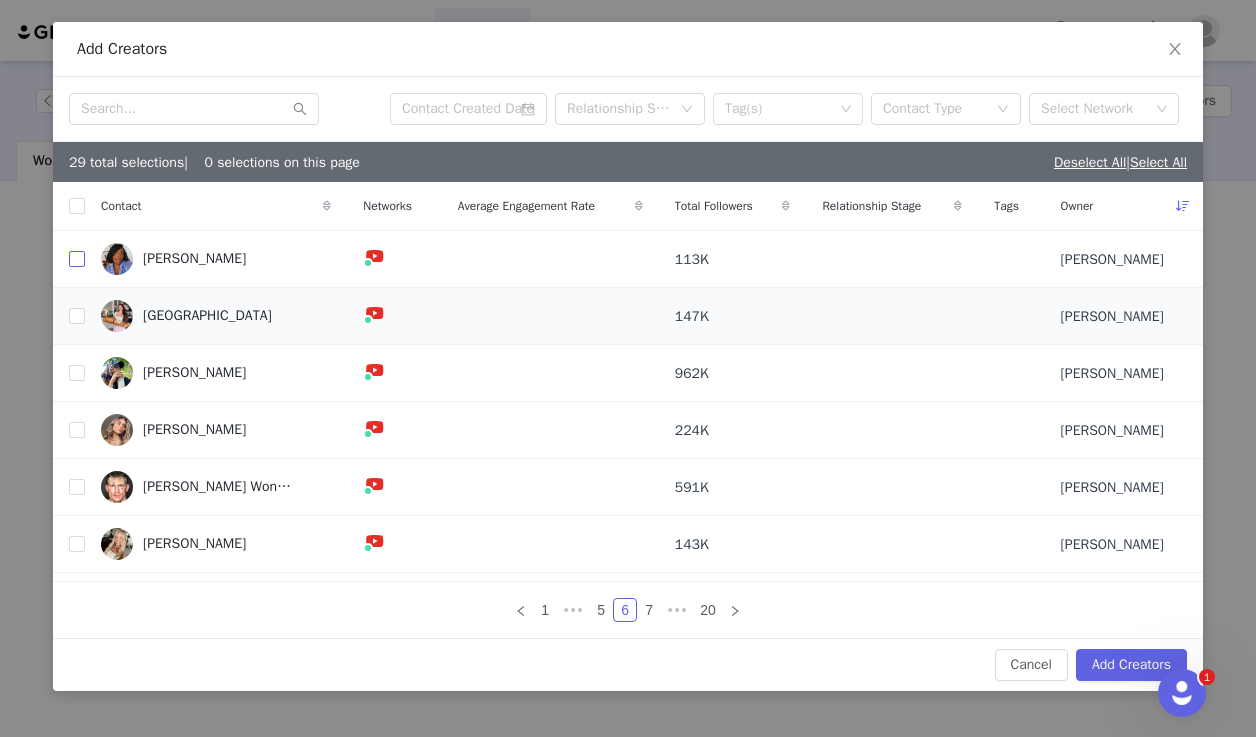 checkbox on "true" 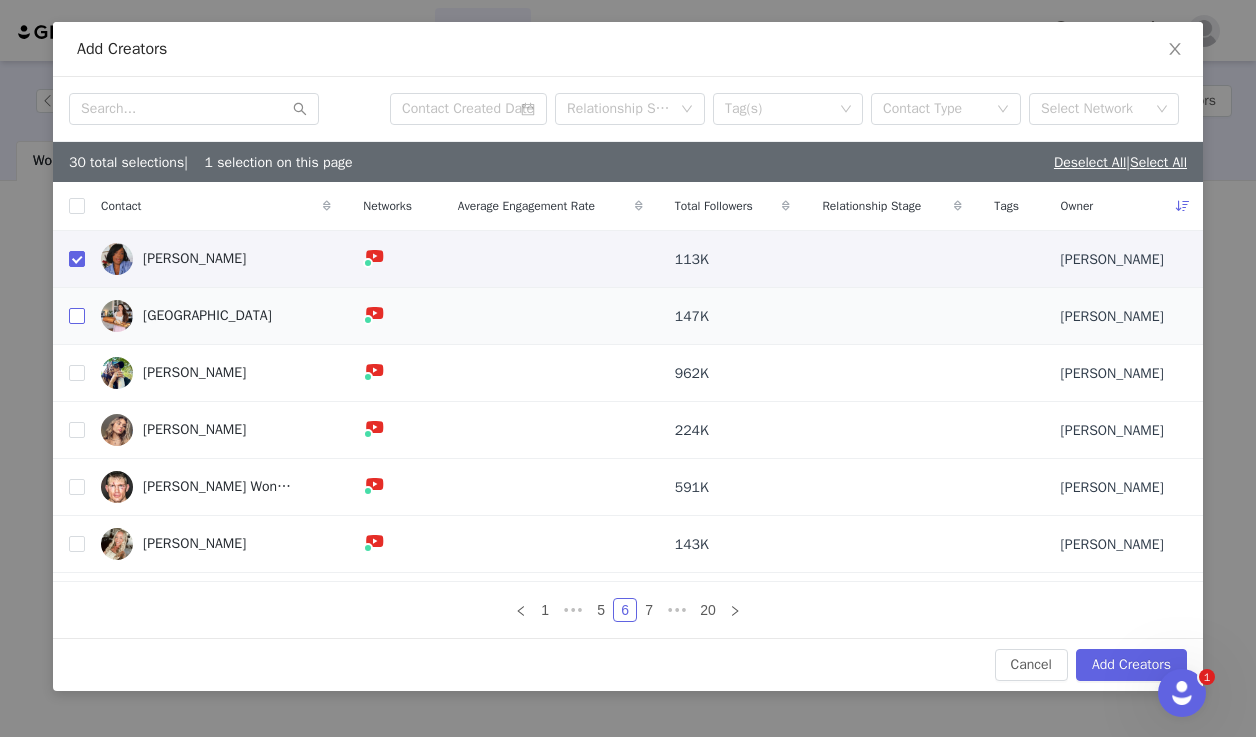 click at bounding box center (77, 316) 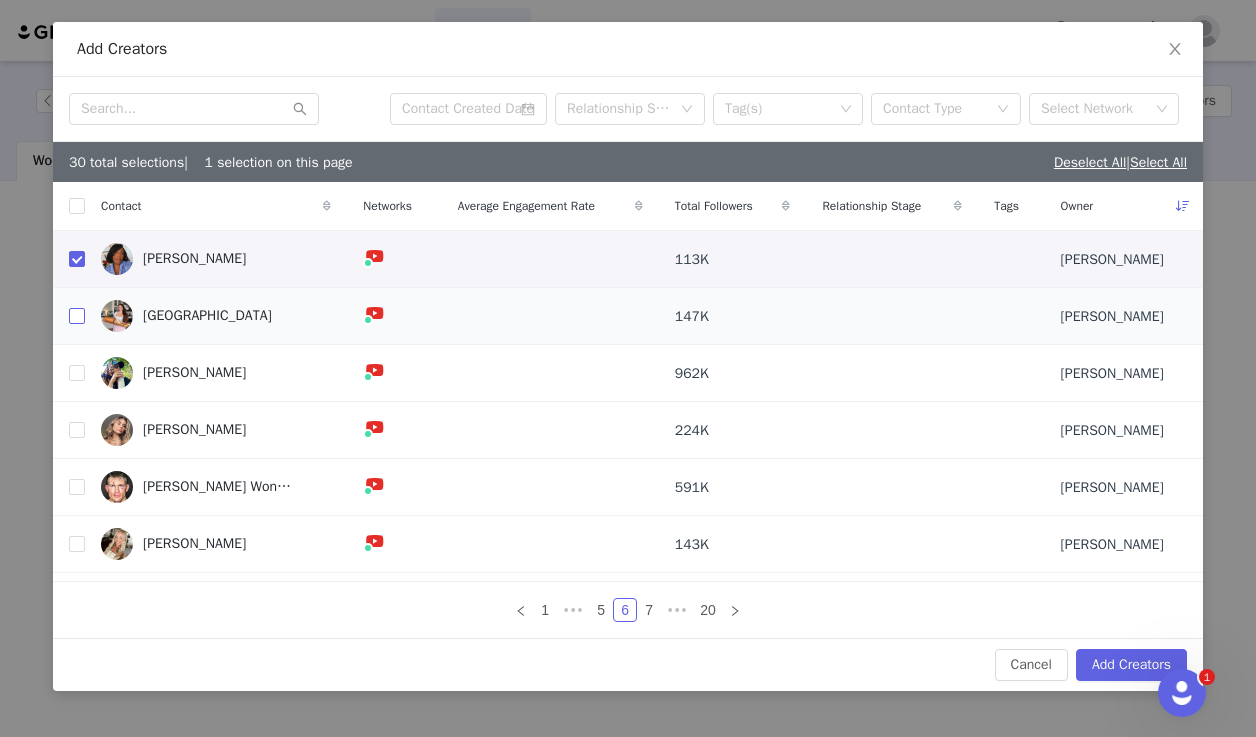 click at bounding box center (77, 316) 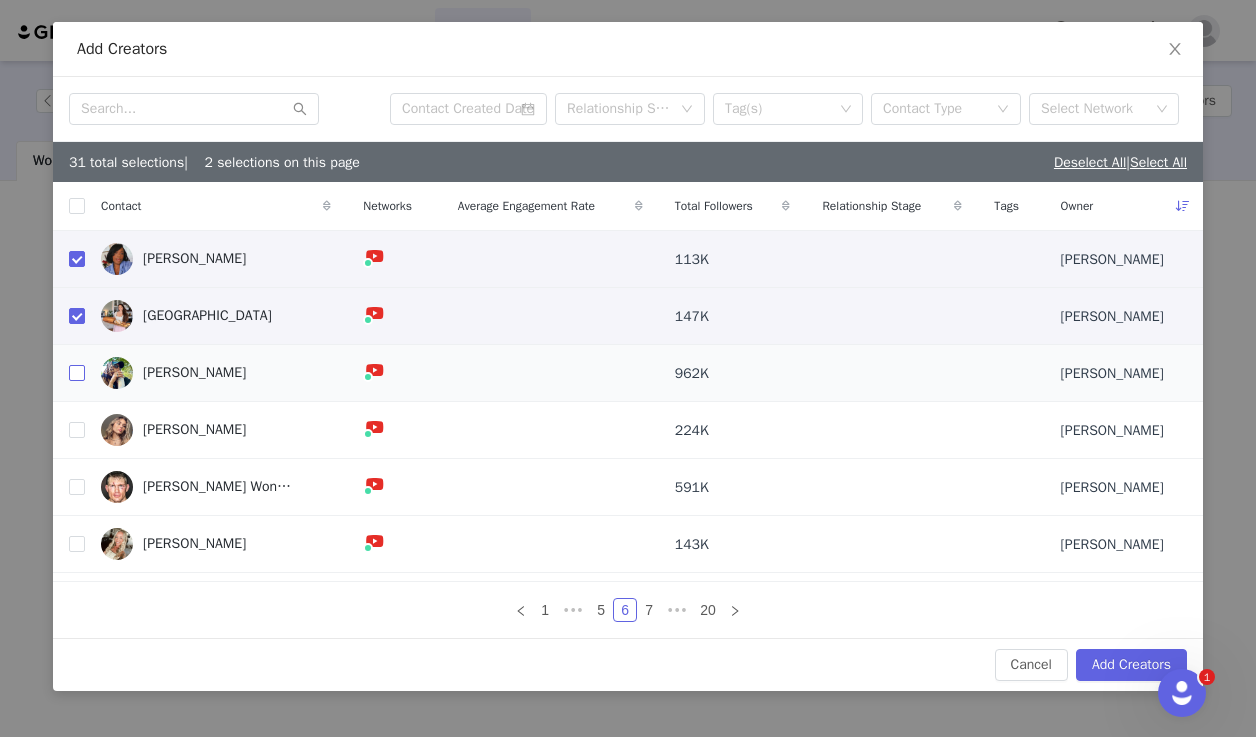 click at bounding box center (77, 373) 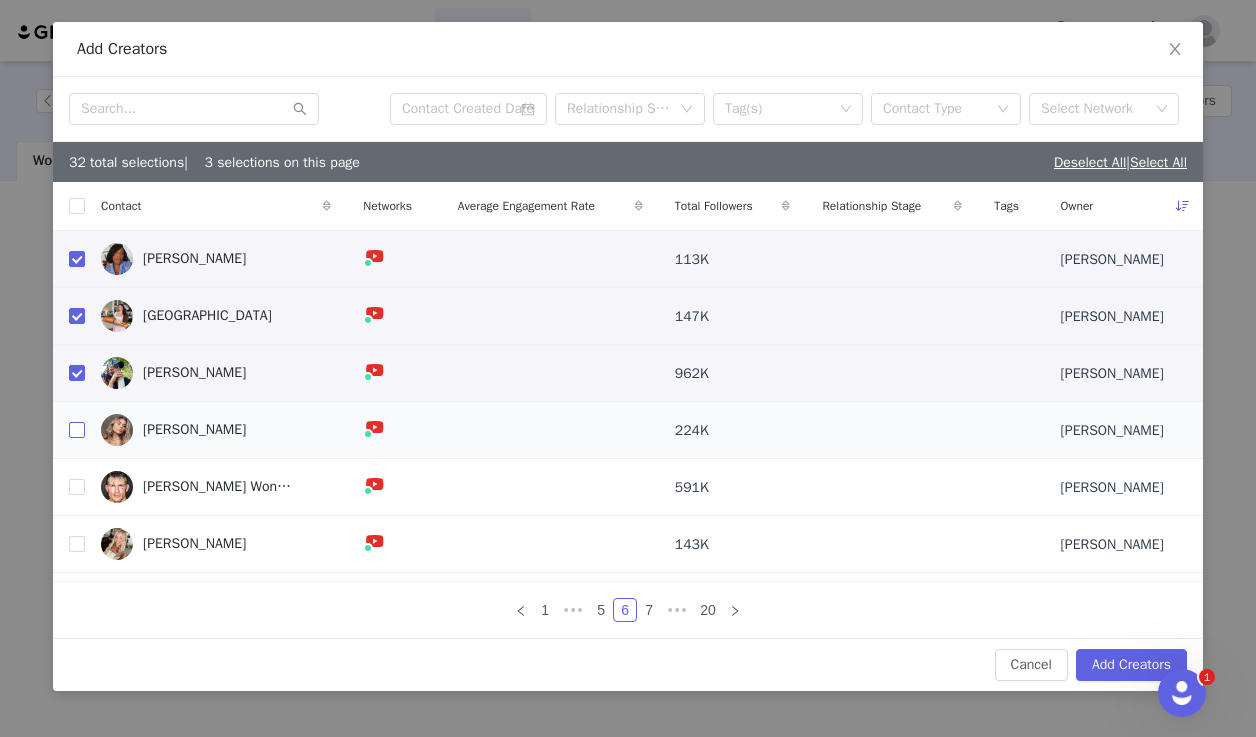click at bounding box center (77, 430) 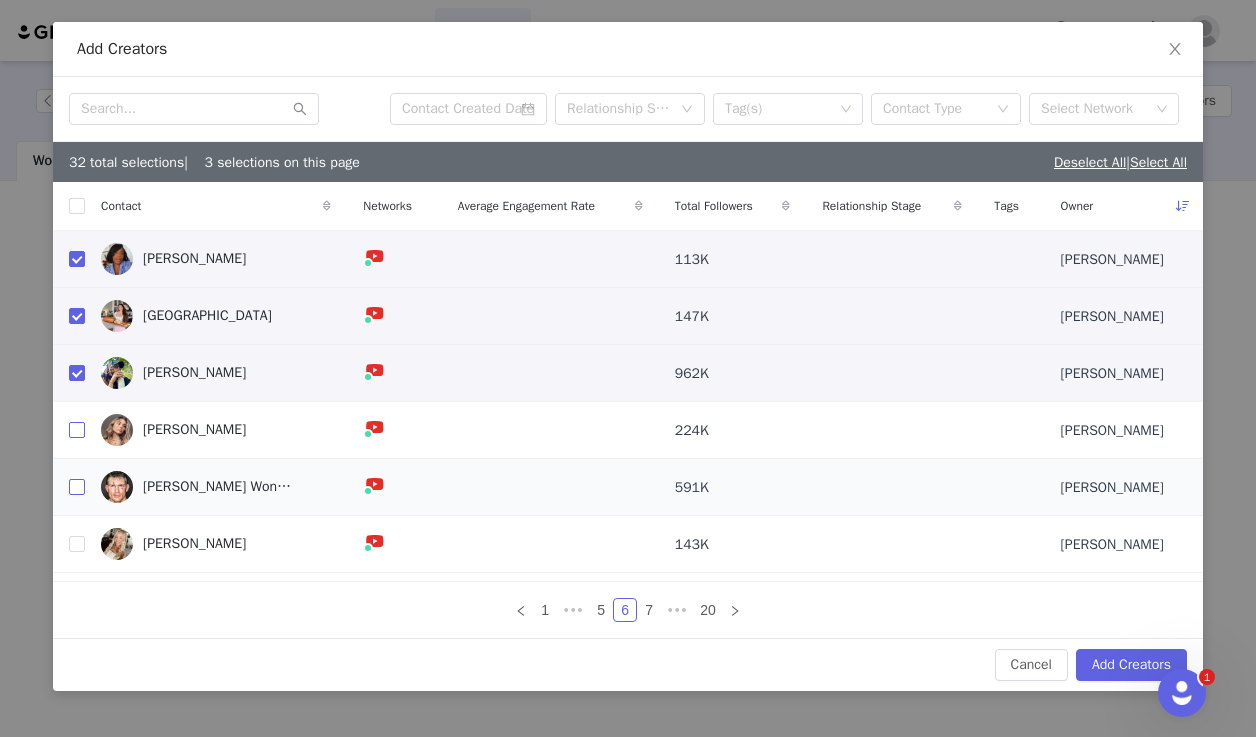 checkbox on "true" 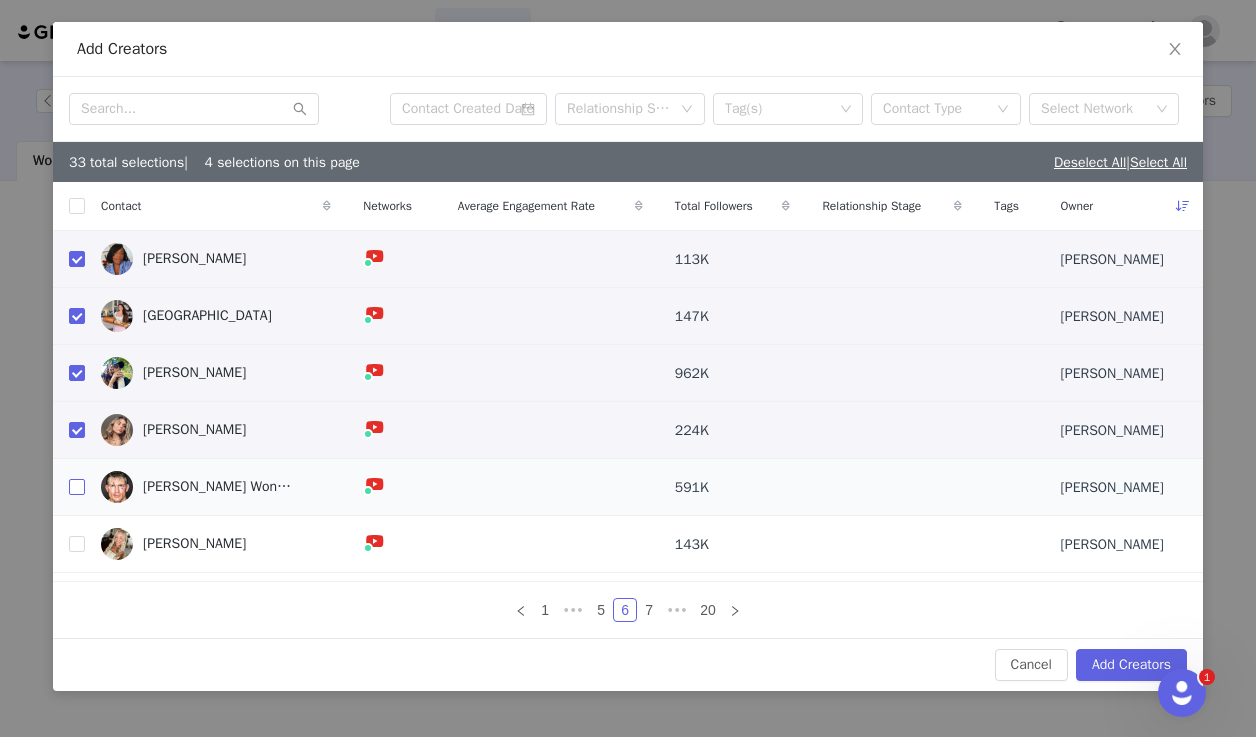click at bounding box center [77, 487] 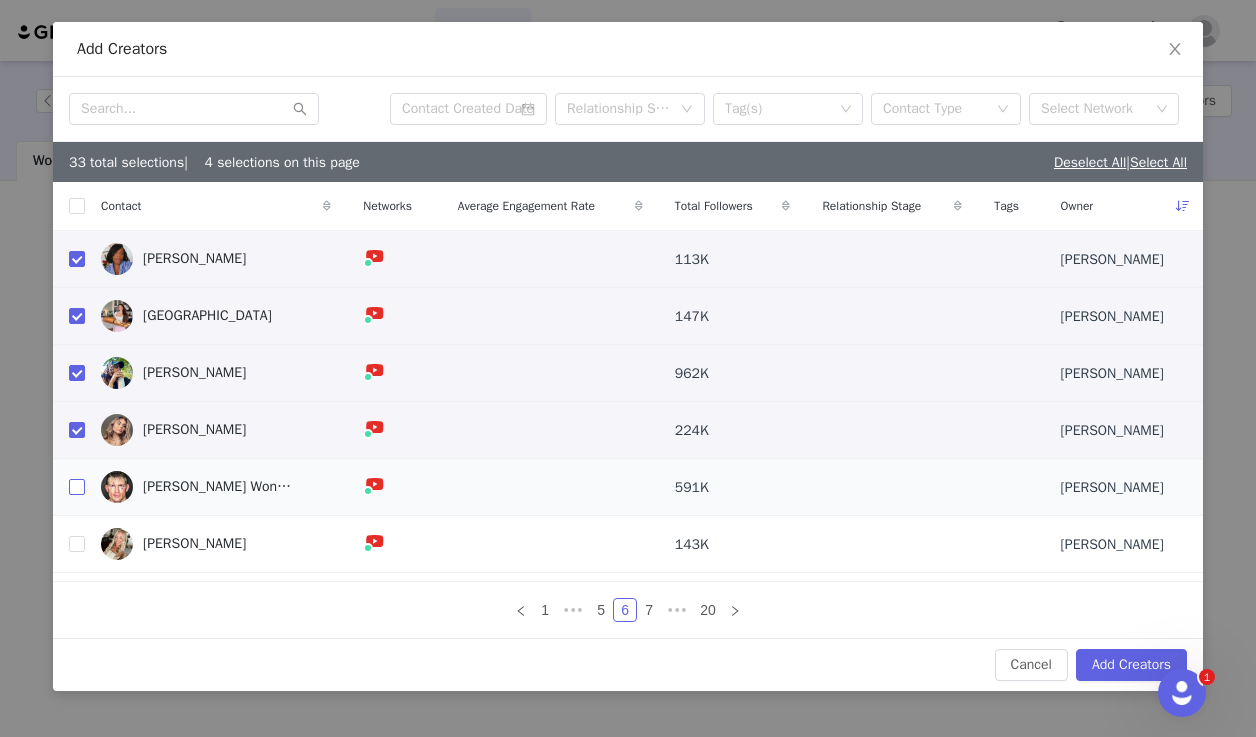 checkbox on "true" 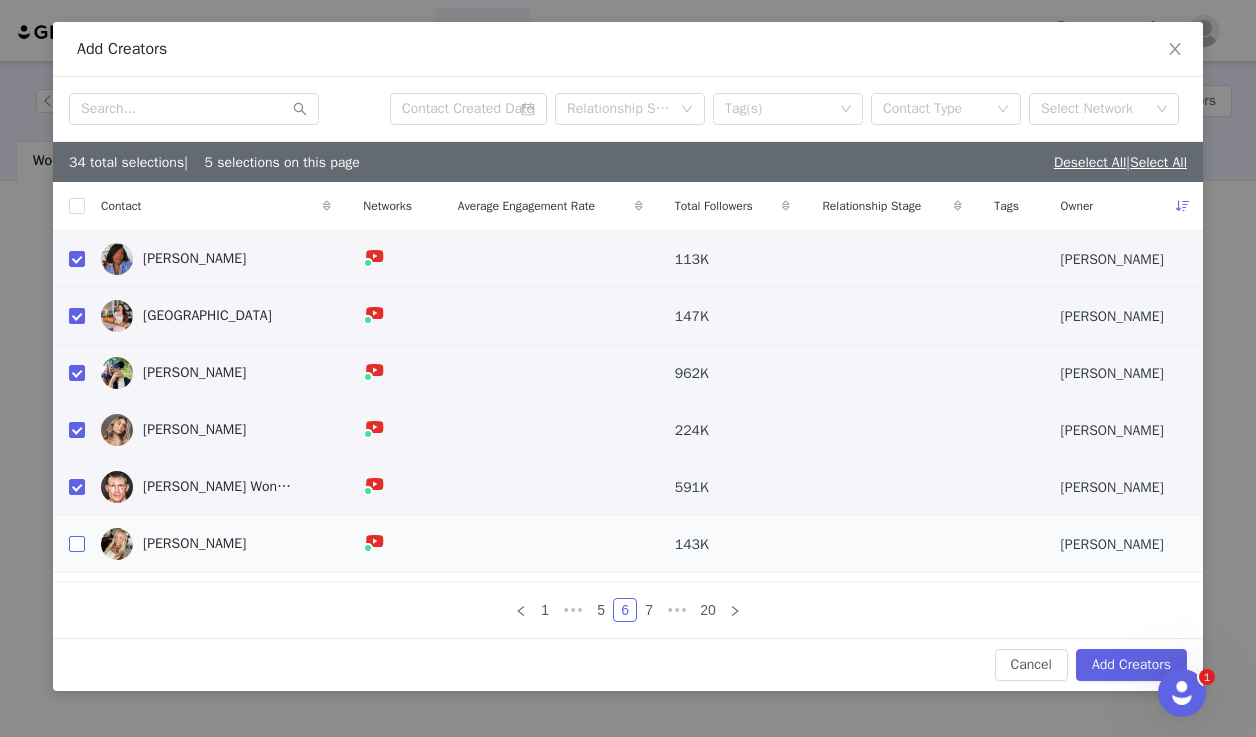 drag, startPoint x: 78, startPoint y: 543, endPoint x: 96, endPoint y: 542, distance: 18.027756 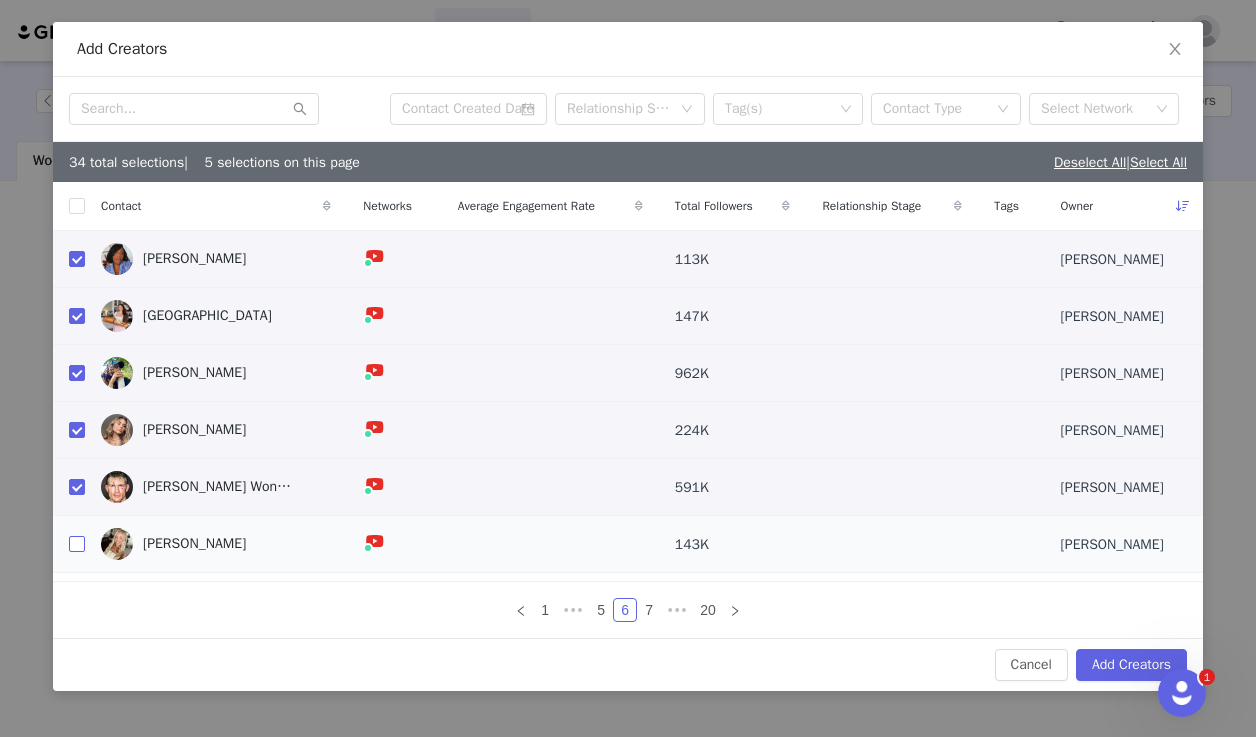 click at bounding box center (77, 544) 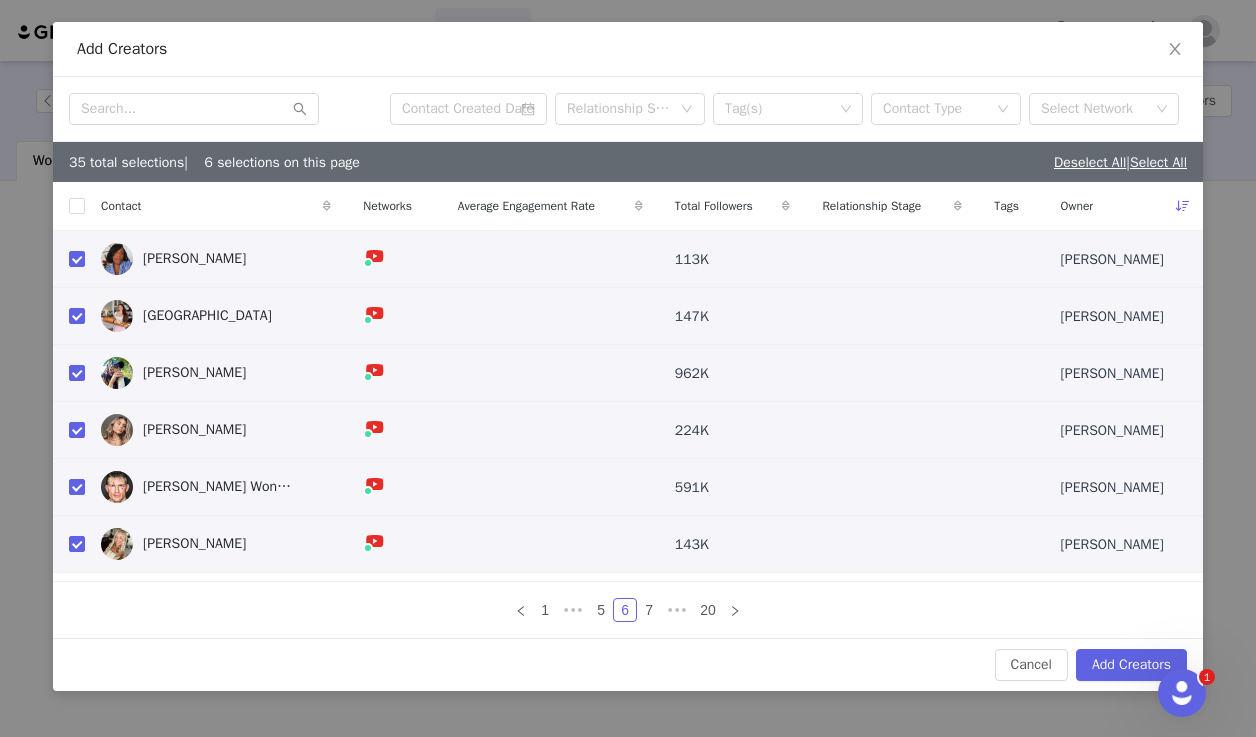 scroll, scrollTop: 105, scrollLeft: 0, axis: vertical 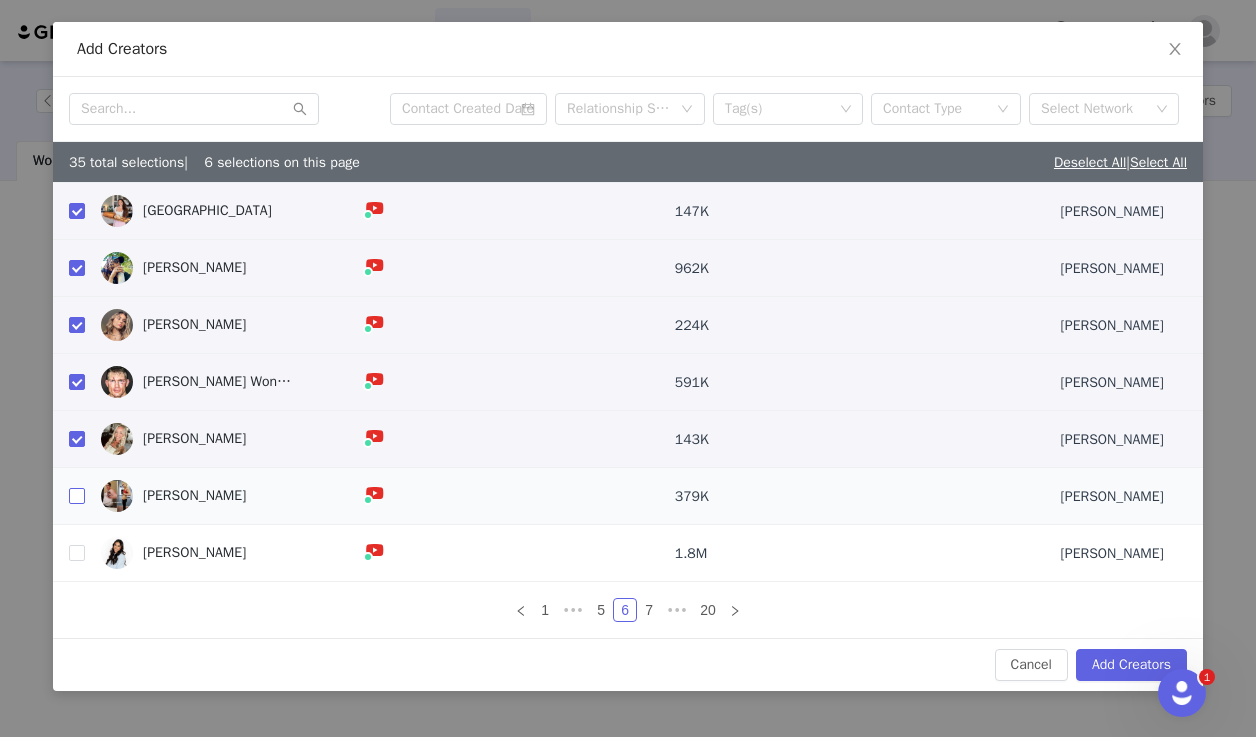 click at bounding box center [77, 496] 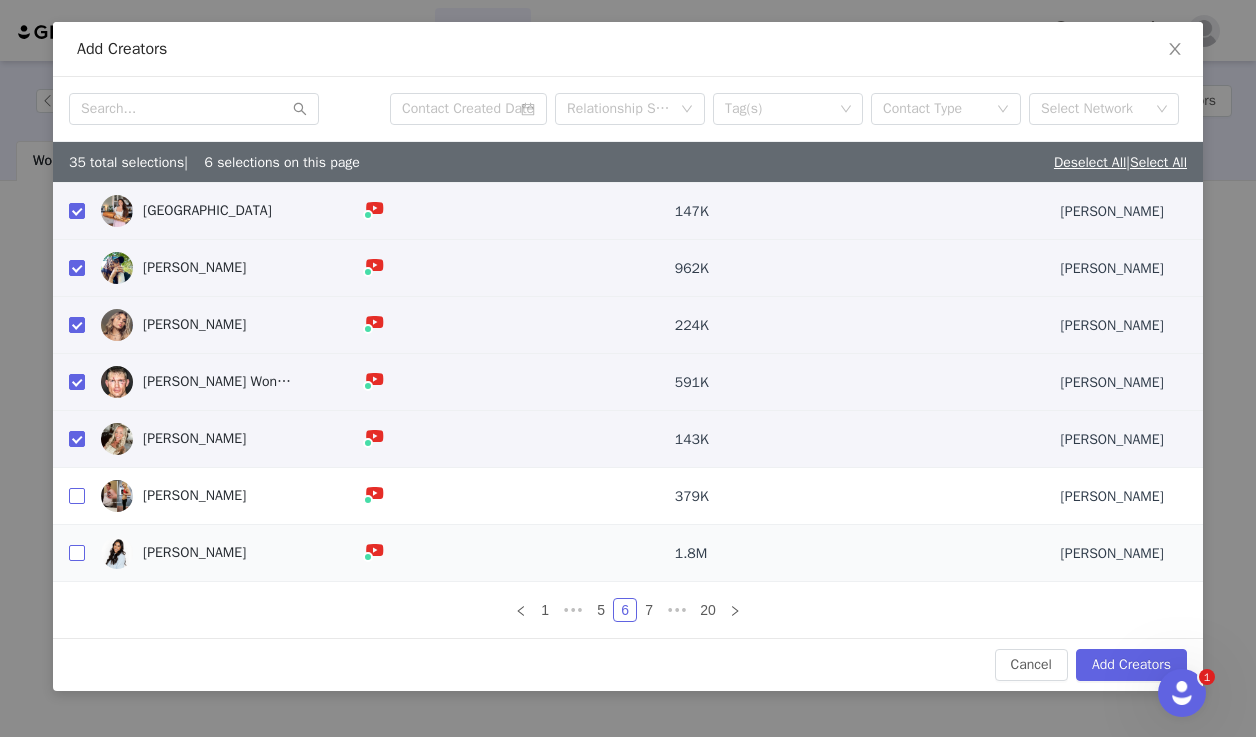checkbox on "true" 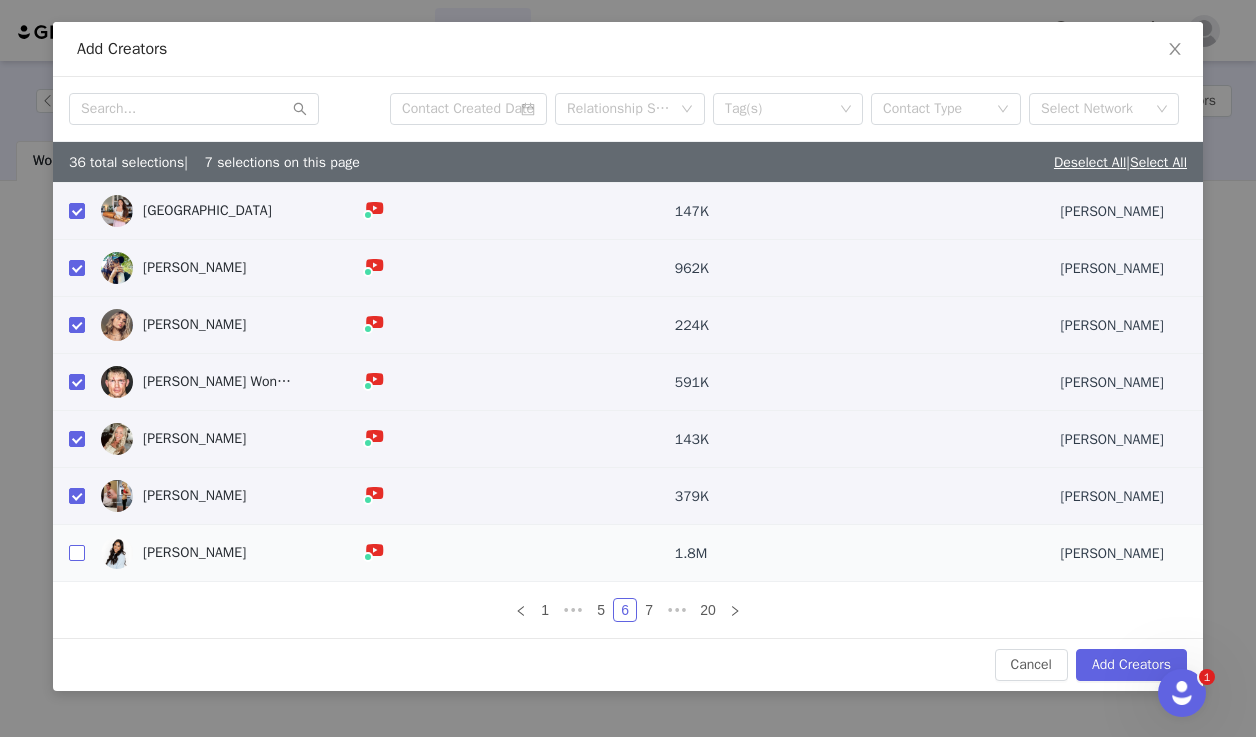 click at bounding box center (77, 553) 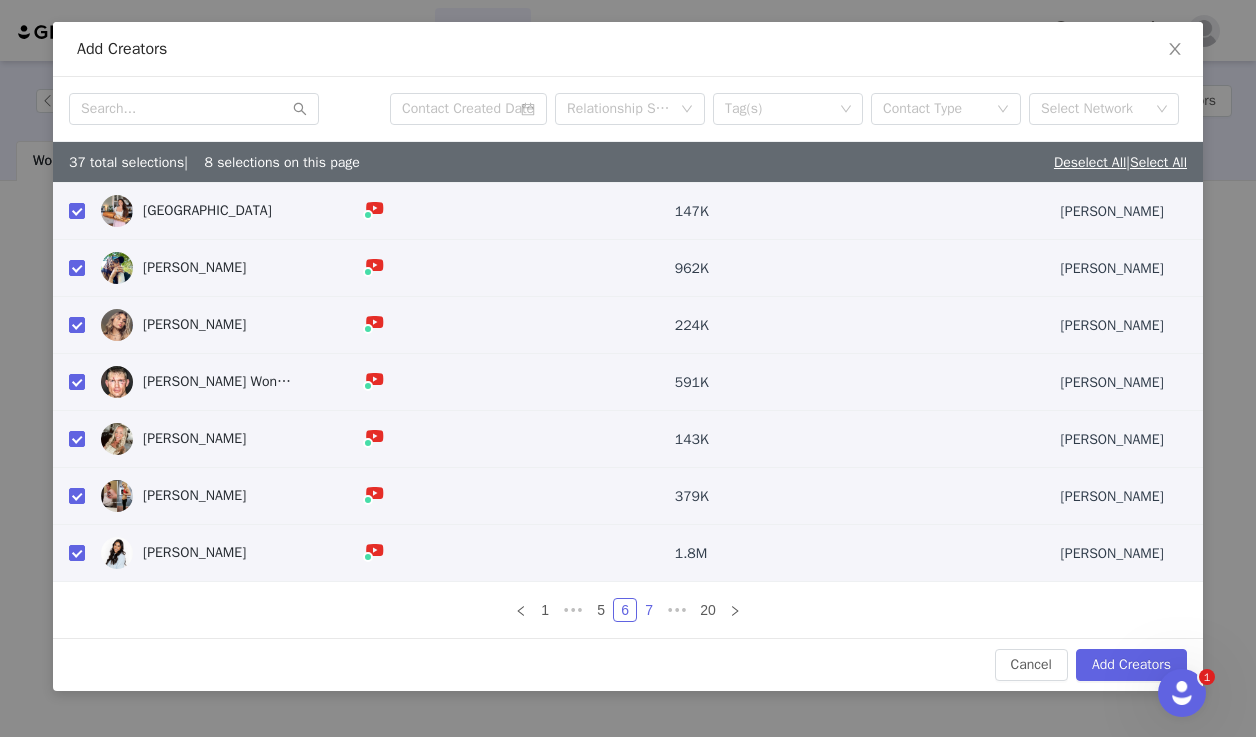 click on "7" at bounding box center [649, 610] 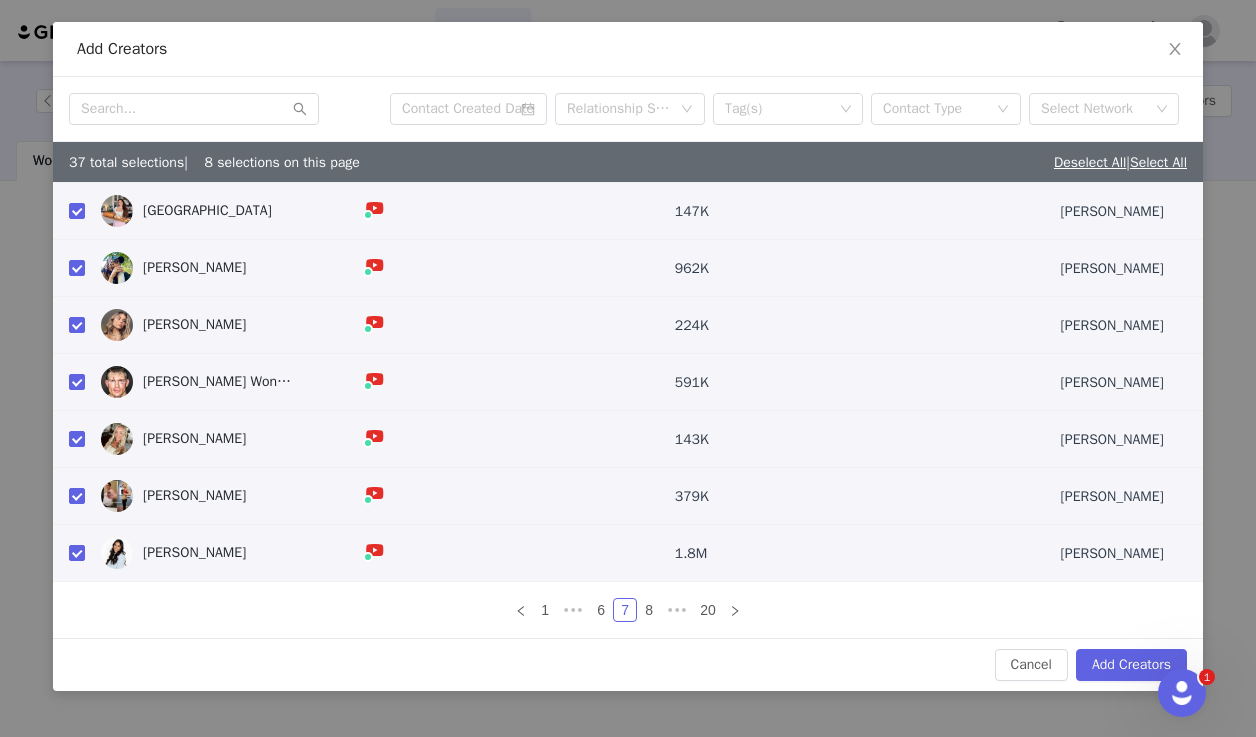 scroll, scrollTop: 0, scrollLeft: 0, axis: both 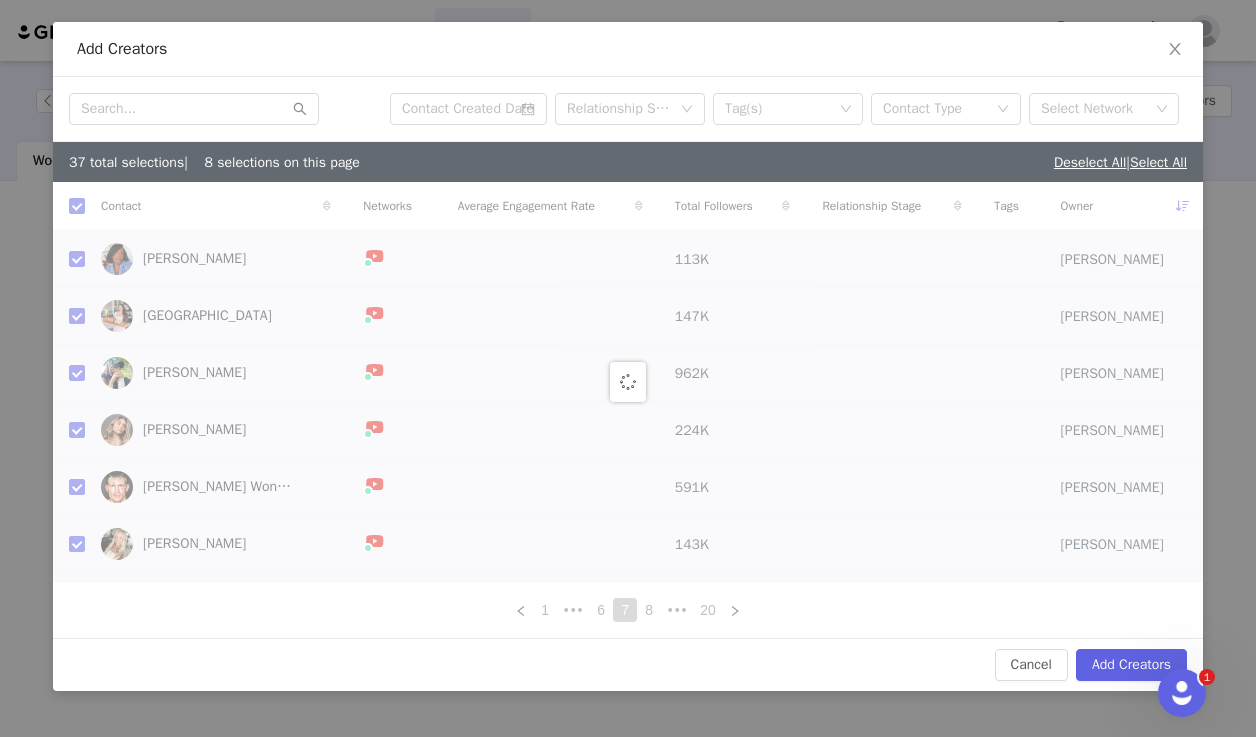 checkbox on "false" 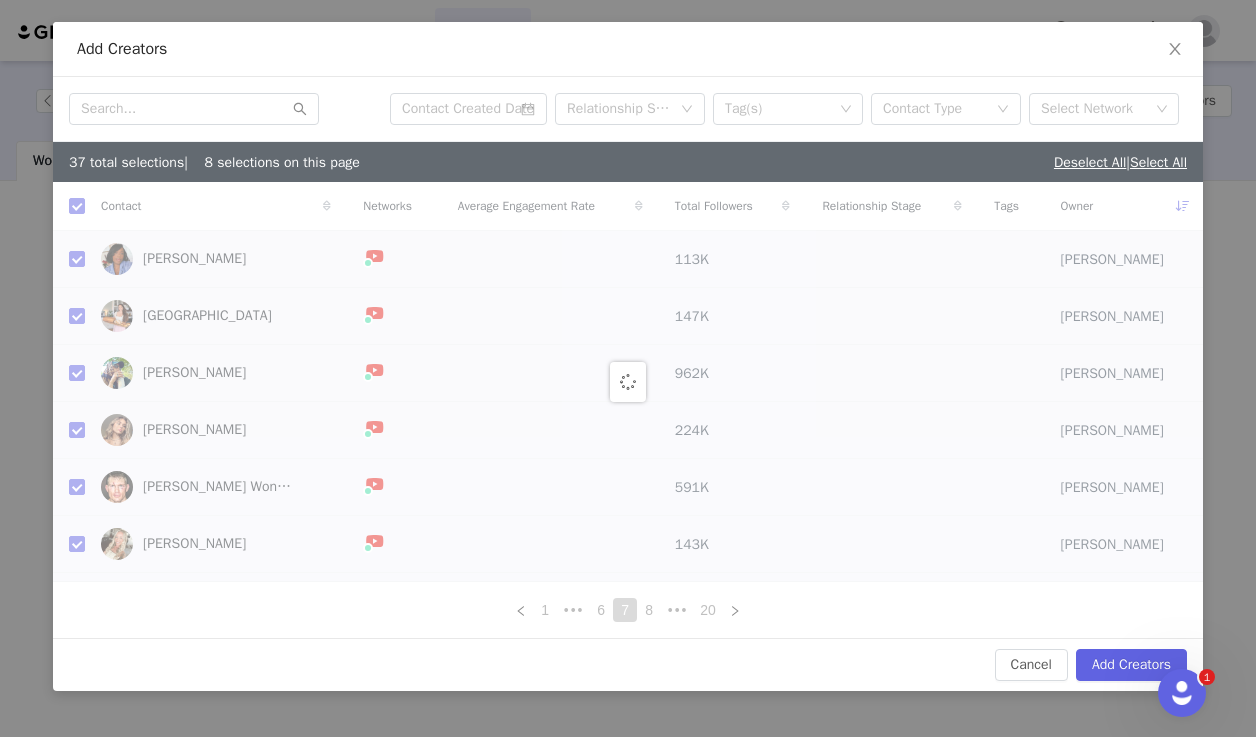 checkbox on "false" 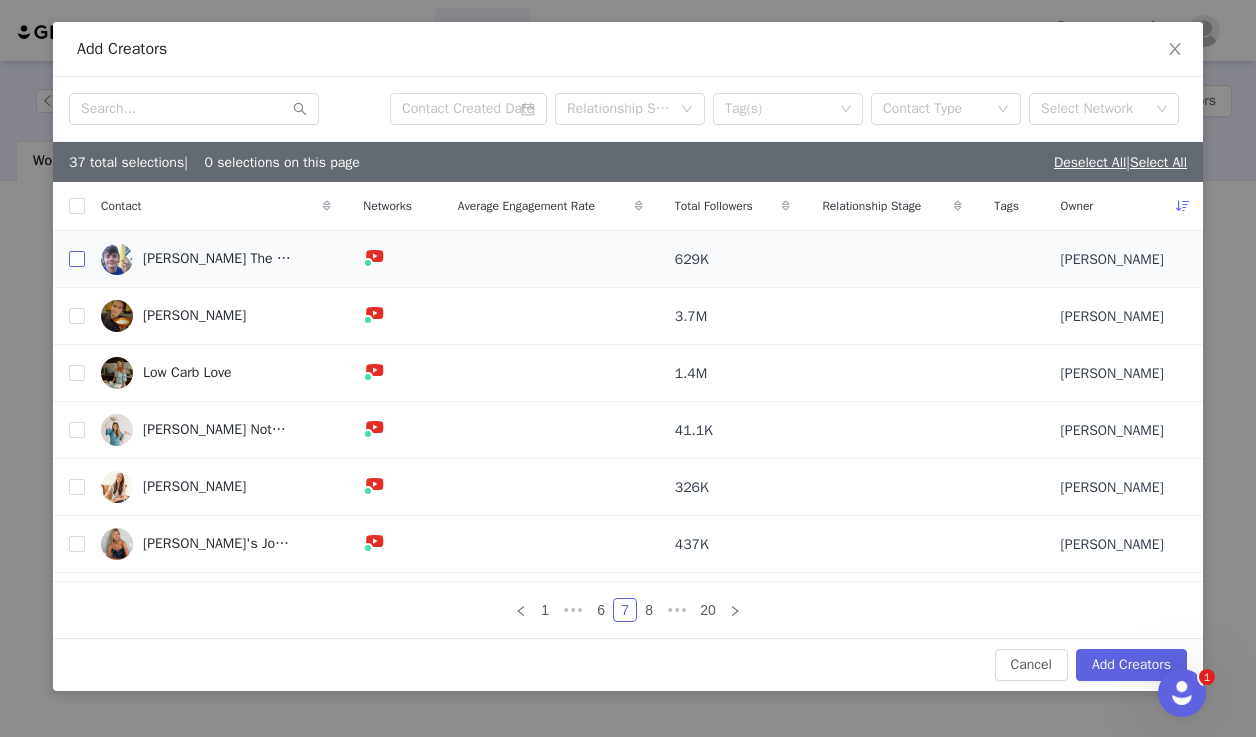 click at bounding box center (77, 259) 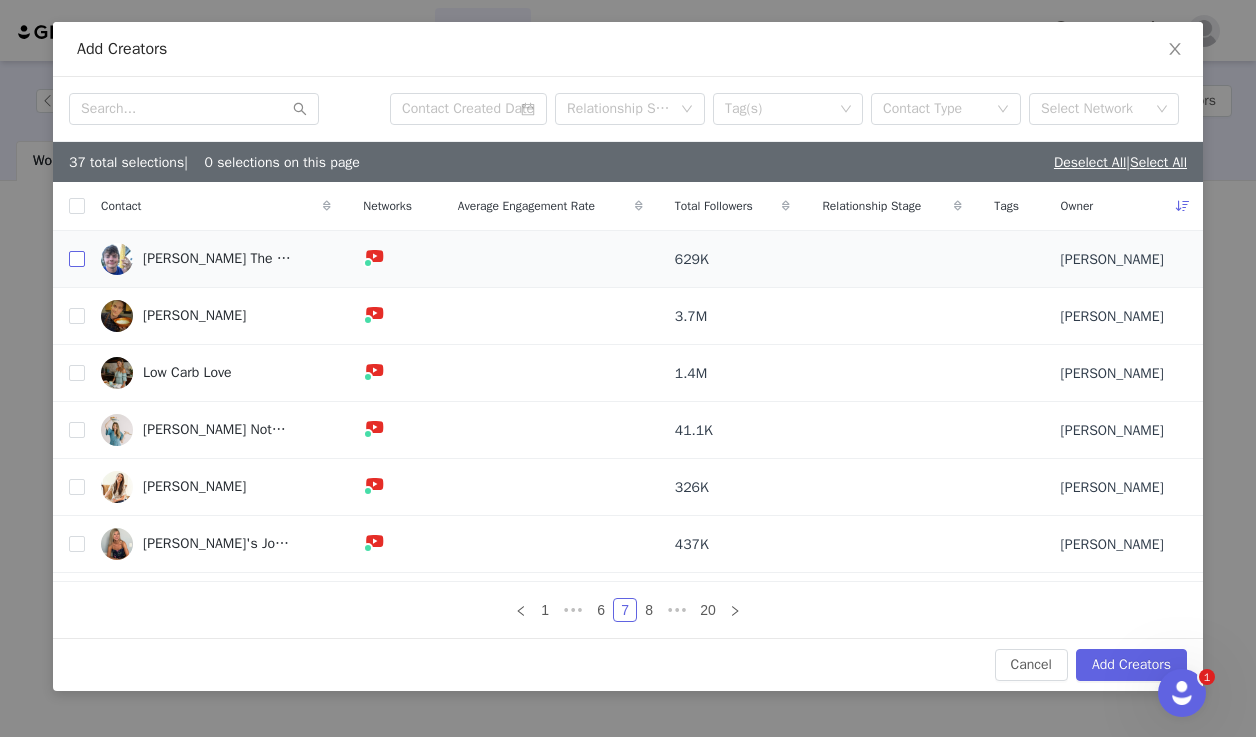 checkbox on "true" 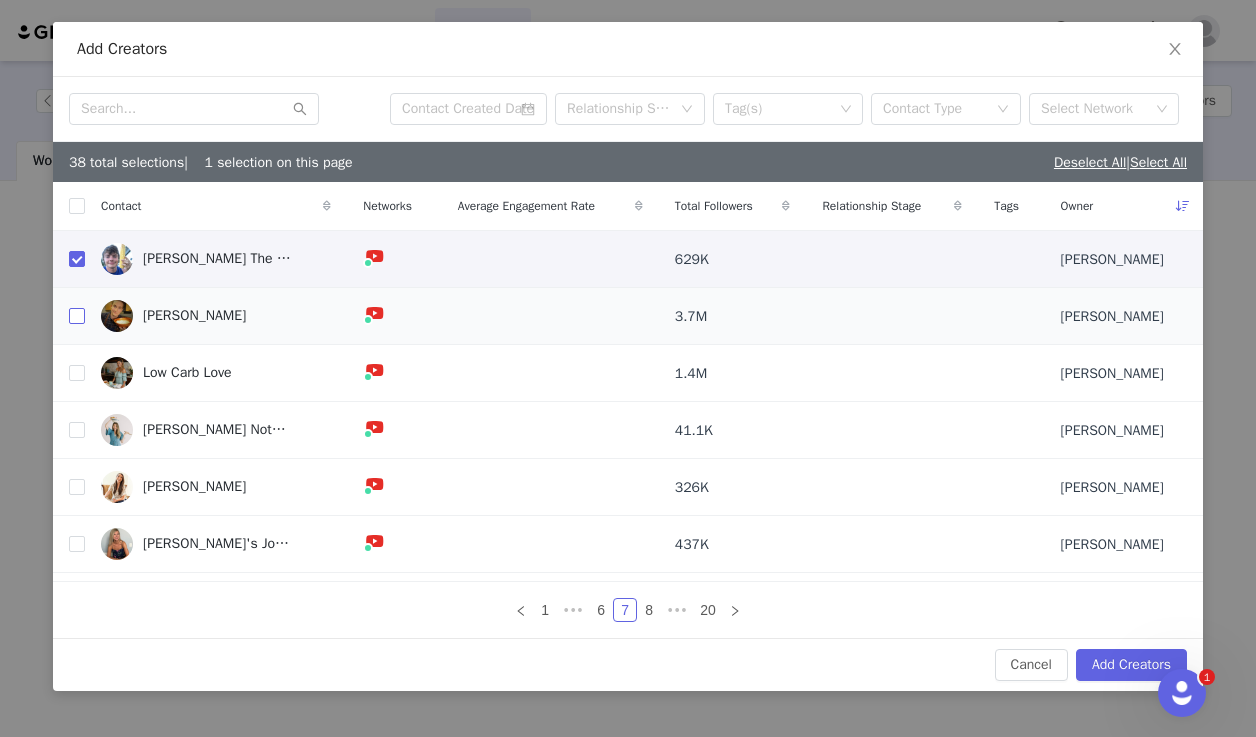 click at bounding box center [77, 316] 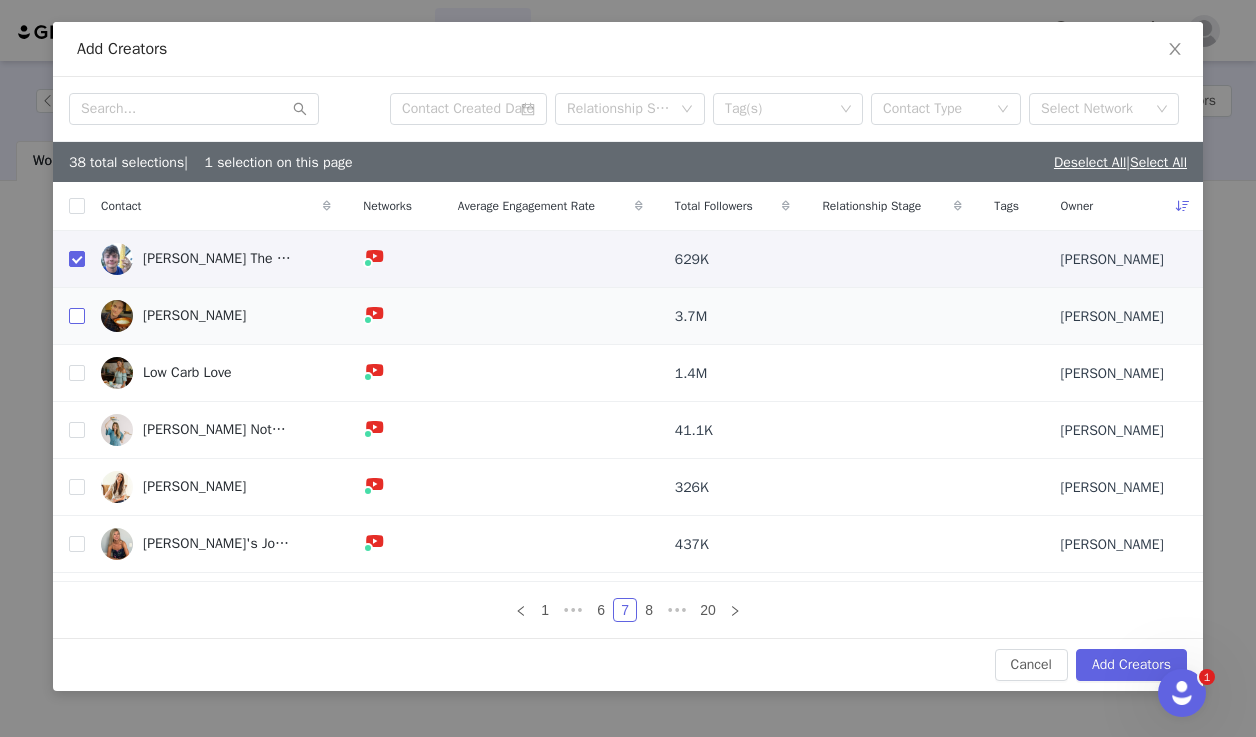 checkbox on "true" 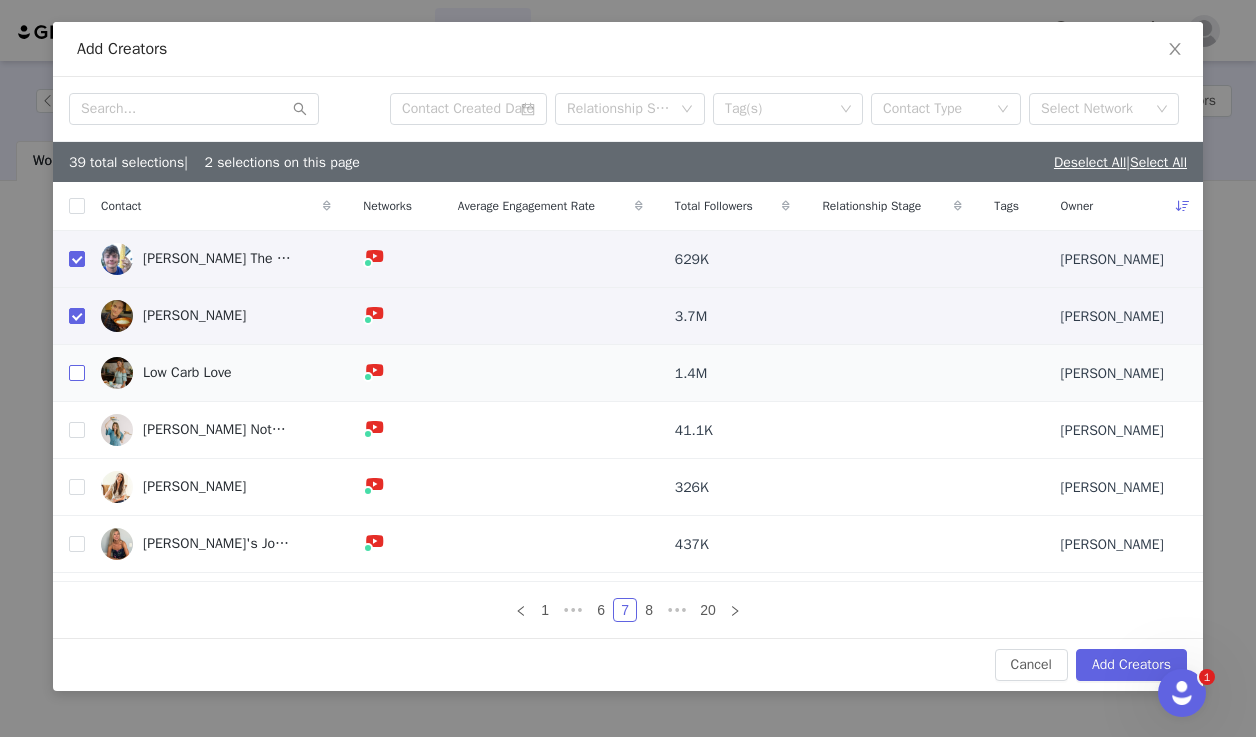 click at bounding box center [77, 373] 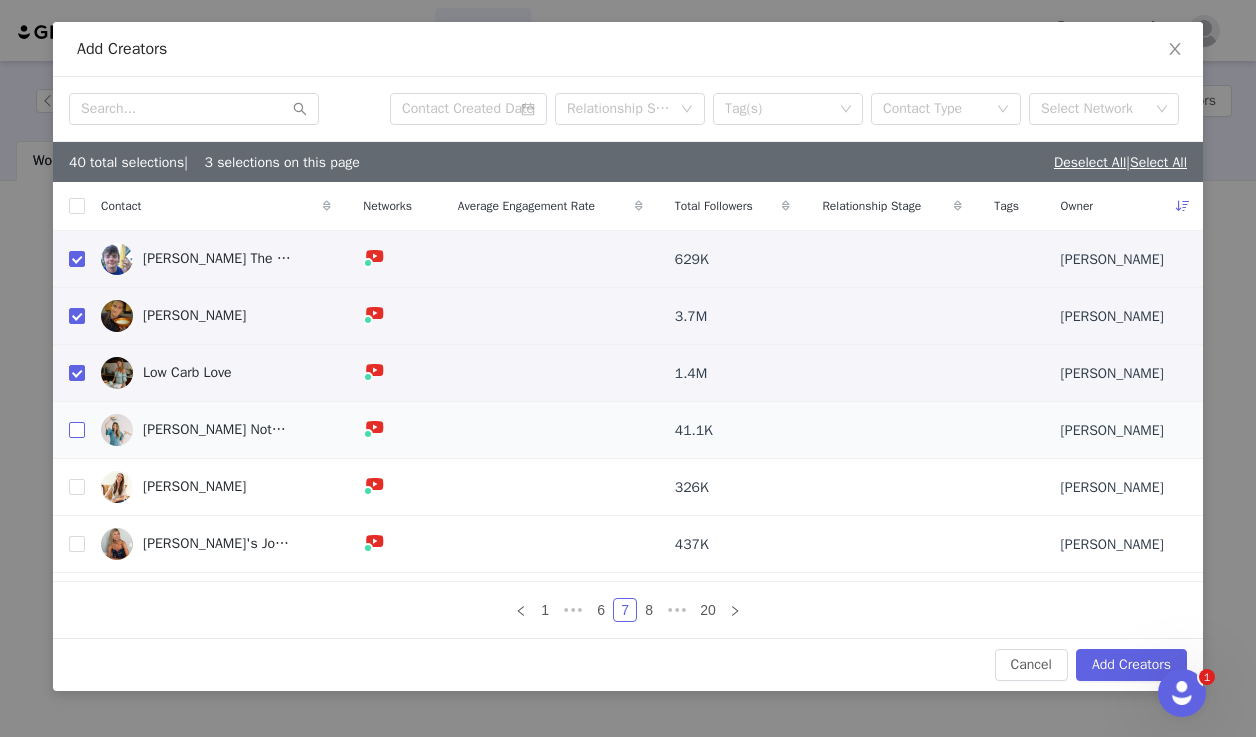 click at bounding box center (77, 430) 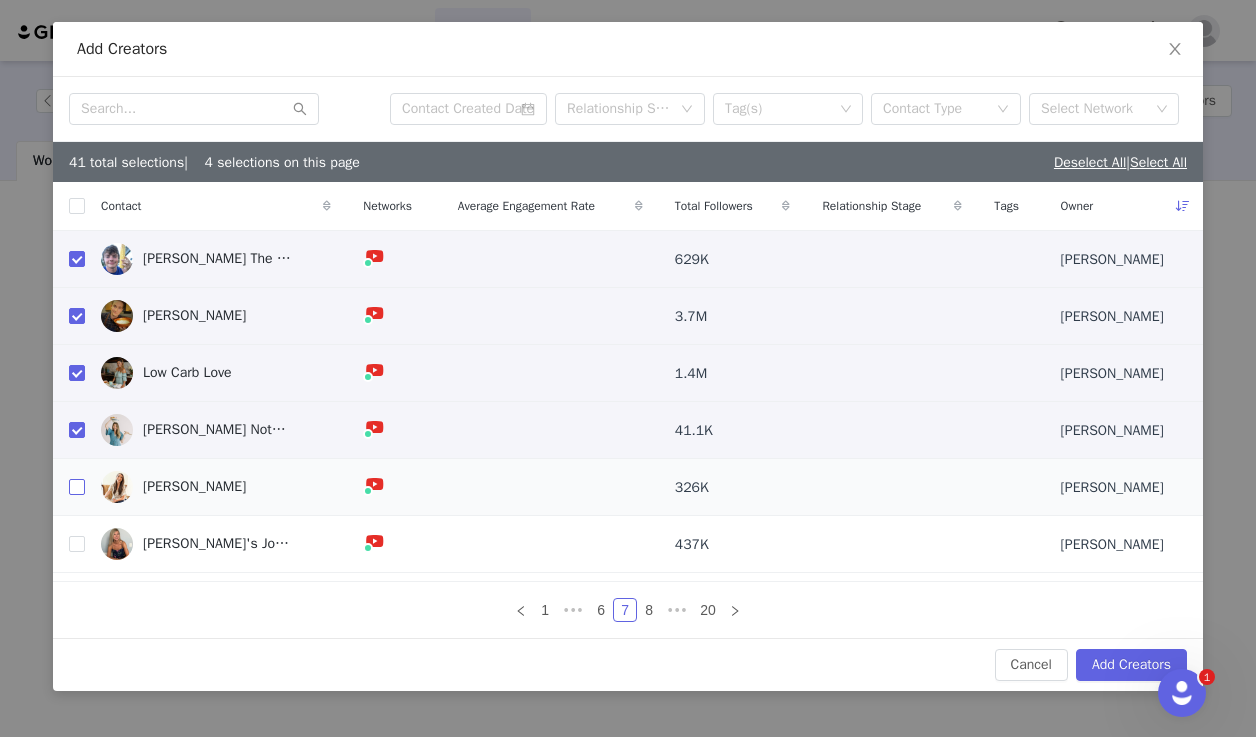 click at bounding box center [77, 487] 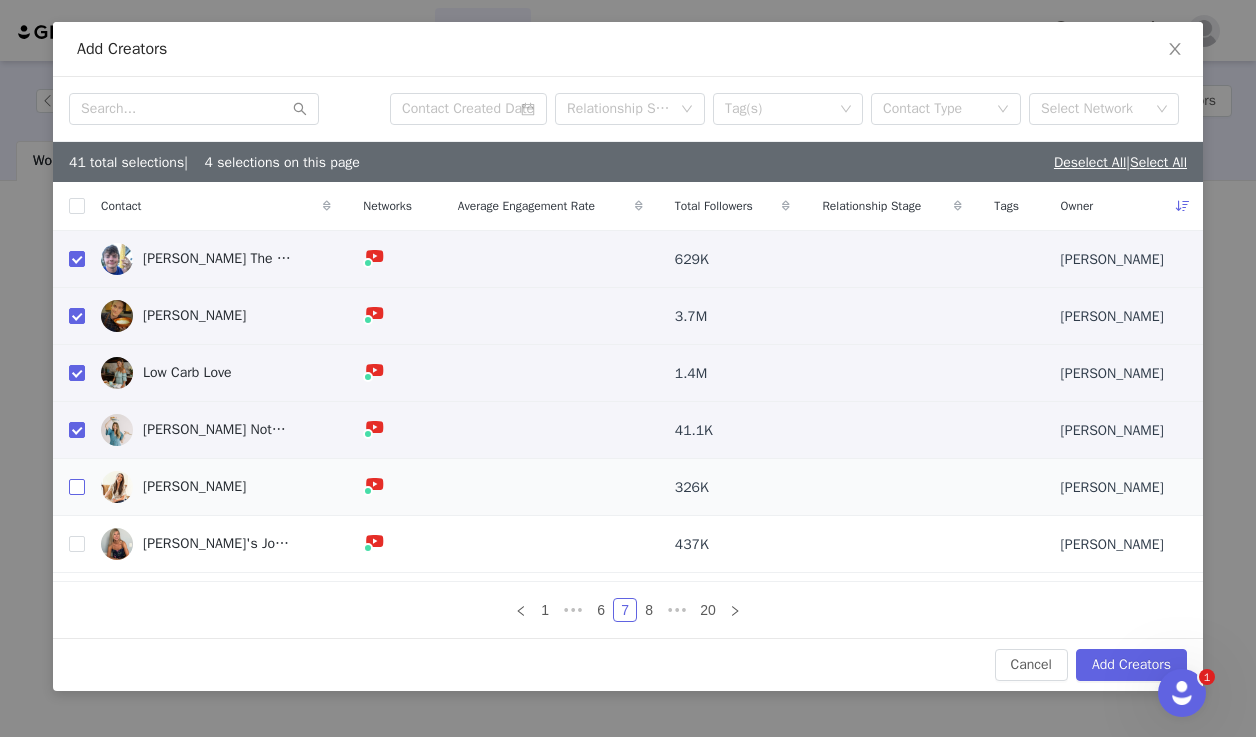 checkbox on "true" 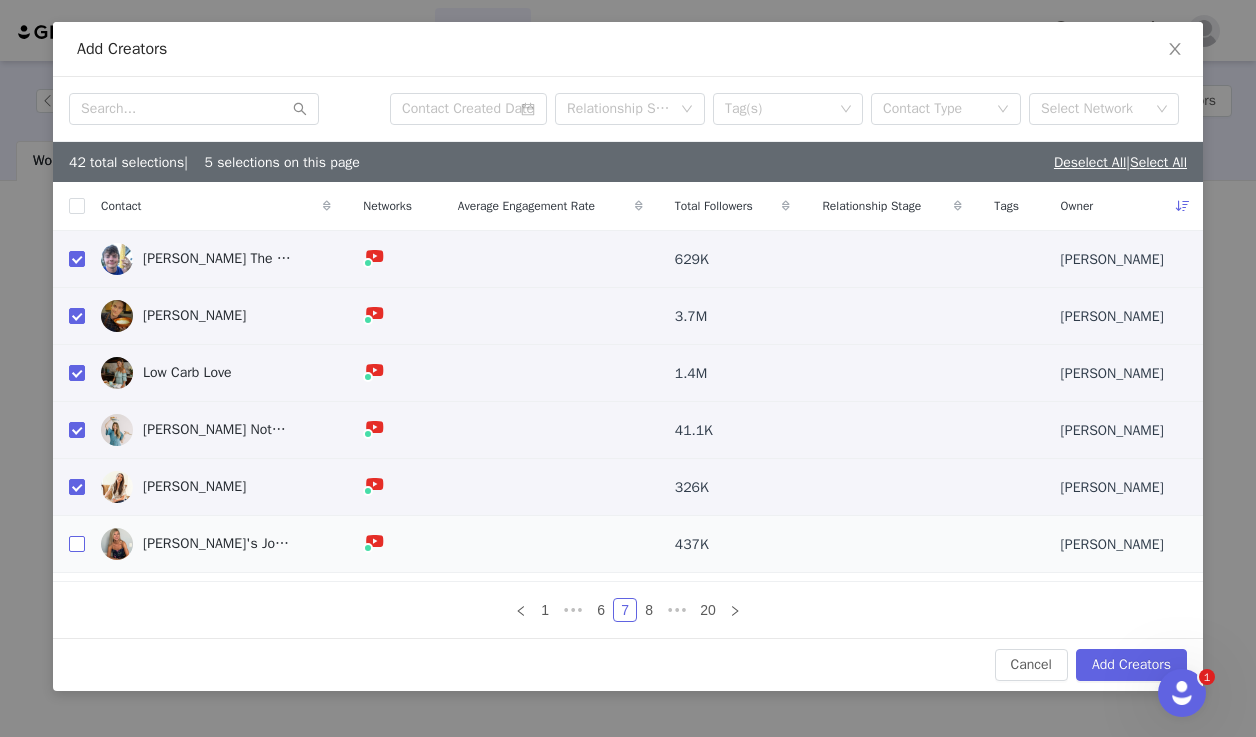 click at bounding box center [77, 544] 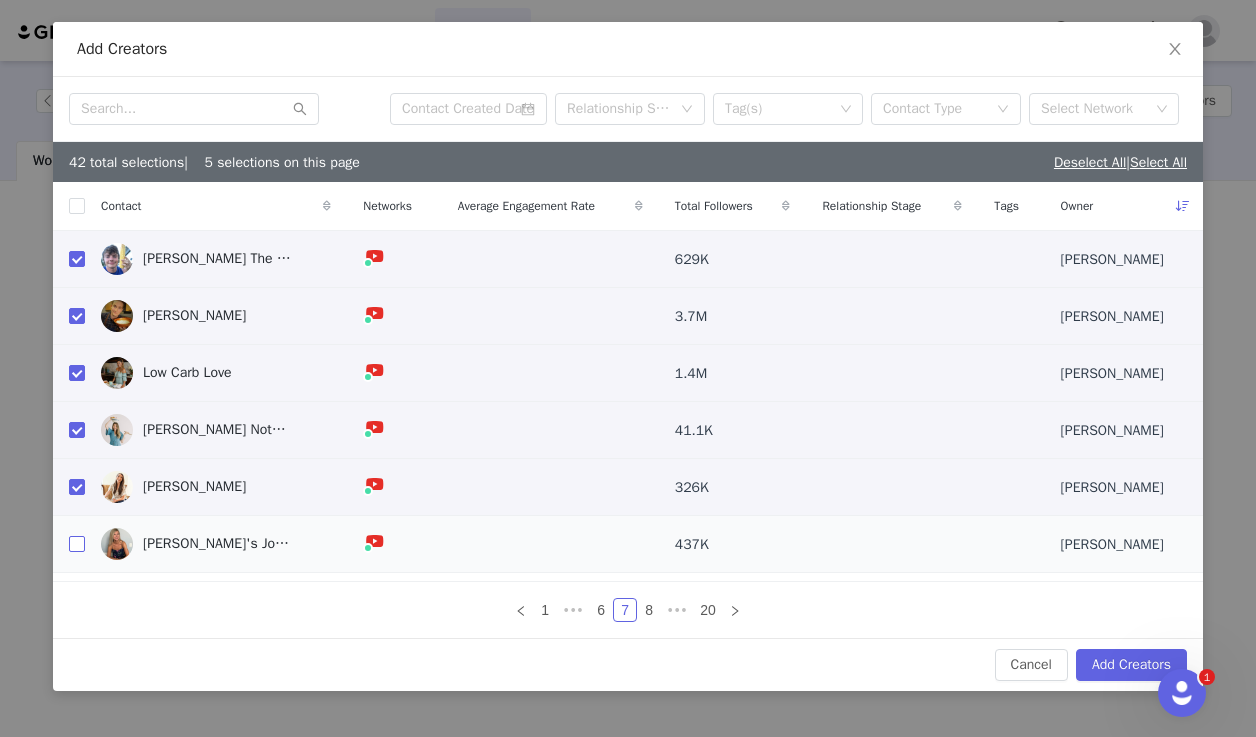 checkbox on "true" 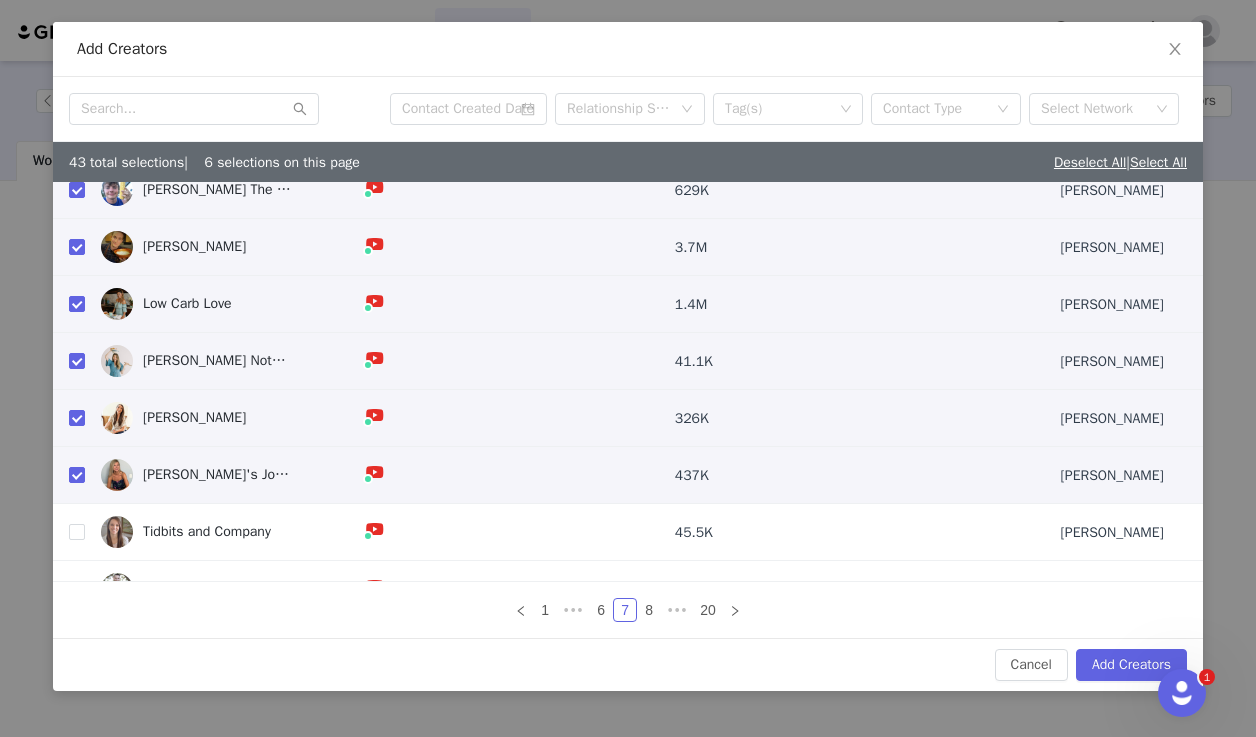 scroll, scrollTop: 105, scrollLeft: 0, axis: vertical 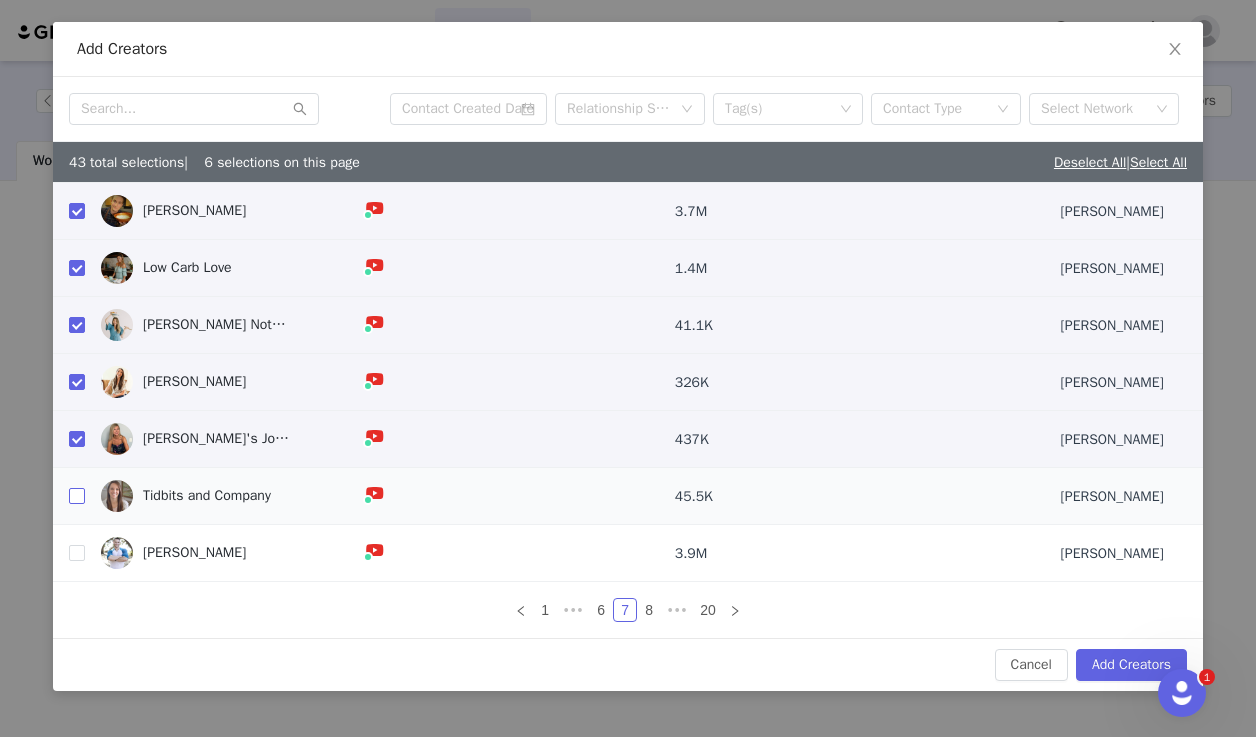 click at bounding box center (77, 496) 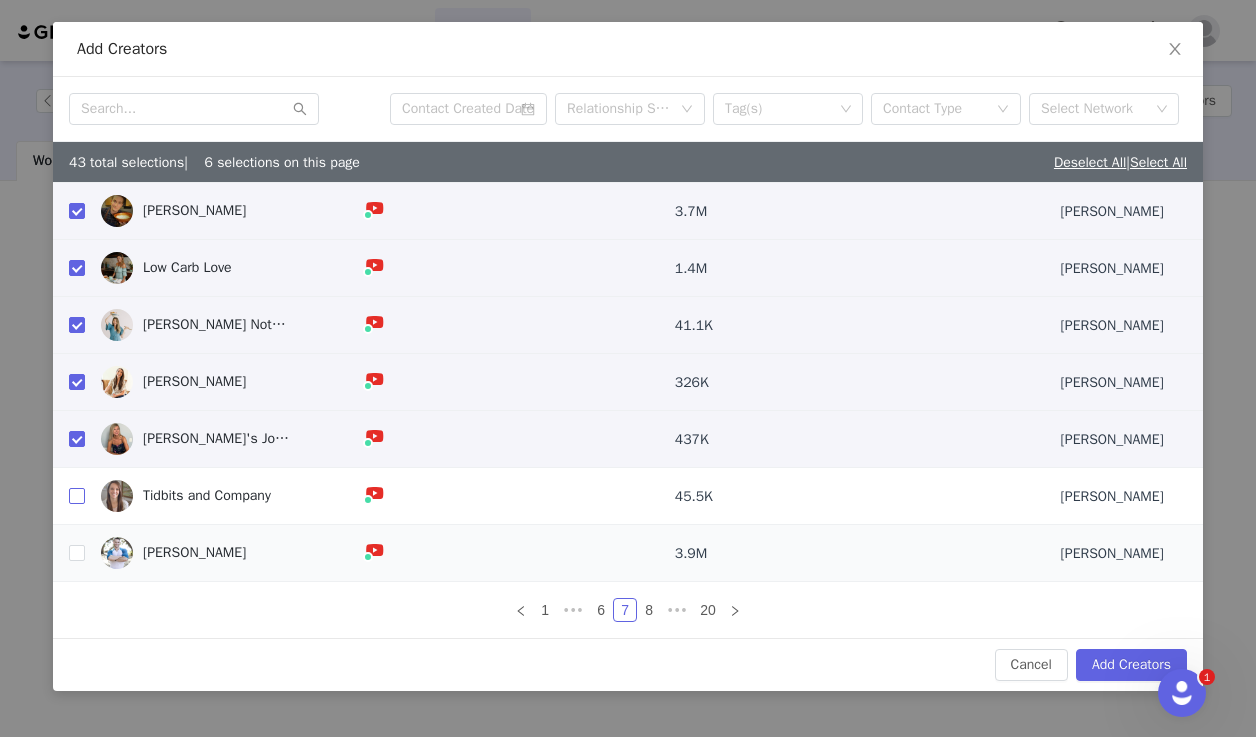 checkbox on "true" 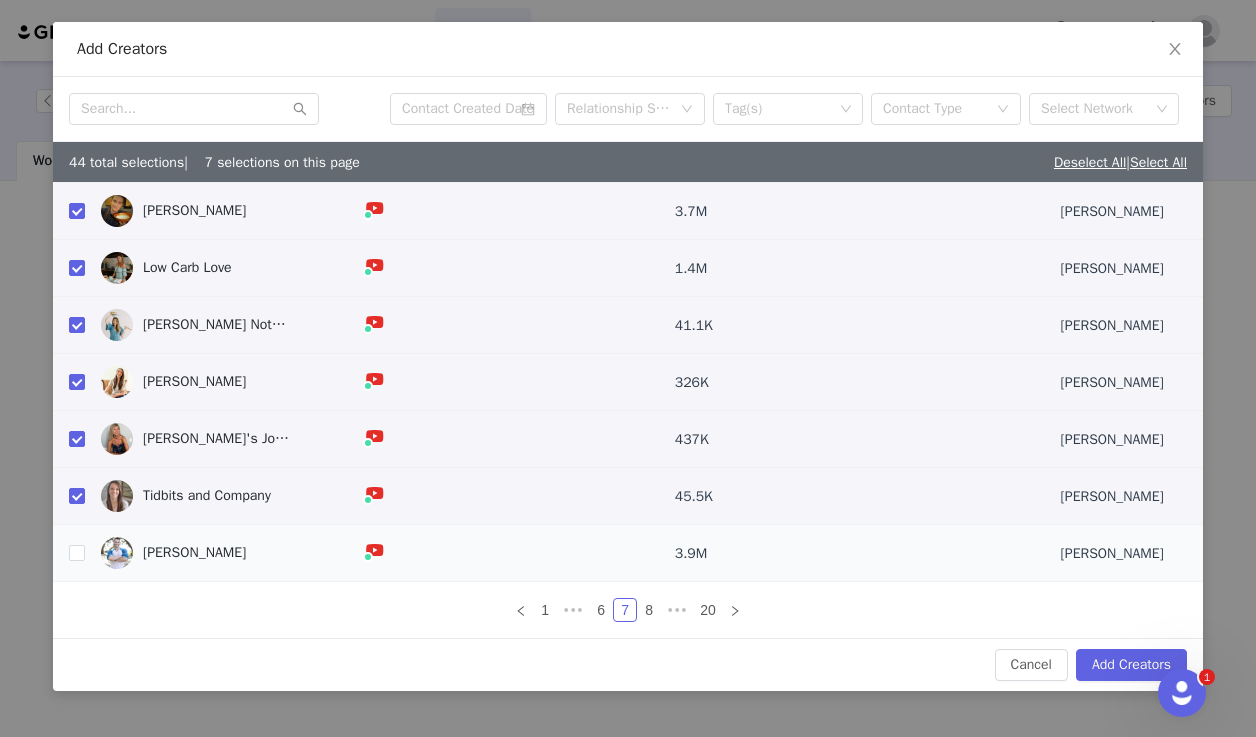 click at bounding box center (69, 553) 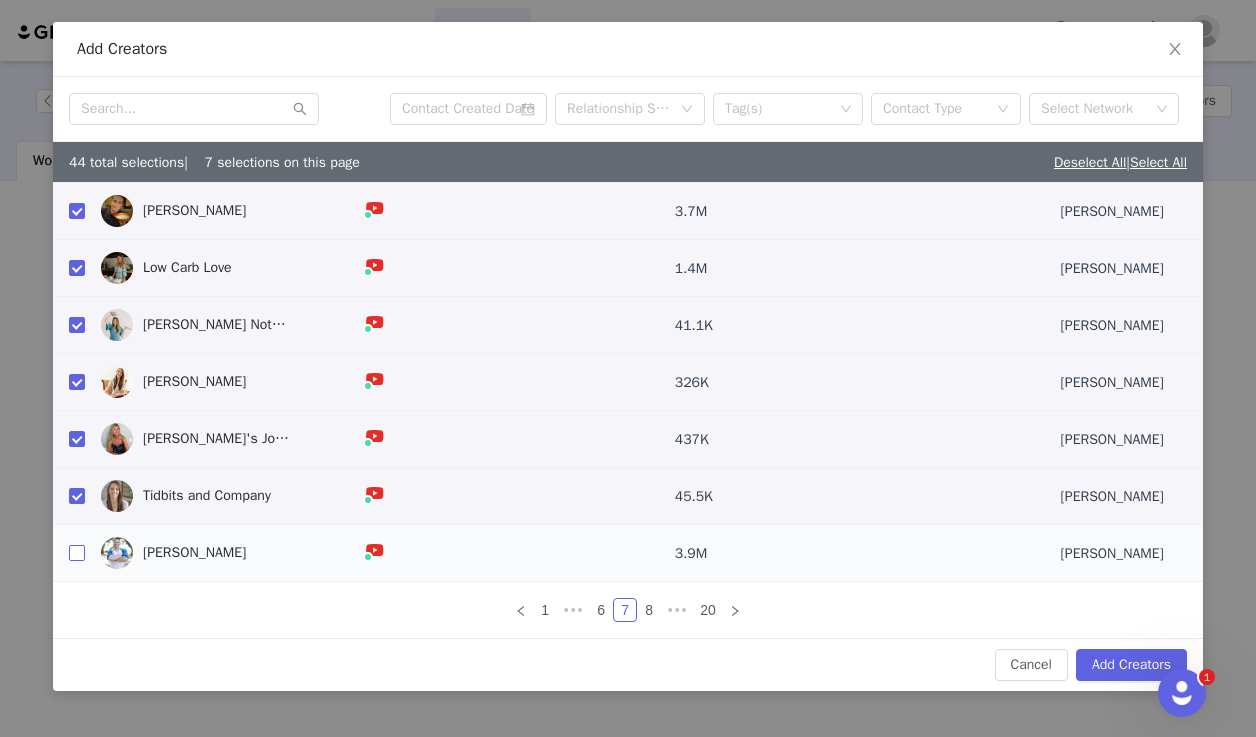 click at bounding box center (77, 553) 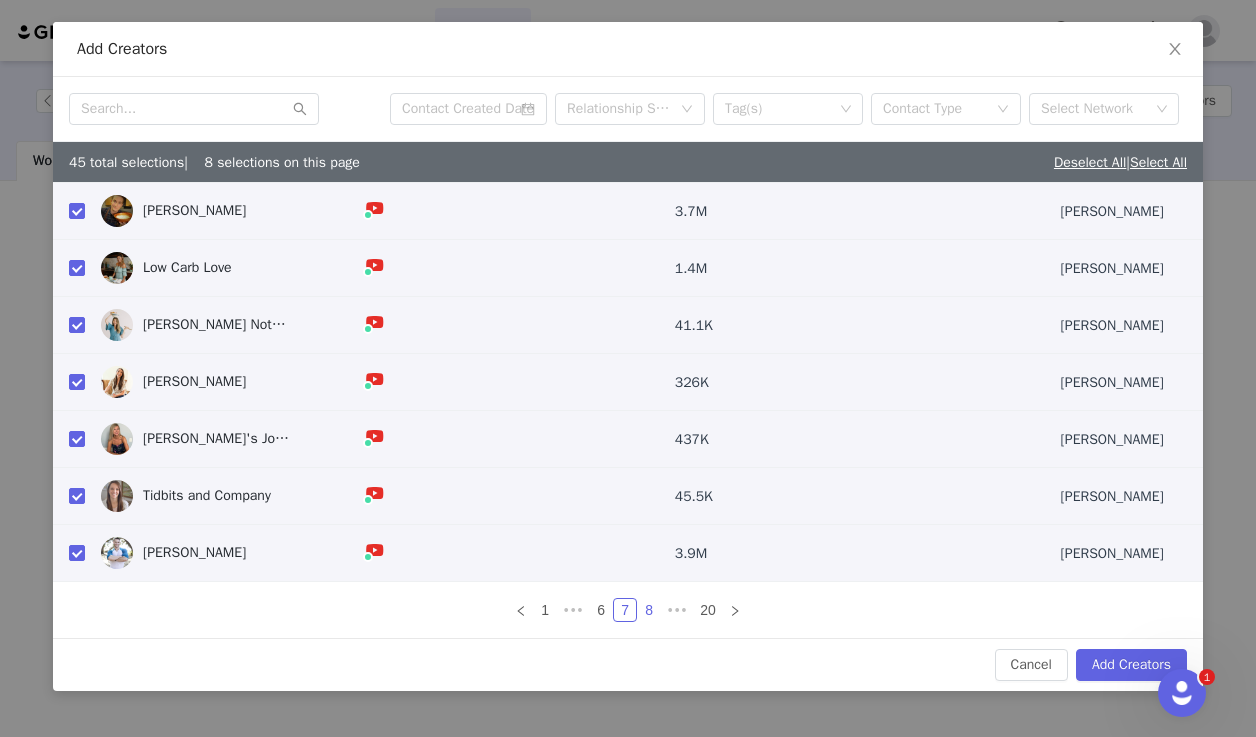 click on "8" at bounding box center (649, 610) 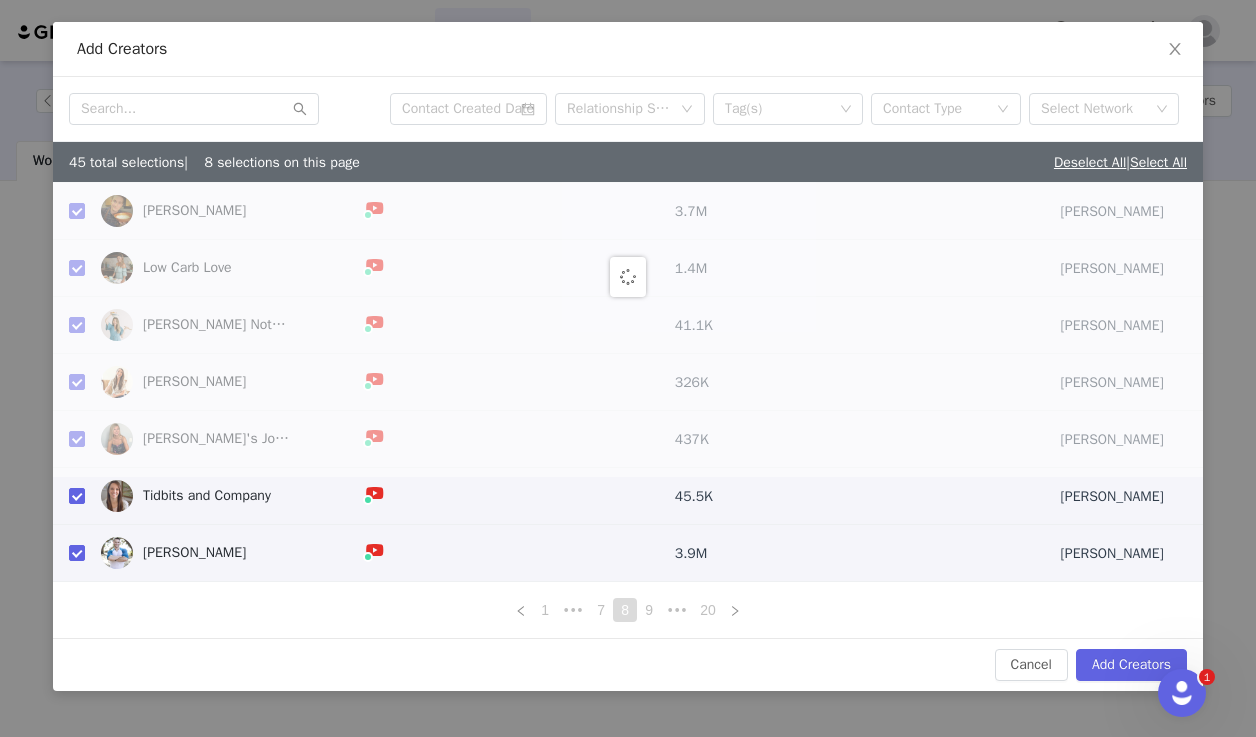 scroll, scrollTop: 0, scrollLeft: 0, axis: both 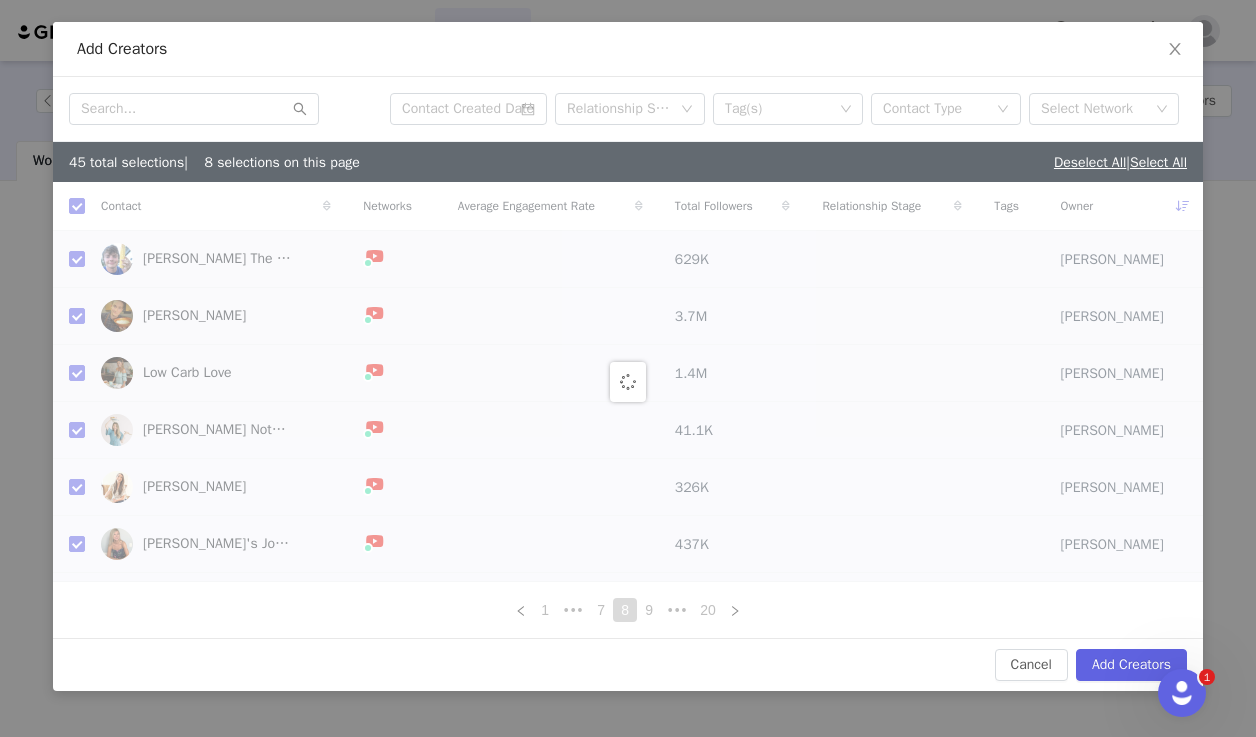 checkbox on "false" 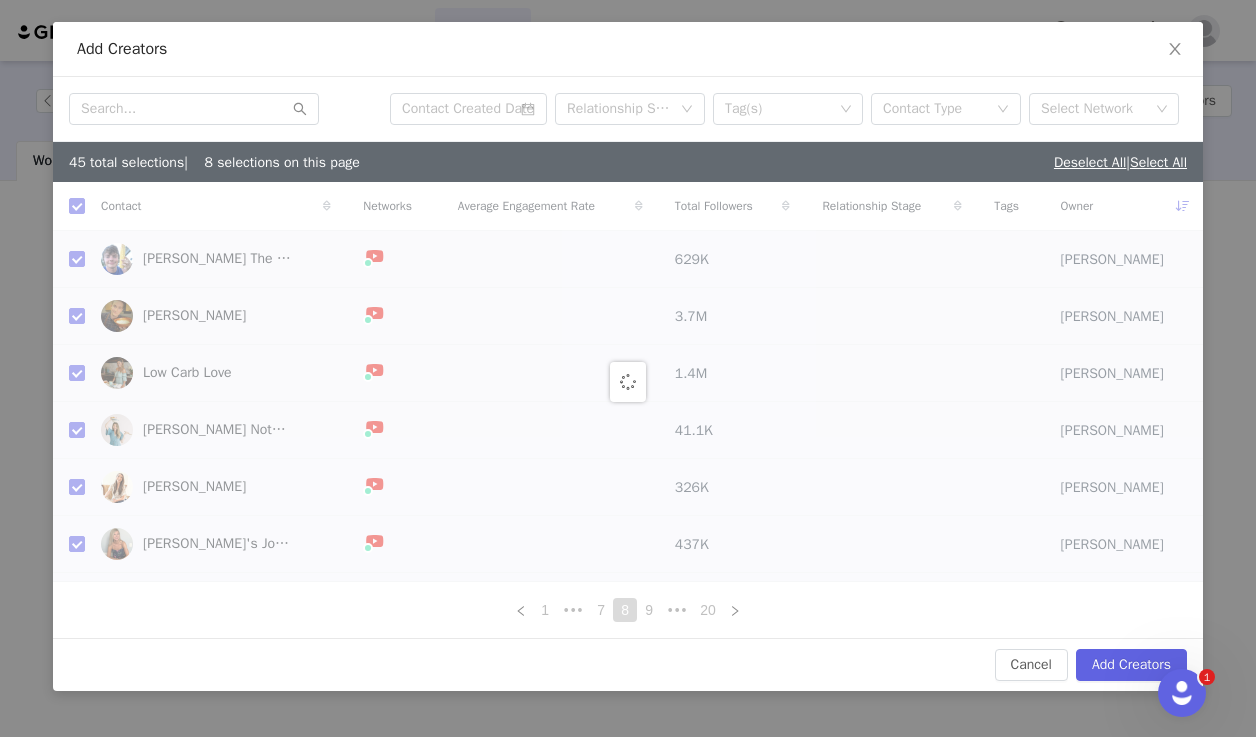 checkbox on "false" 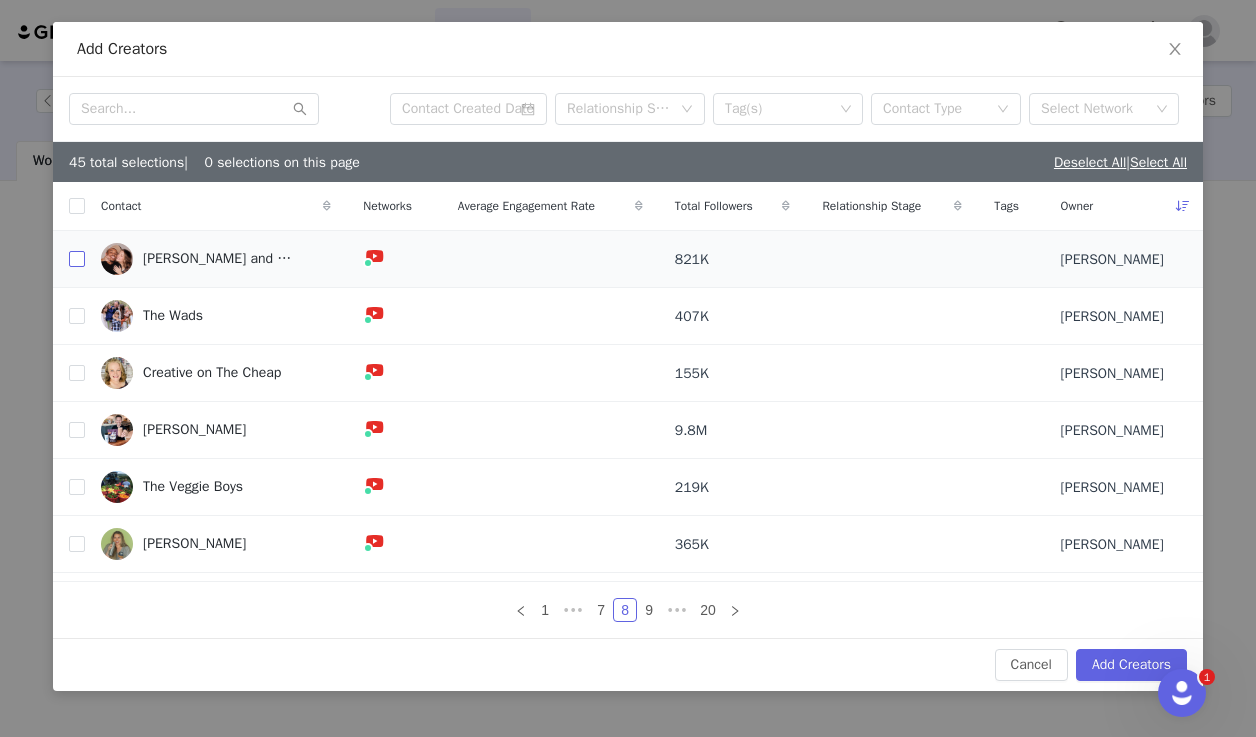 click at bounding box center (77, 259) 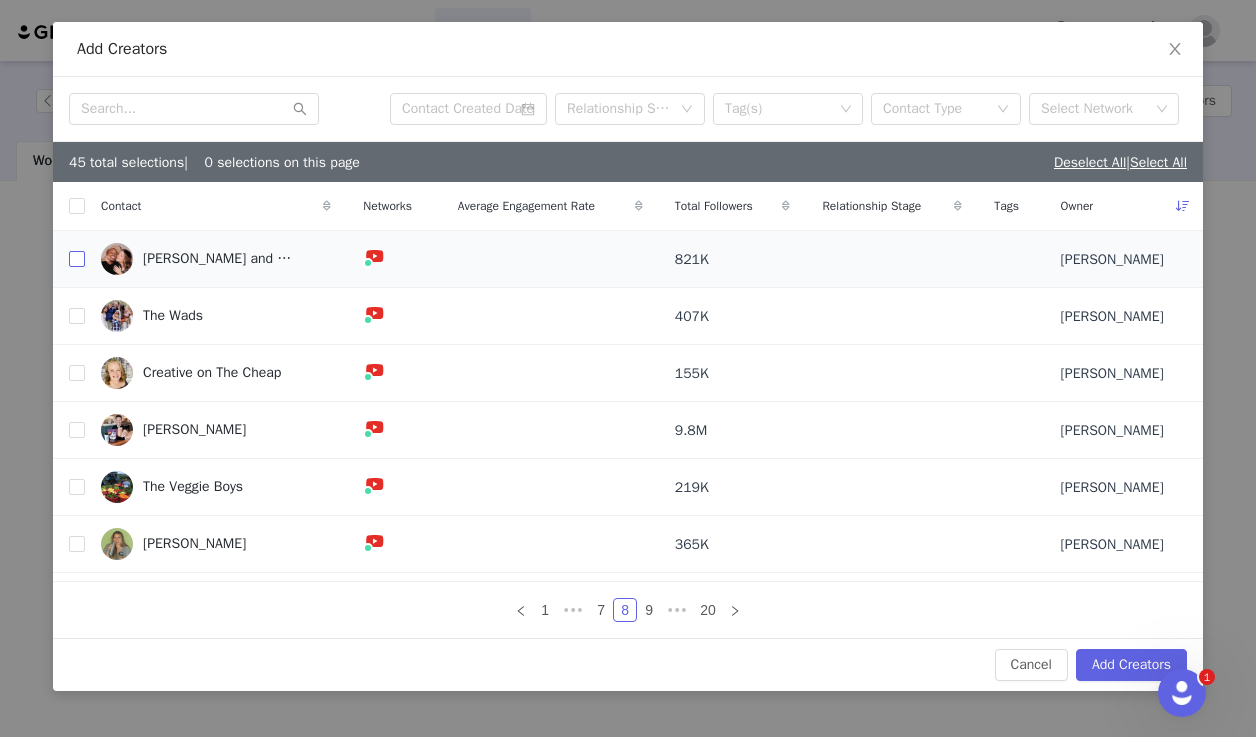checkbox on "true" 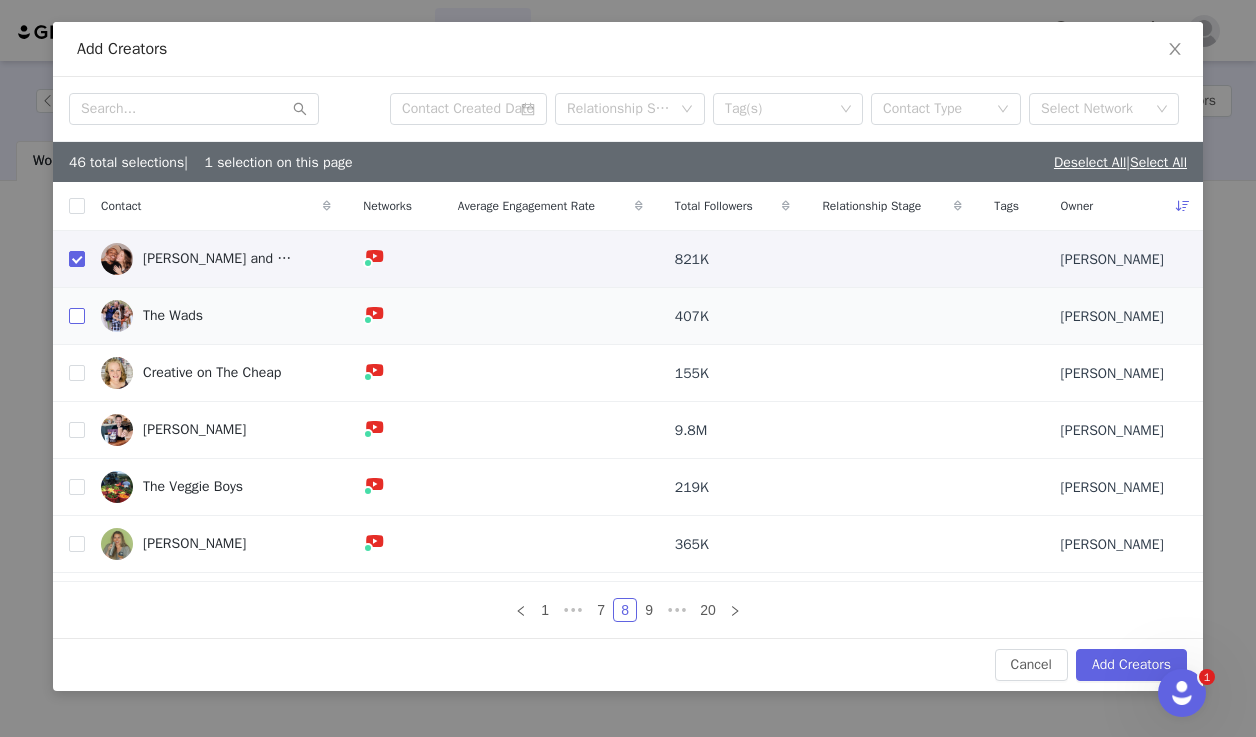 click at bounding box center (77, 316) 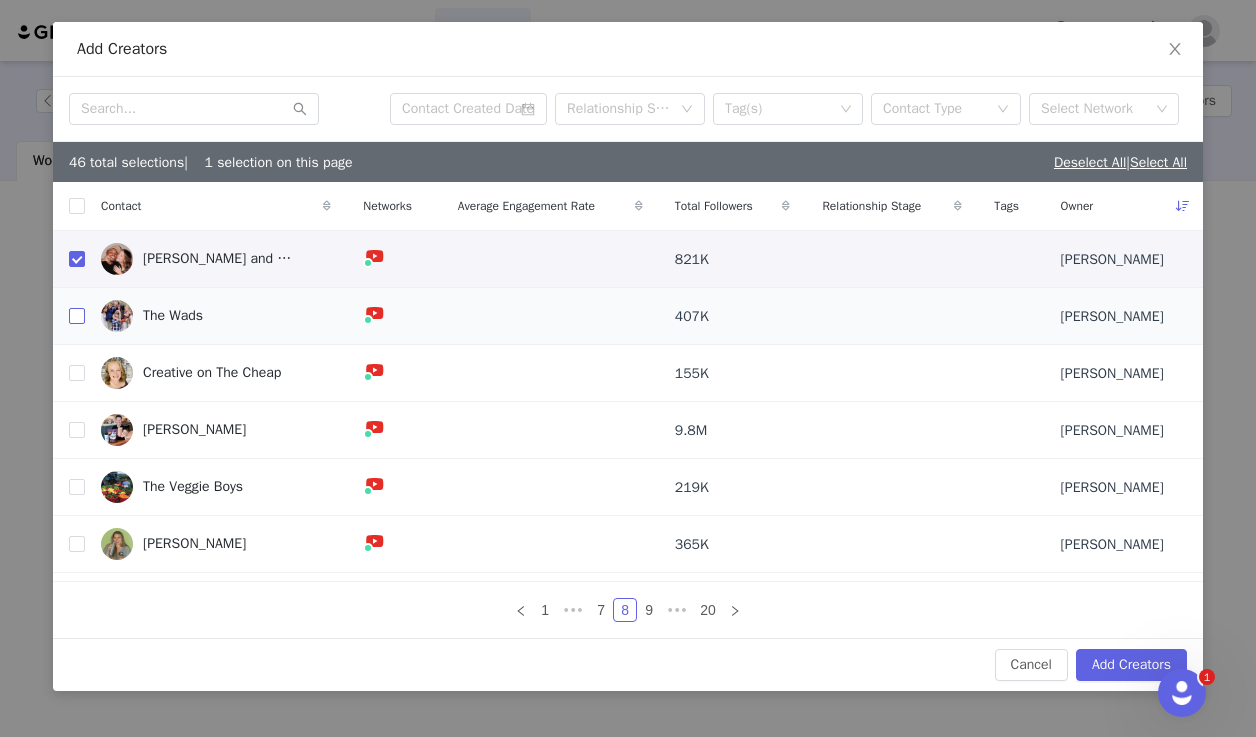 checkbox on "true" 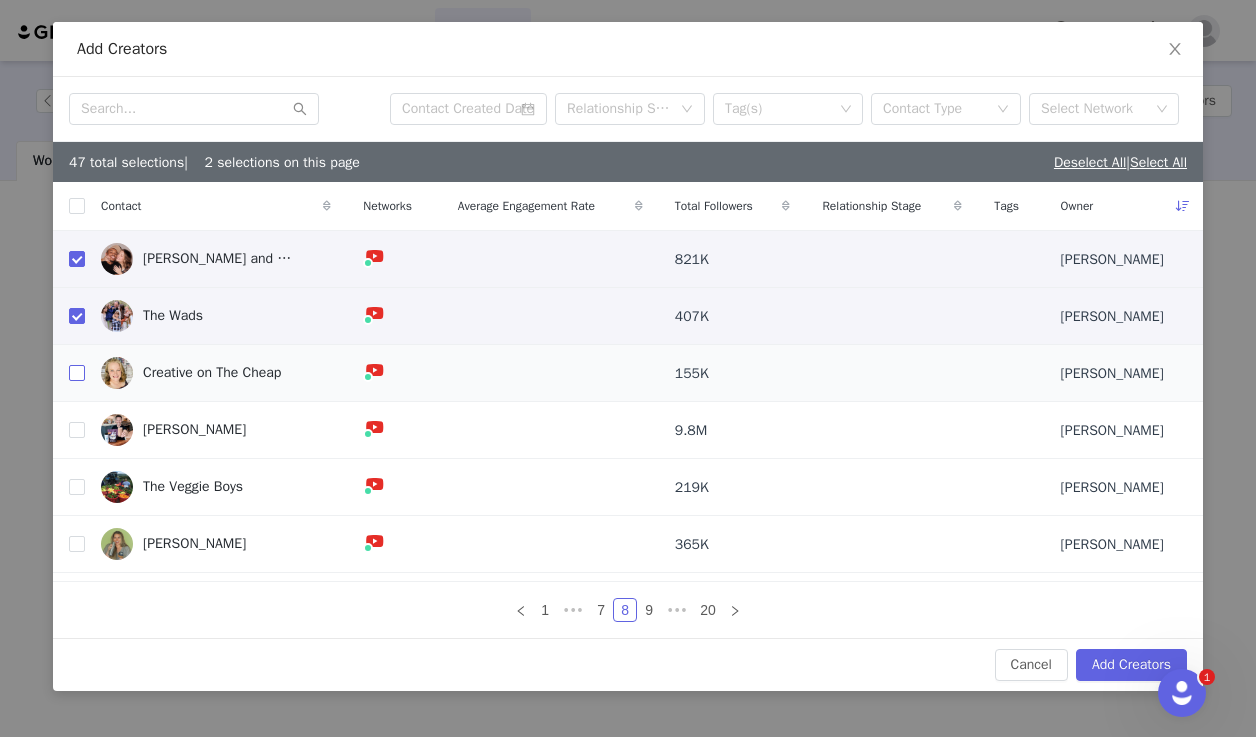 click at bounding box center [77, 373] 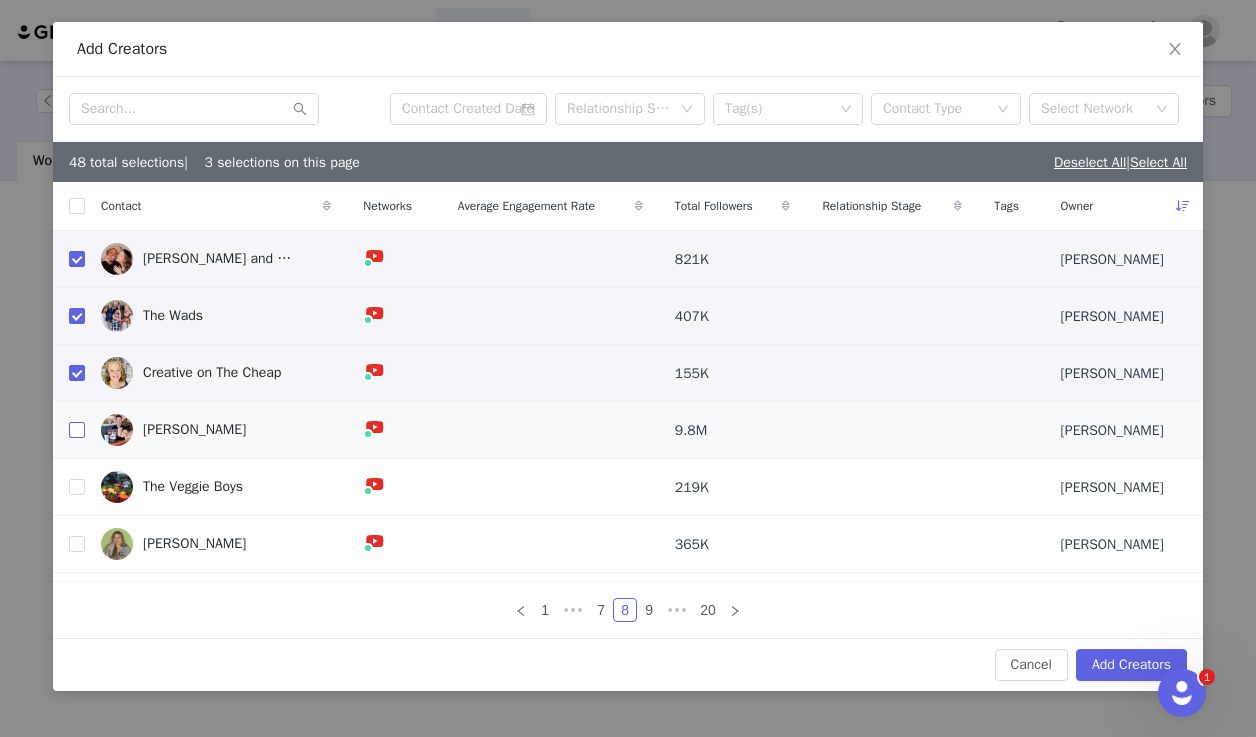 click at bounding box center (77, 430) 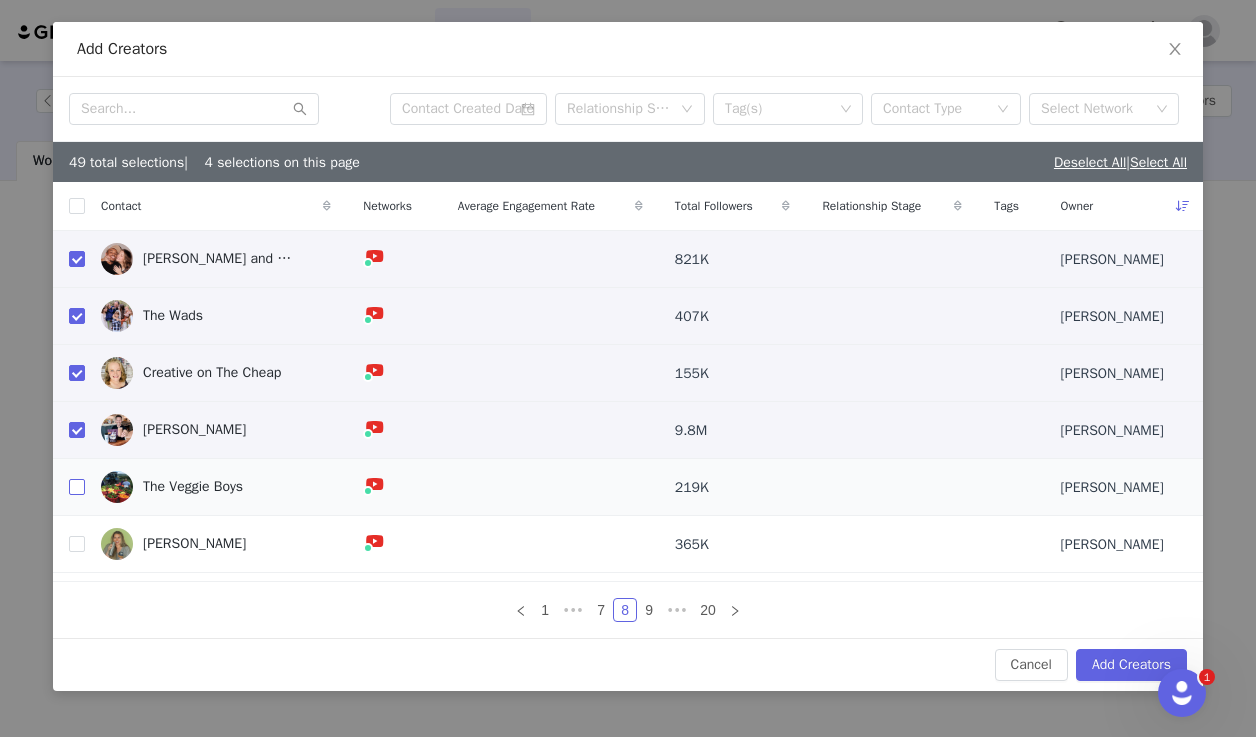 click at bounding box center [77, 487] 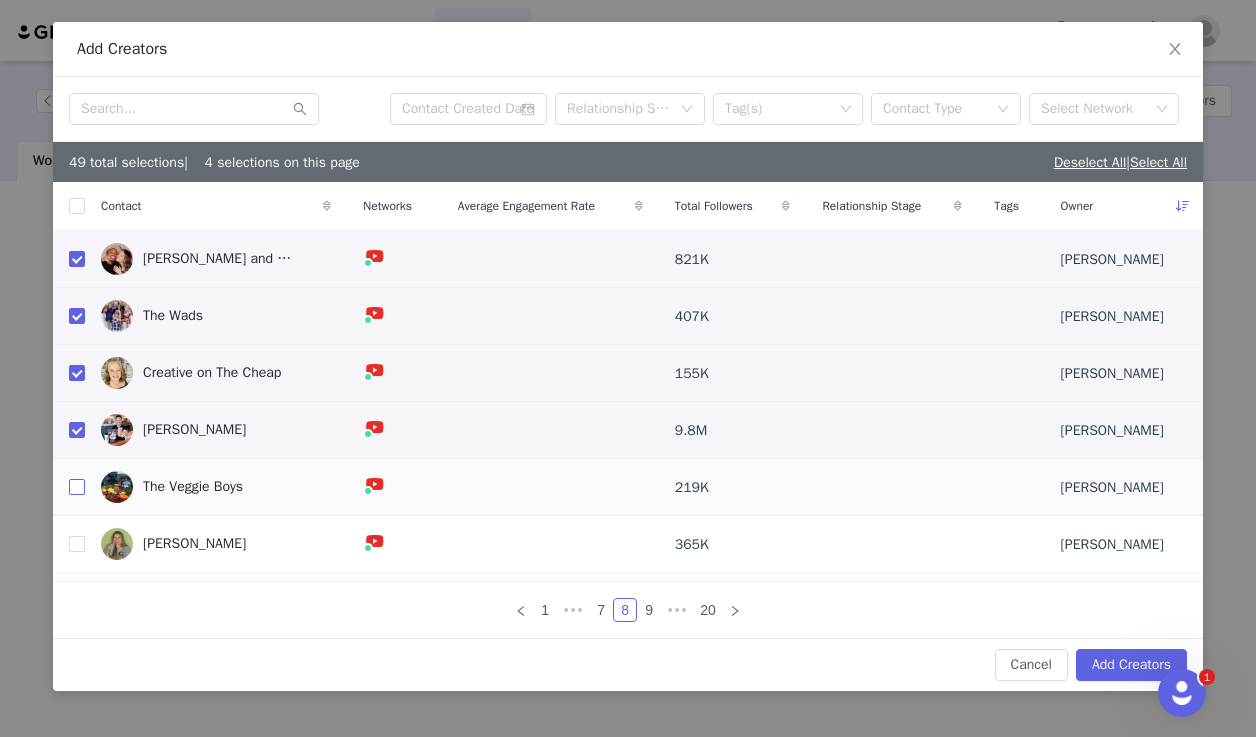 checkbox on "true" 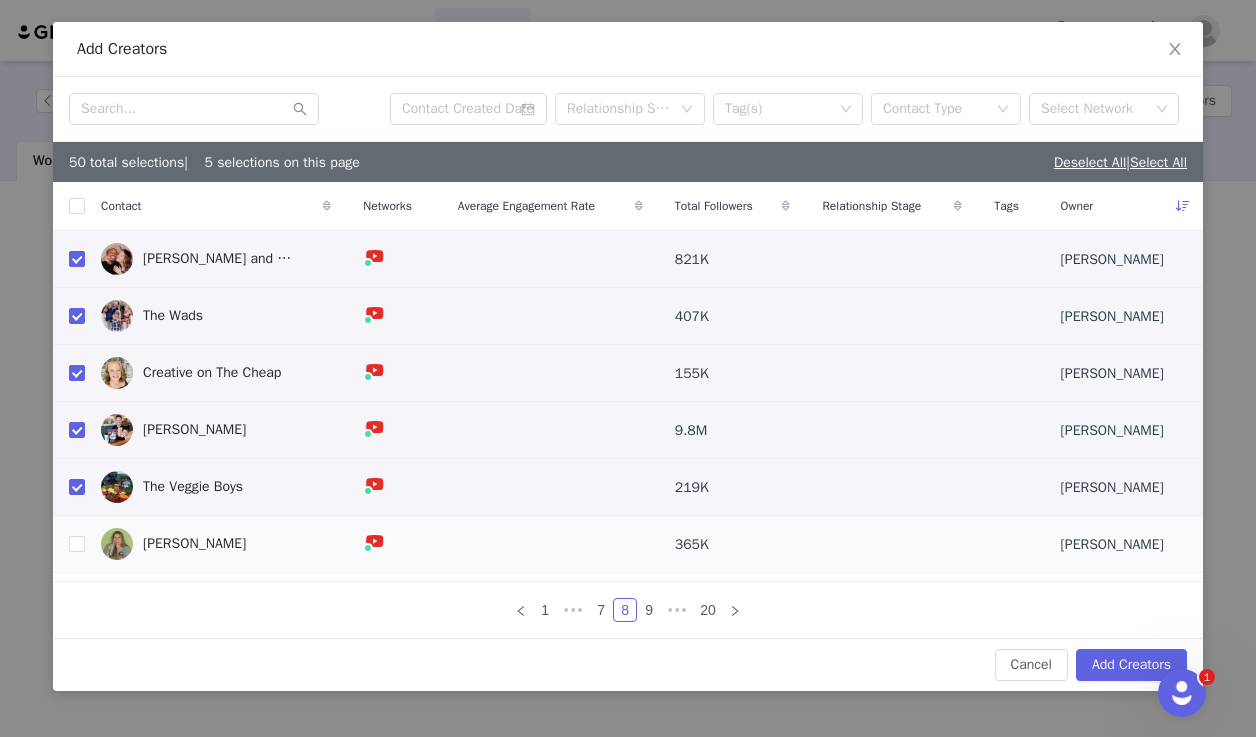 click at bounding box center (69, 544) 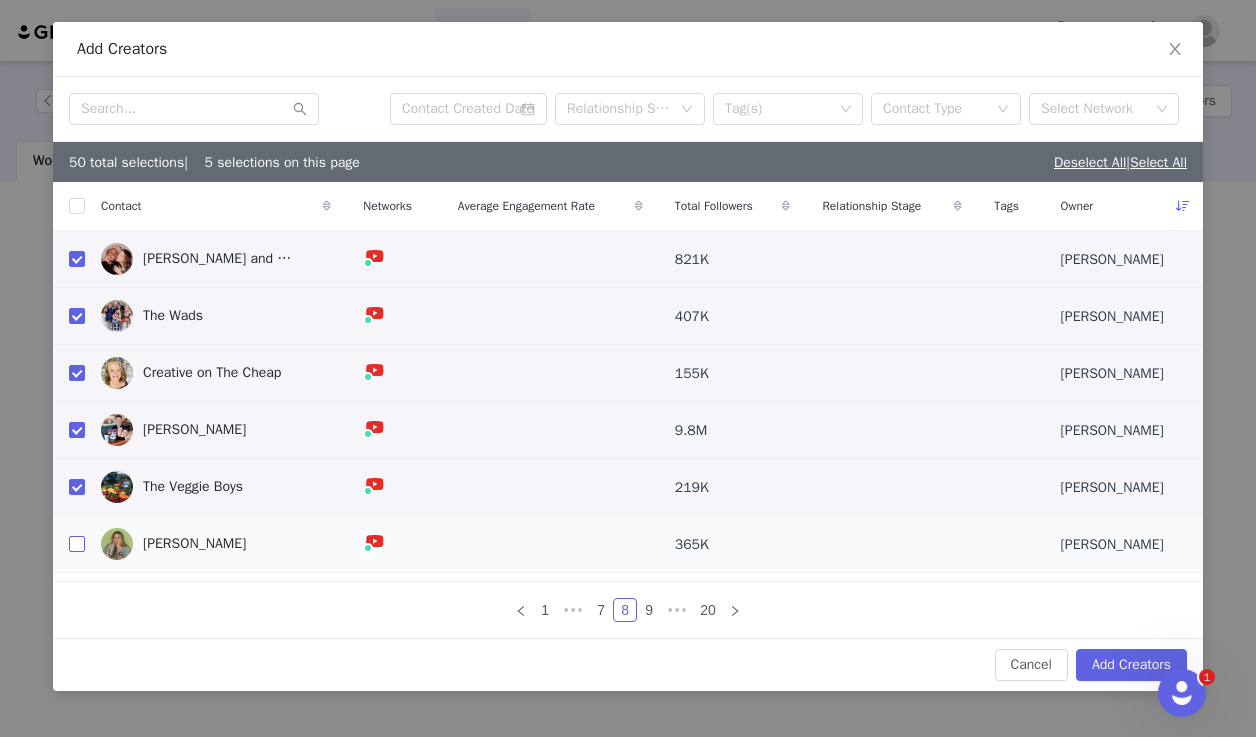 click at bounding box center (77, 544) 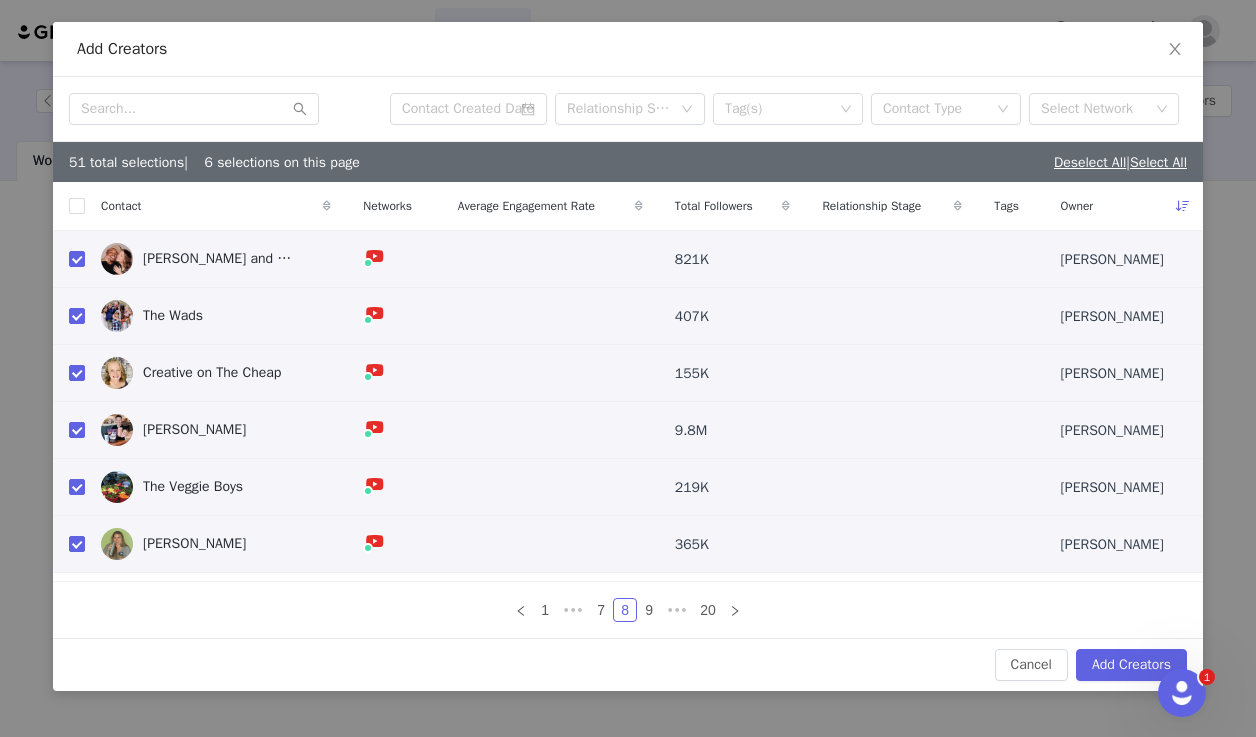 scroll, scrollTop: 84, scrollLeft: 0, axis: vertical 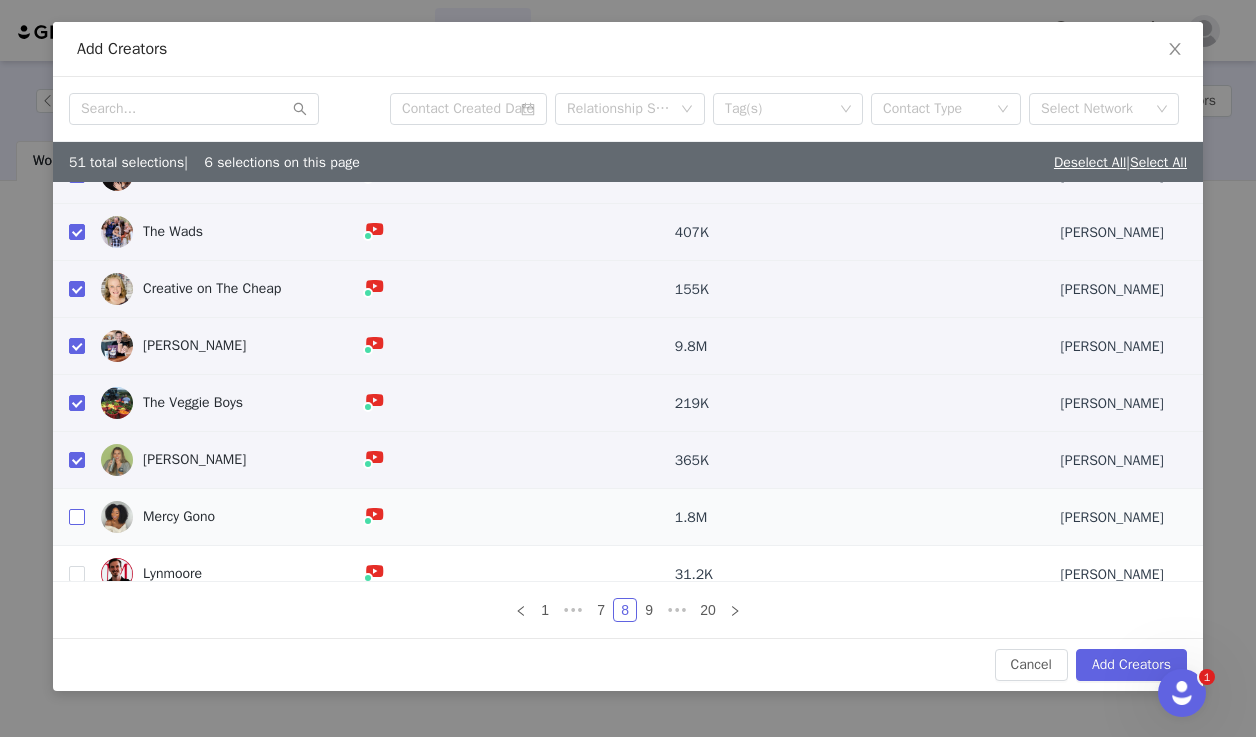click on "Mercy Gono" at bounding box center [216, 517] 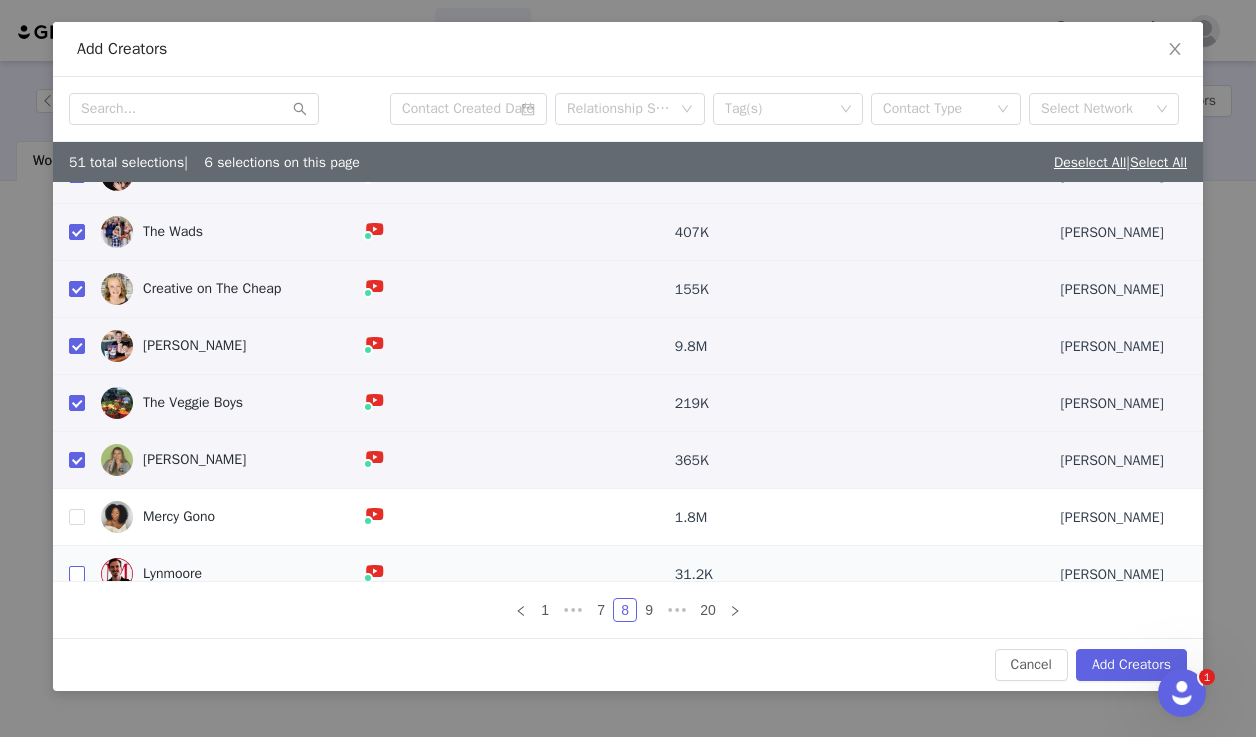 click at bounding box center (77, 574) 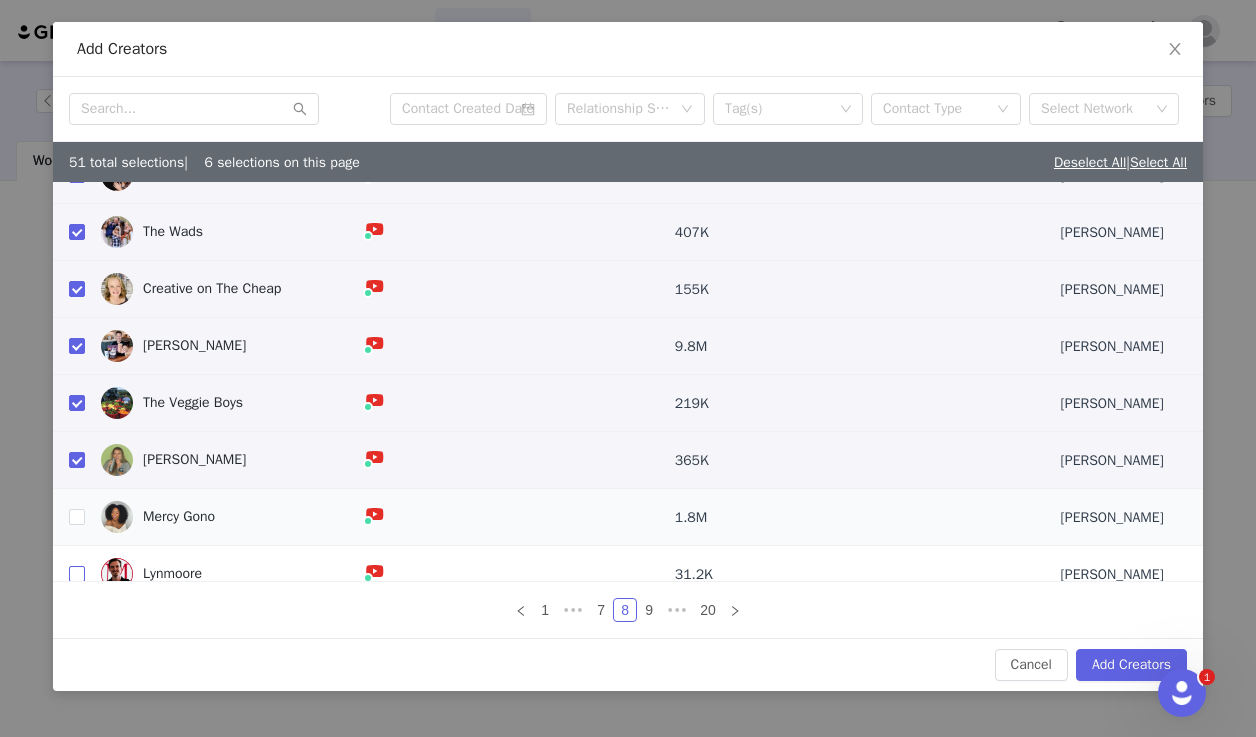 checkbox on "true" 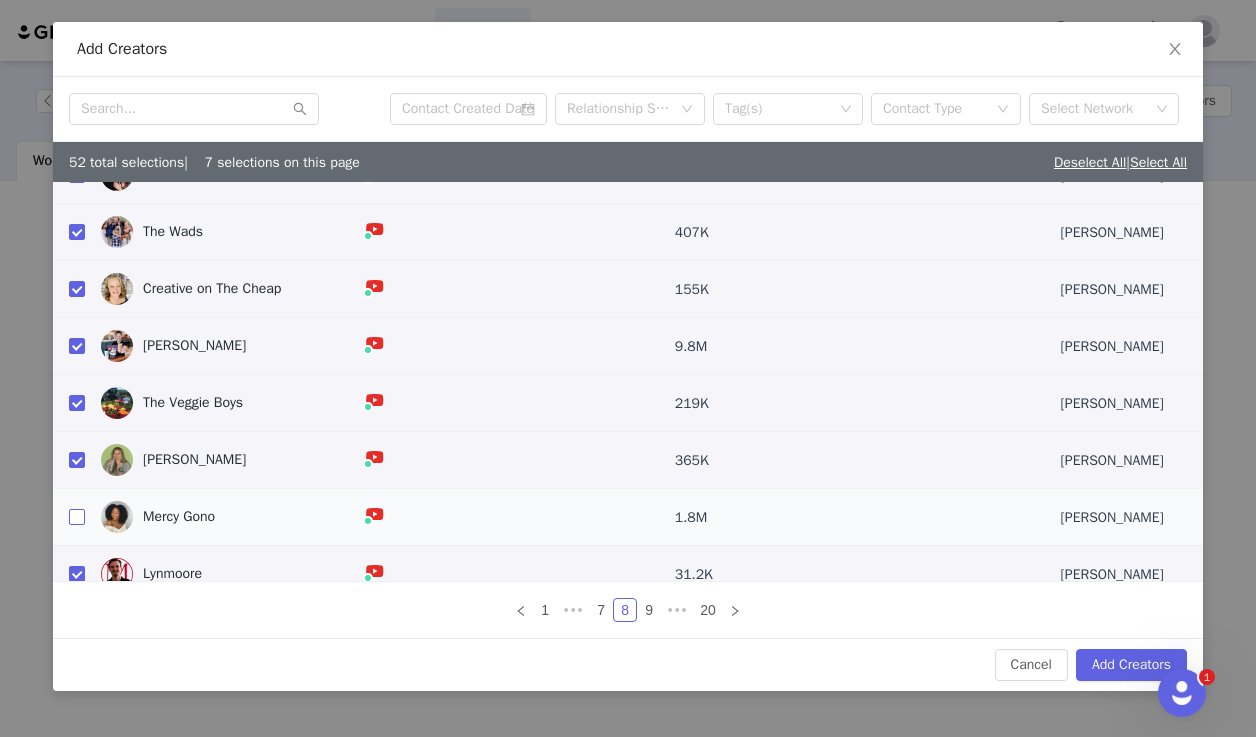 click at bounding box center (77, 517) 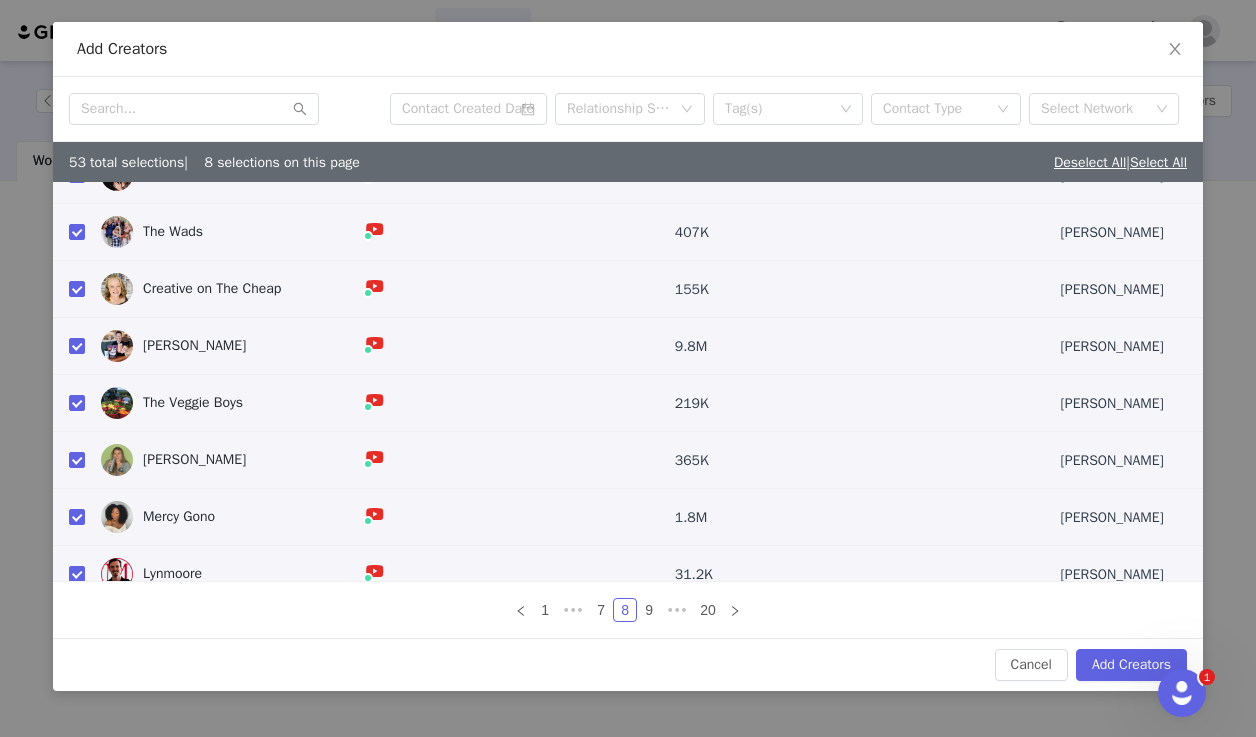 scroll, scrollTop: 105, scrollLeft: 0, axis: vertical 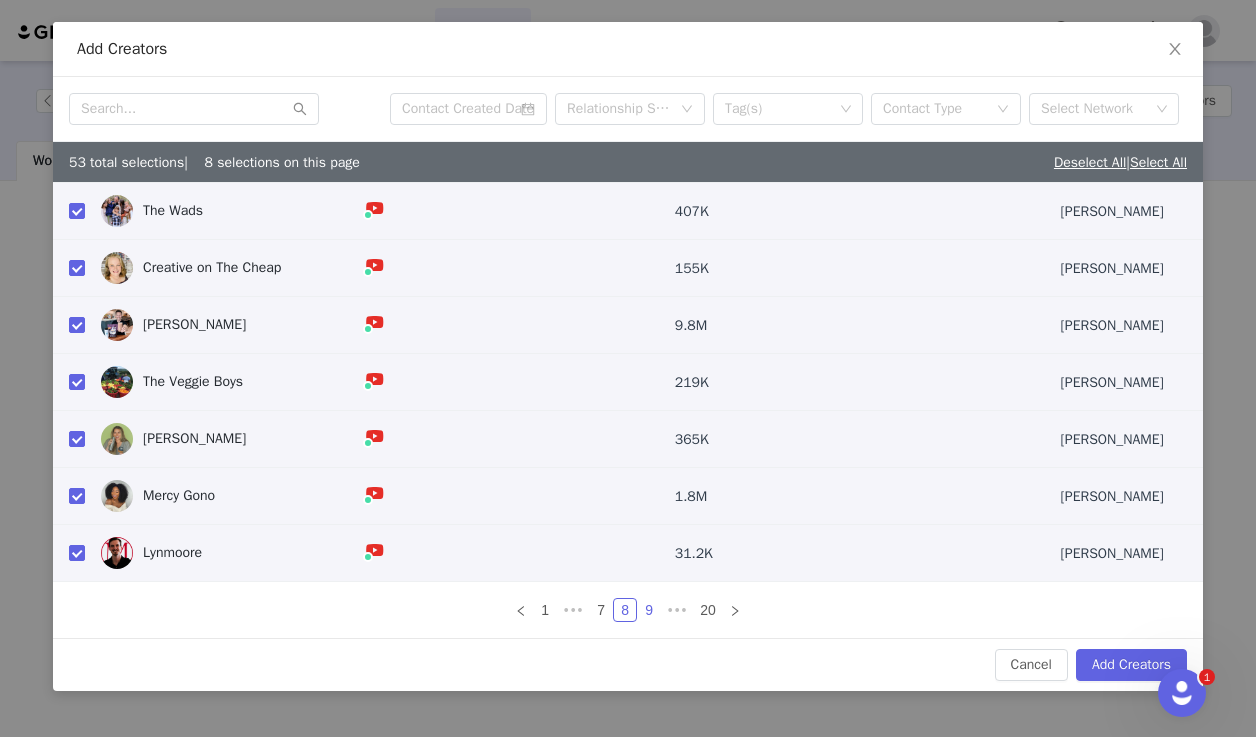 click on "9" at bounding box center (649, 610) 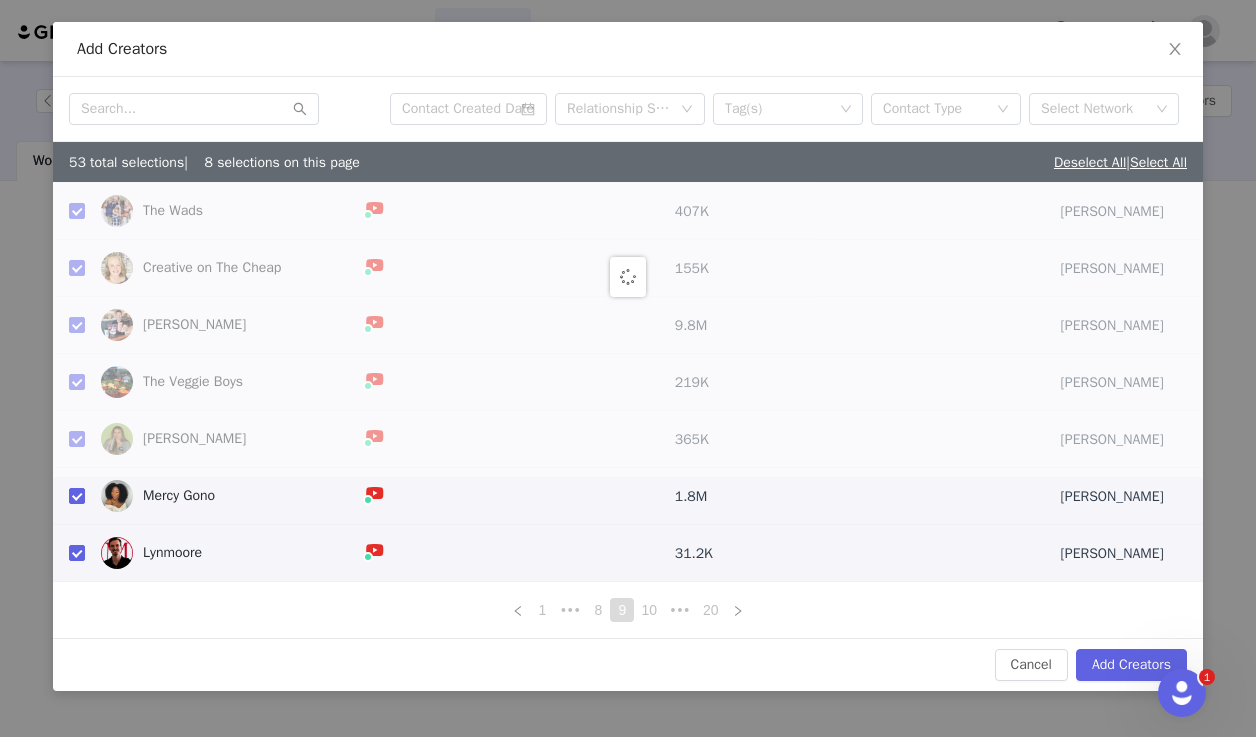 scroll, scrollTop: 0, scrollLeft: 0, axis: both 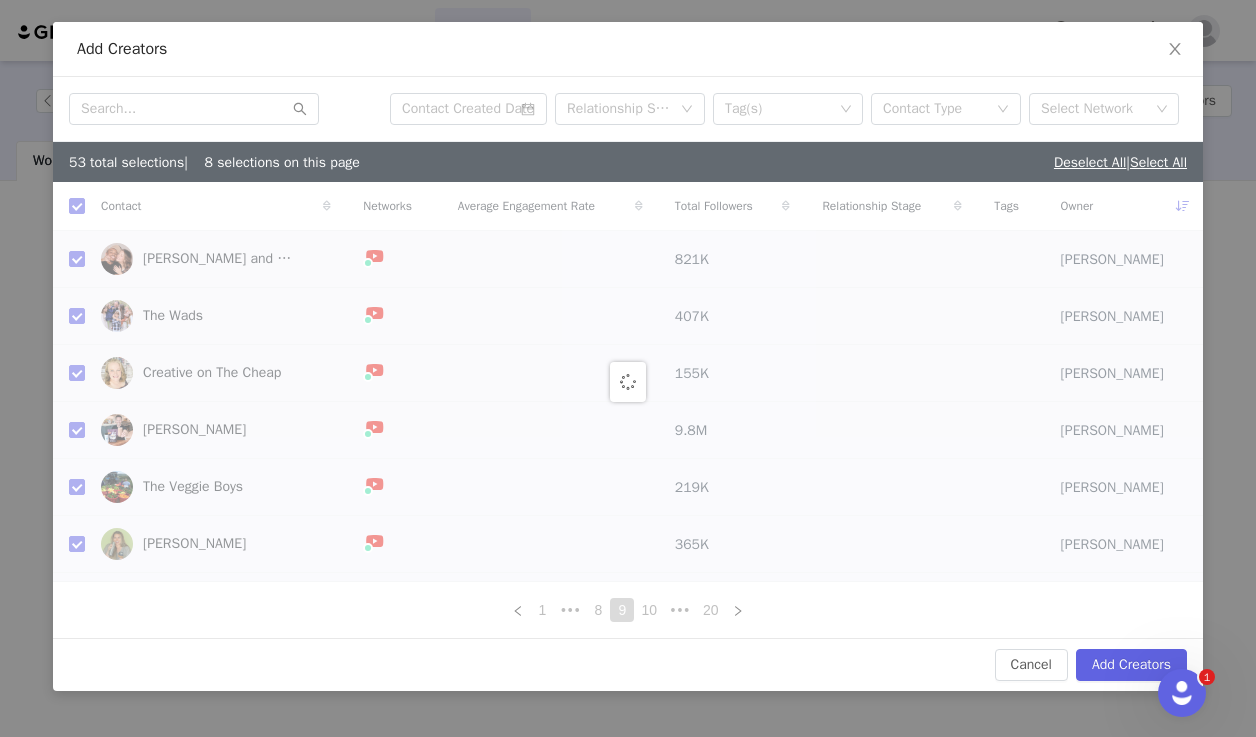 checkbox on "false" 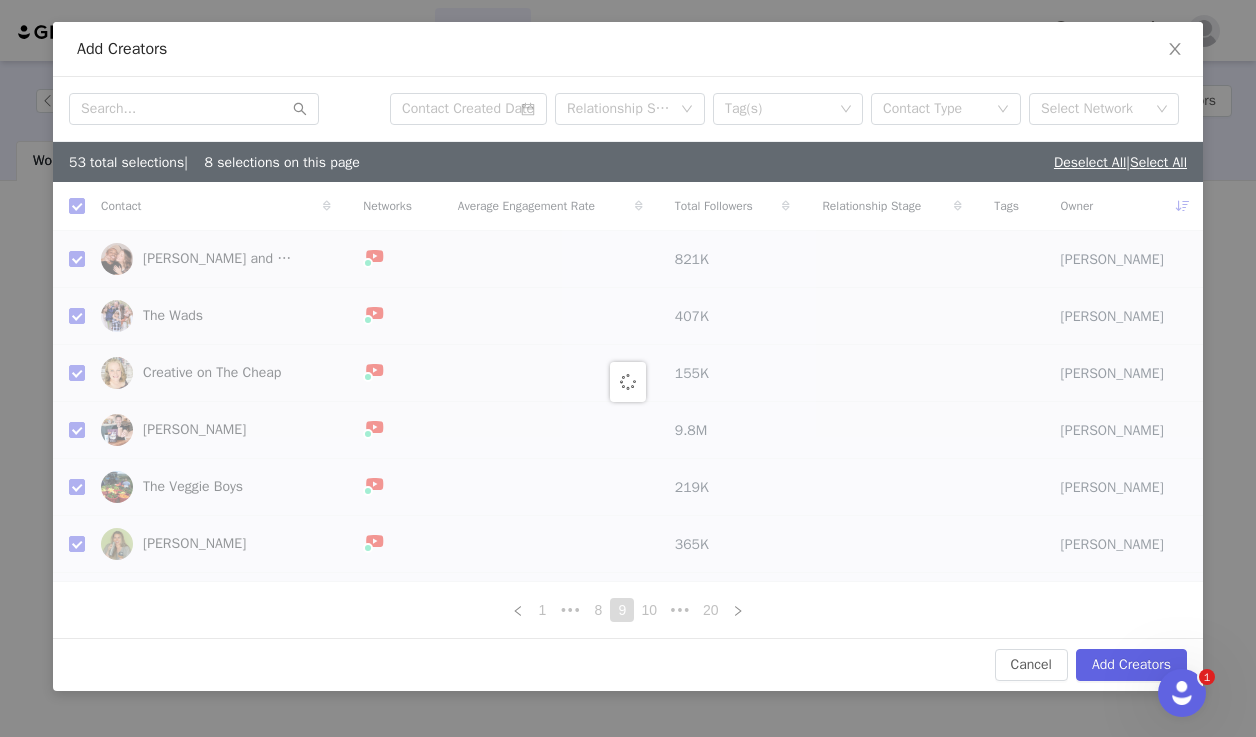 checkbox on "false" 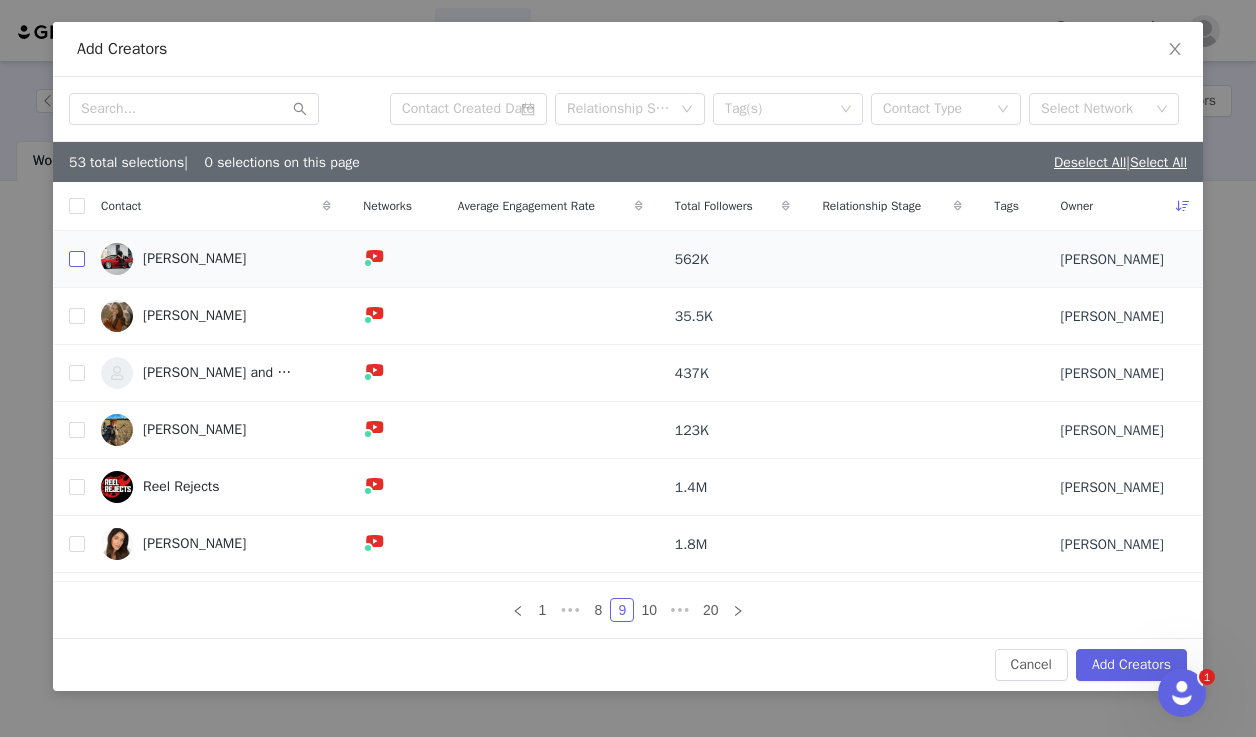 click at bounding box center [77, 259] 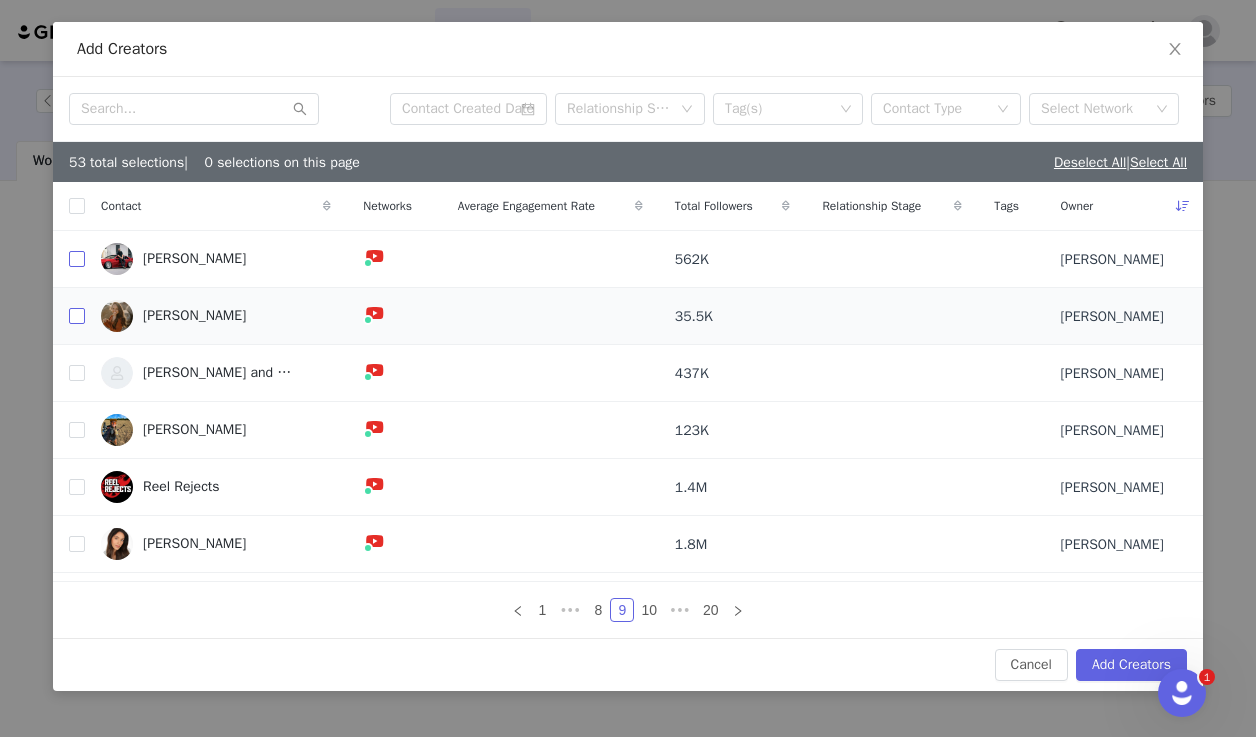 checkbox on "true" 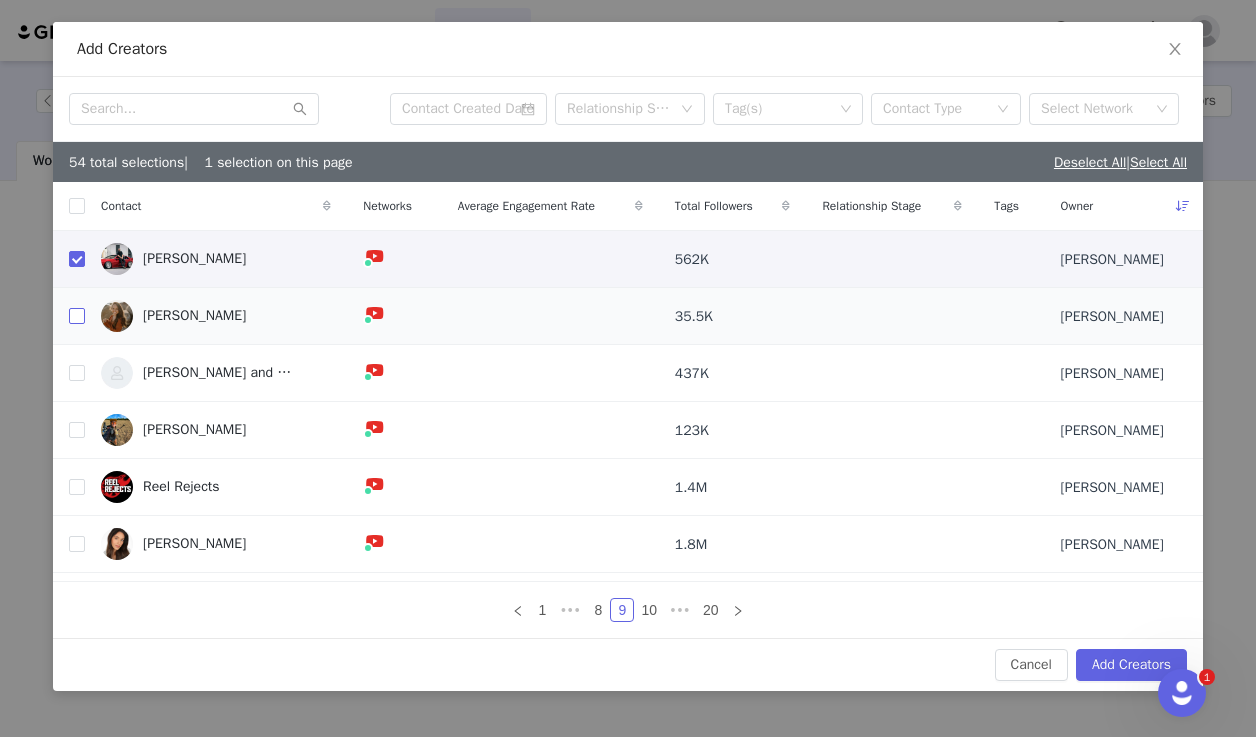click at bounding box center [77, 316] 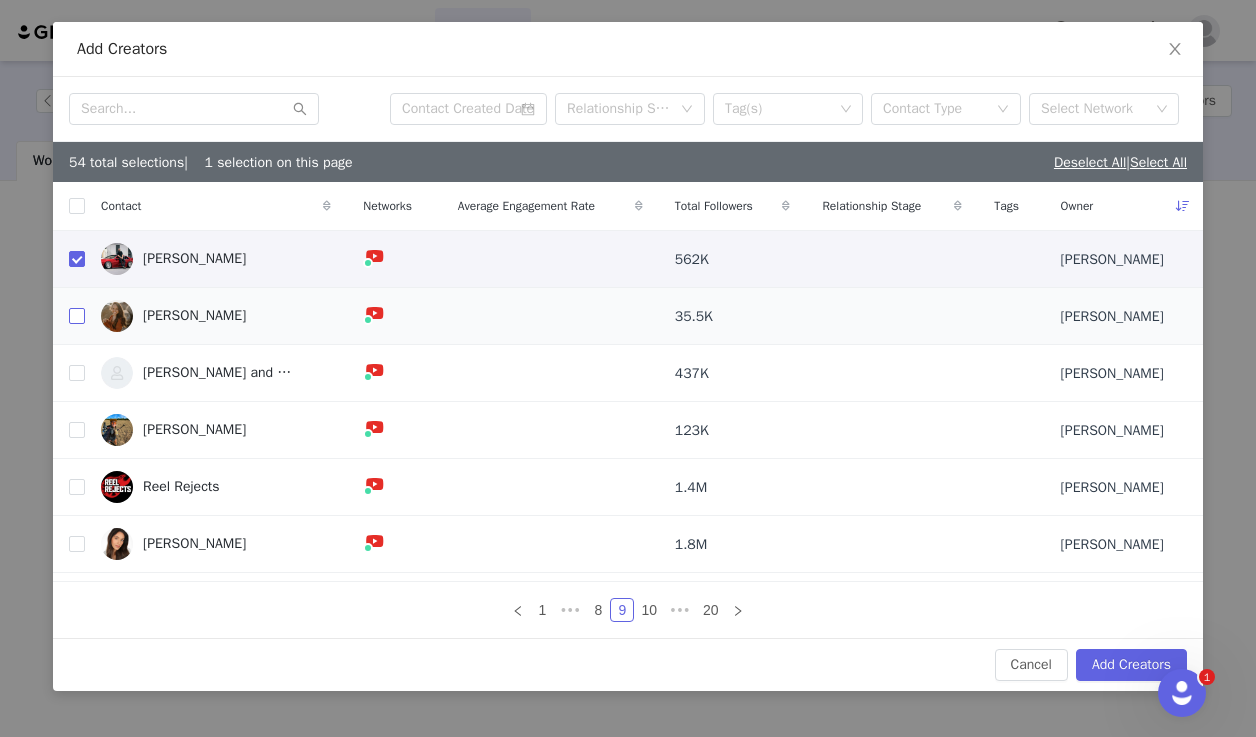 checkbox on "true" 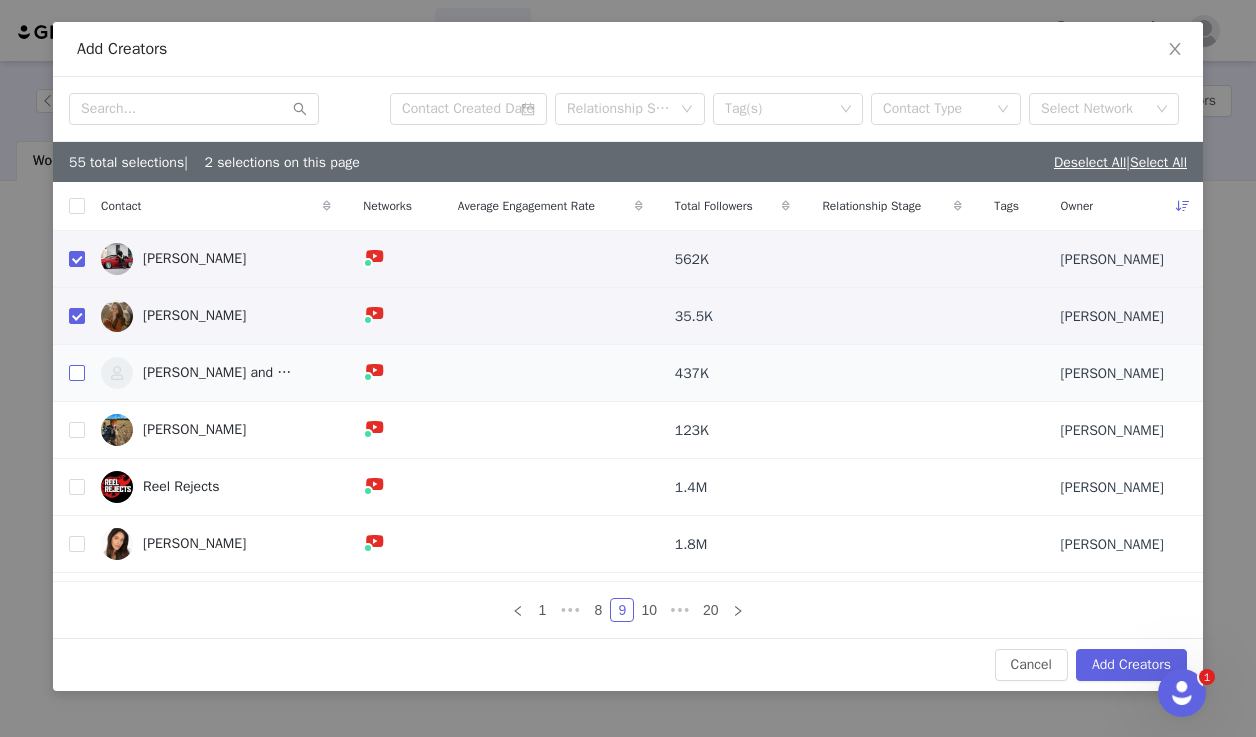 click at bounding box center (77, 373) 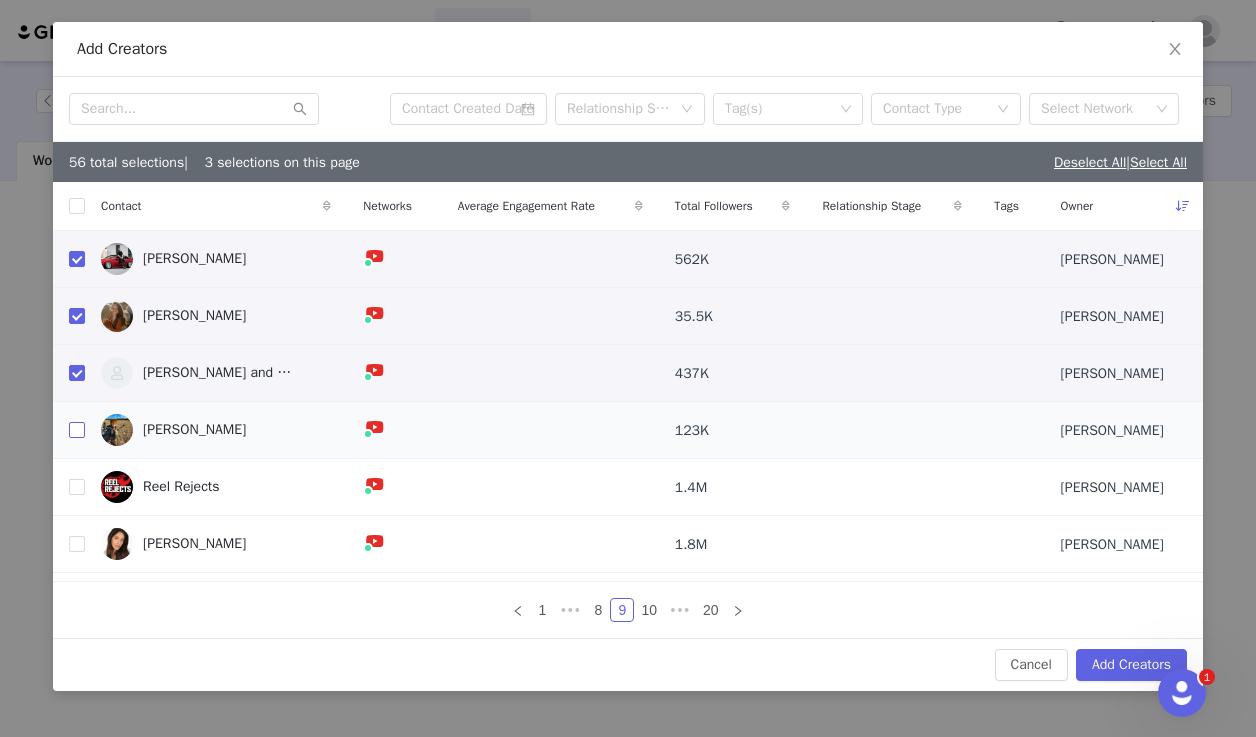 click at bounding box center [77, 430] 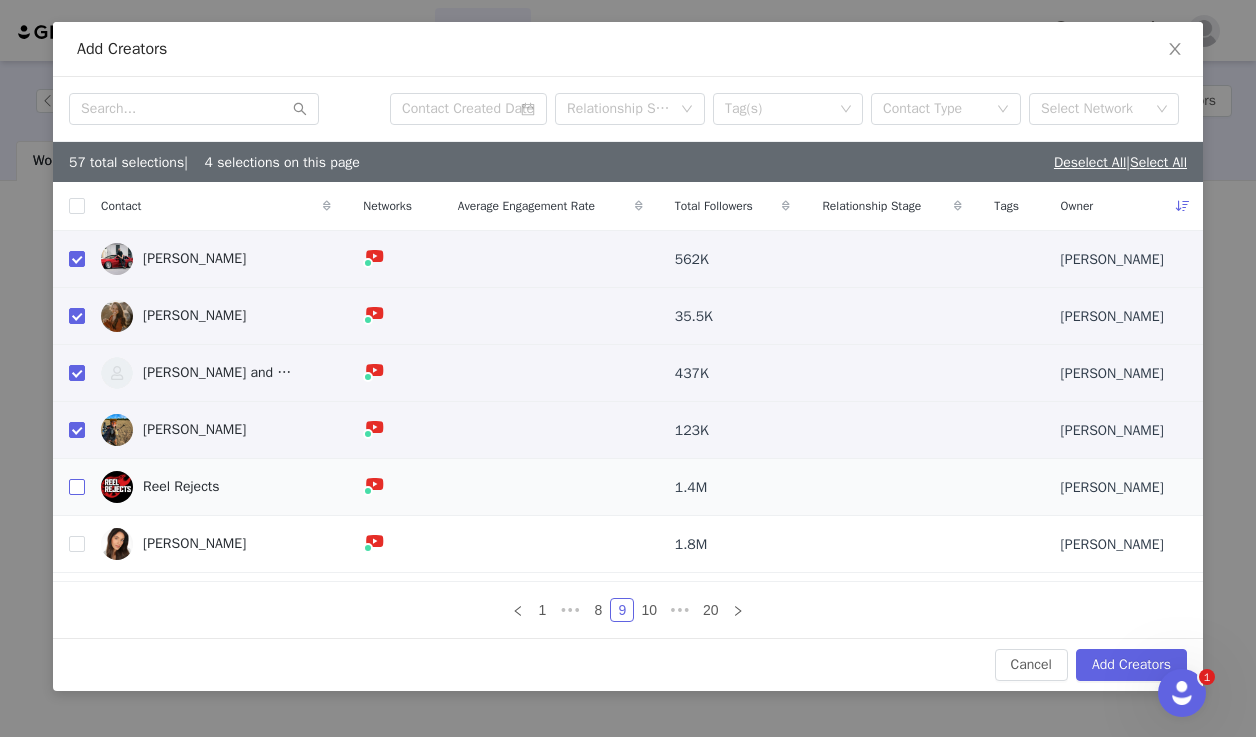 click at bounding box center [77, 487] 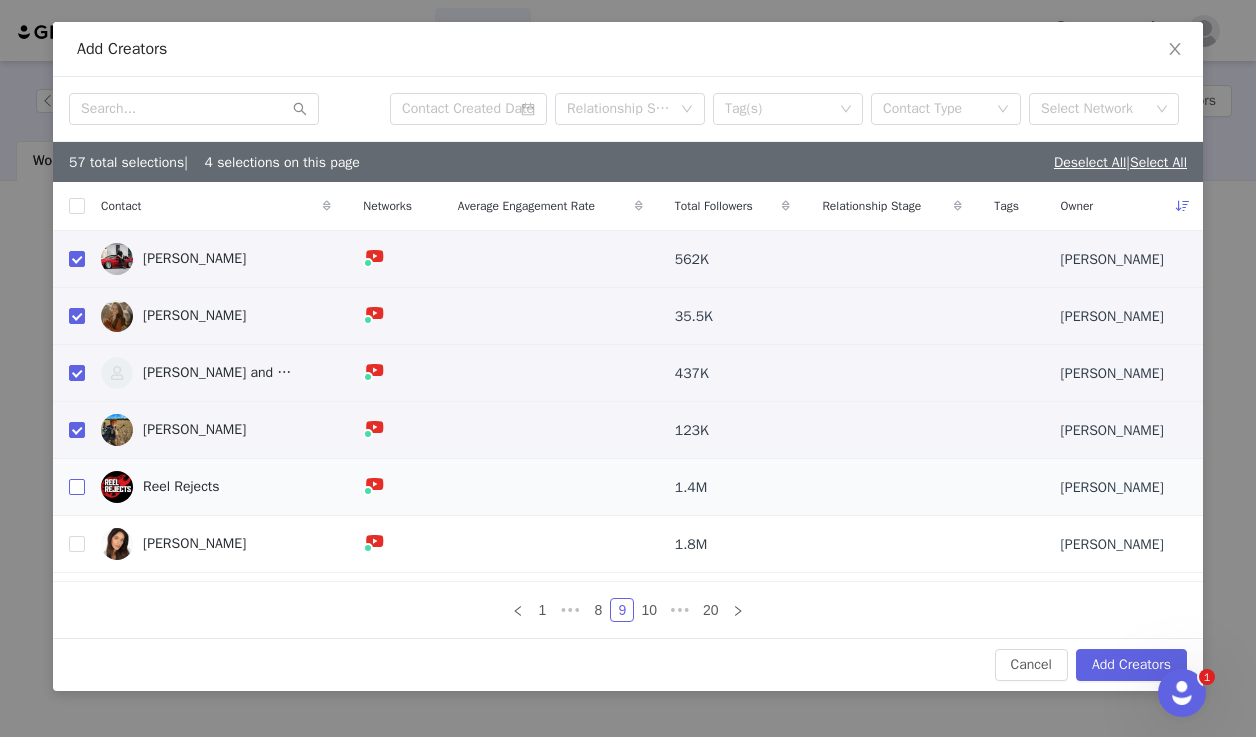 checkbox on "true" 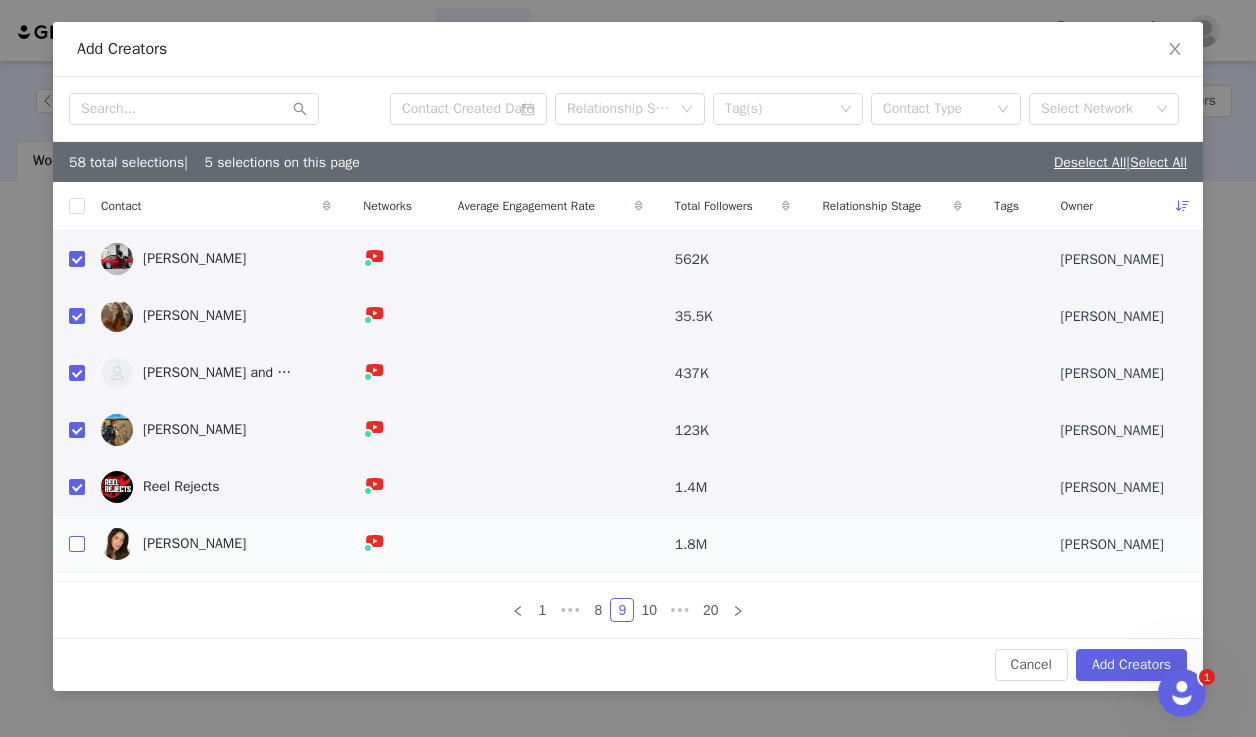 click at bounding box center (77, 544) 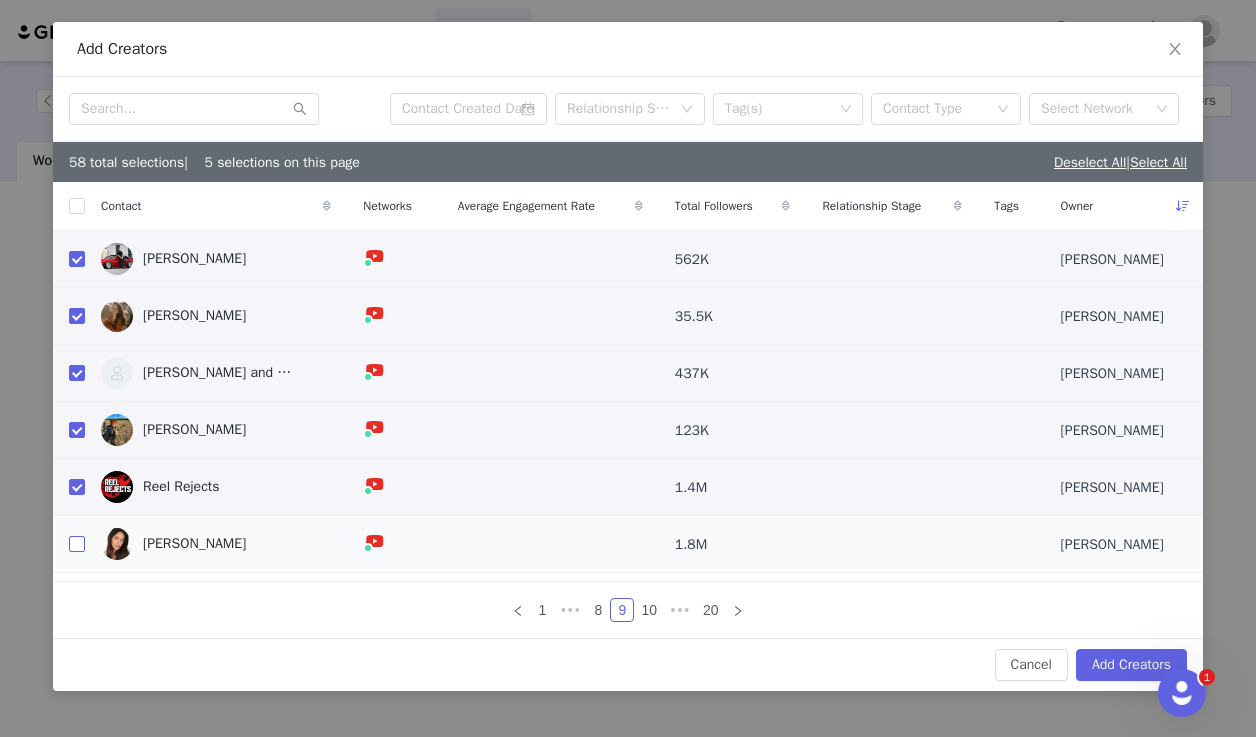 checkbox on "true" 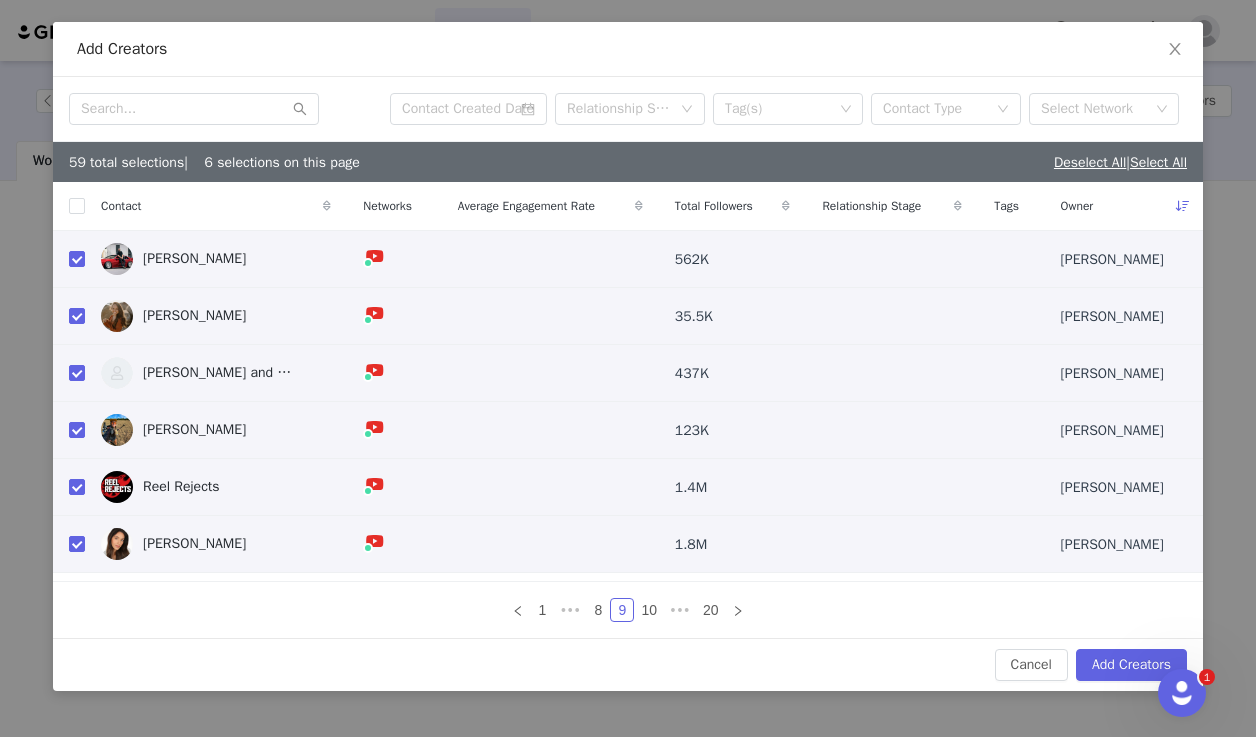 scroll, scrollTop: 105, scrollLeft: 0, axis: vertical 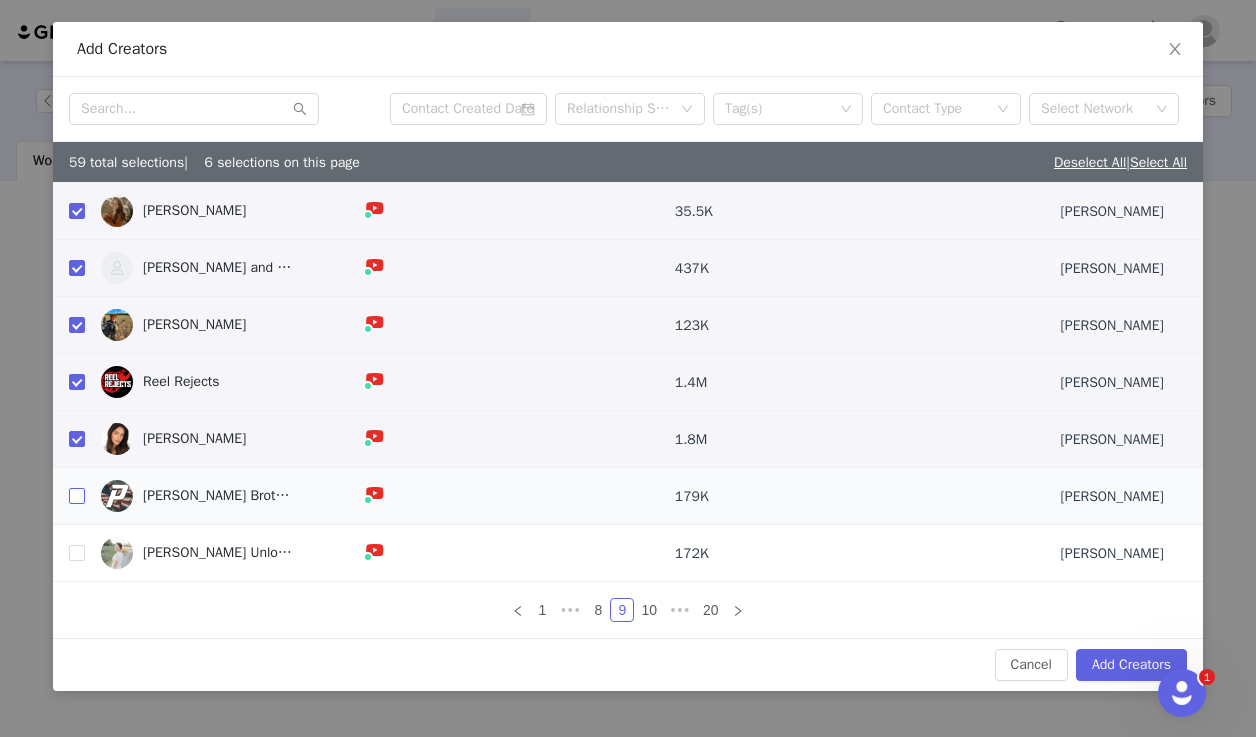 click at bounding box center (77, 496) 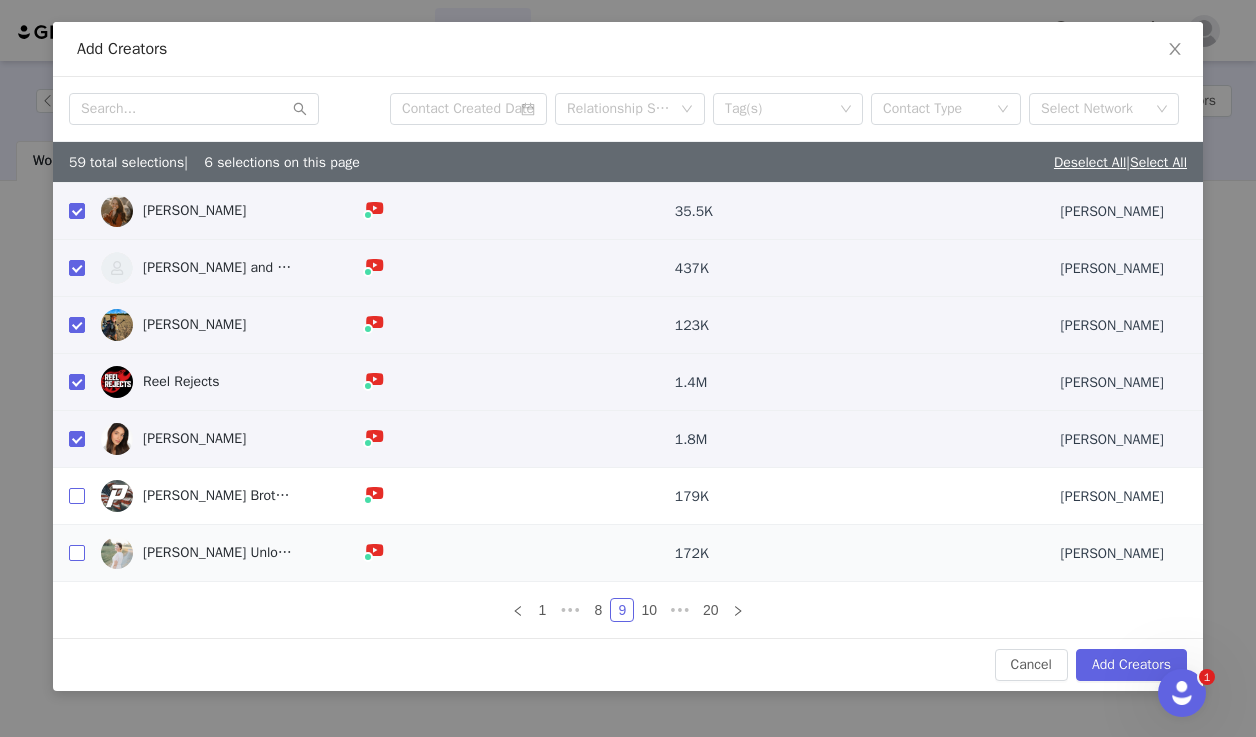 checkbox on "true" 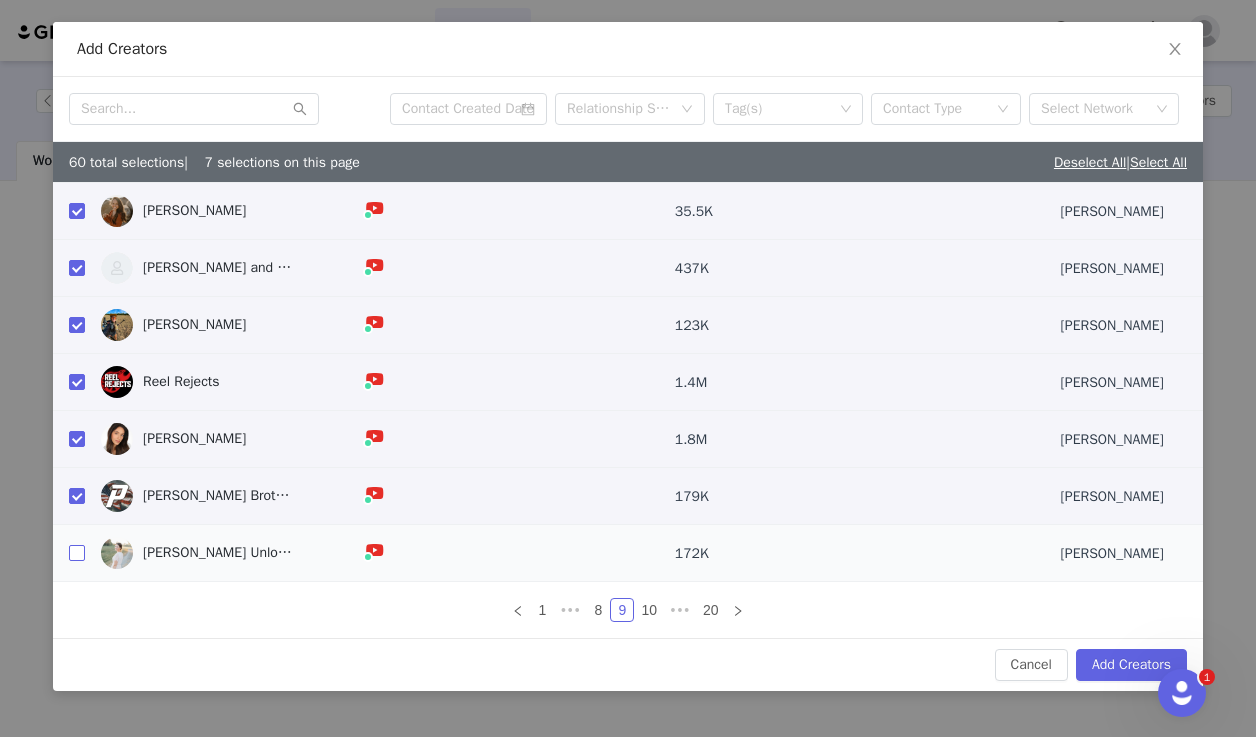 click at bounding box center (77, 553) 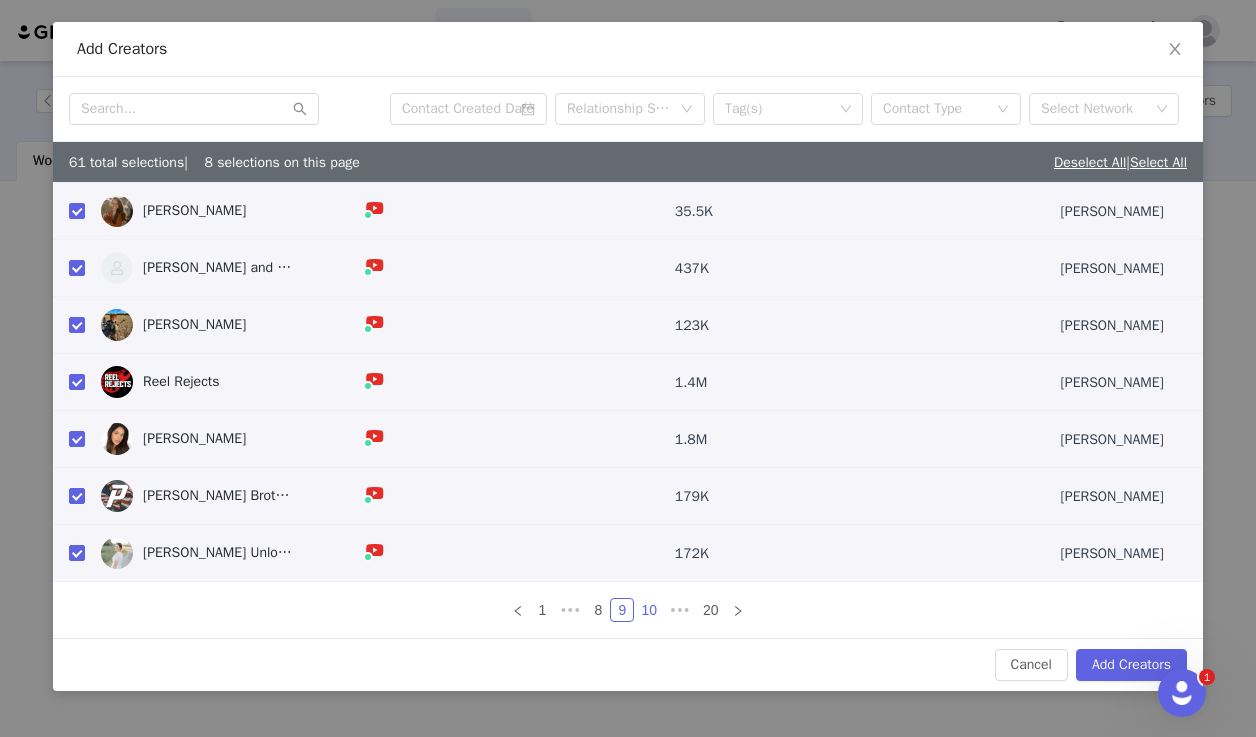 click on "10" at bounding box center (649, 610) 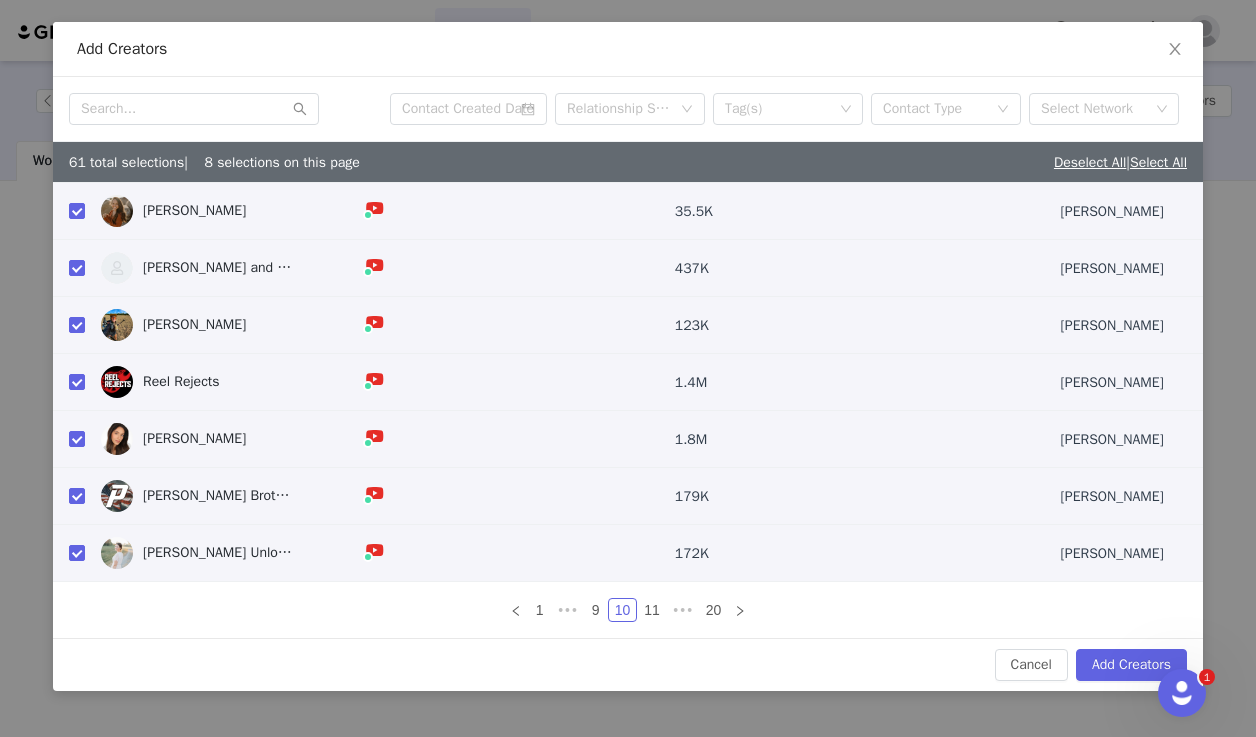 scroll, scrollTop: 0, scrollLeft: 0, axis: both 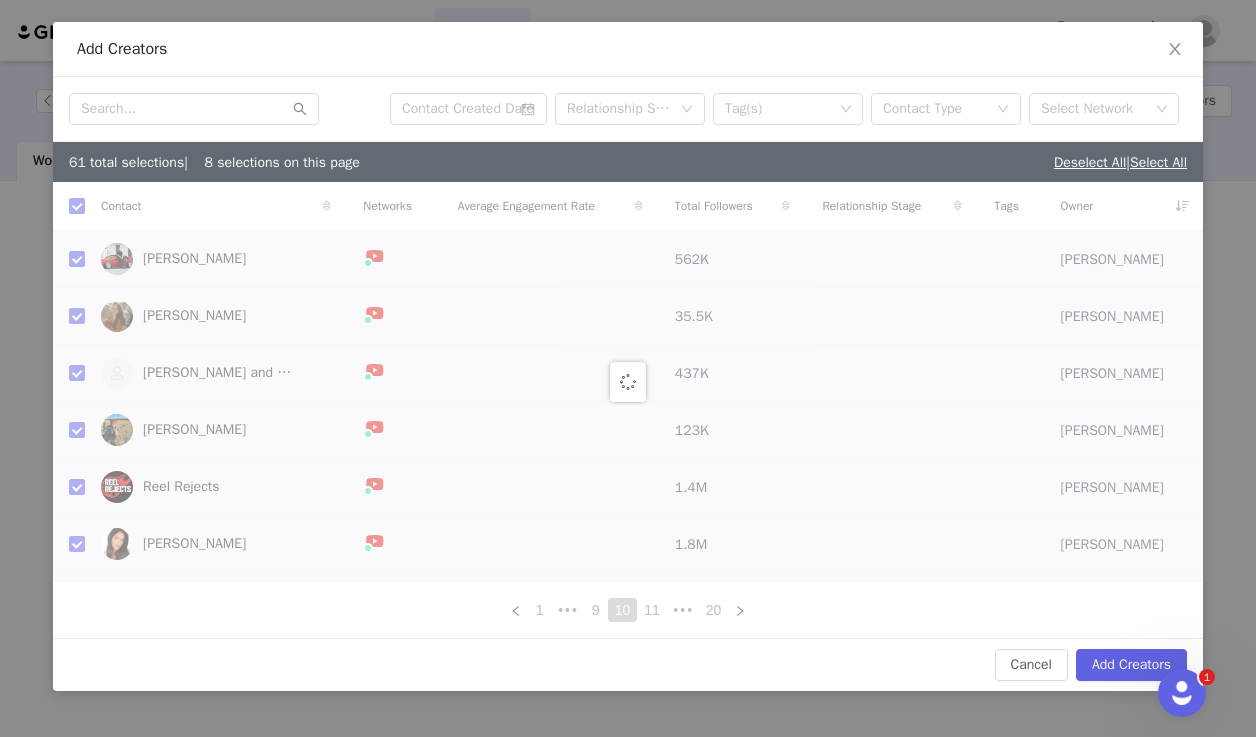checkbox on "false" 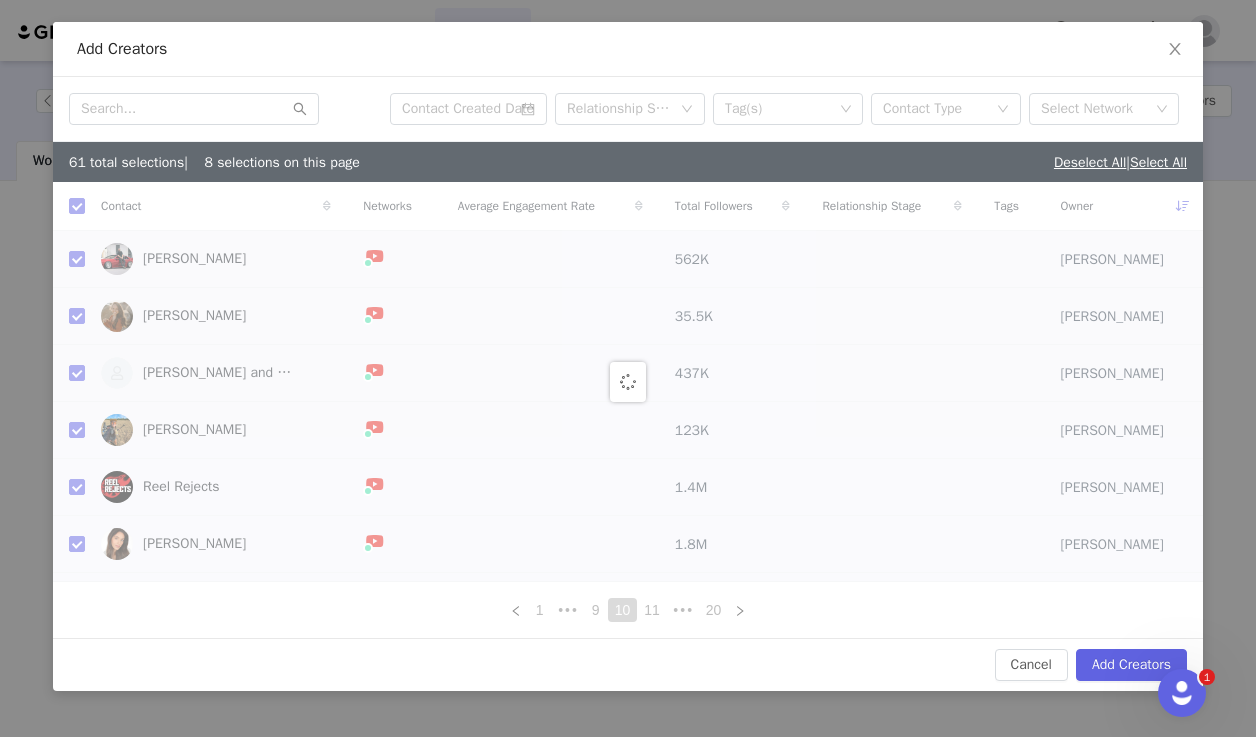 checkbox on "false" 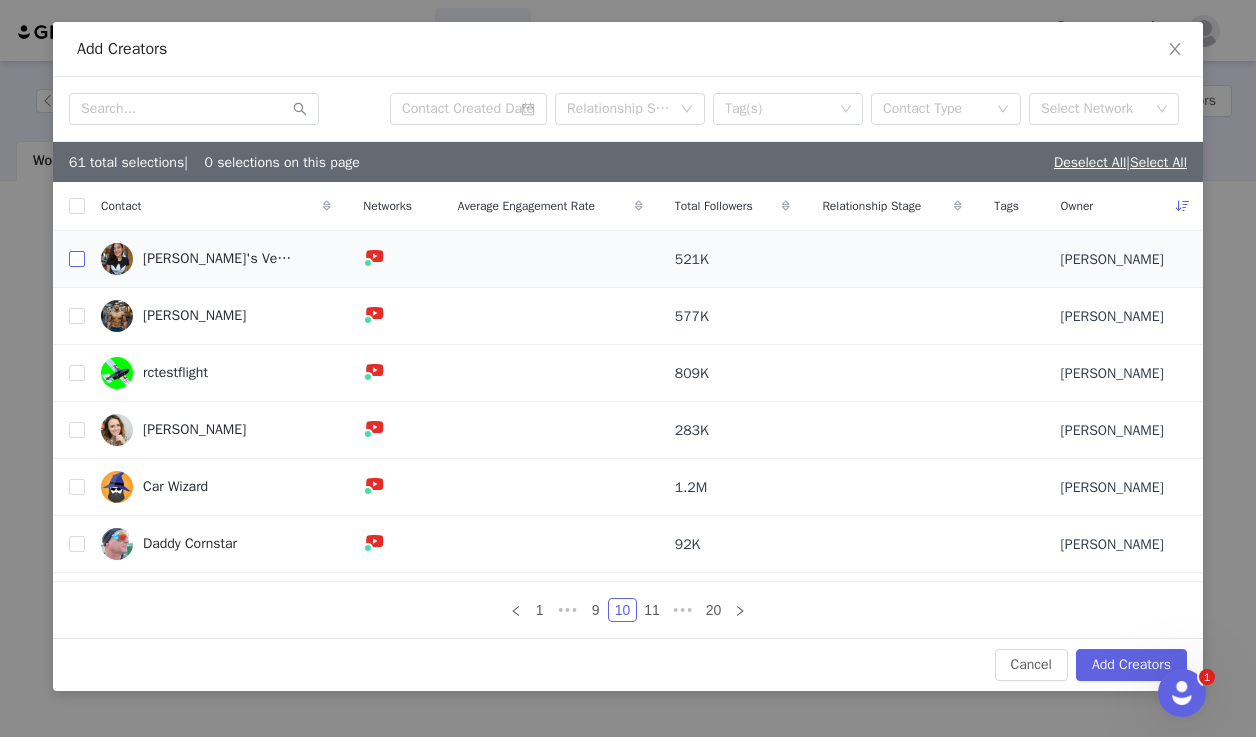 click at bounding box center [77, 259] 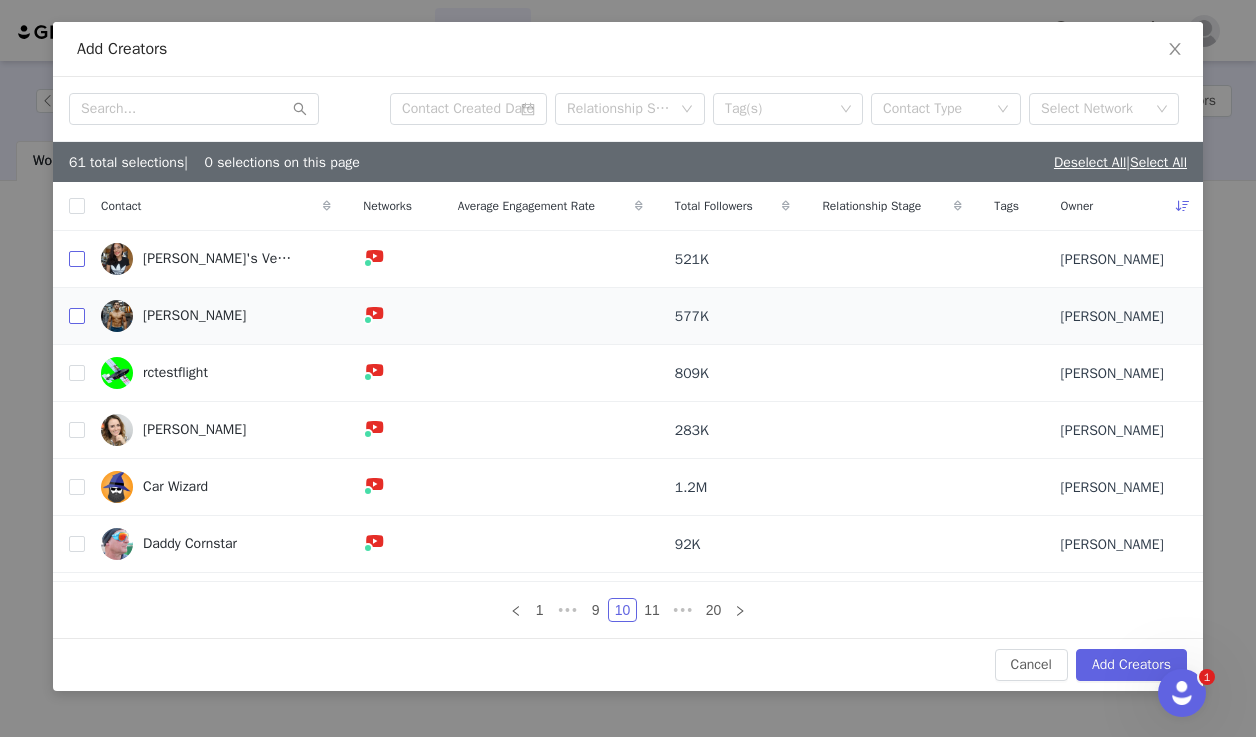 checkbox on "true" 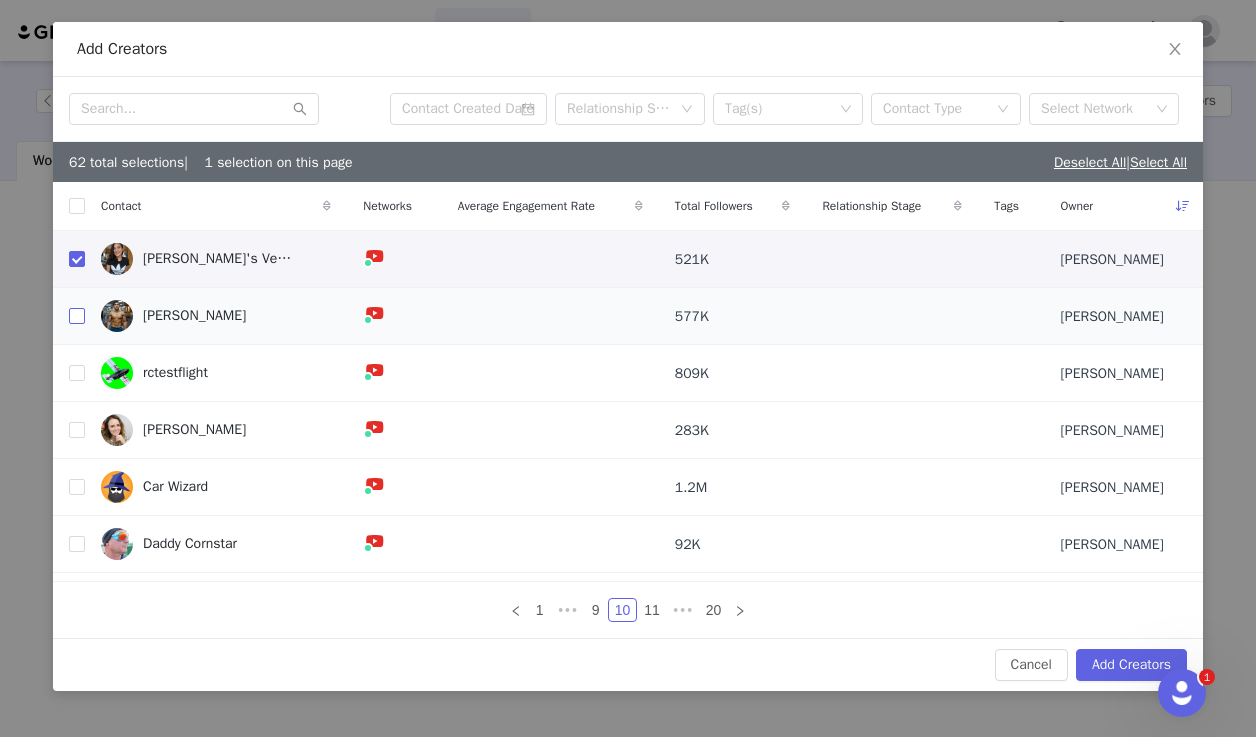 click at bounding box center (77, 316) 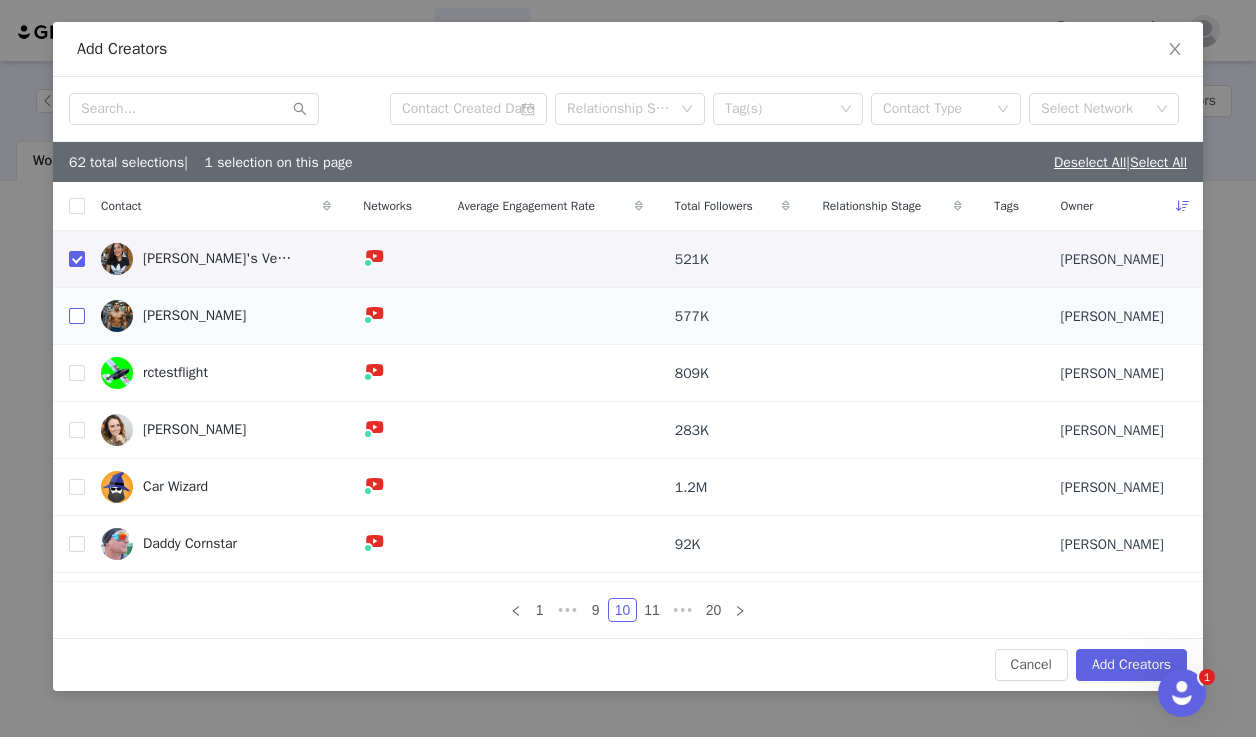 checkbox on "true" 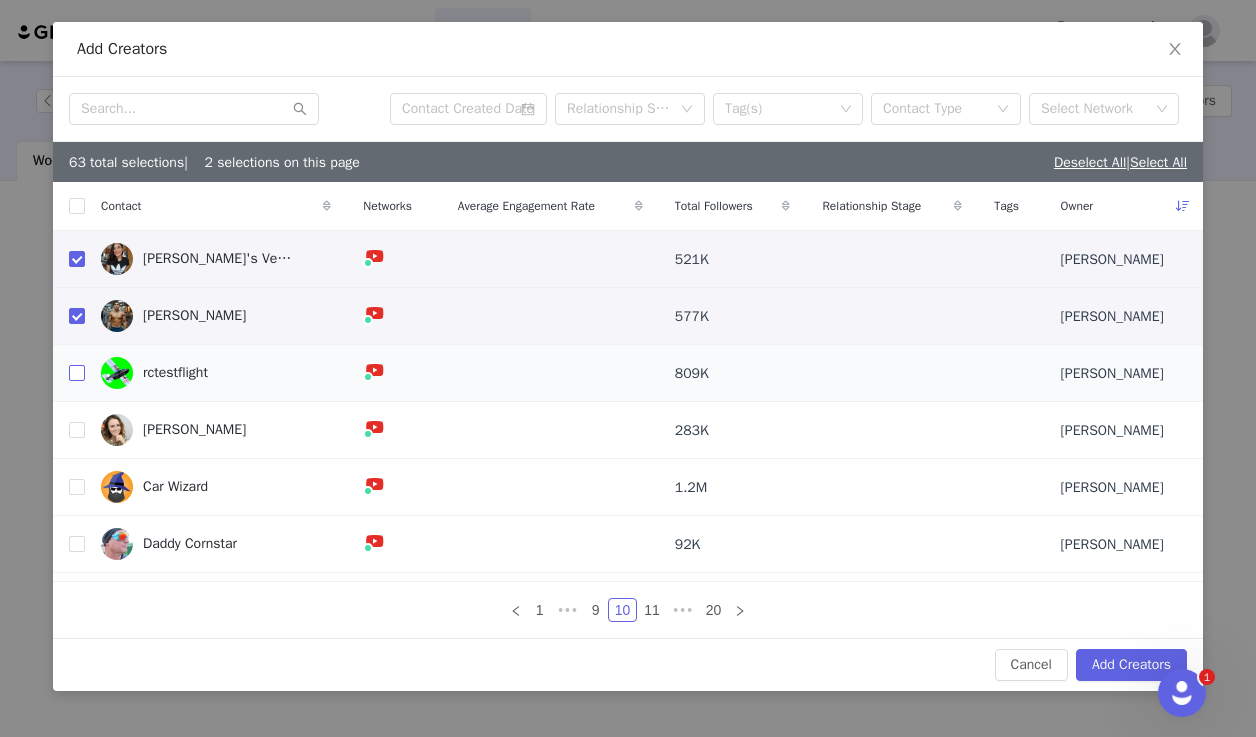 click at bounding box center (77, 373) 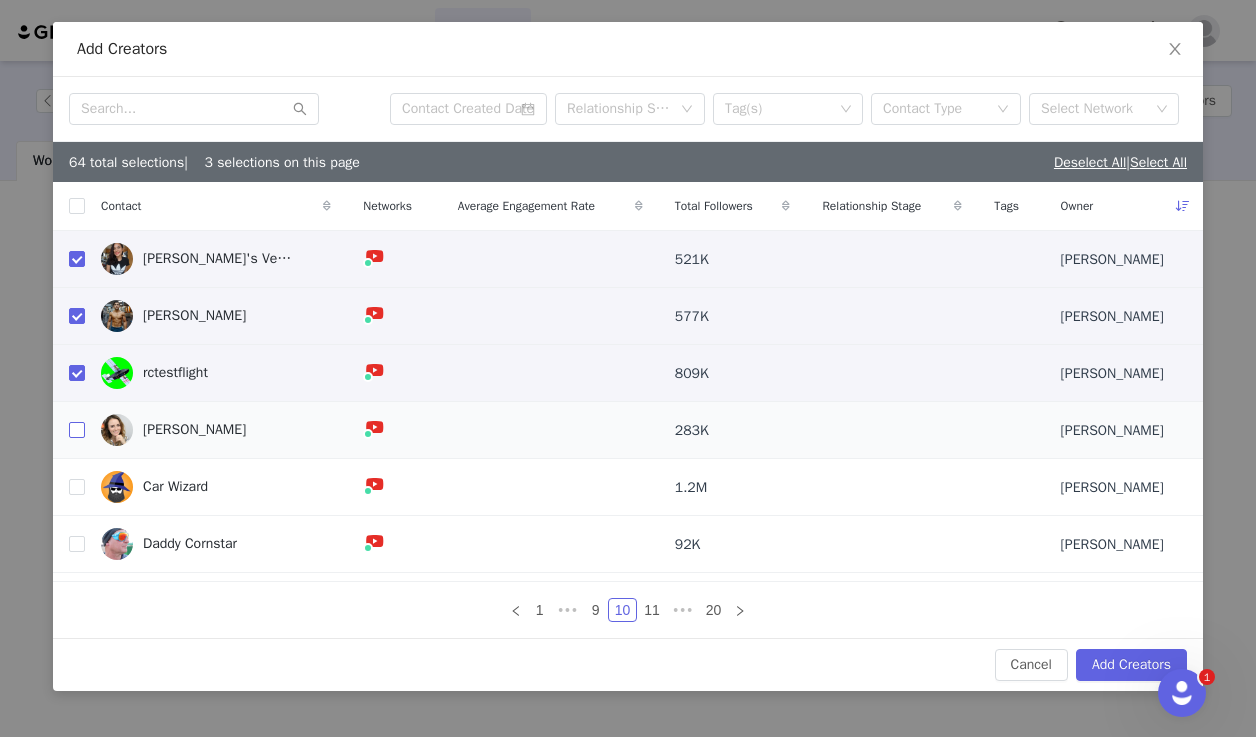 click at bounding box center [77, 430] 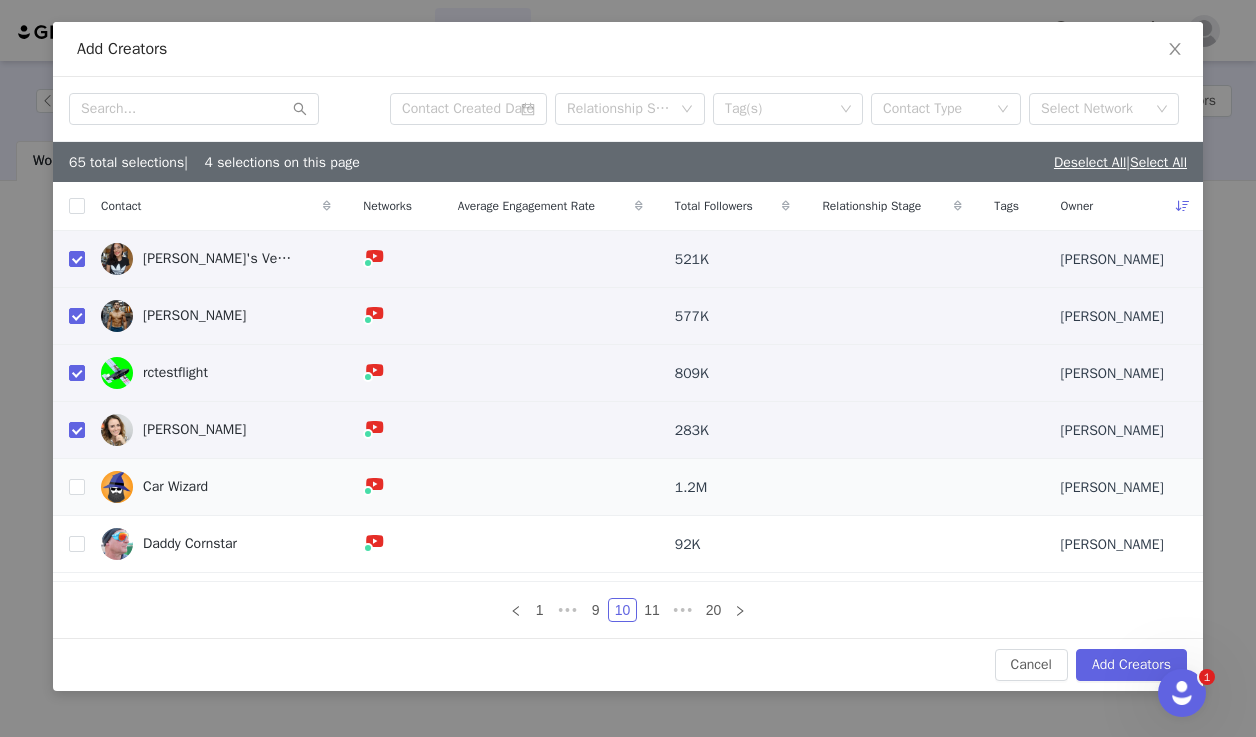 click at bounding box center (69, 487) 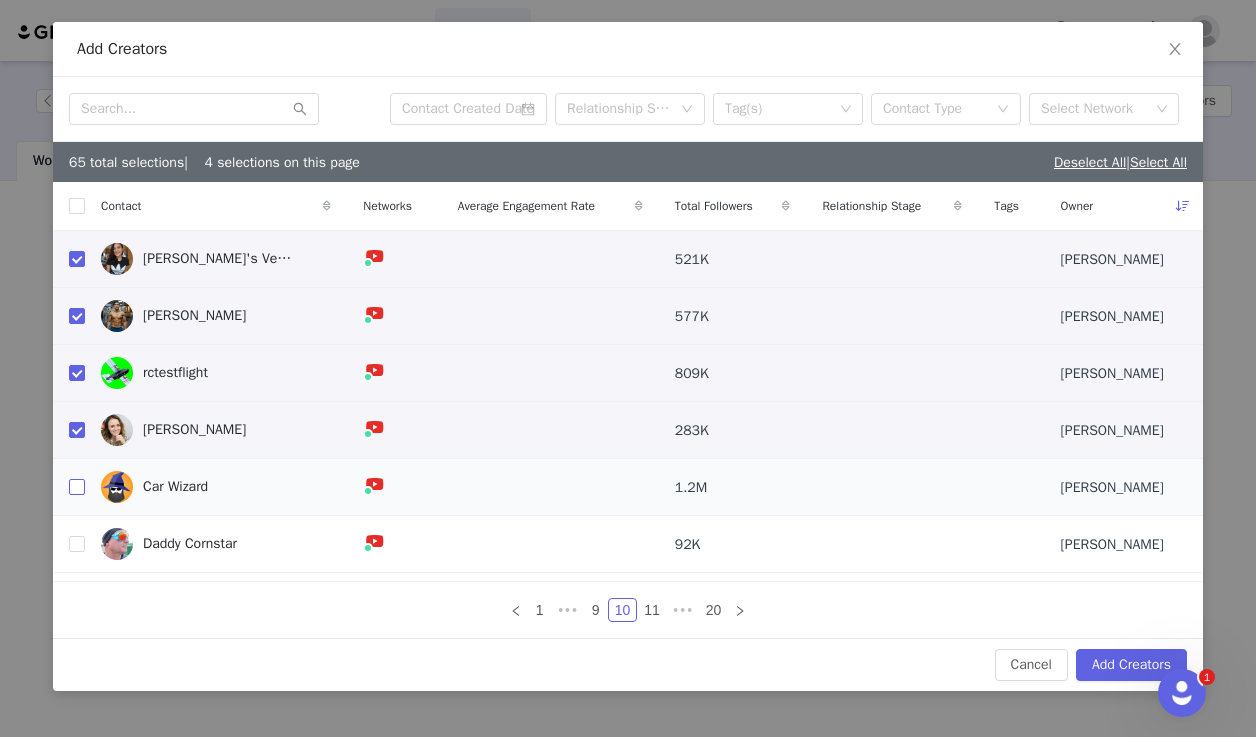 click at bounding box center (77, 487) 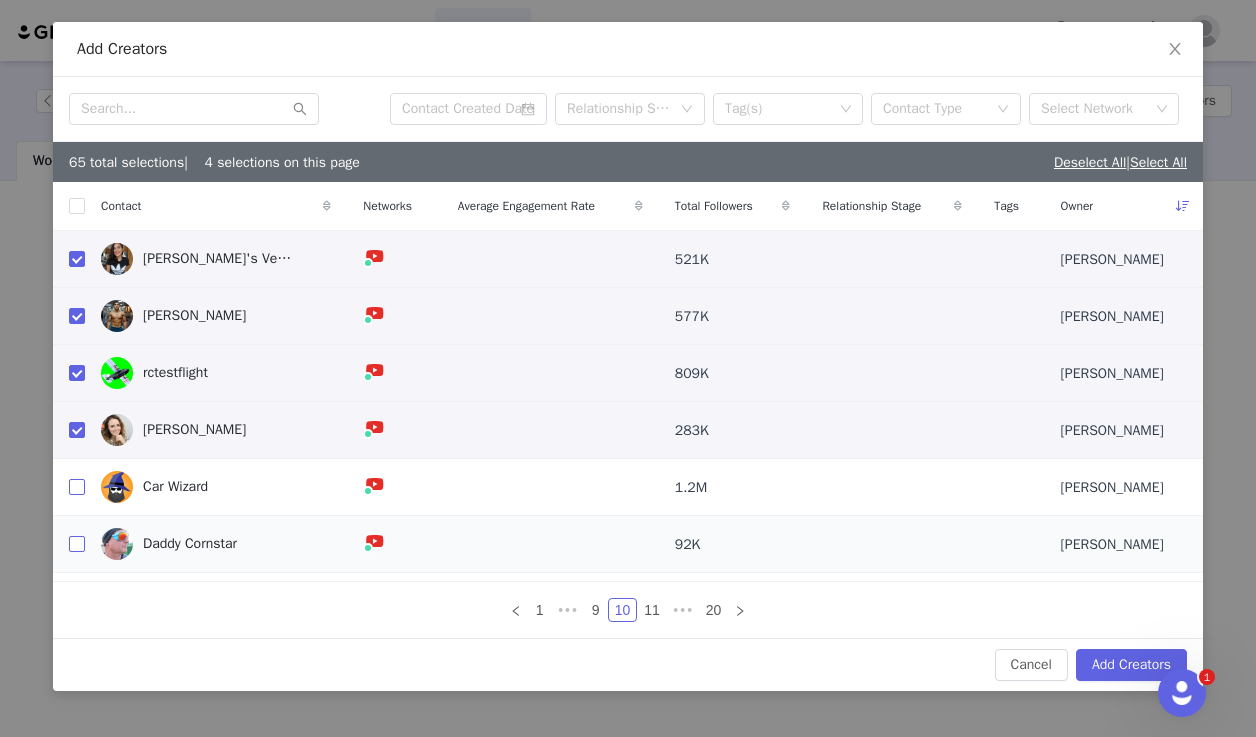 checkbox on "true" 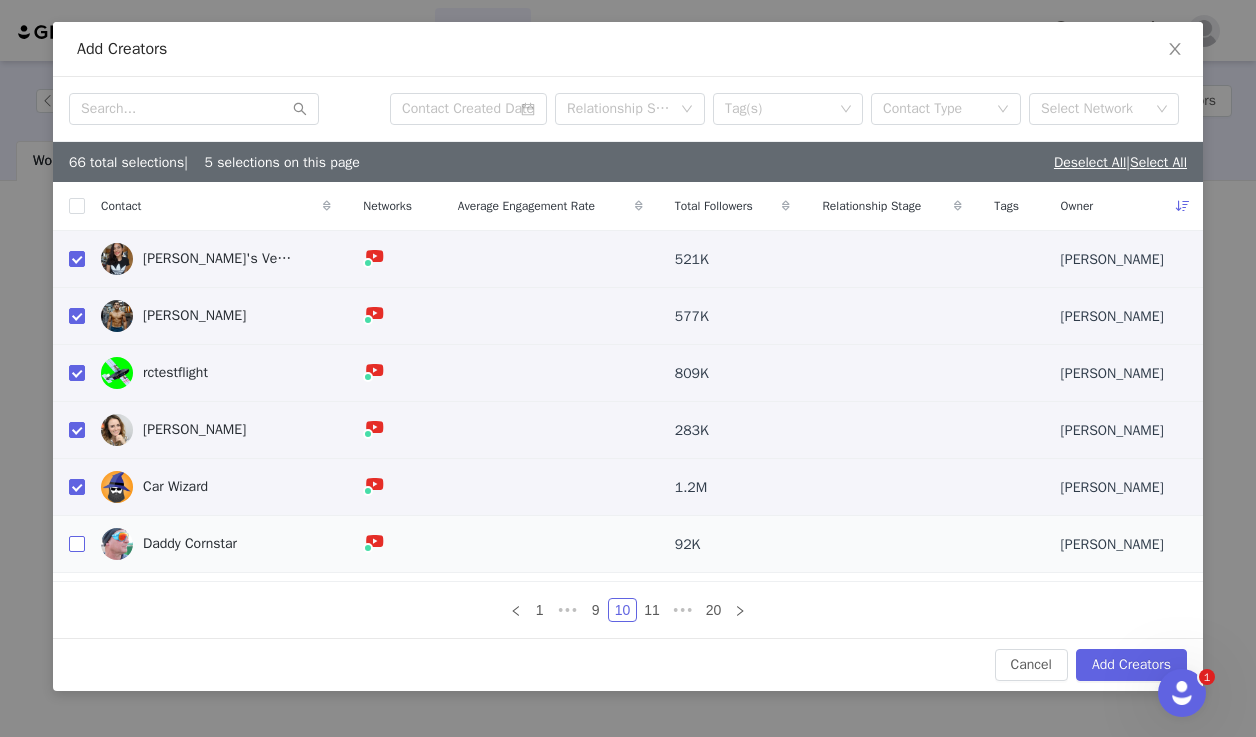 click at bounding box center (77, 544) 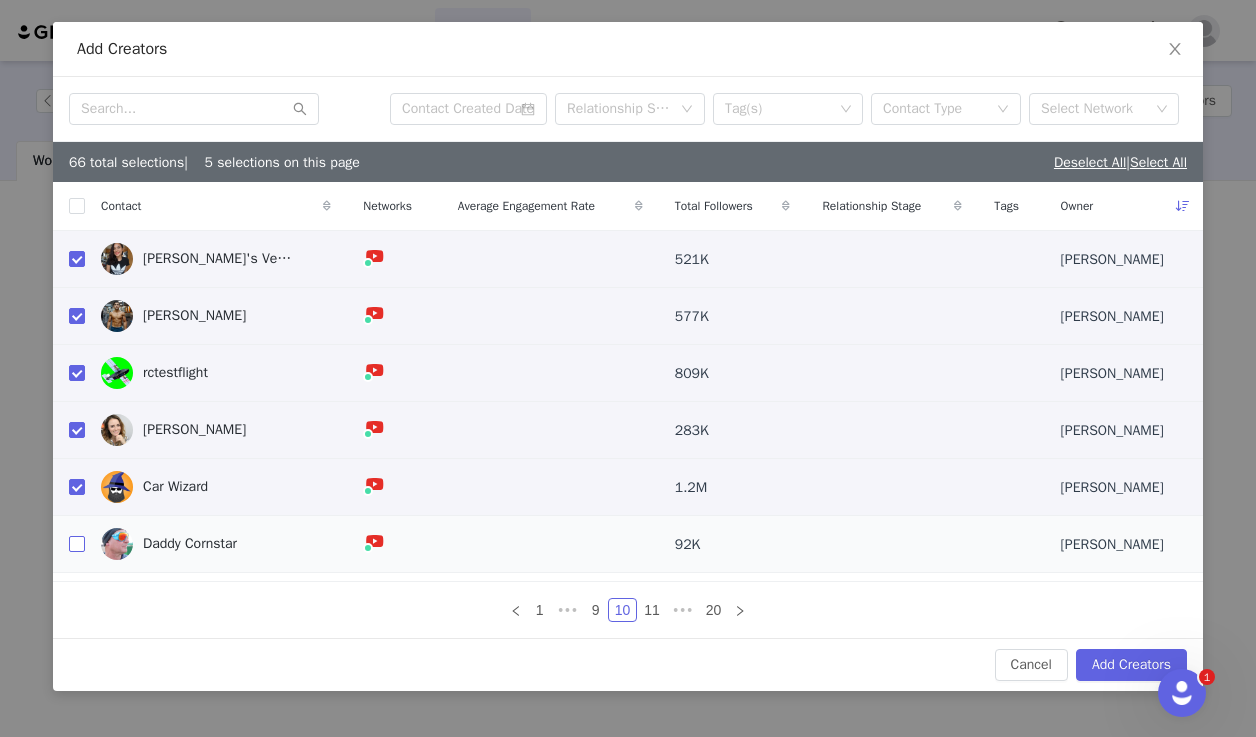 click at bounding box center (77, 544) 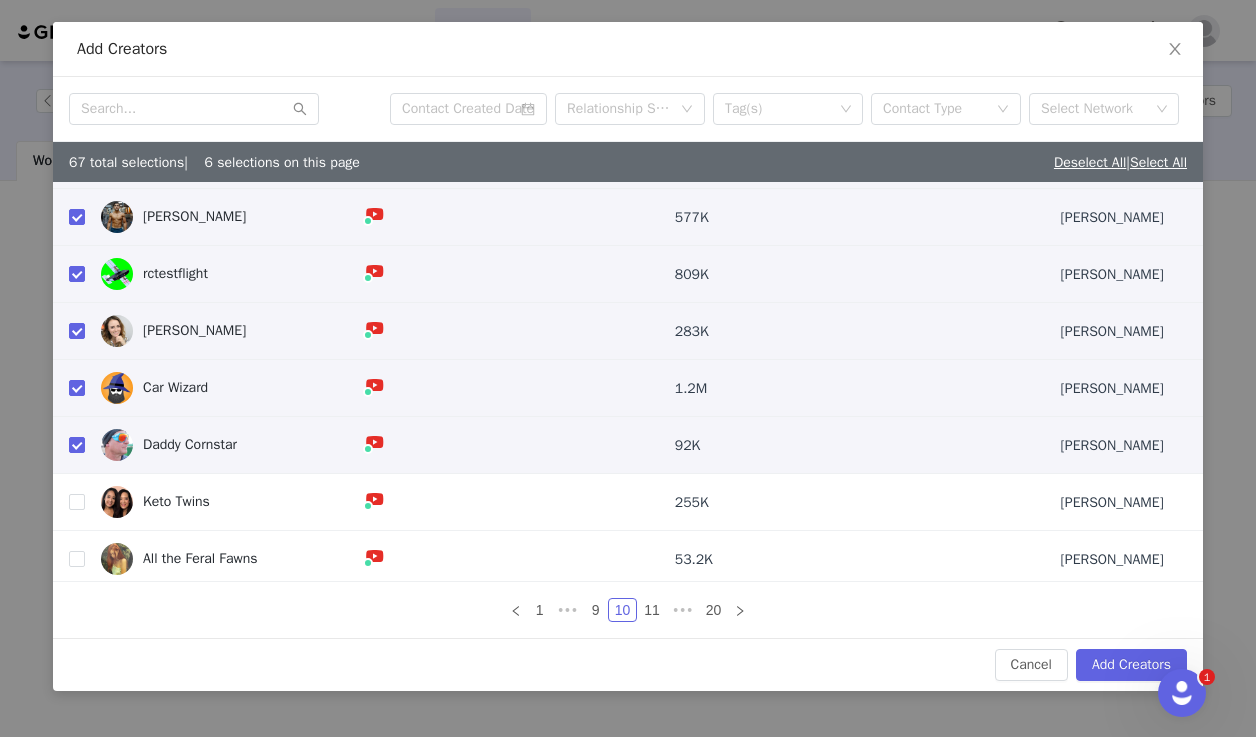 scroll, scrollTop: 105, scrollLeft: 0, axis: vertical 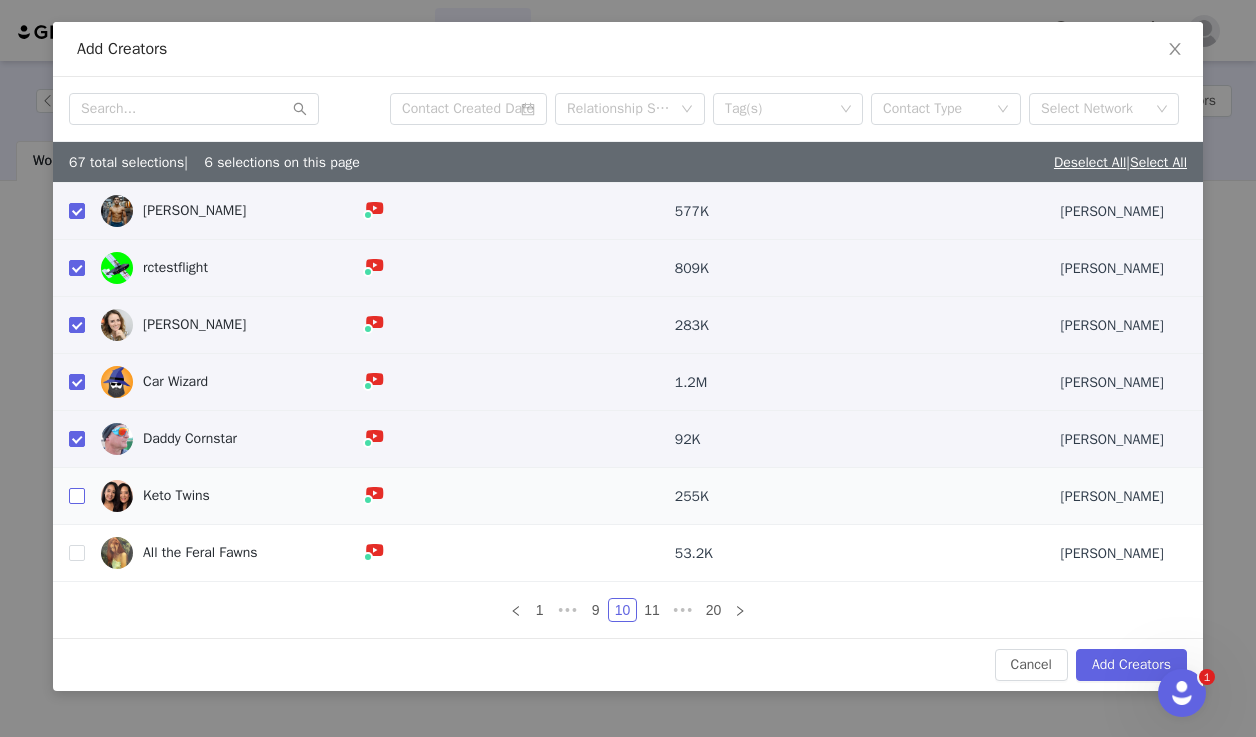 click at bounding box center (77, 496) 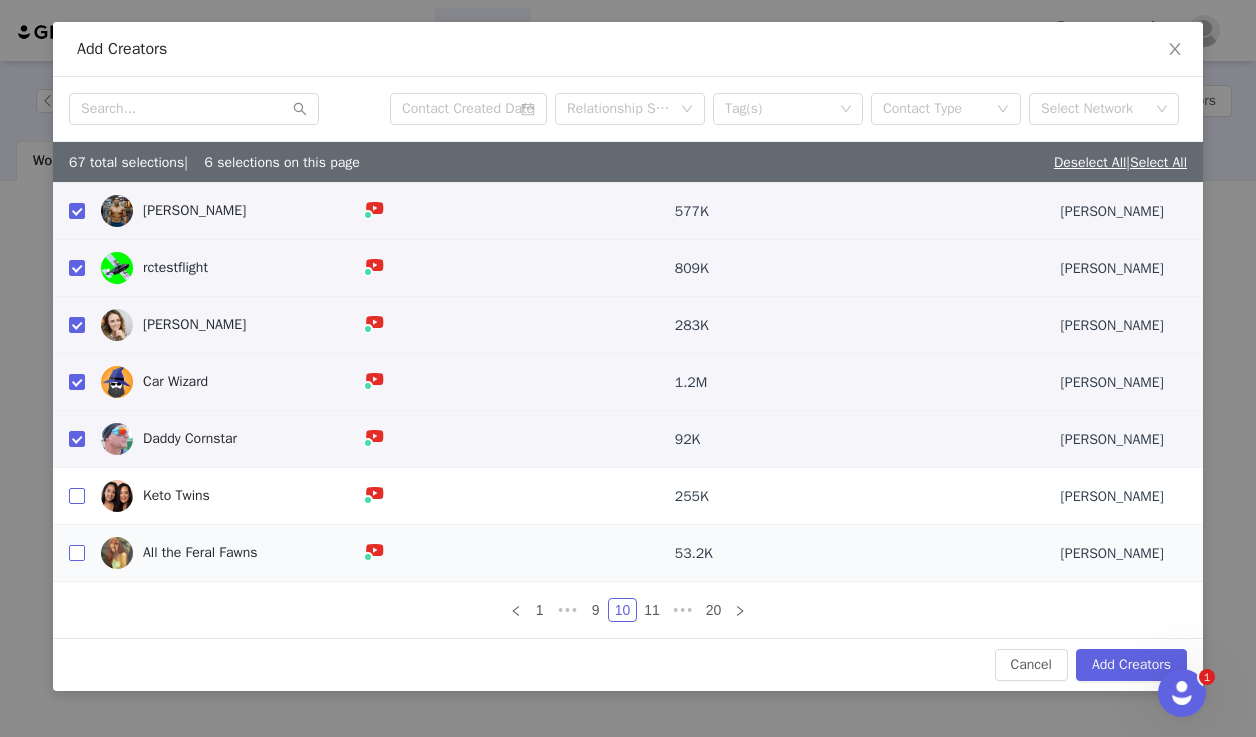 checkbox on "true" 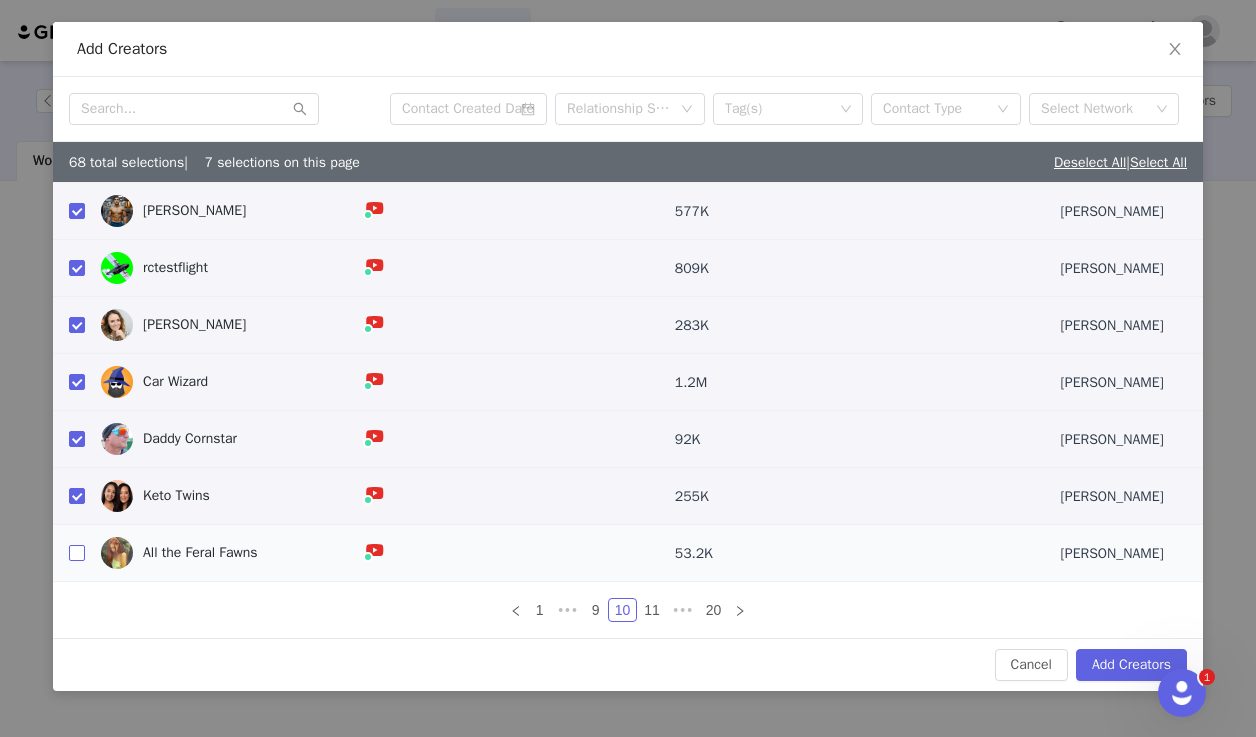 click at bounding box center [77, 553] 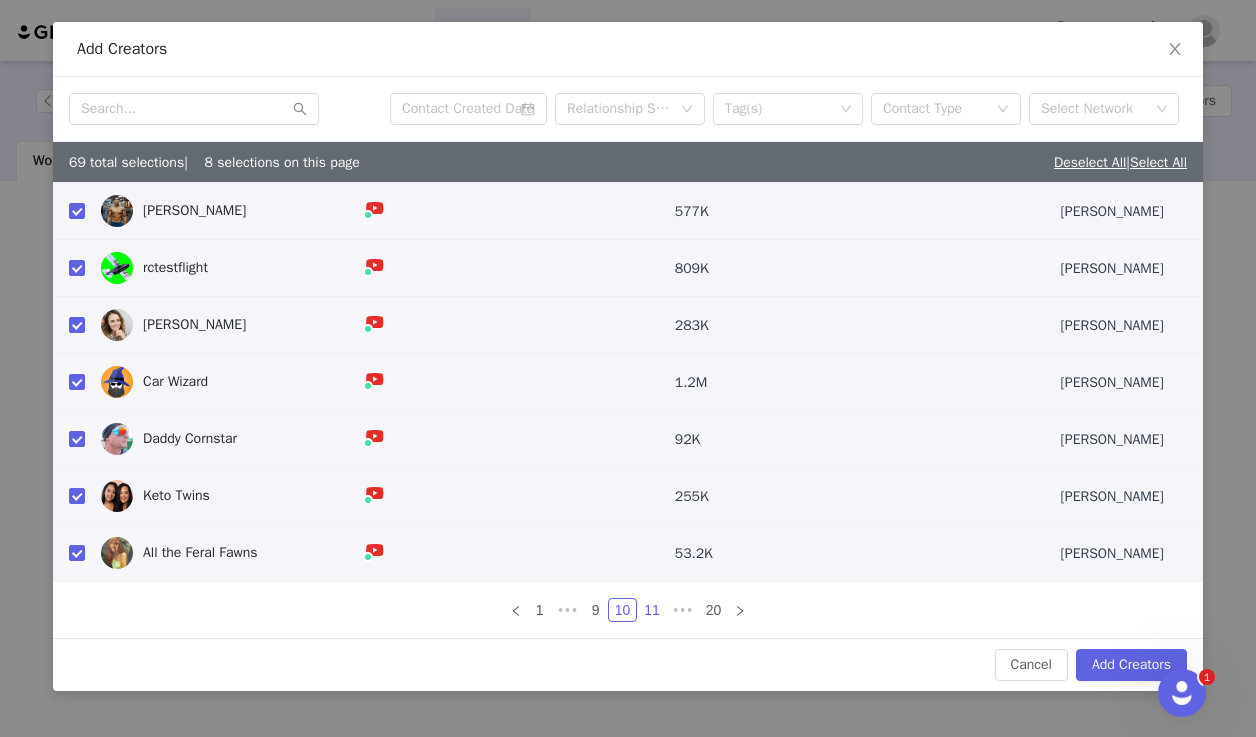 click on "11" at bounding box center [652, 610] 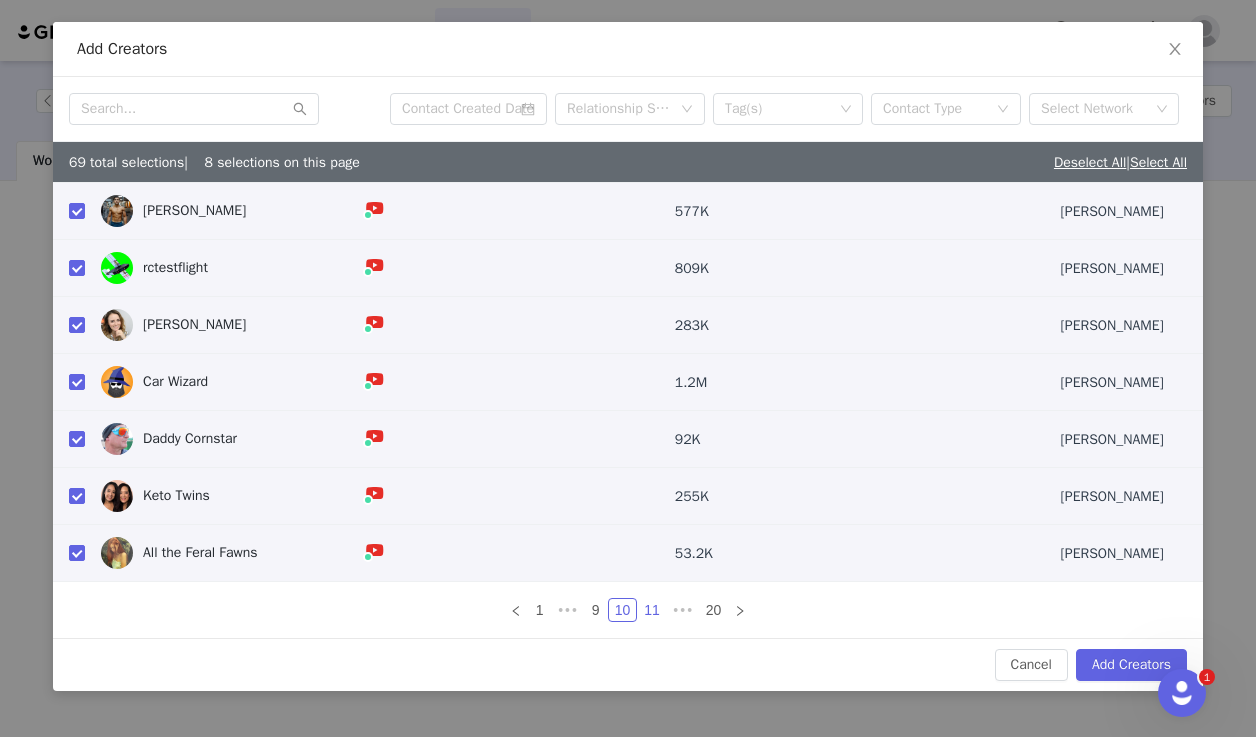 scroll, scrollTop: 0, scrollLeft: 0, axis: both 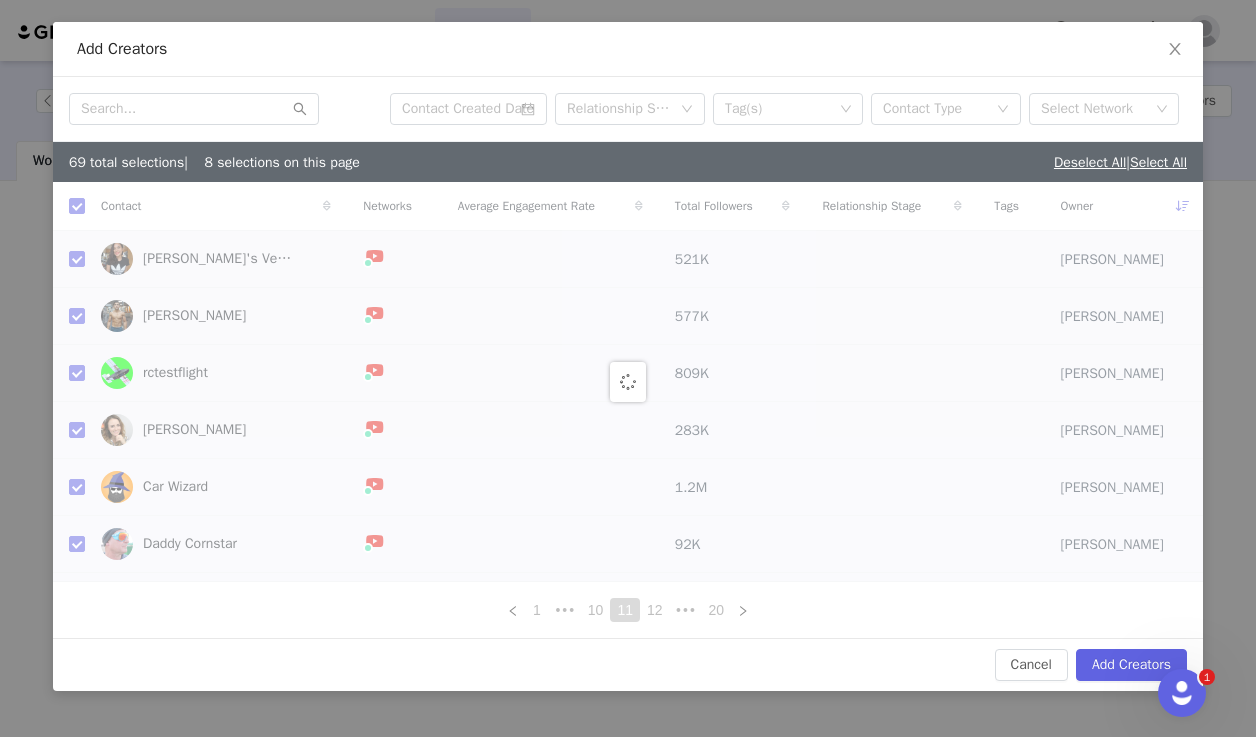 checkbox on "false" 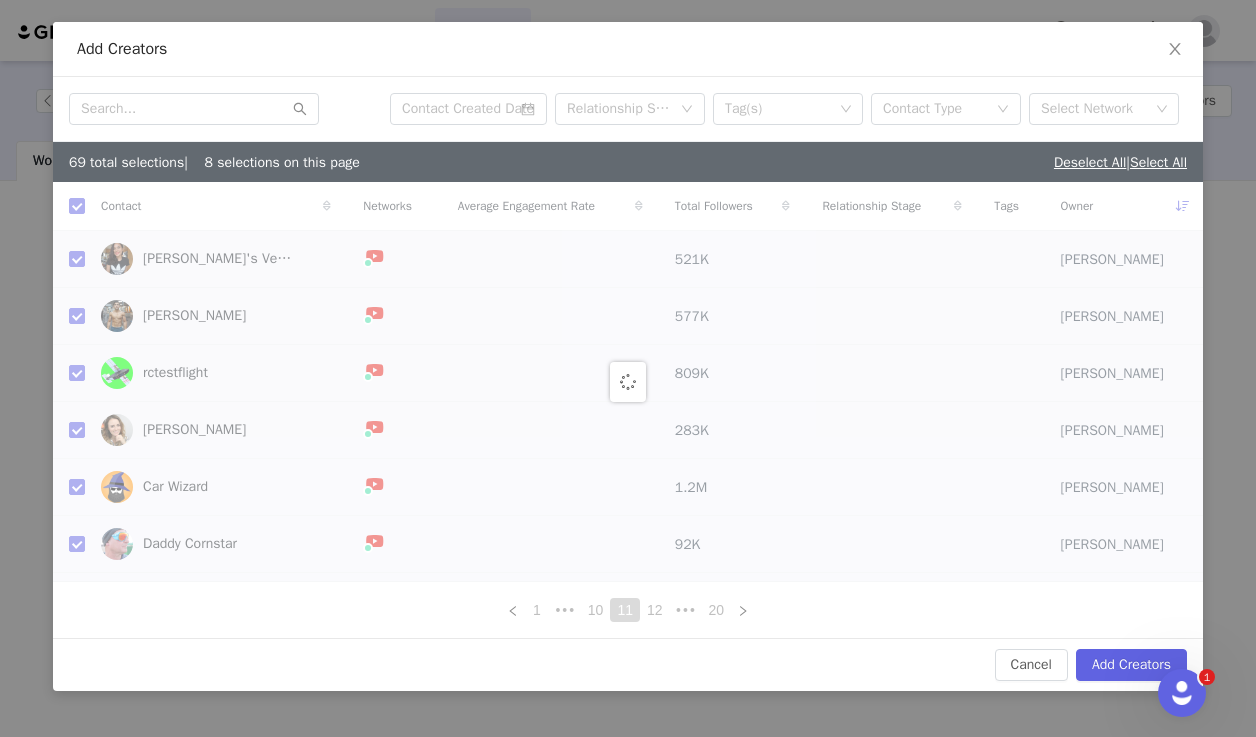 checkbox on "false" 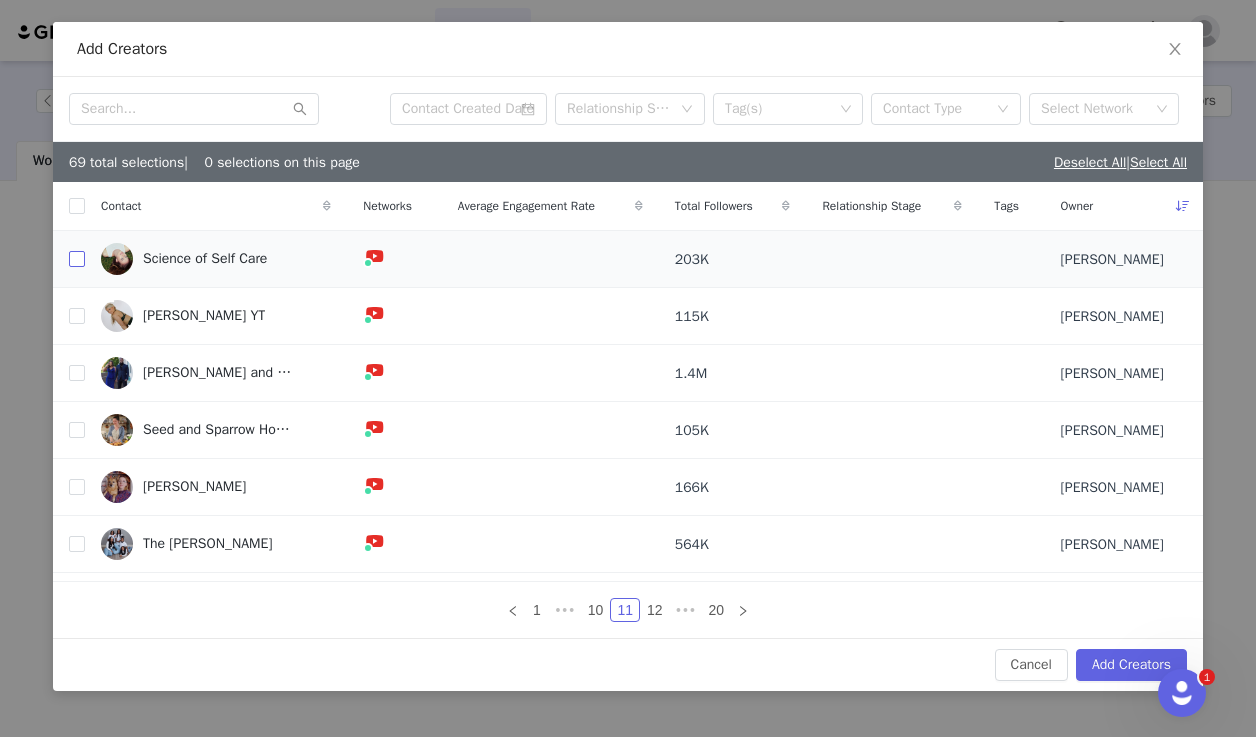 click at bounding box center [77, 259] 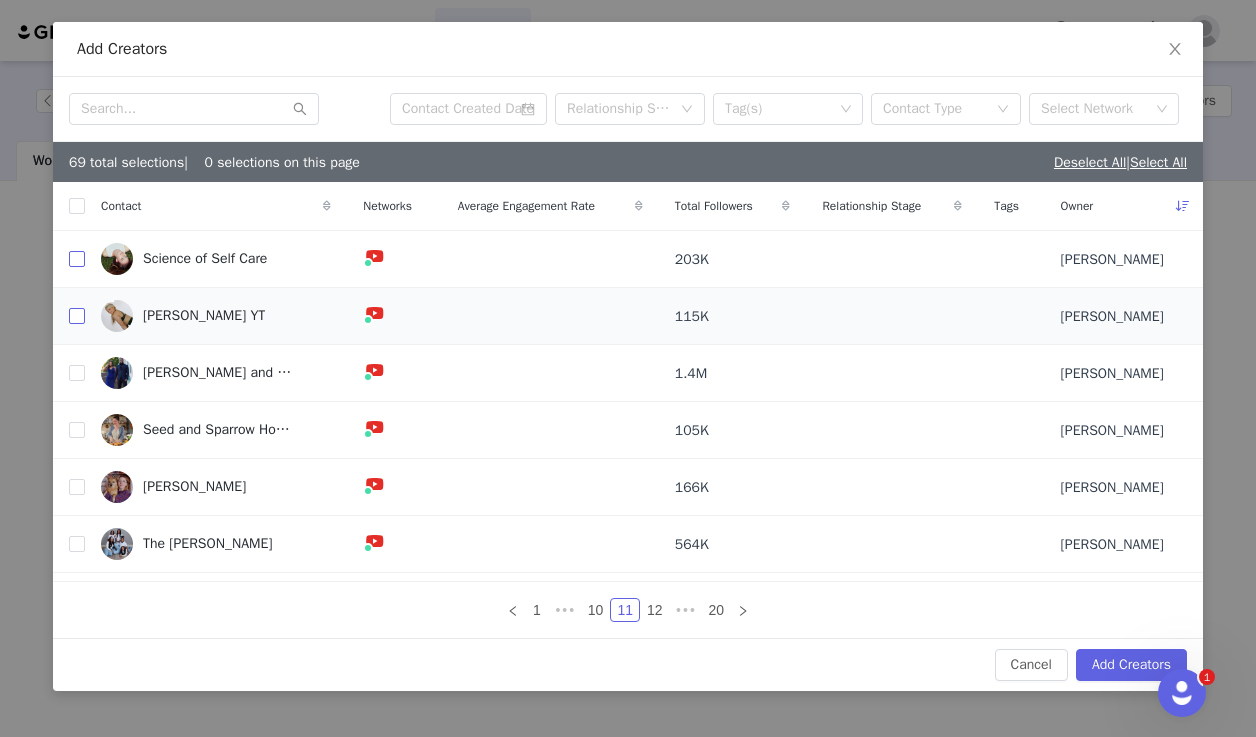 checkbox on "true" 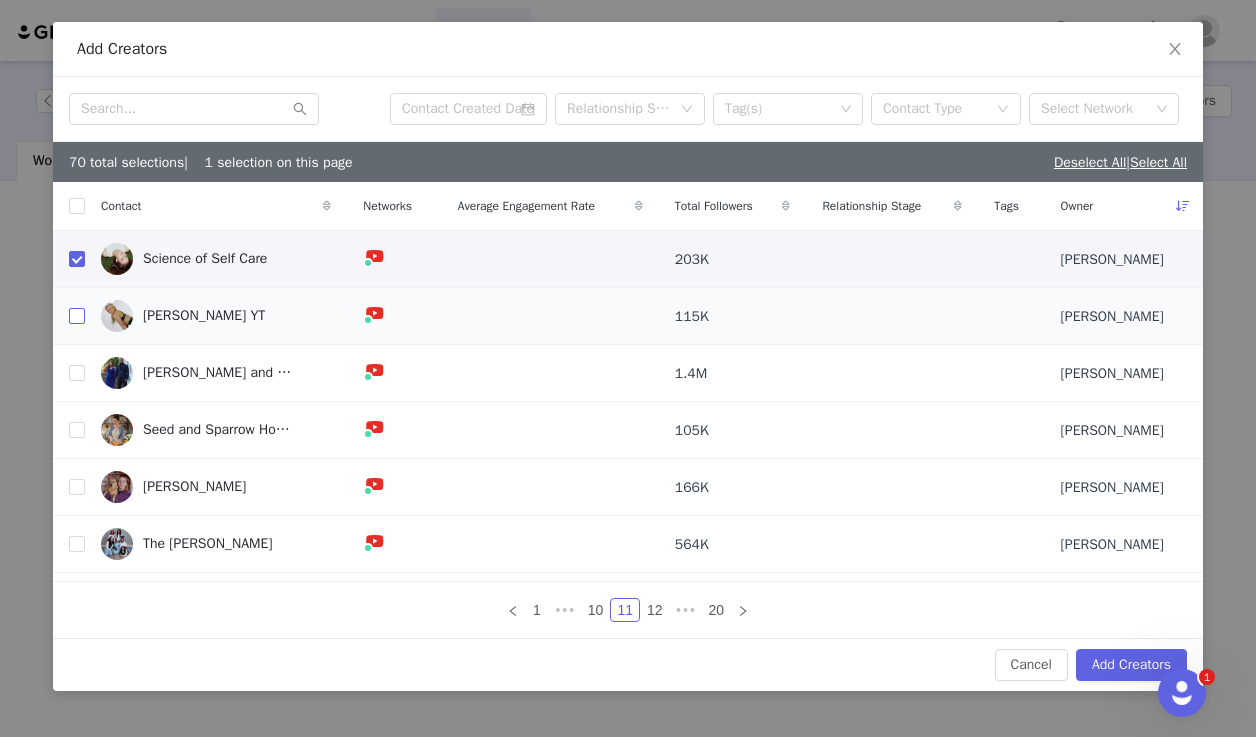 click at bounding box center [77, 316] 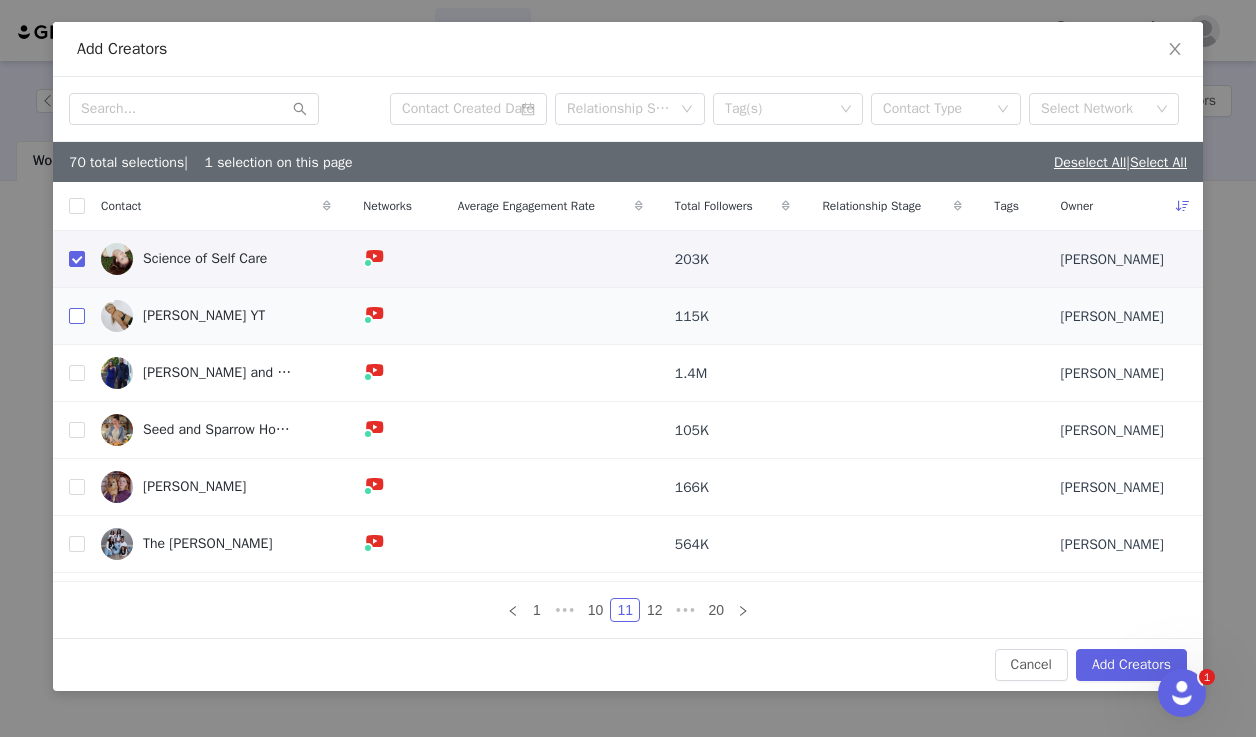checkbox on "true" 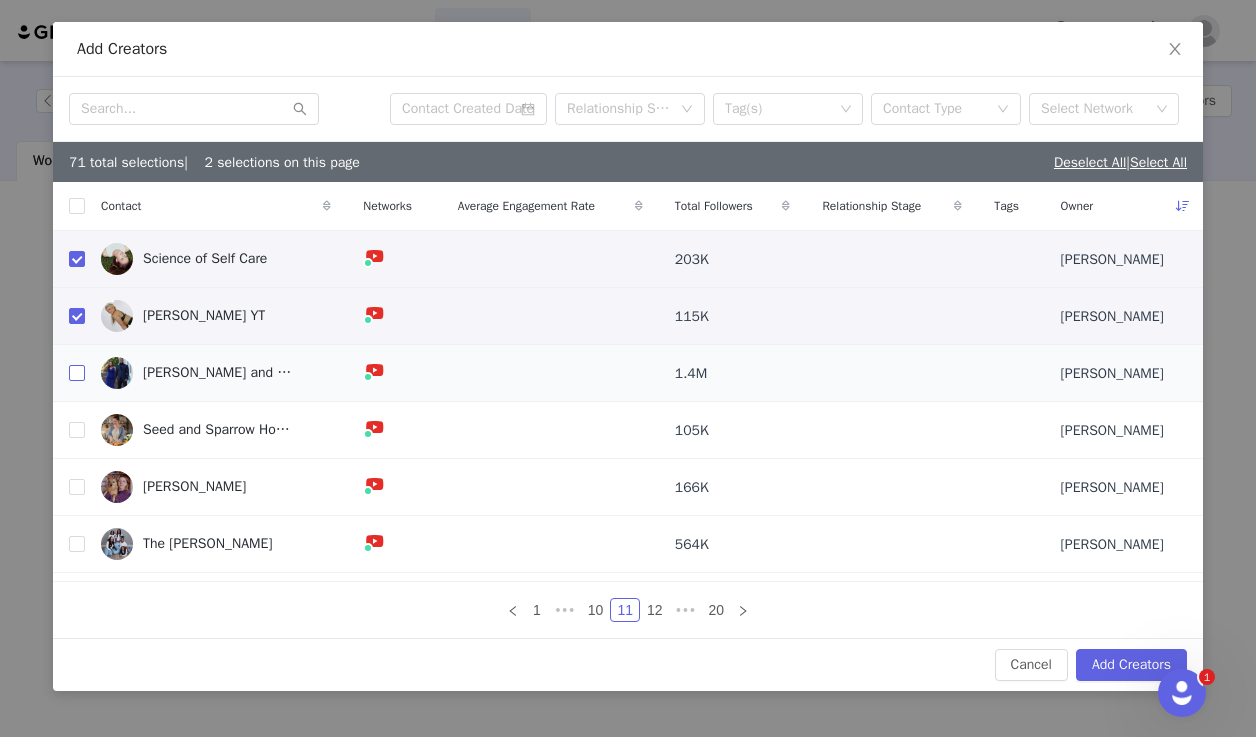 click at bounding box center (77, 373) 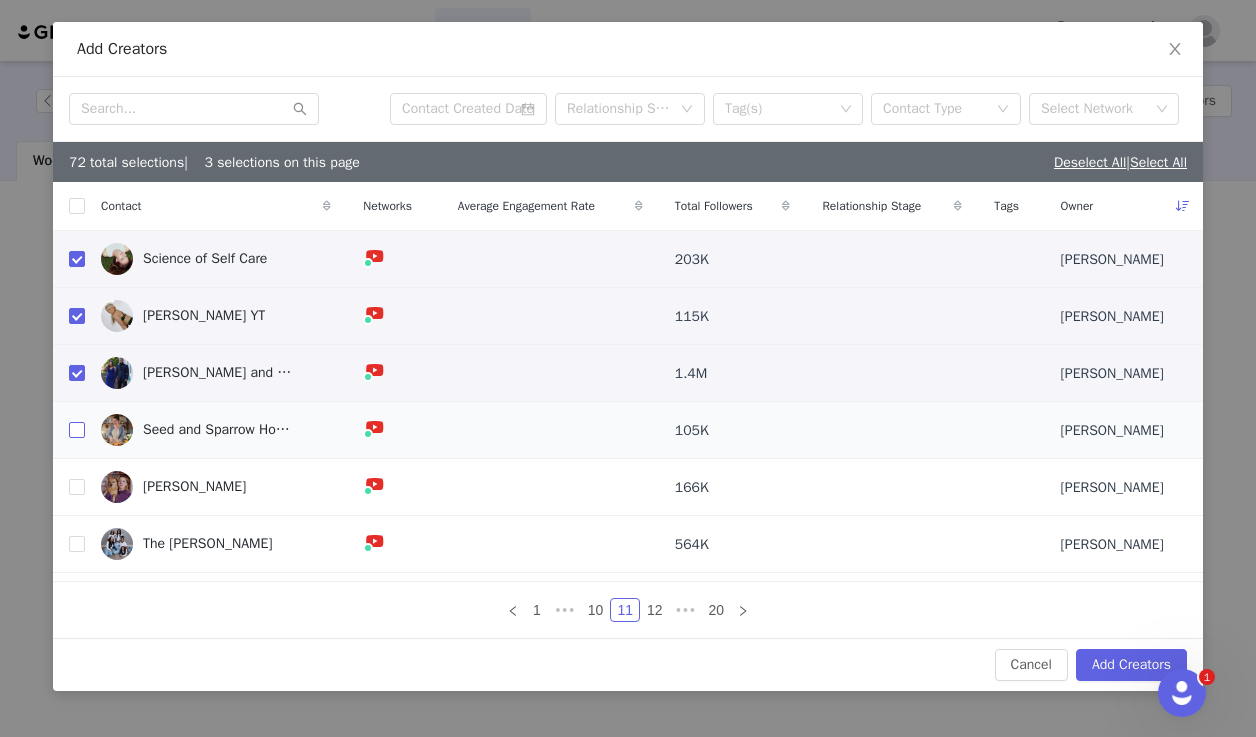 click at bounding box center [77, 430] 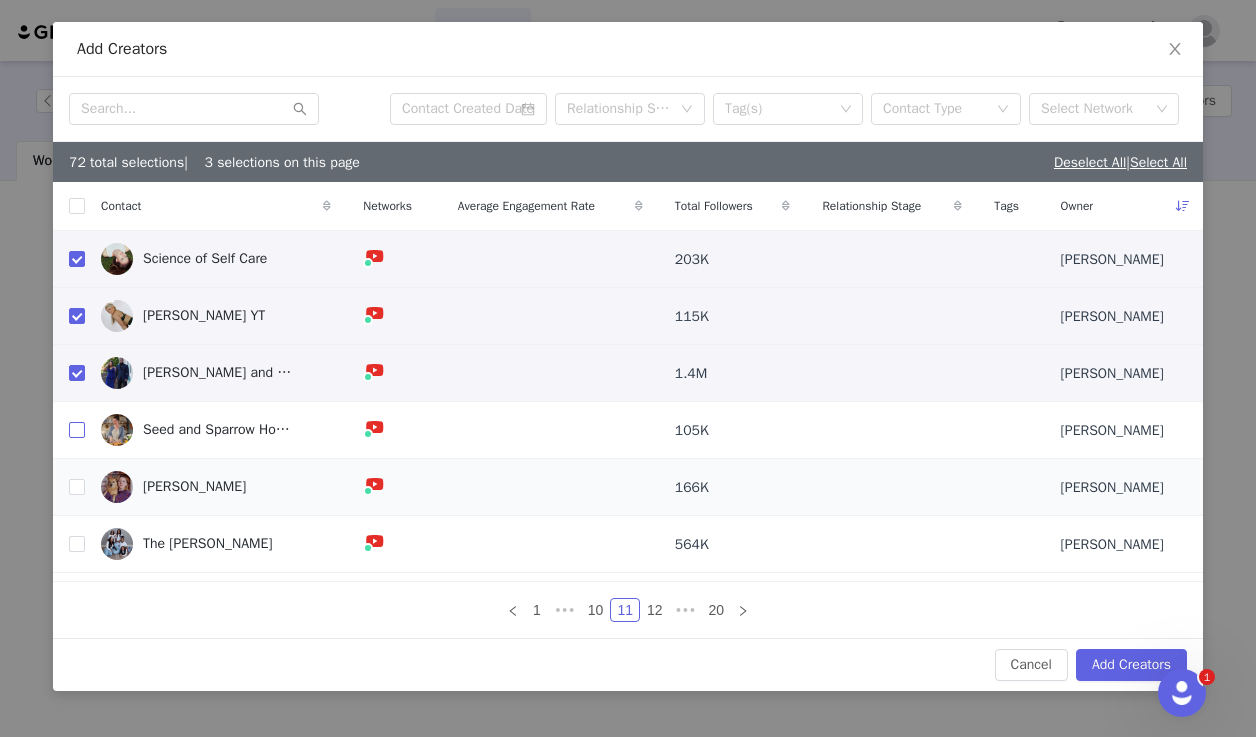 checkbox on "true" 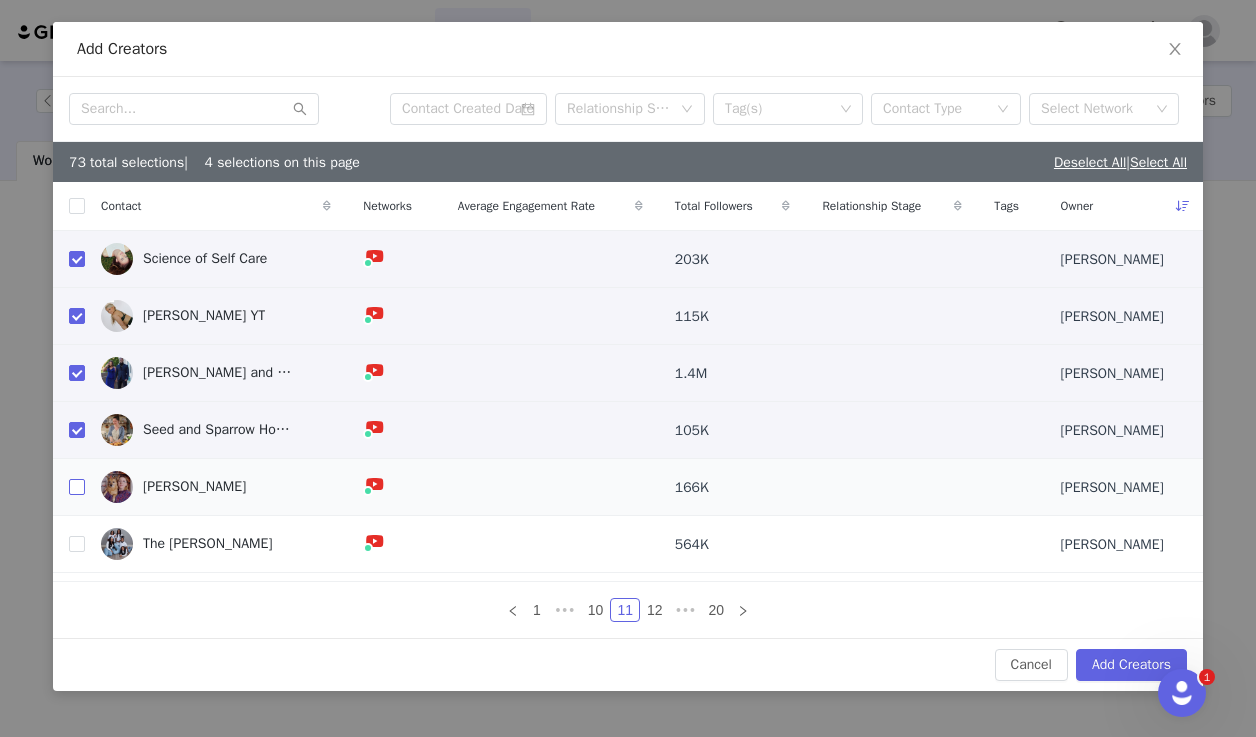 click at bounding box center [77, 487] 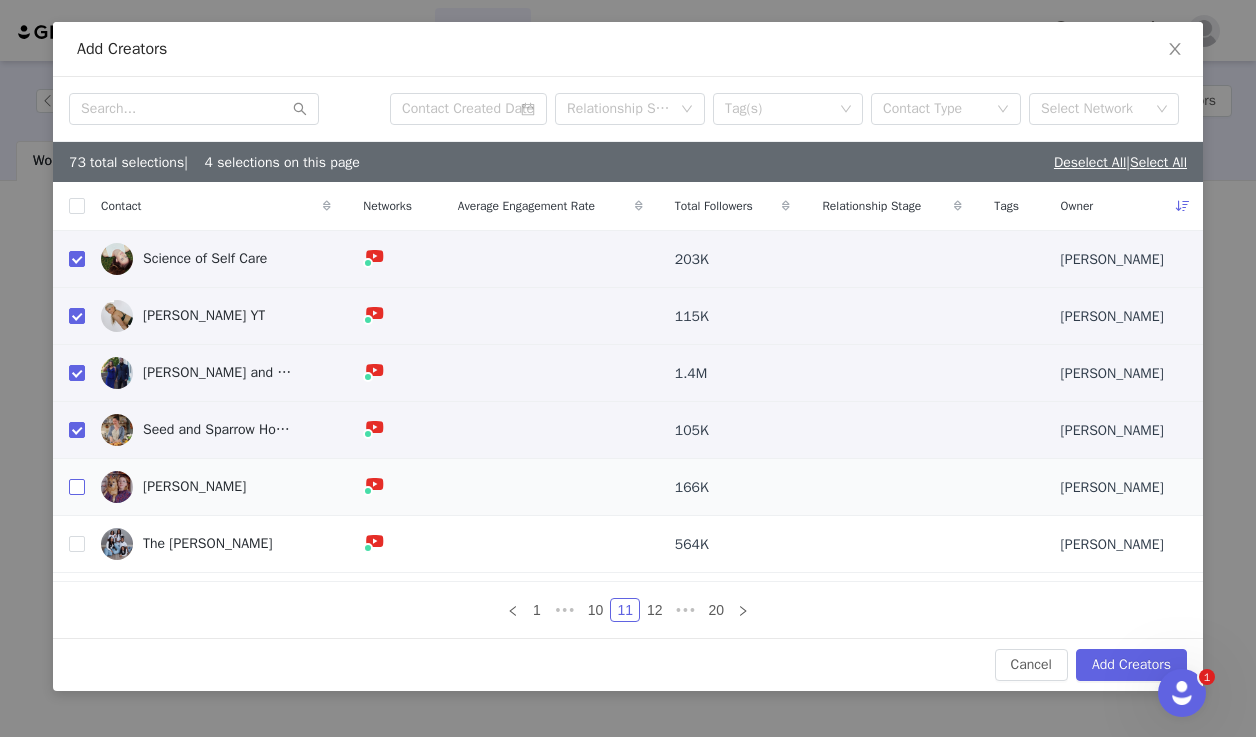 checkbox on "true" 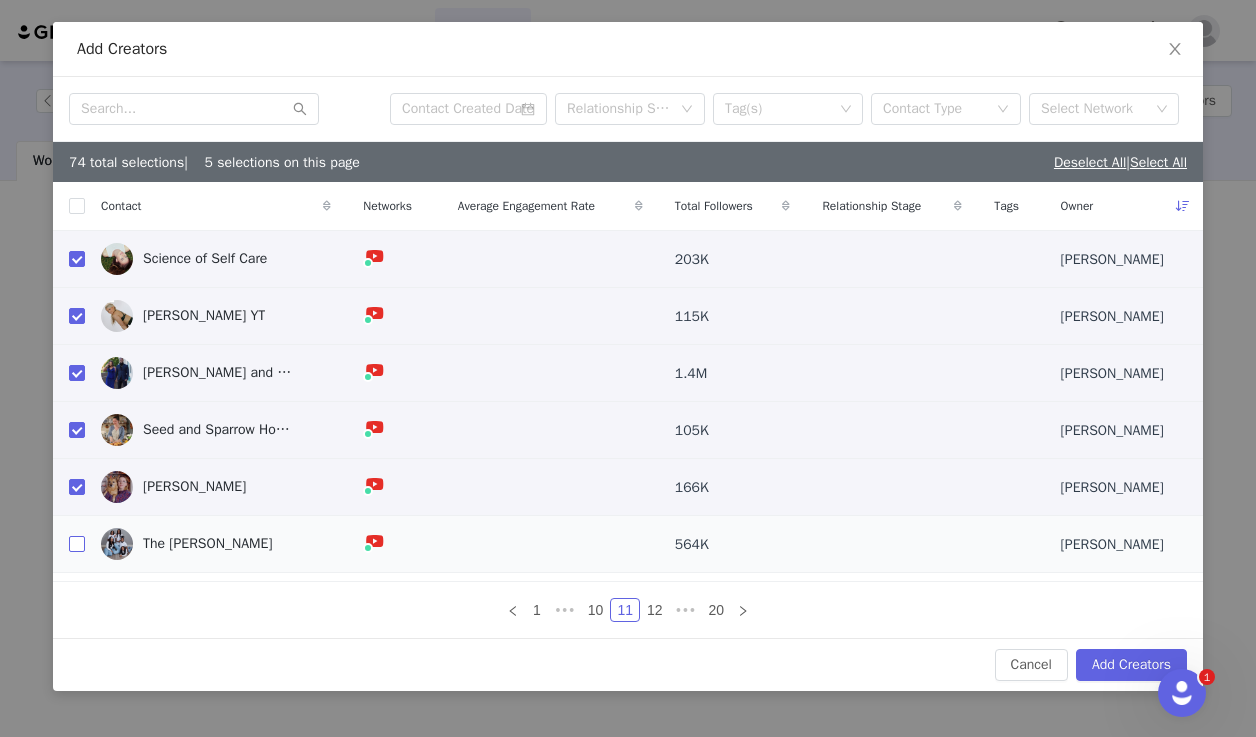 click at bounding box center (77, 544) 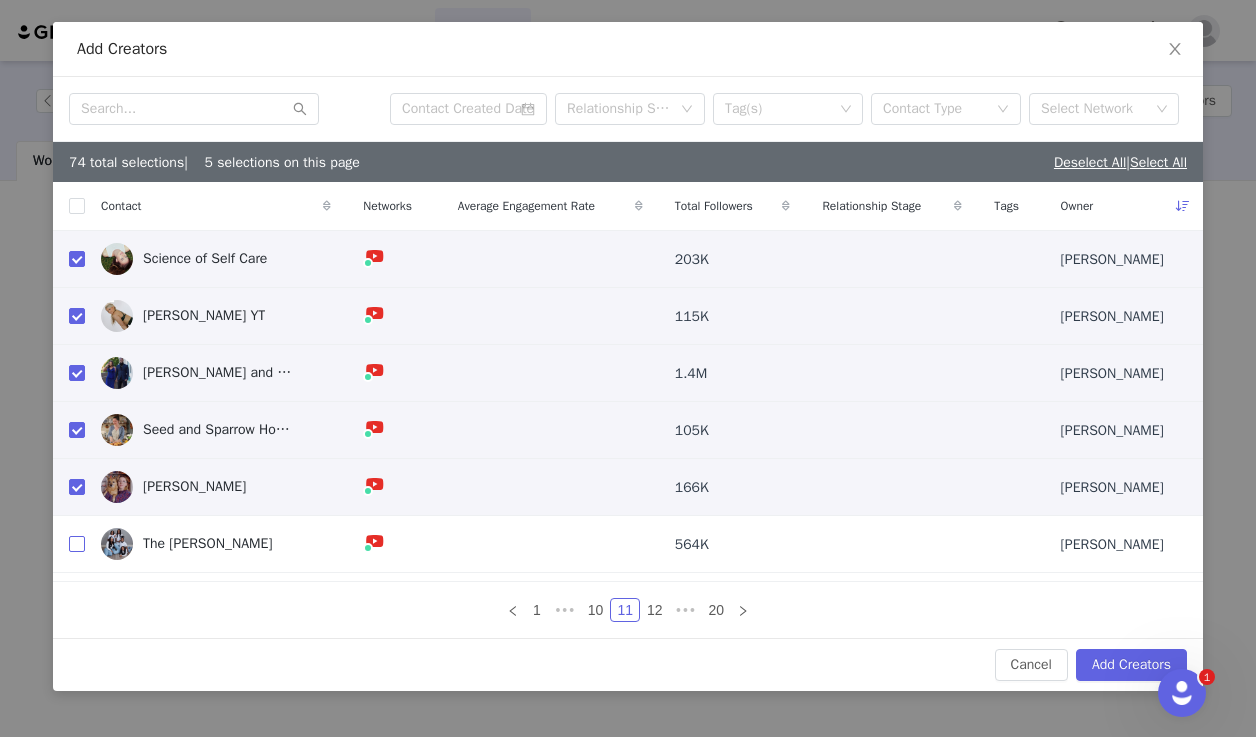 checkbox on "true" 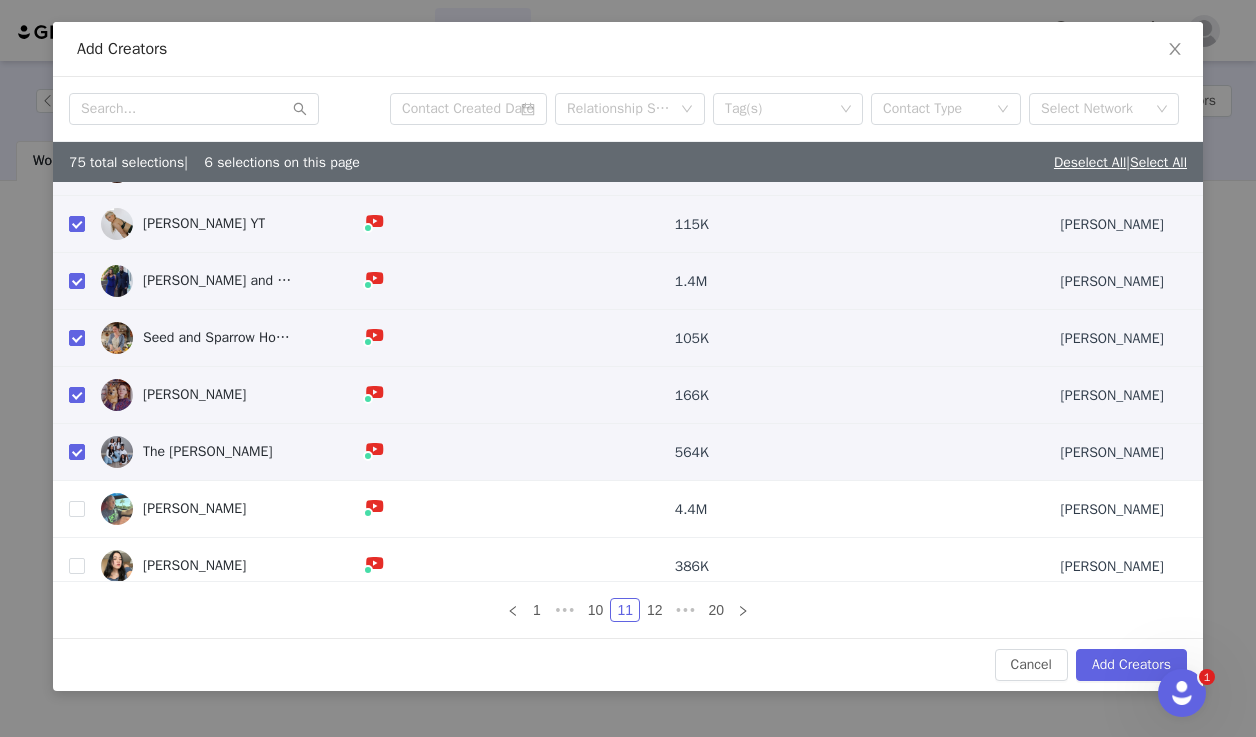 scroll, scrollTop: 105, scrollLeft: 0, axis: vertical 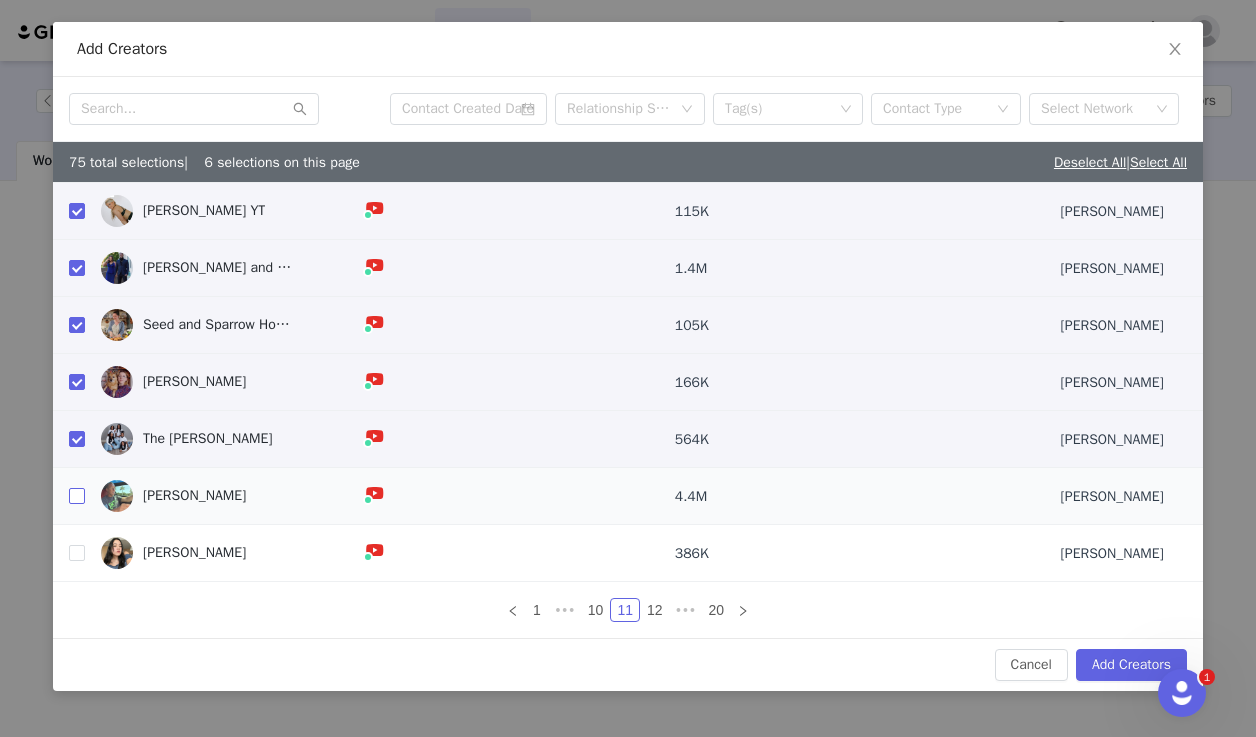 click at bounding box center (77, 496) 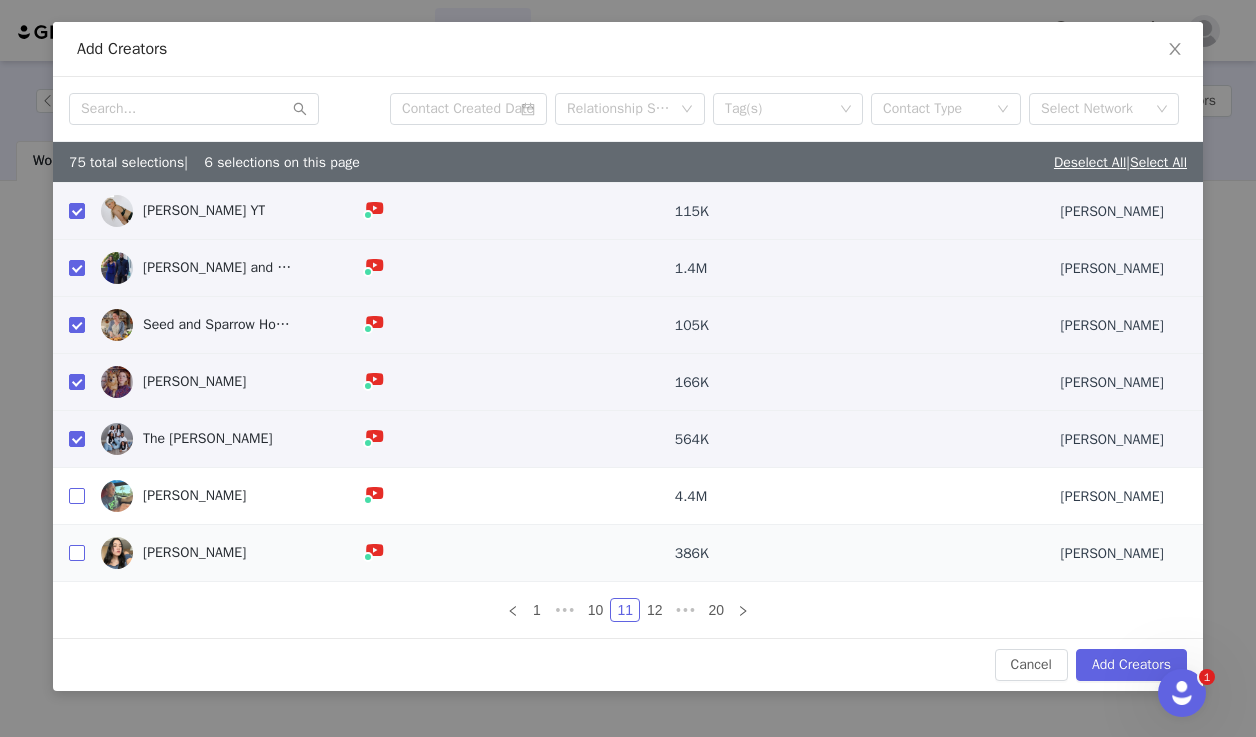 checkbox on "true" 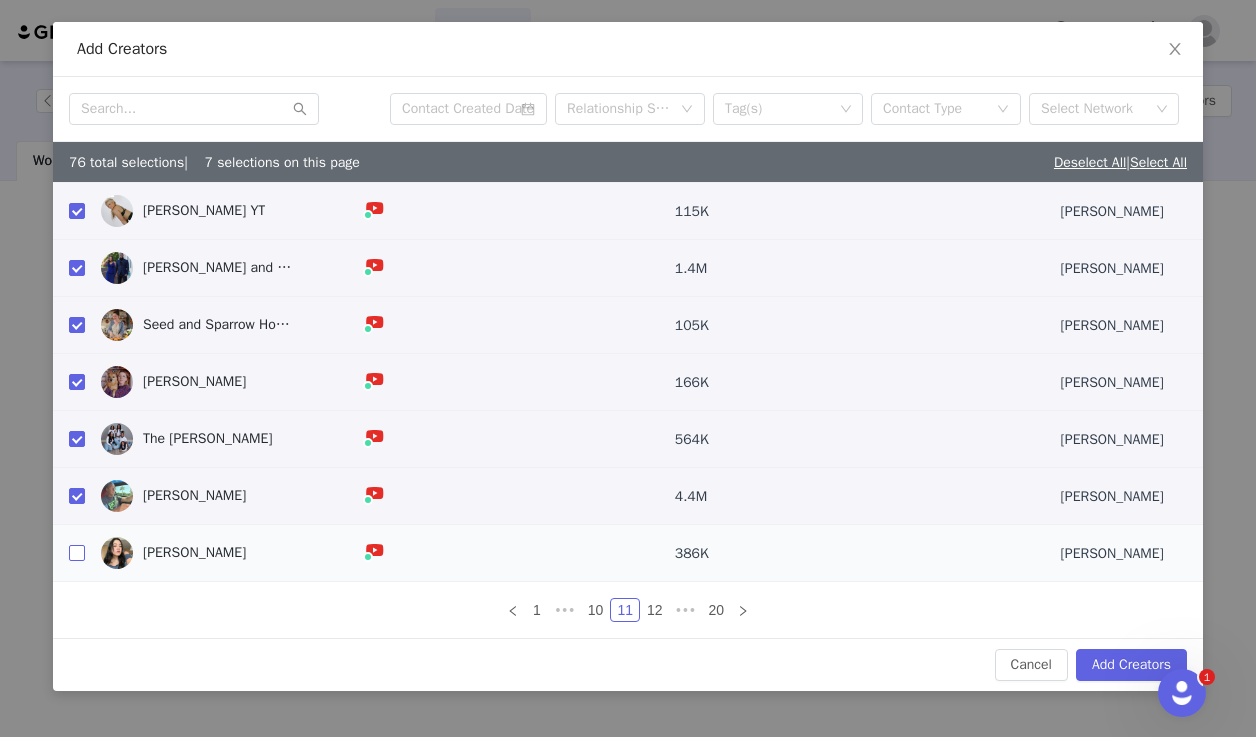 click at bounding box center [77, 553] 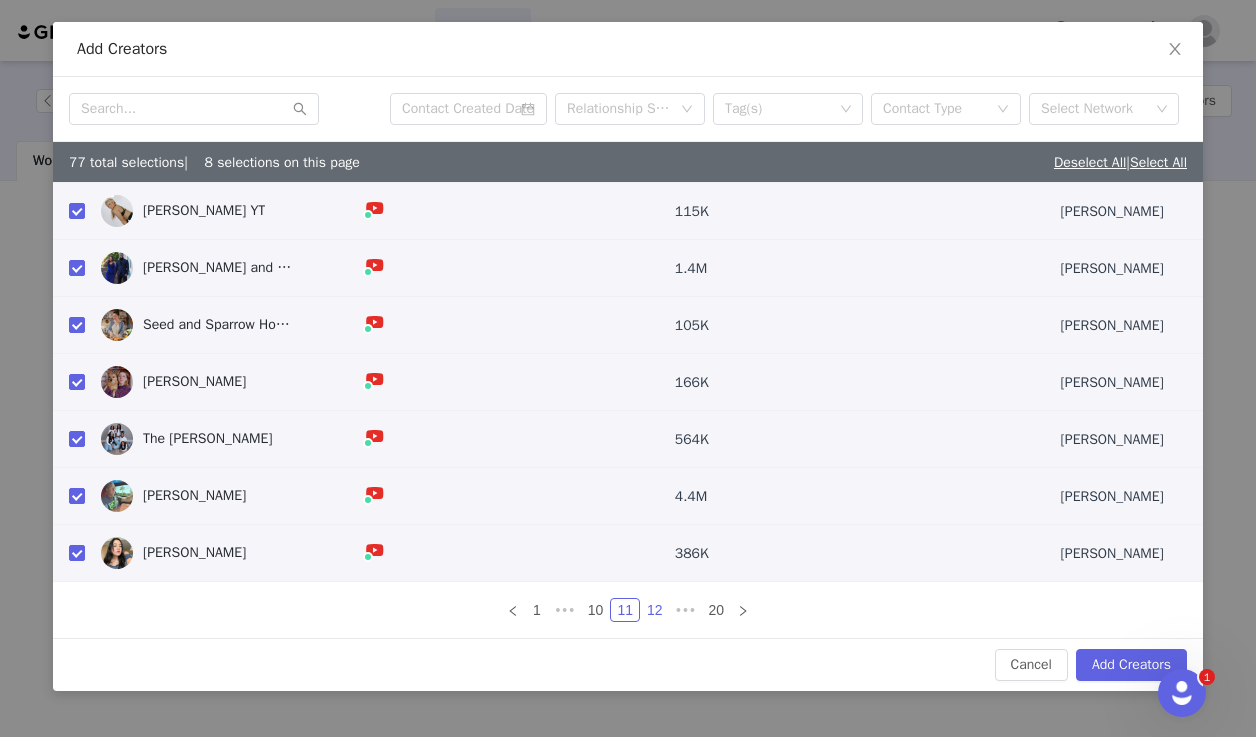 click on "12" at bounding box center [655, 610] 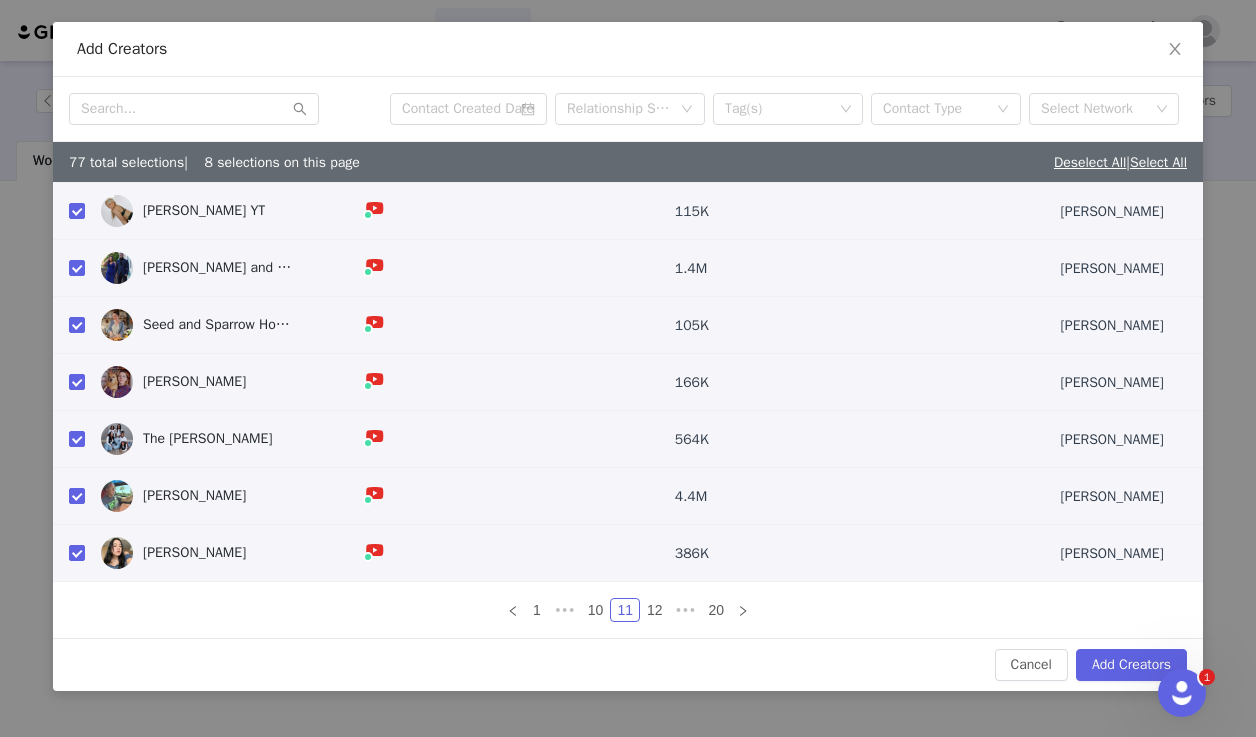 scroll, scrollTop: 0, scrollLeft: 0, axis: both 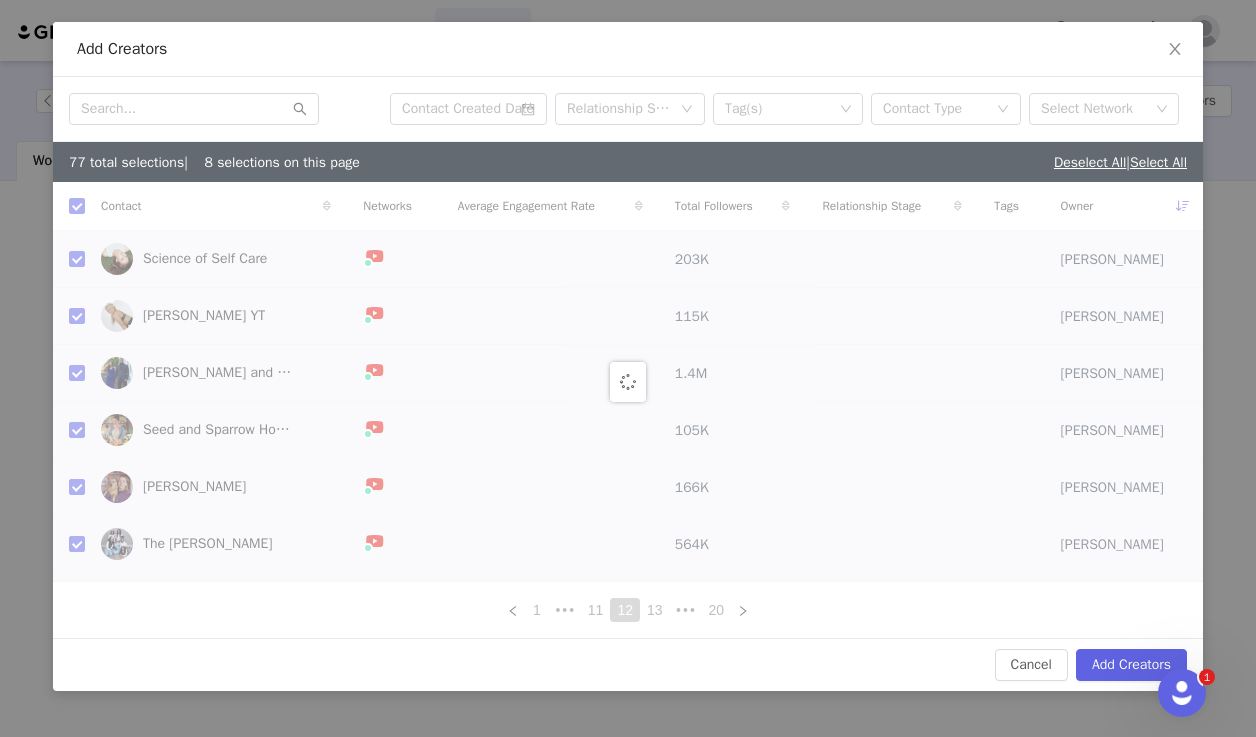 checkbox on "false" 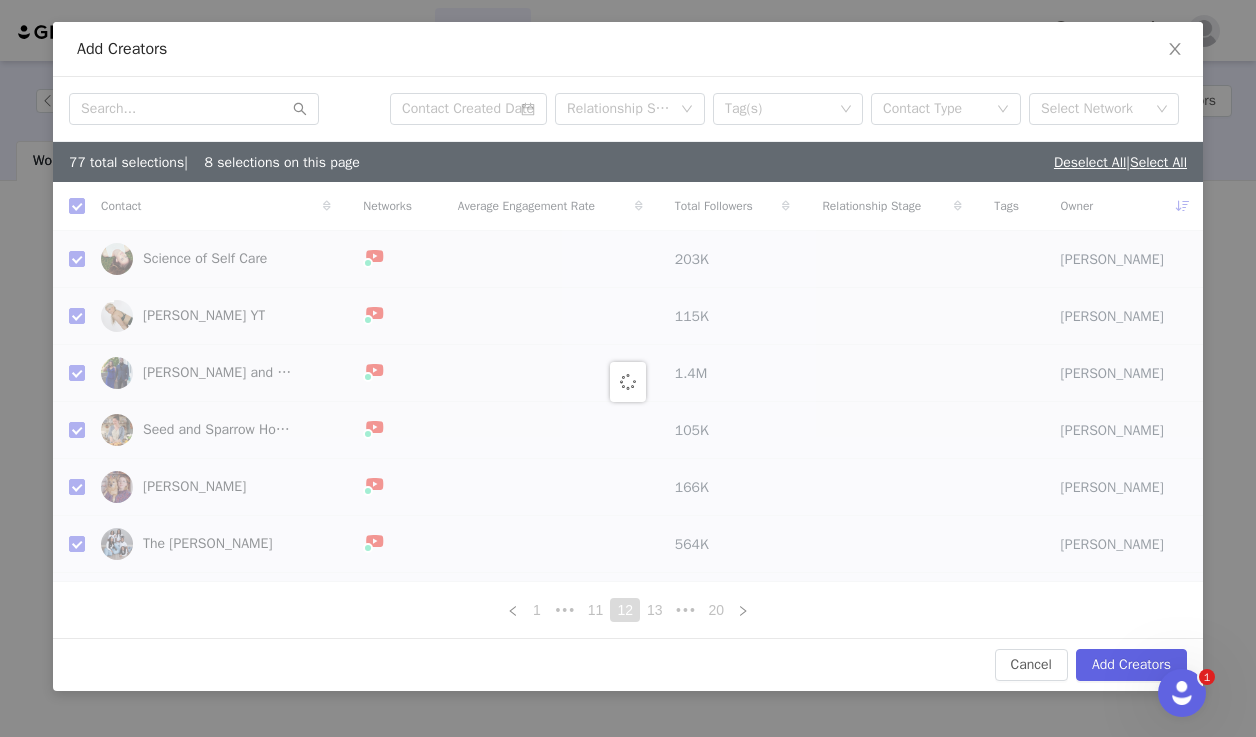 checkbox on "false" 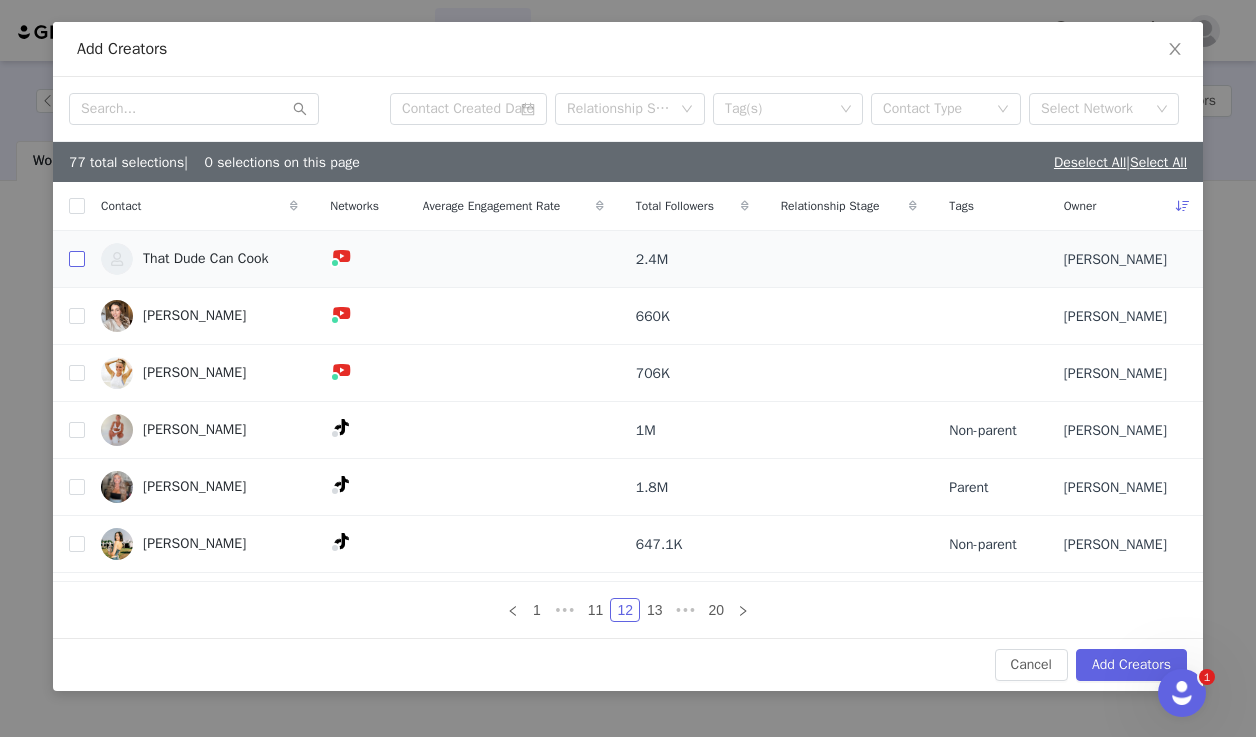 click at bounding box center (77, 259) 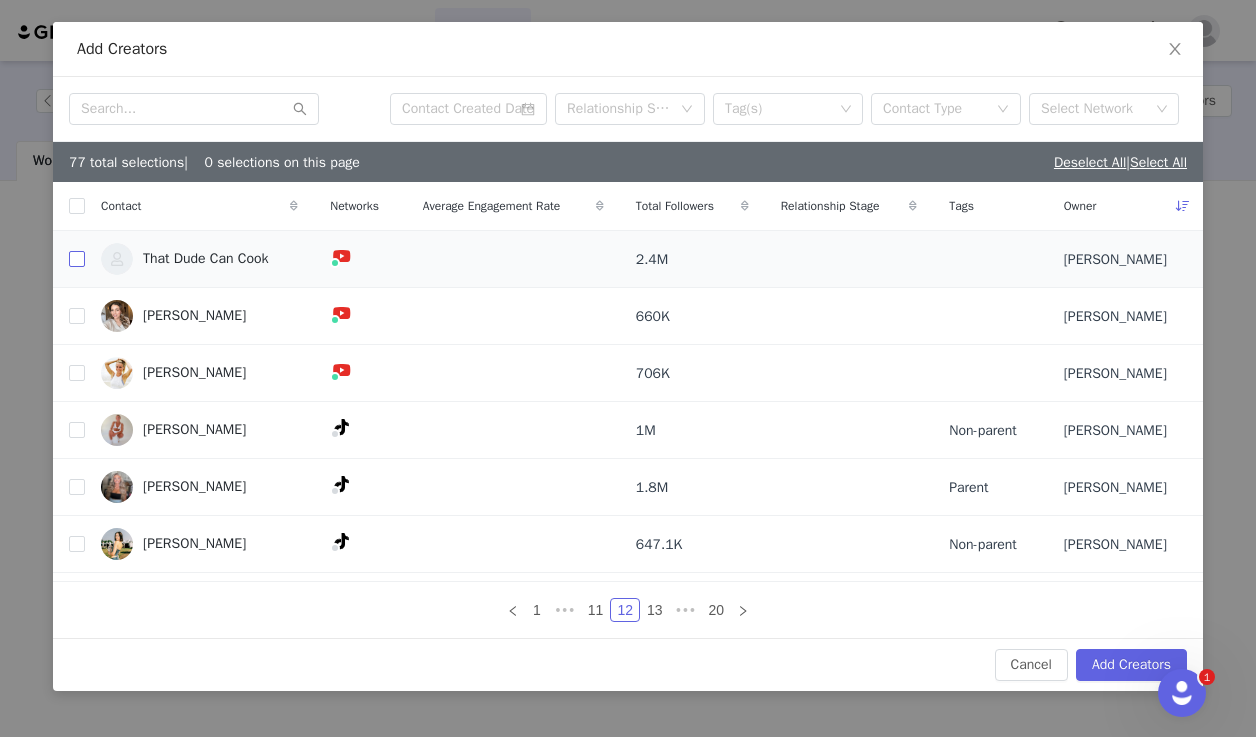 checkbox on "true" 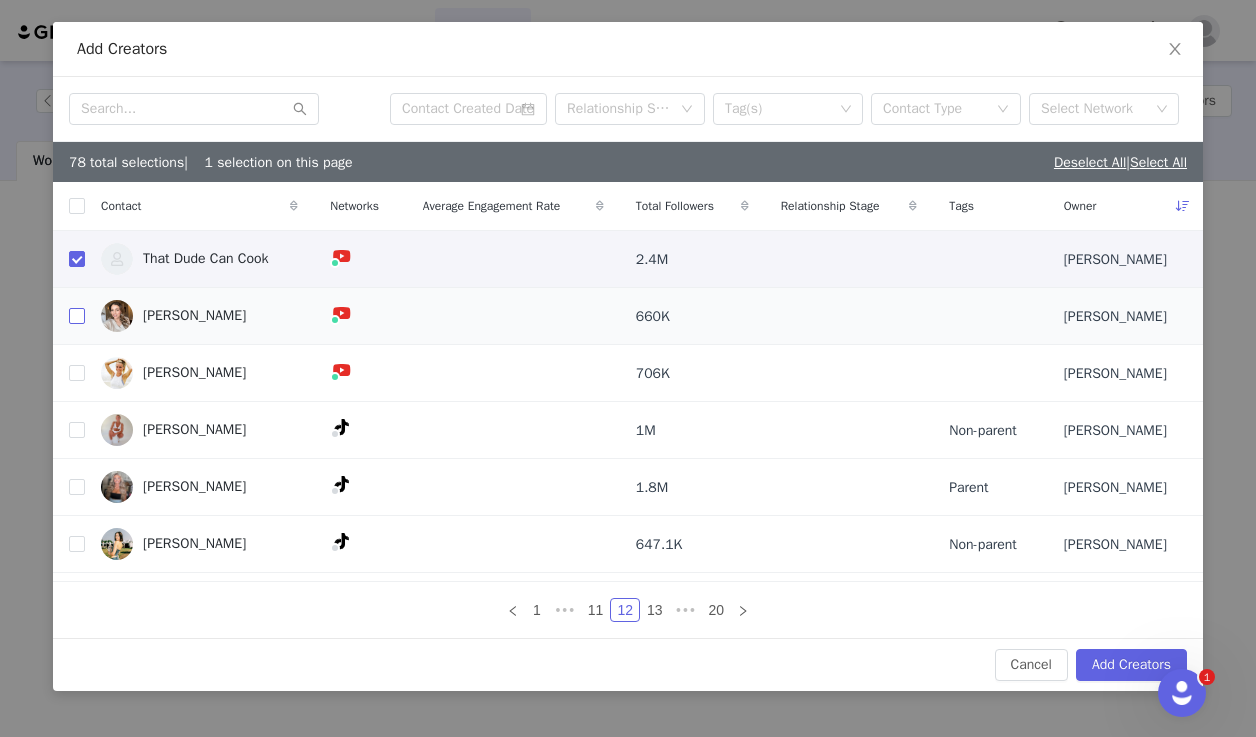 click at bounding box center [77, 316] 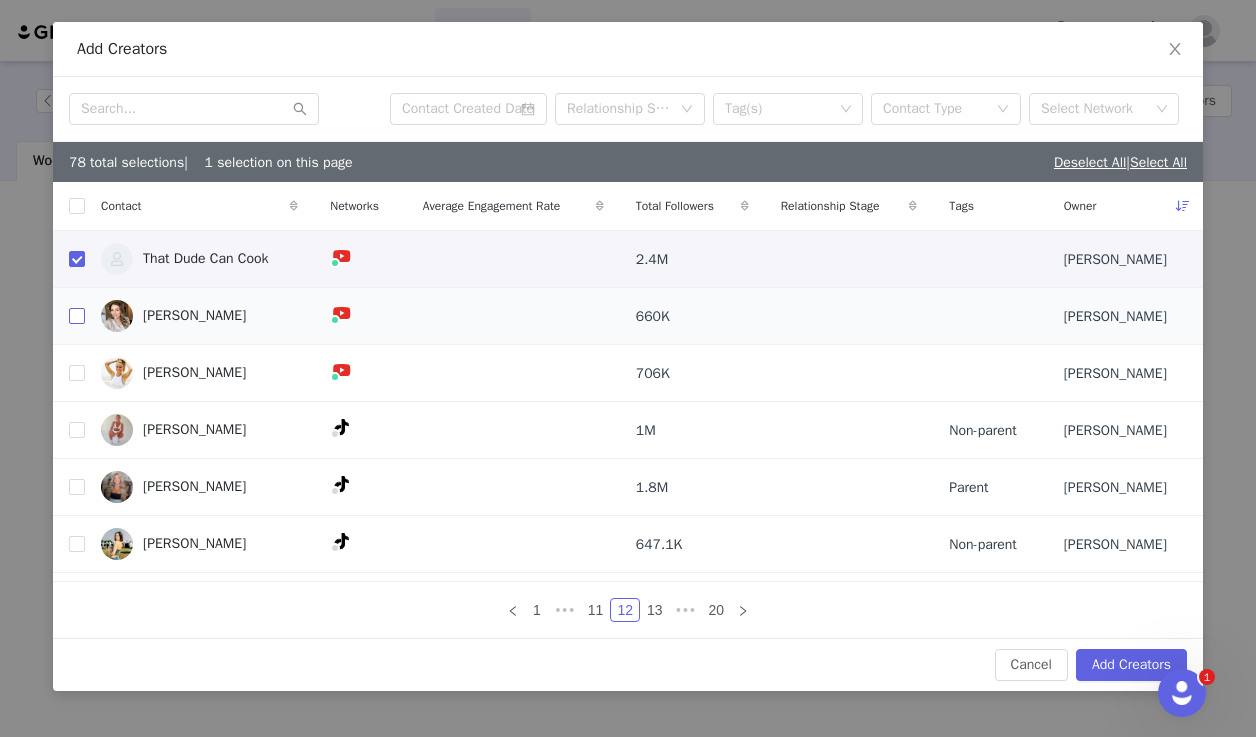 checkbox on "true" 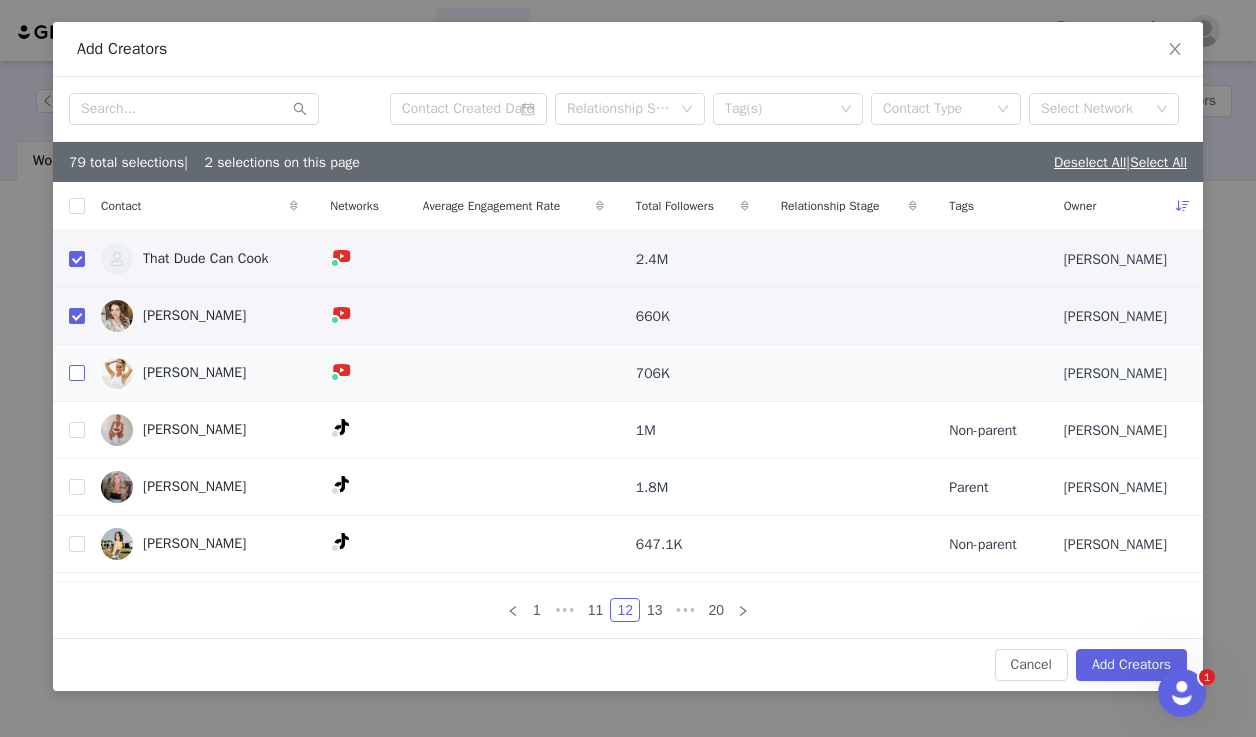 click at bounding box center (77, 373) 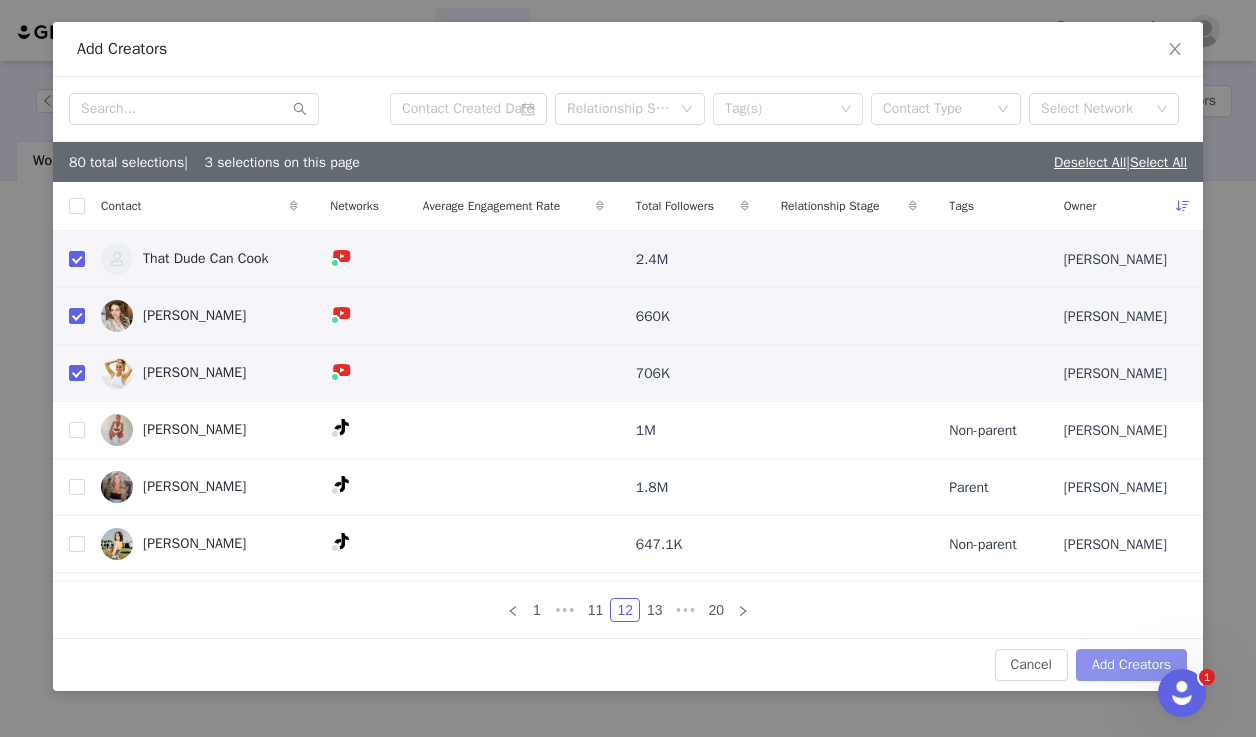 click on "Add Creators" at bounding box center (1131, 665) 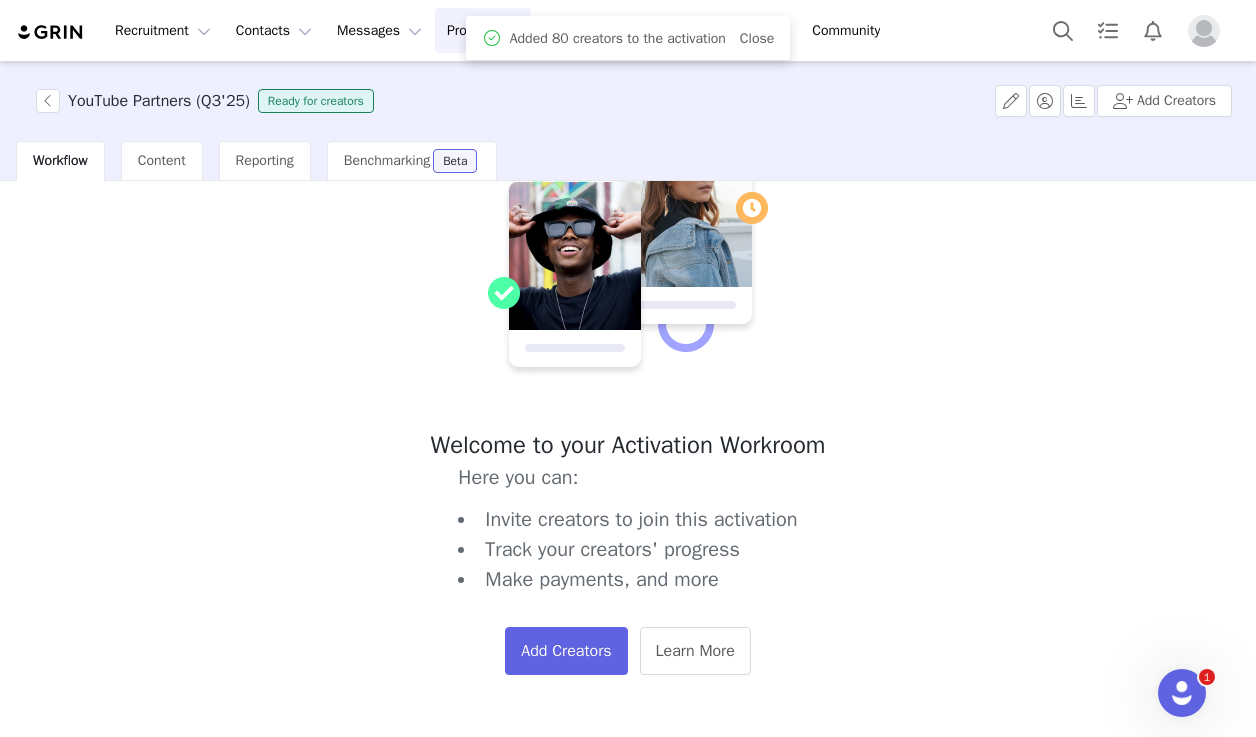 scroll, scrollTop: 0, scrollLeft: 0, axis: both 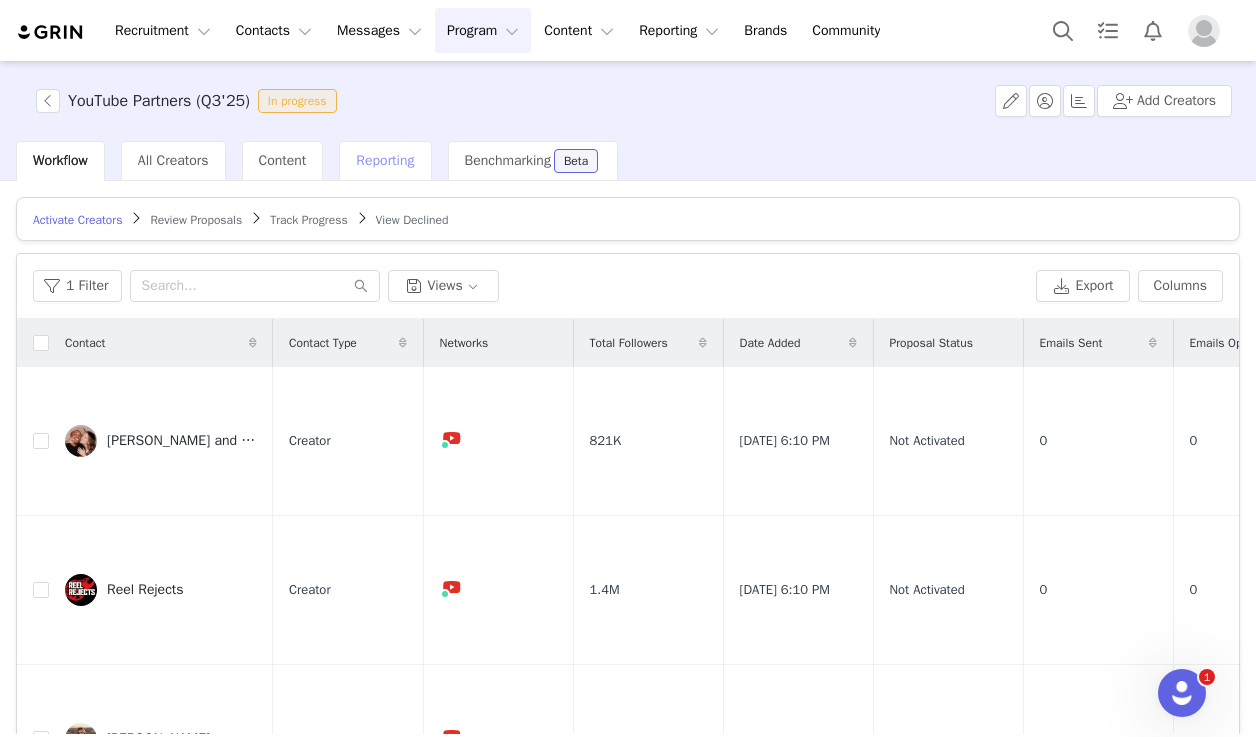 click on "Reporting" at bounding box center (385, 160) 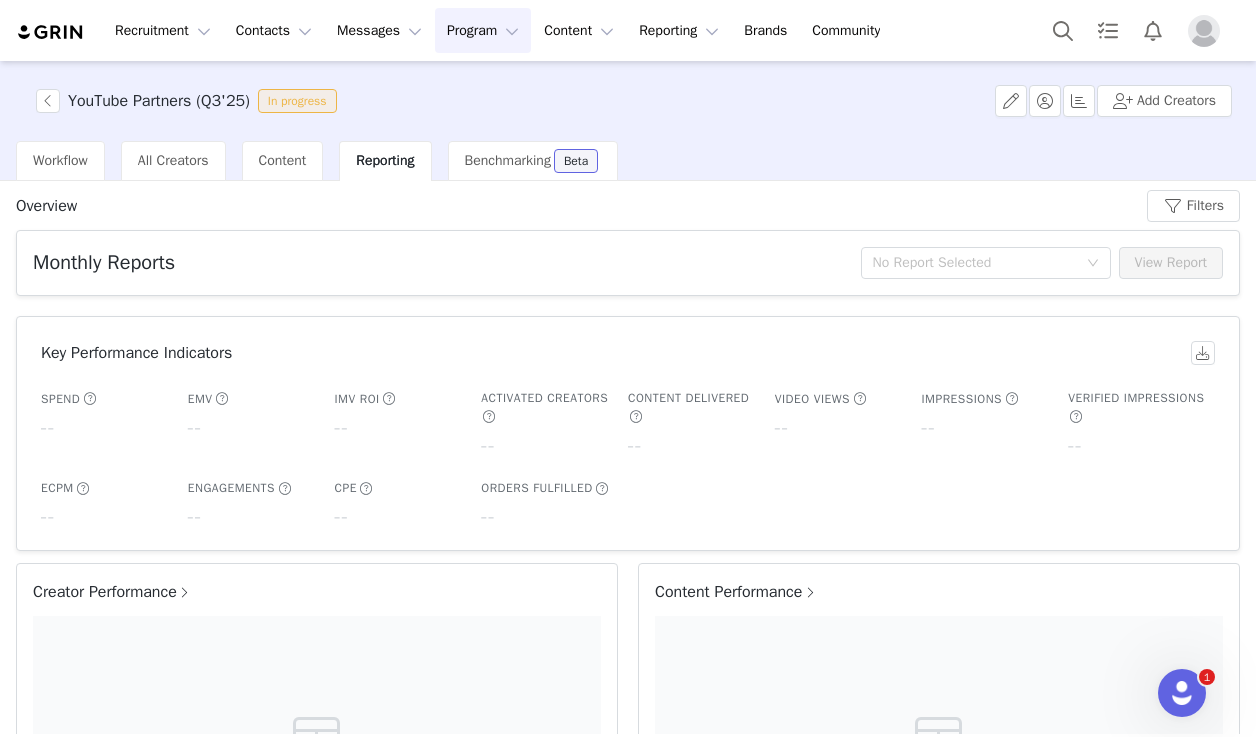 scroll, scrollTop: 0, scrollLeft: 0, axis: both 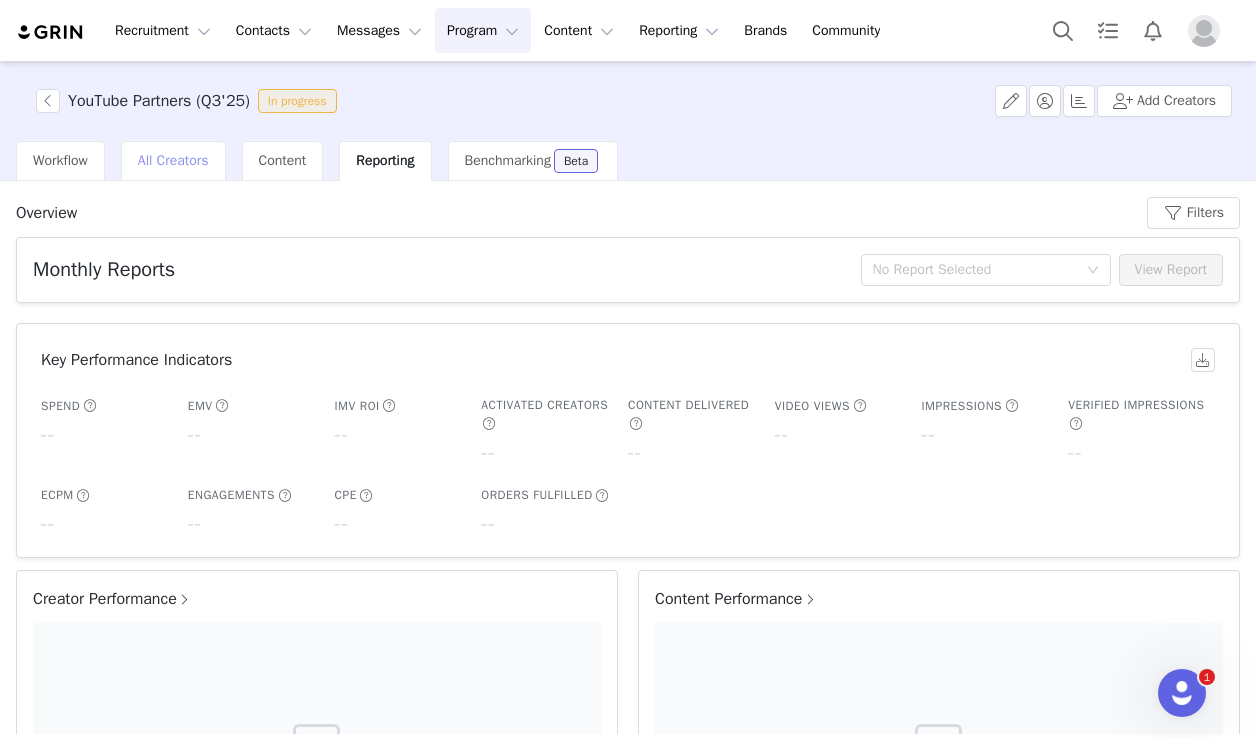 click on "All Creators" at bounding box center (173, 160) 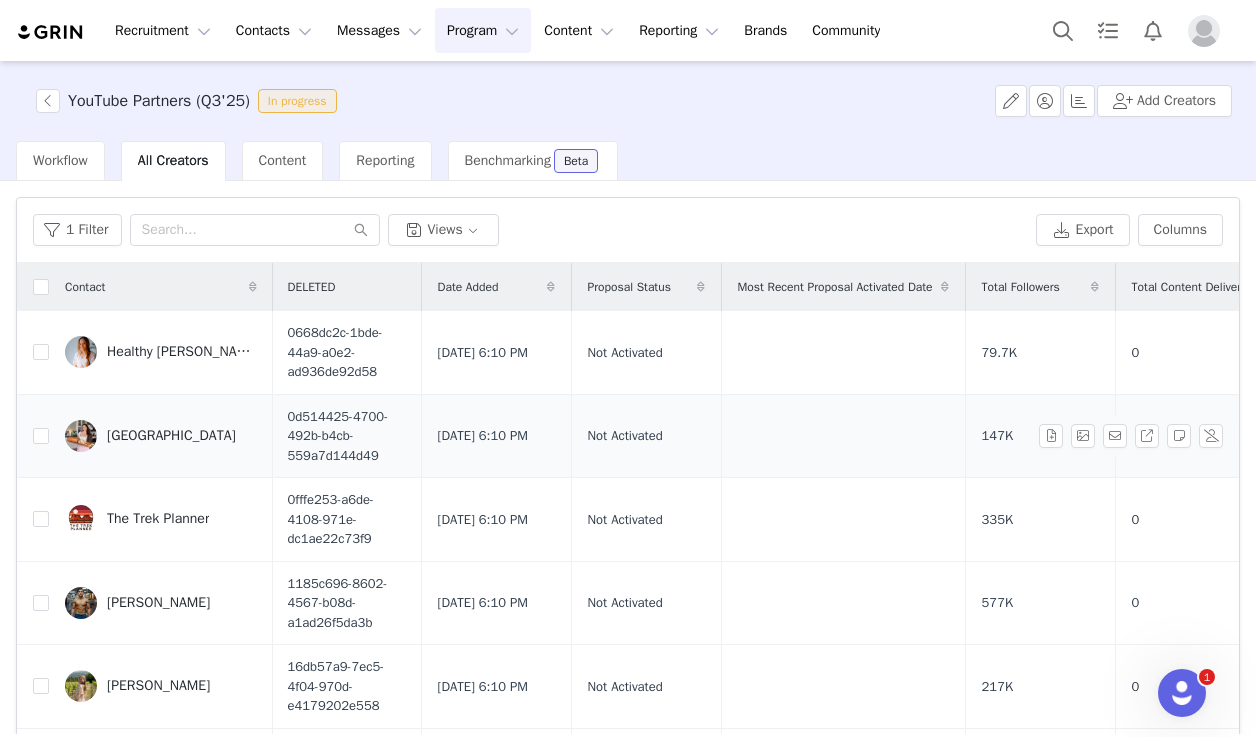 scroll, scrollTop: 0, scrollLeft: 246, axis: horizontal 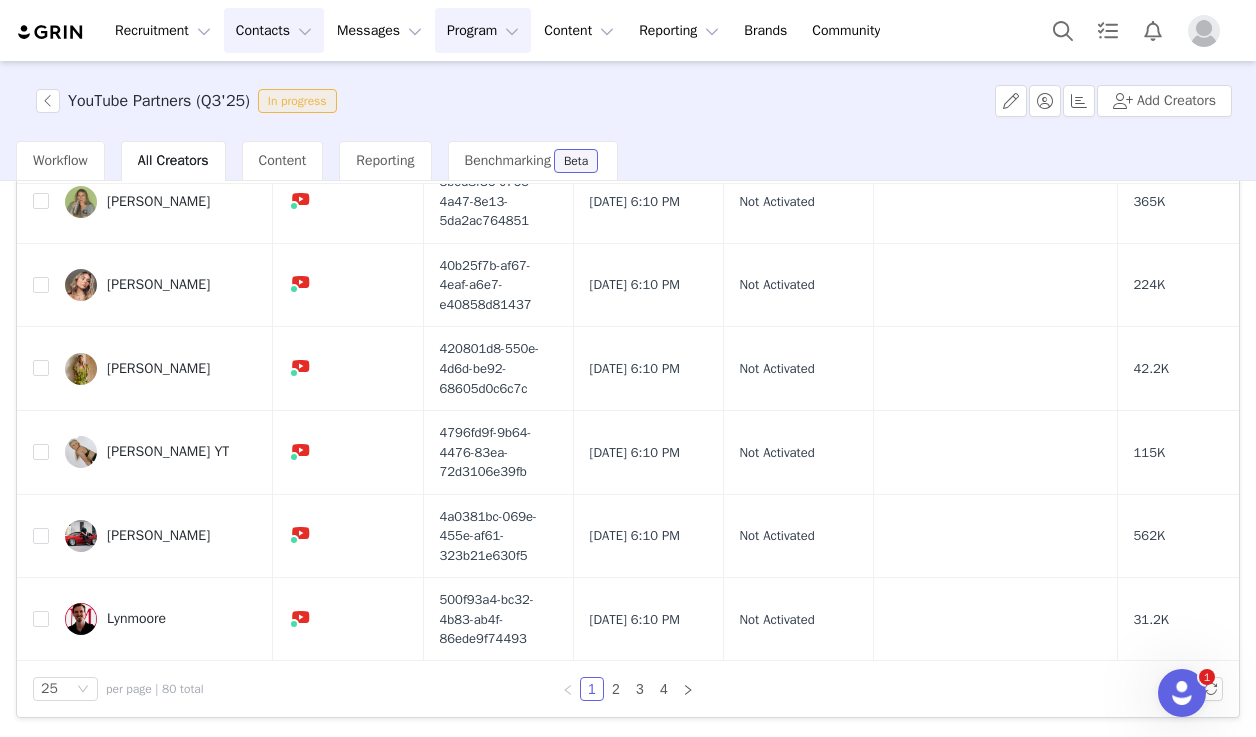 click on "Contacts Contacts" at bounding box center [274, 30] 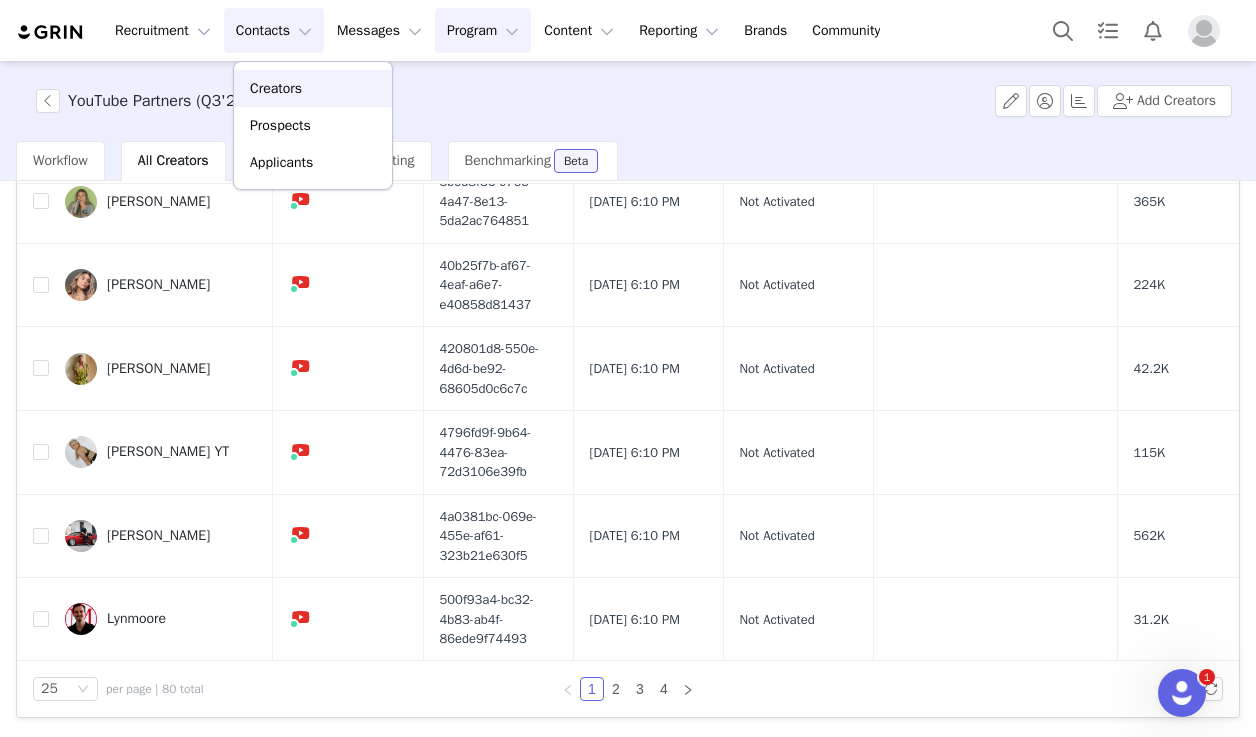click on "Creators" at bounding box center (313, 88) 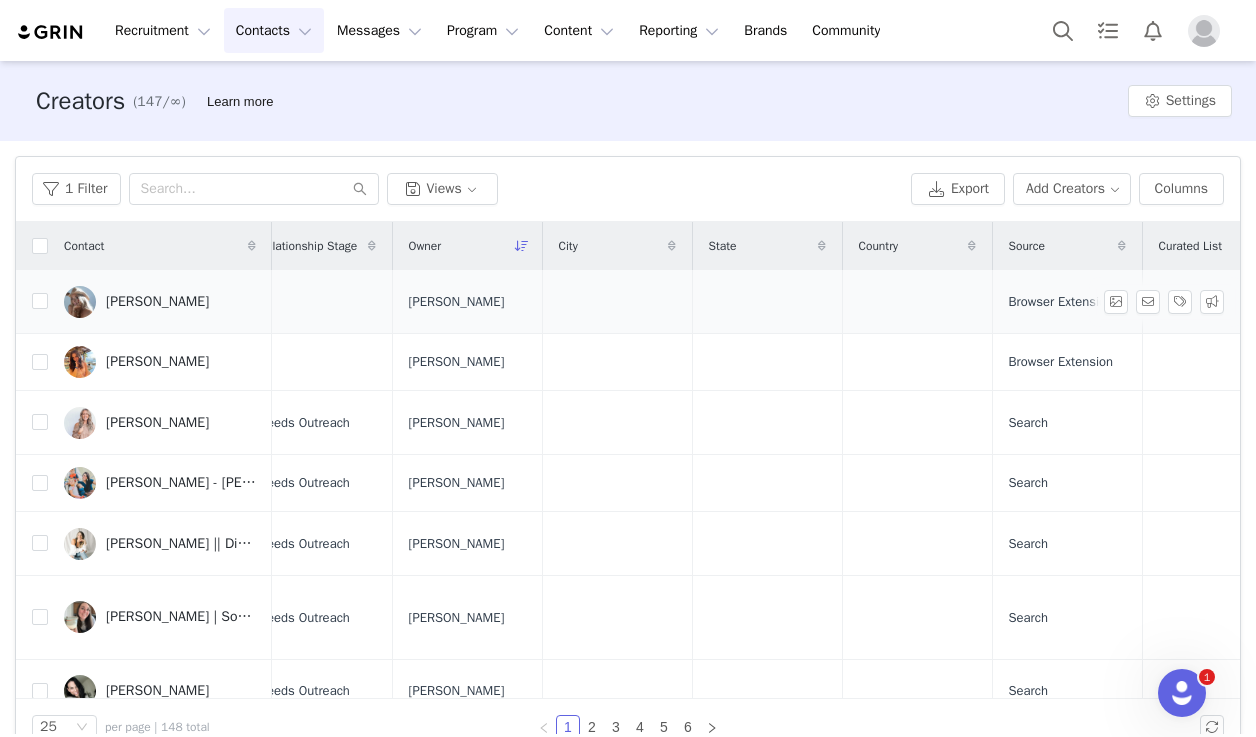 scroll, scrollTop: 0, scrollLeft: 1094, axis: horizontal 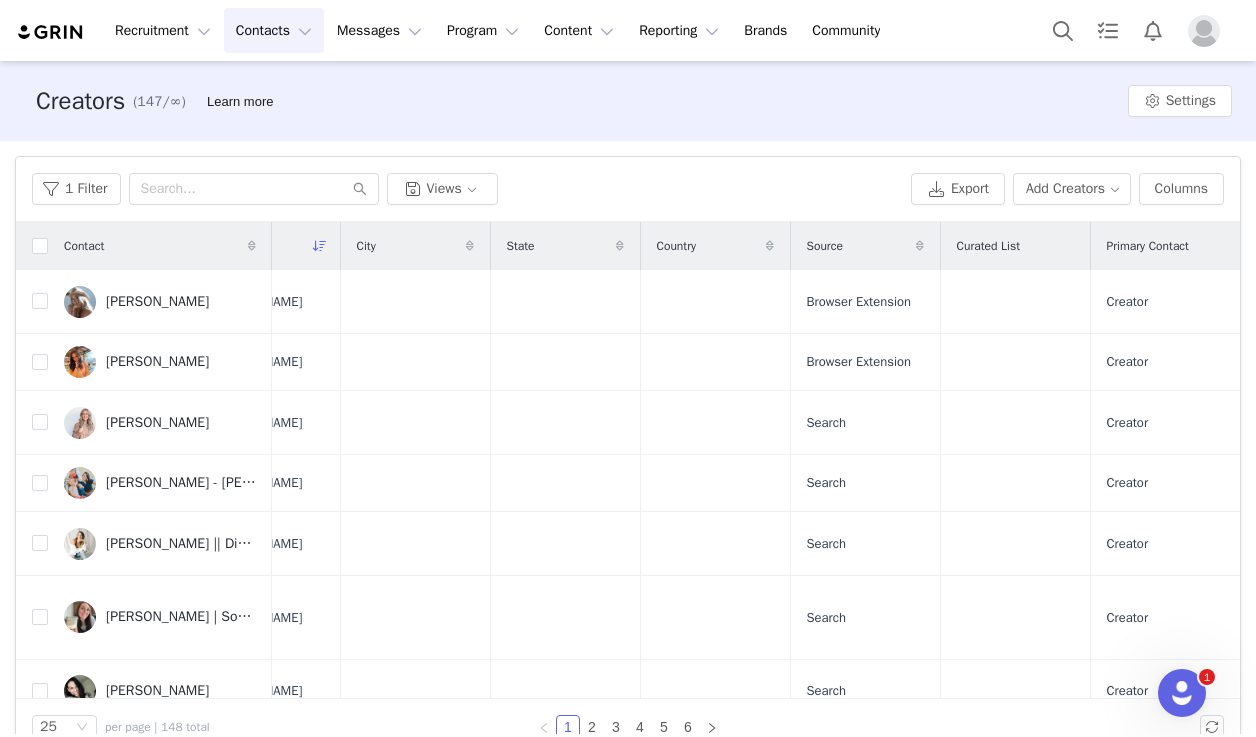 click at bounding box center (920, 246) 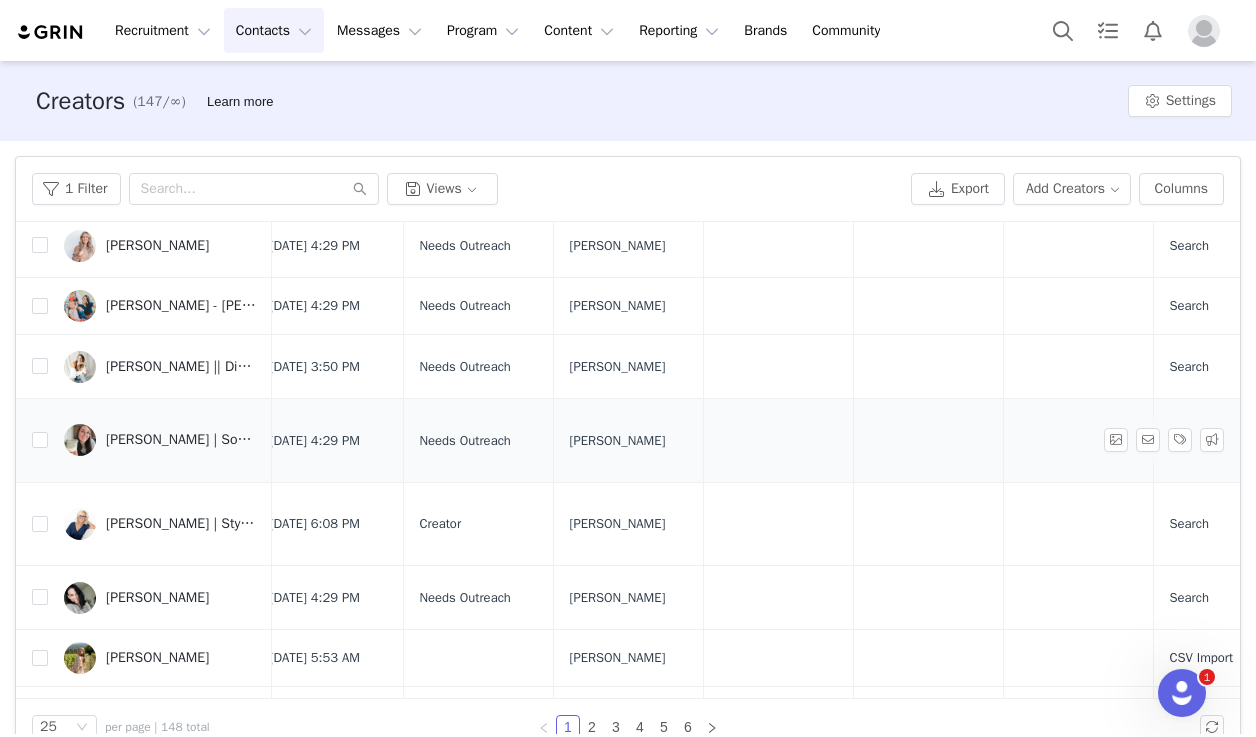 scroll, scrollTop: 0, scrollLeft: 619, axis: horizontal 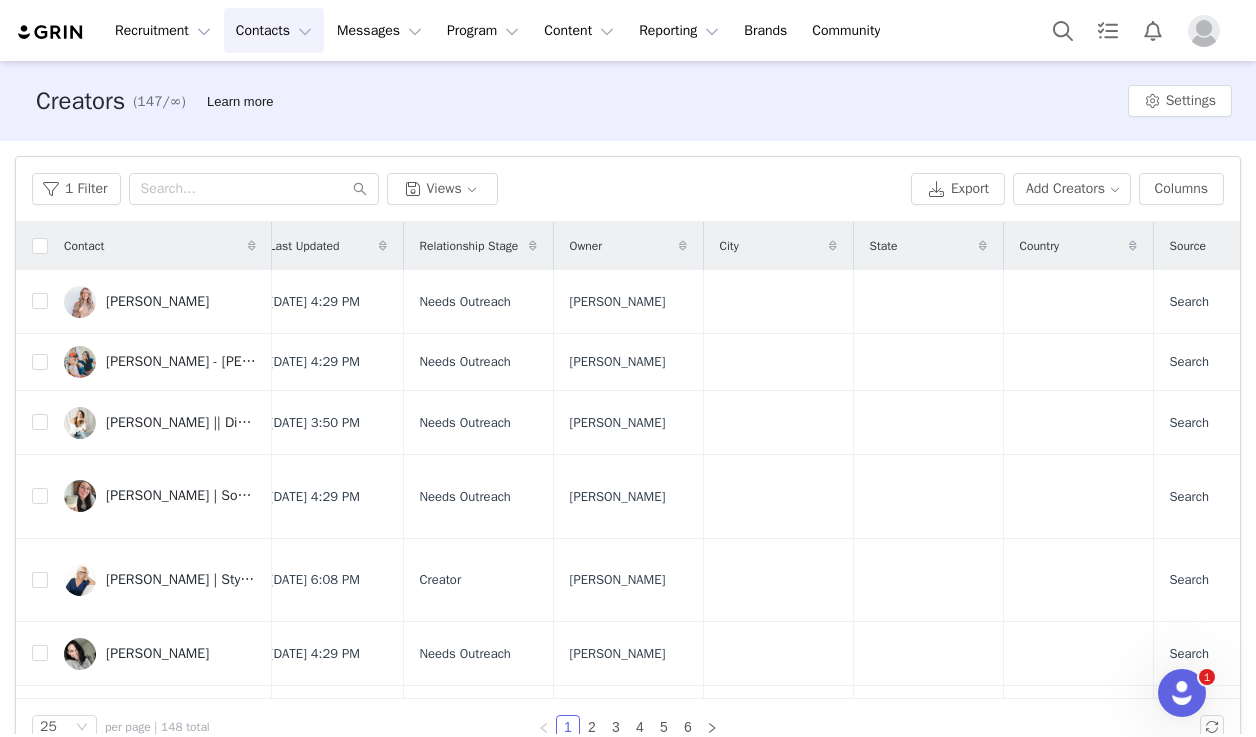 click at bounding box center (683, 246) 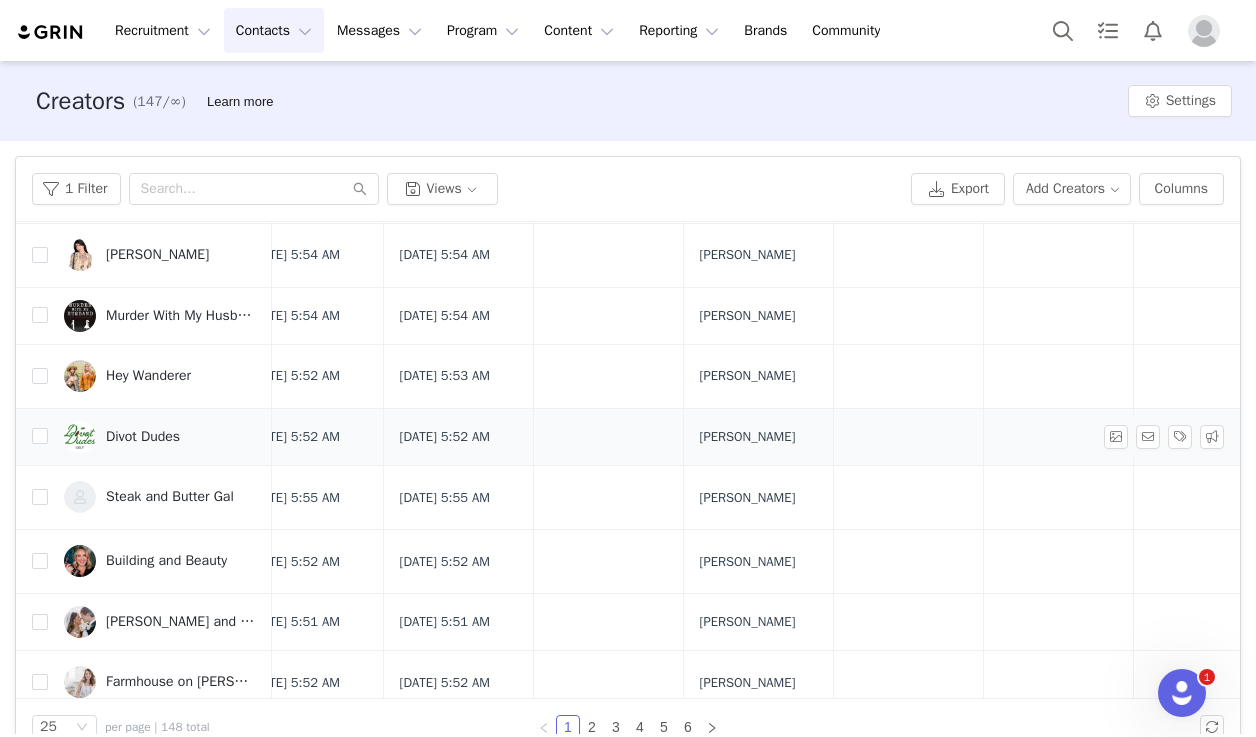 scroll, scrollTop: 1171, scrollLeft: 489, axis: both 